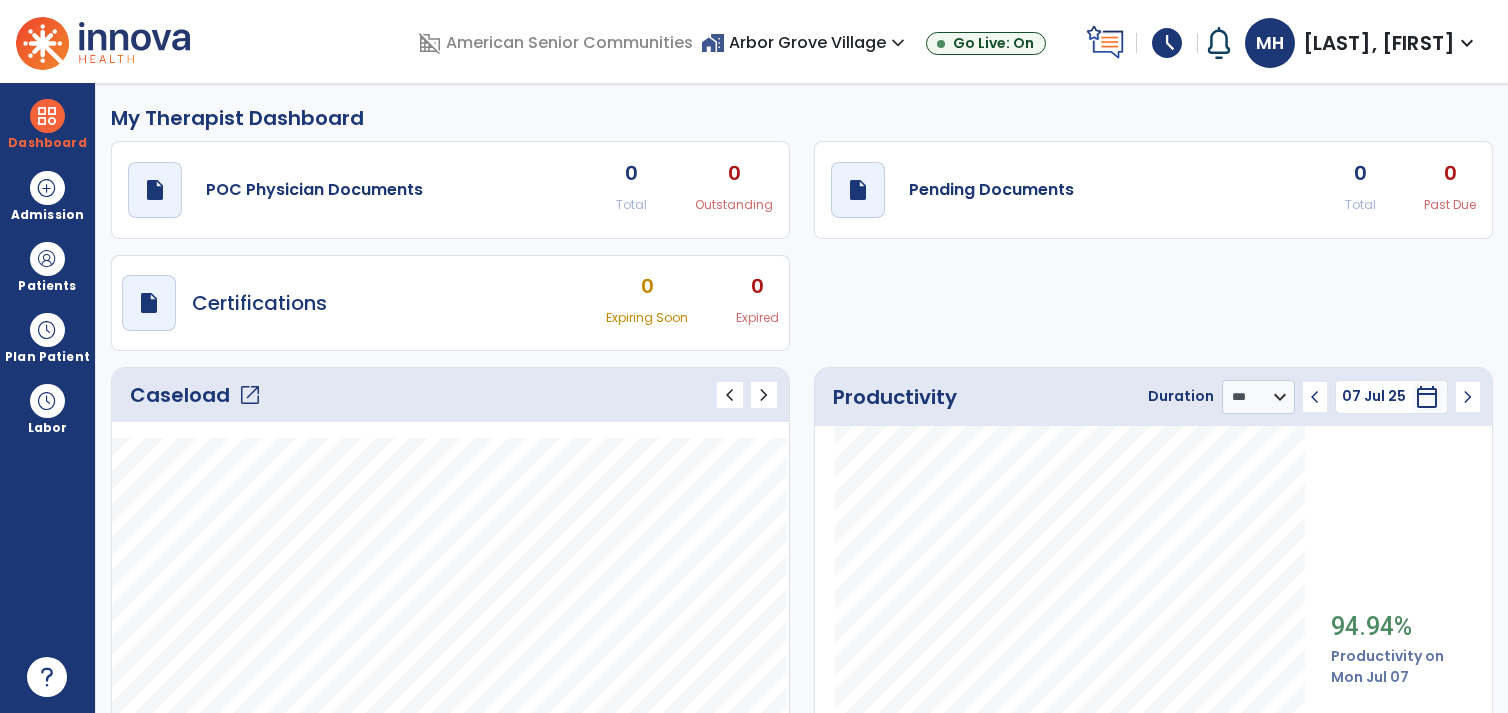 select on "***" 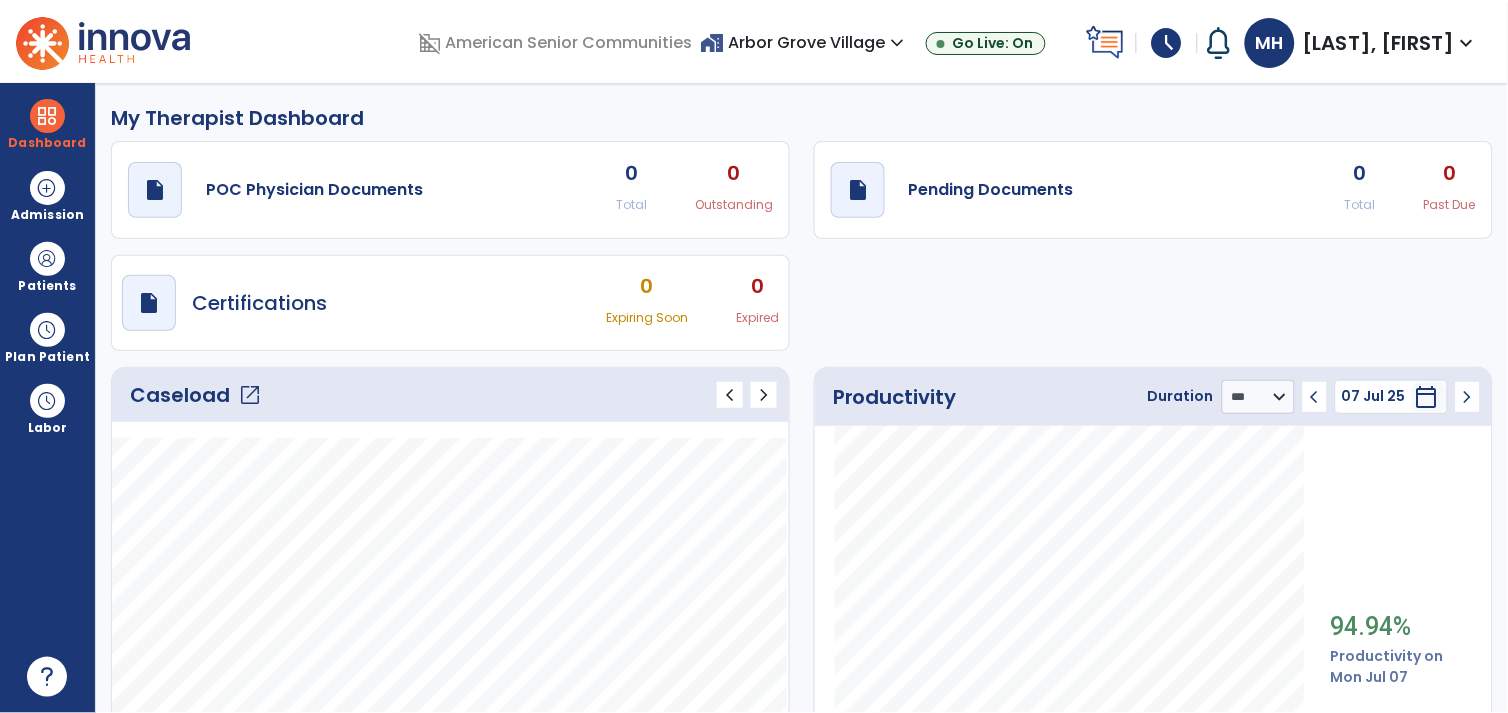 scroll, scrollTop: 242, scrollLeft: 0, axis: vertical 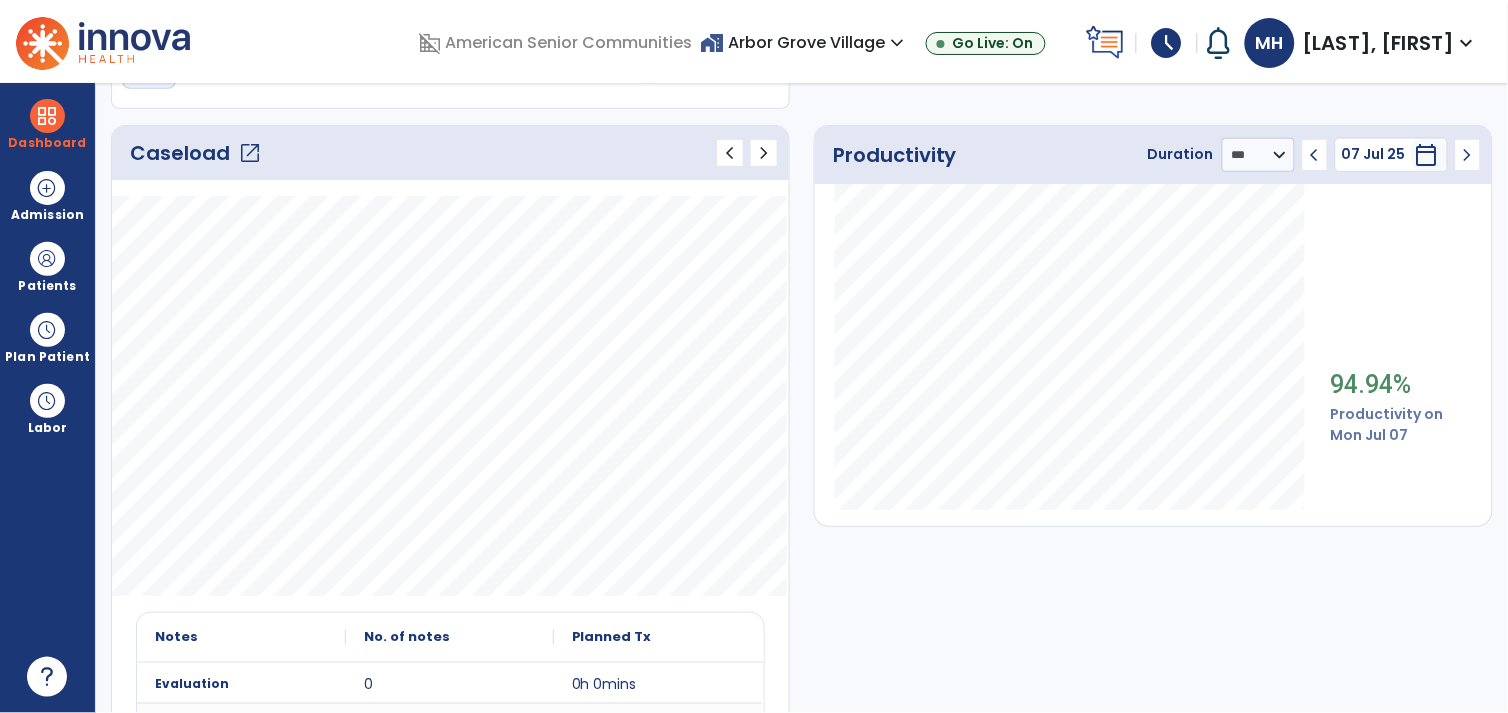 click on "Hogg, Madeline" at bounding box center (1379, 43) 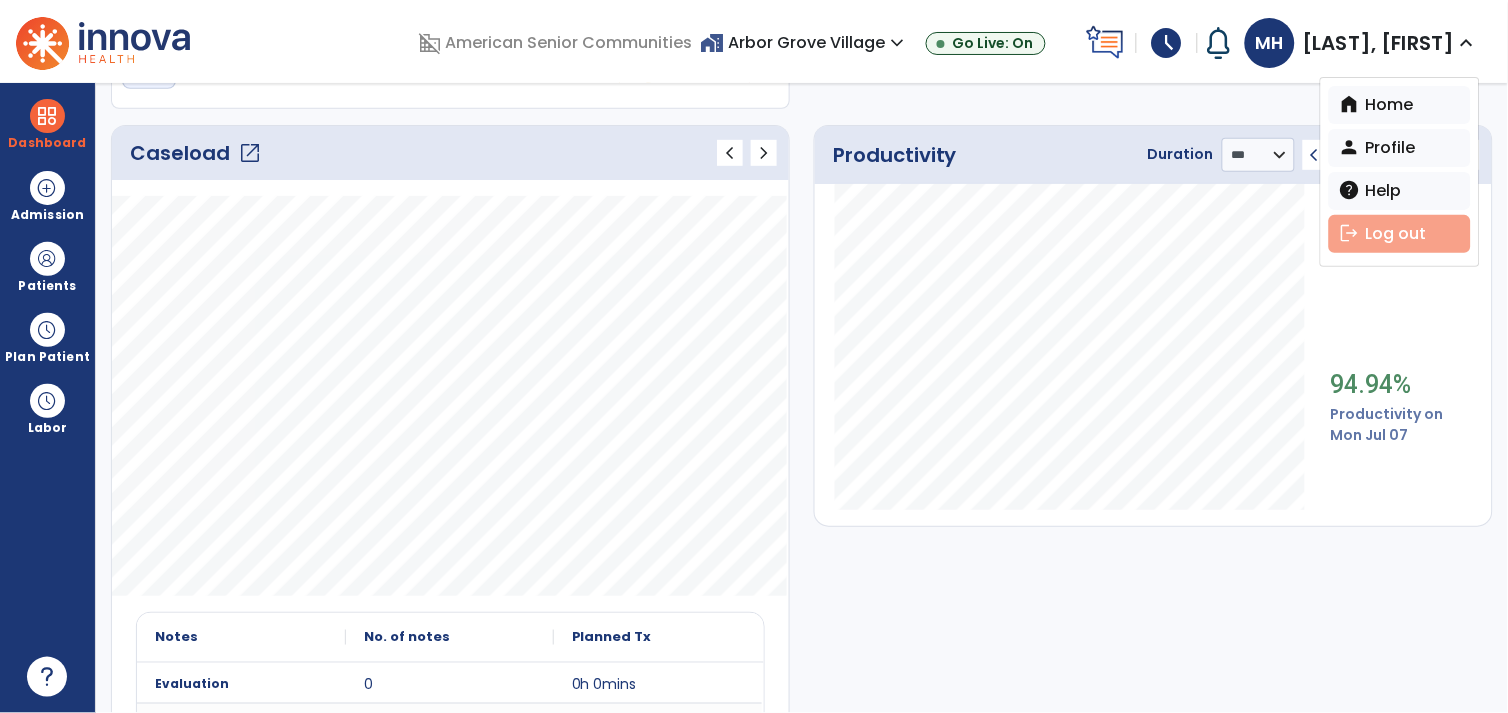 click on "logout   Log out" at bounding box center (1400, 234) 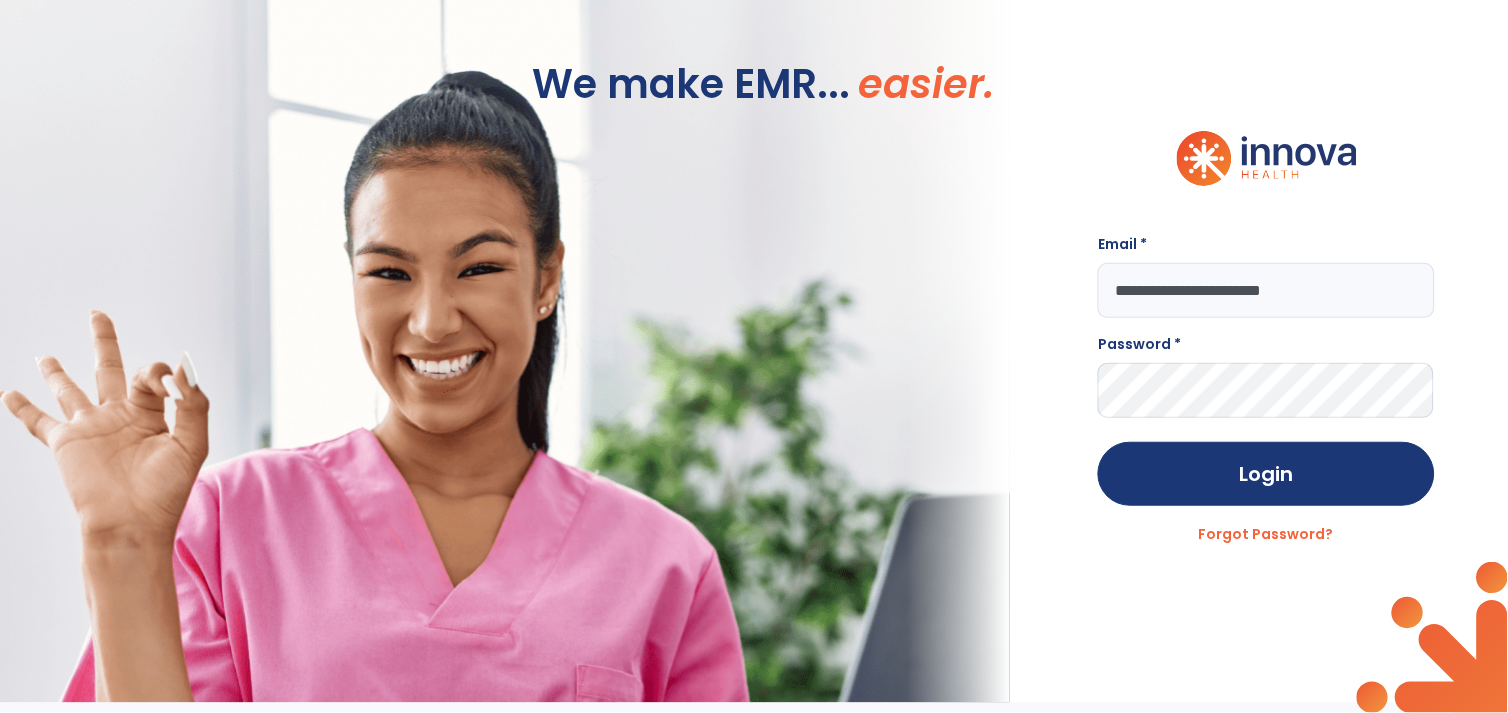 scroll, scrollTop: 0, scrollLeft: 0, axis: both 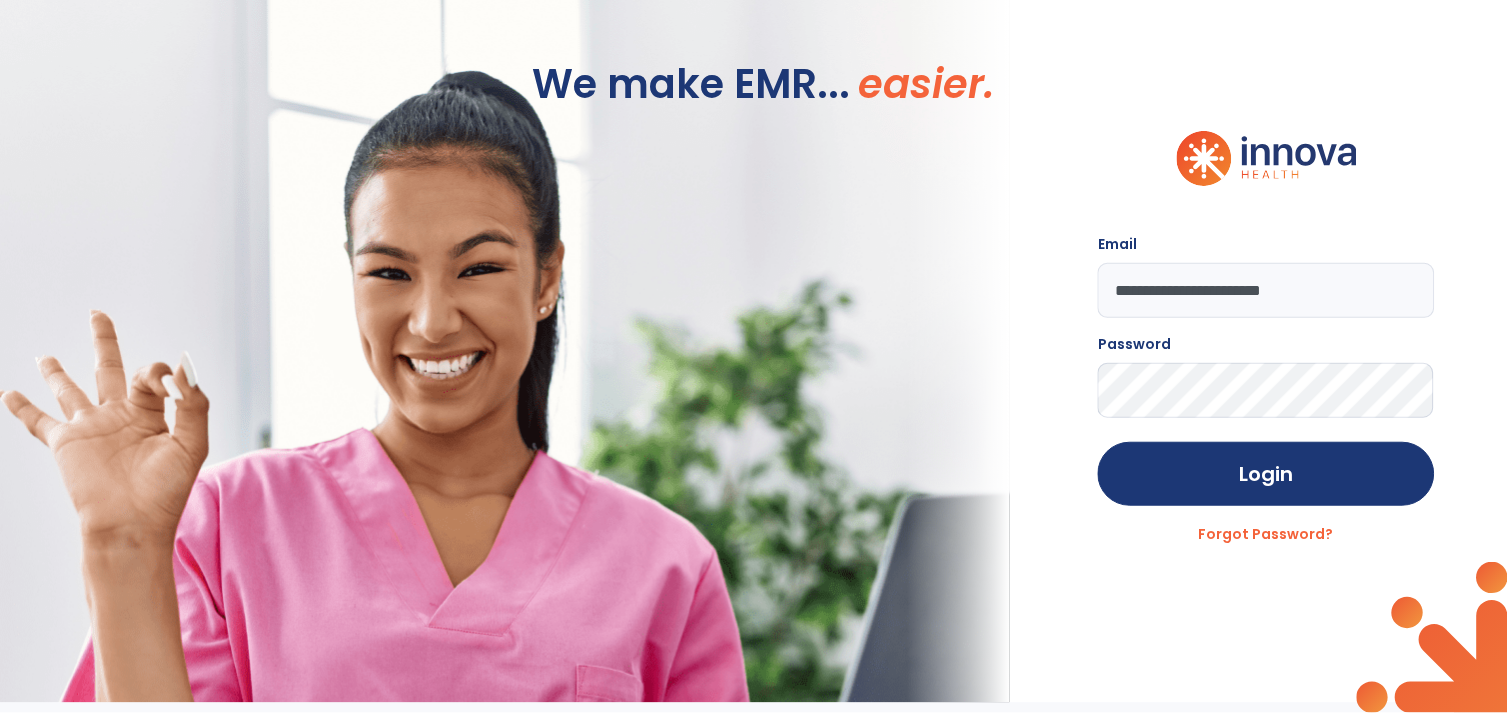 click on "**********" 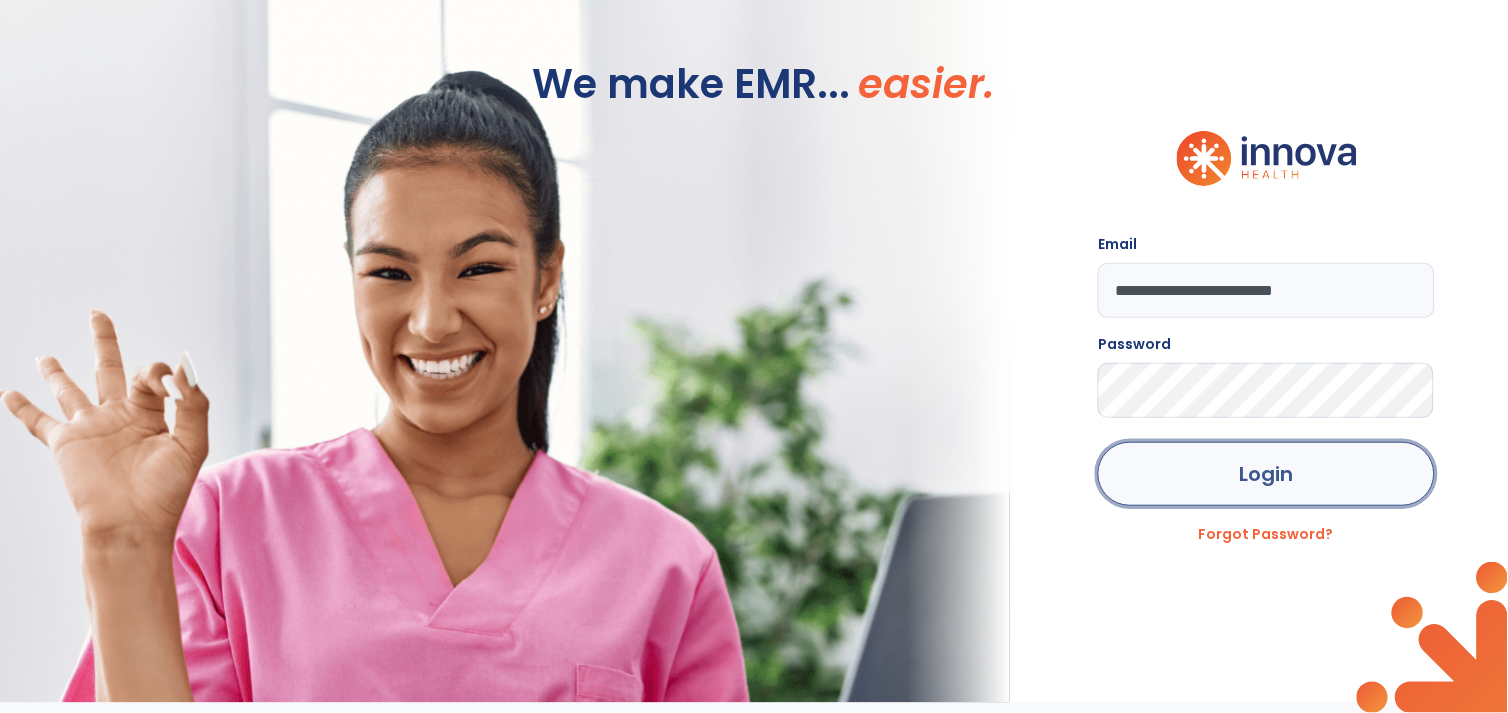 click on "Login" 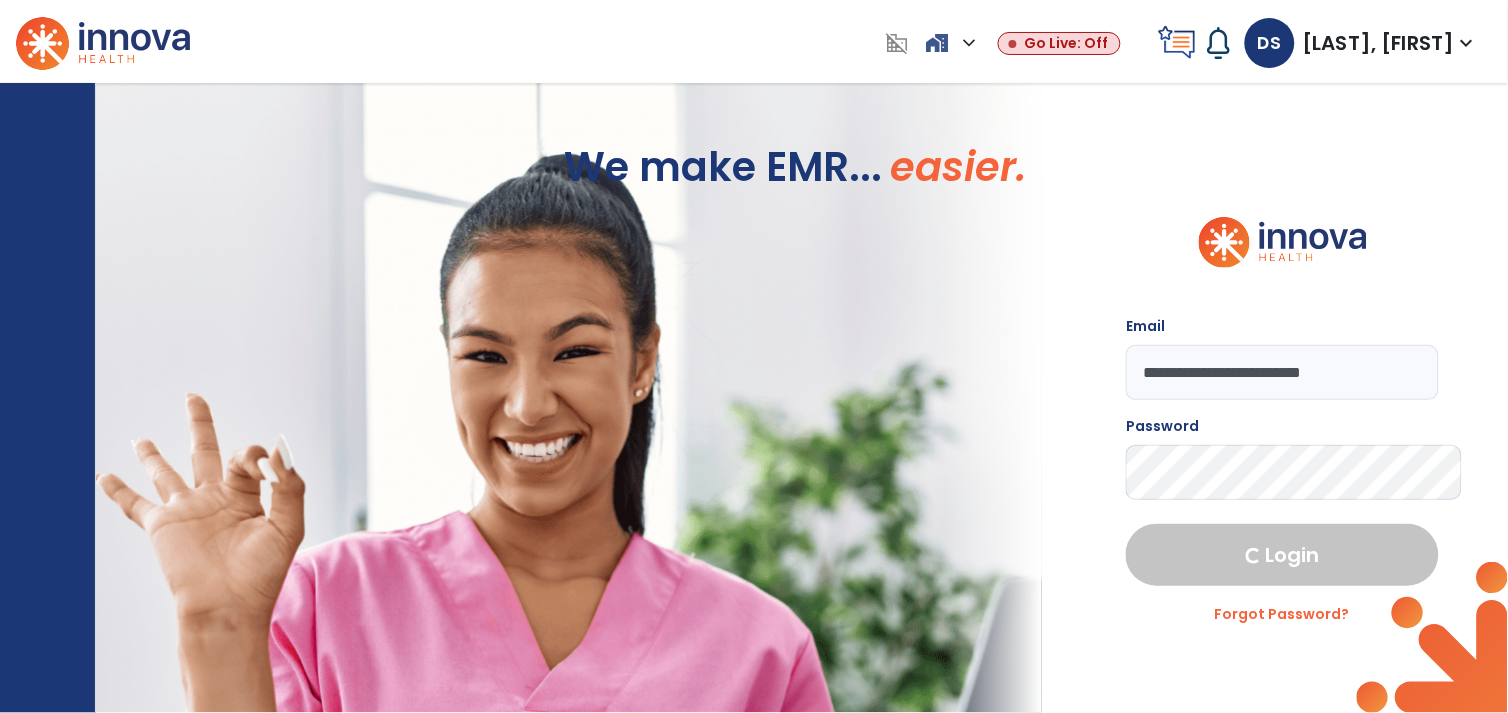select on "***" 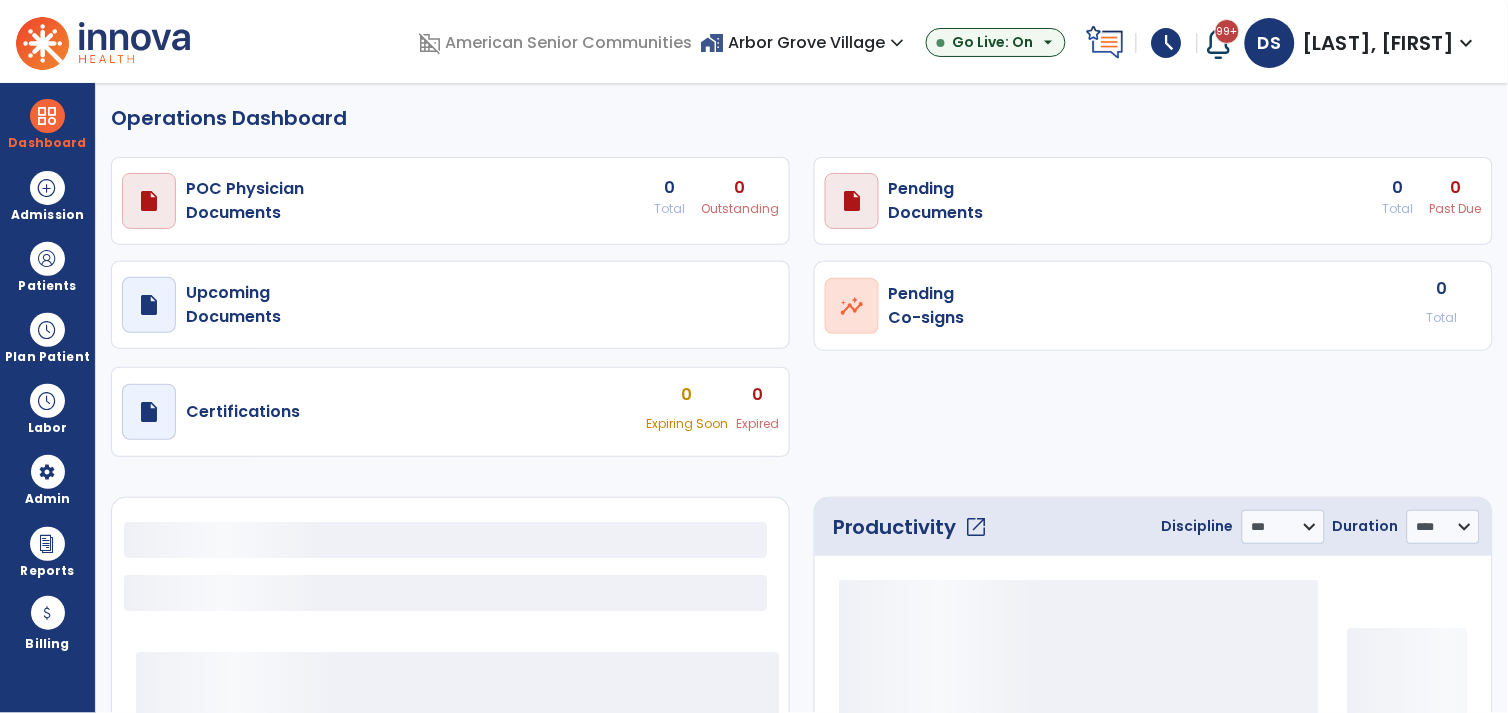 select on "***" 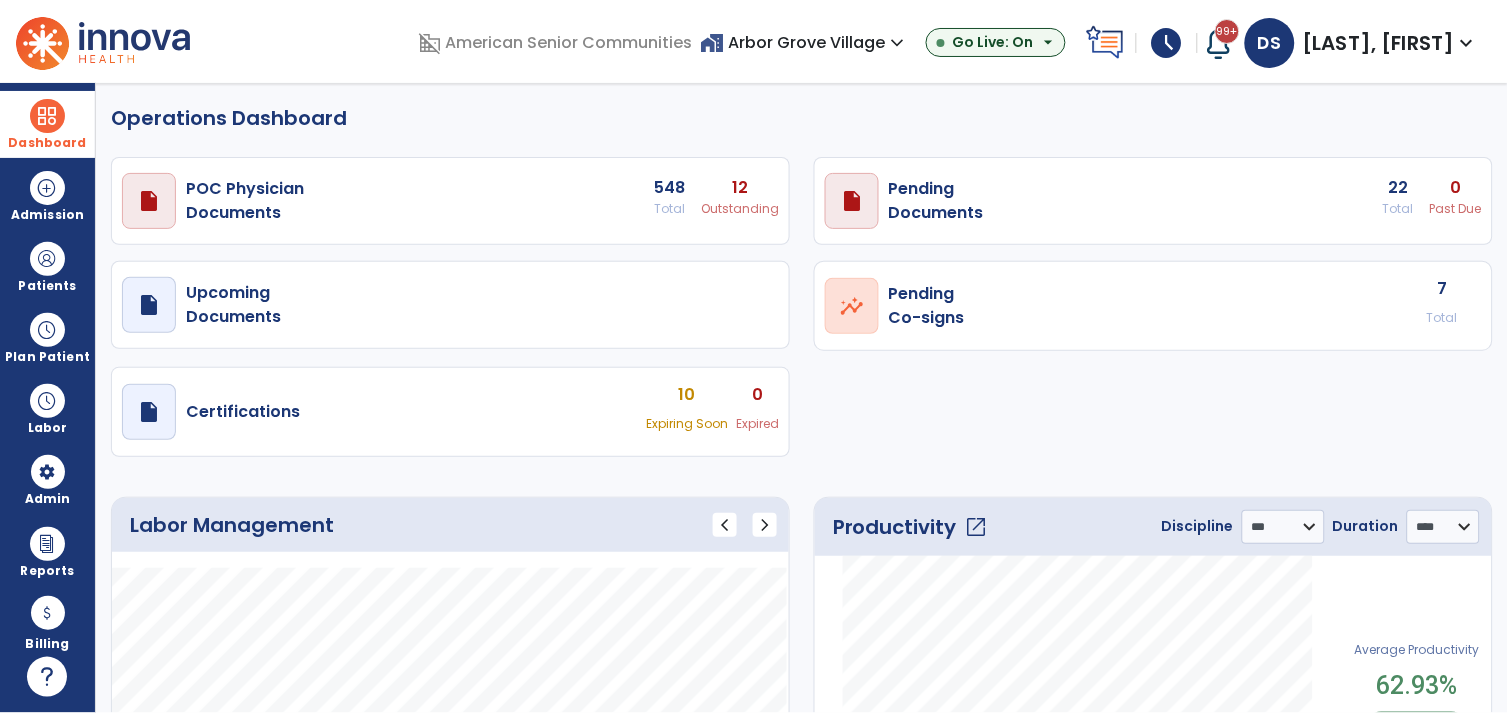click at bounding box center [47, 116] 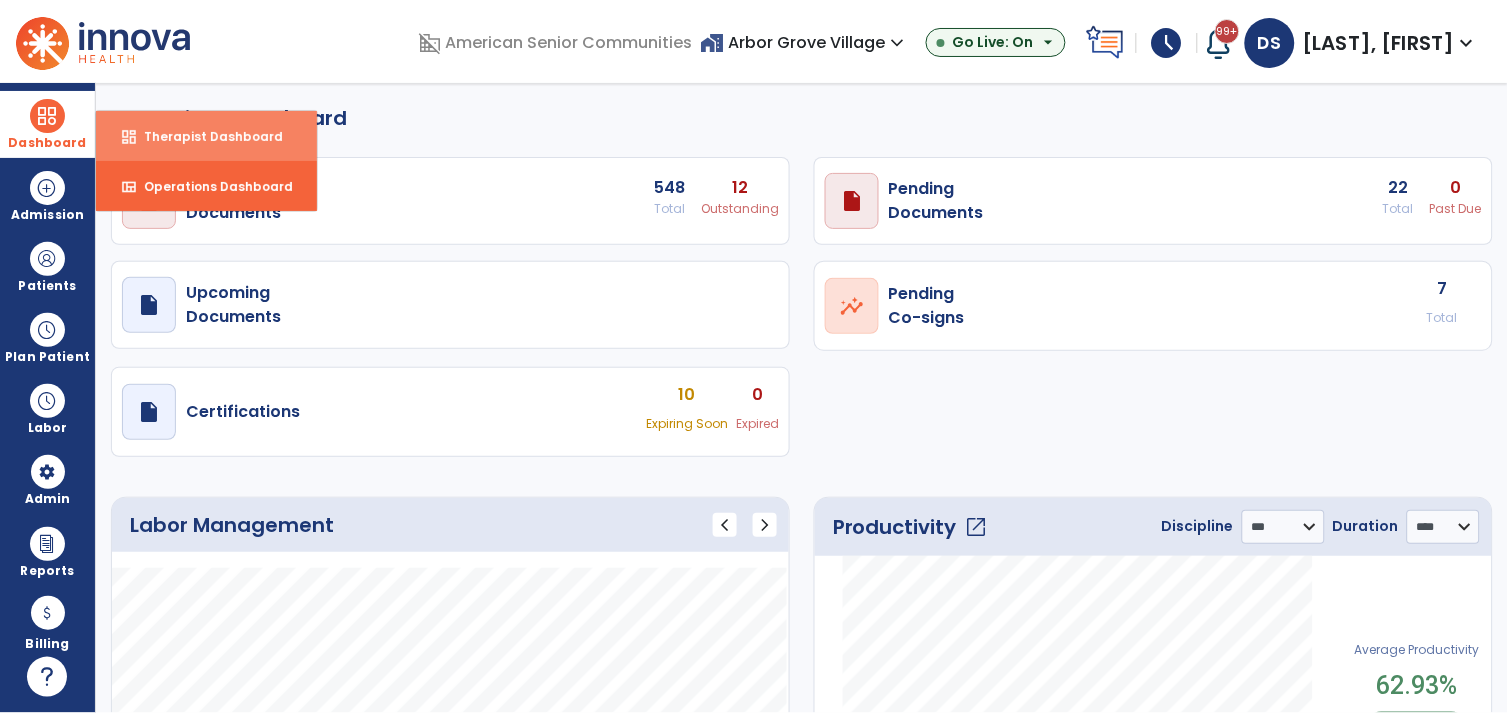 click on "Therapist Dashboard" at bounding box center [205, 136] 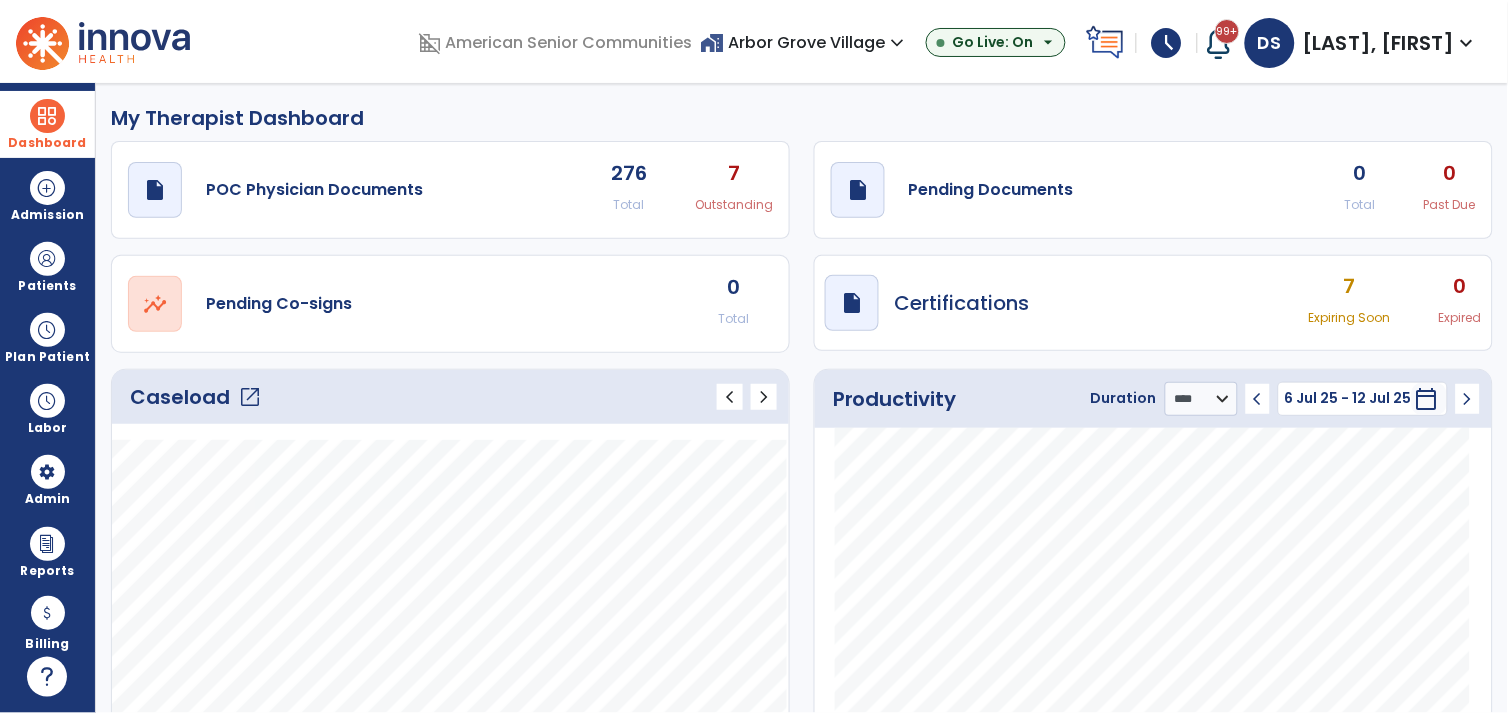 click on "Caseload   open_in_new" 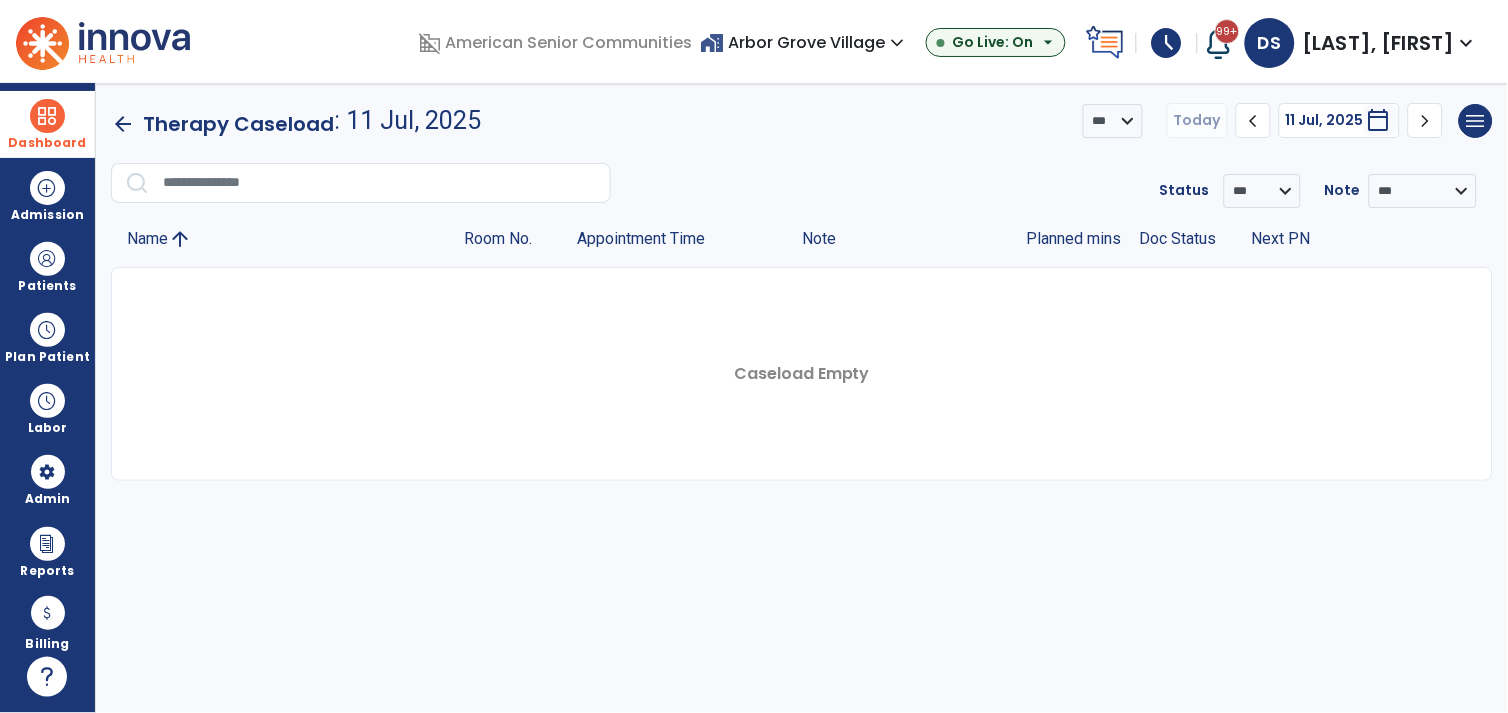 click on "home_work   Arbor Grove Village   expand_more" at bounding box center (805, 42) 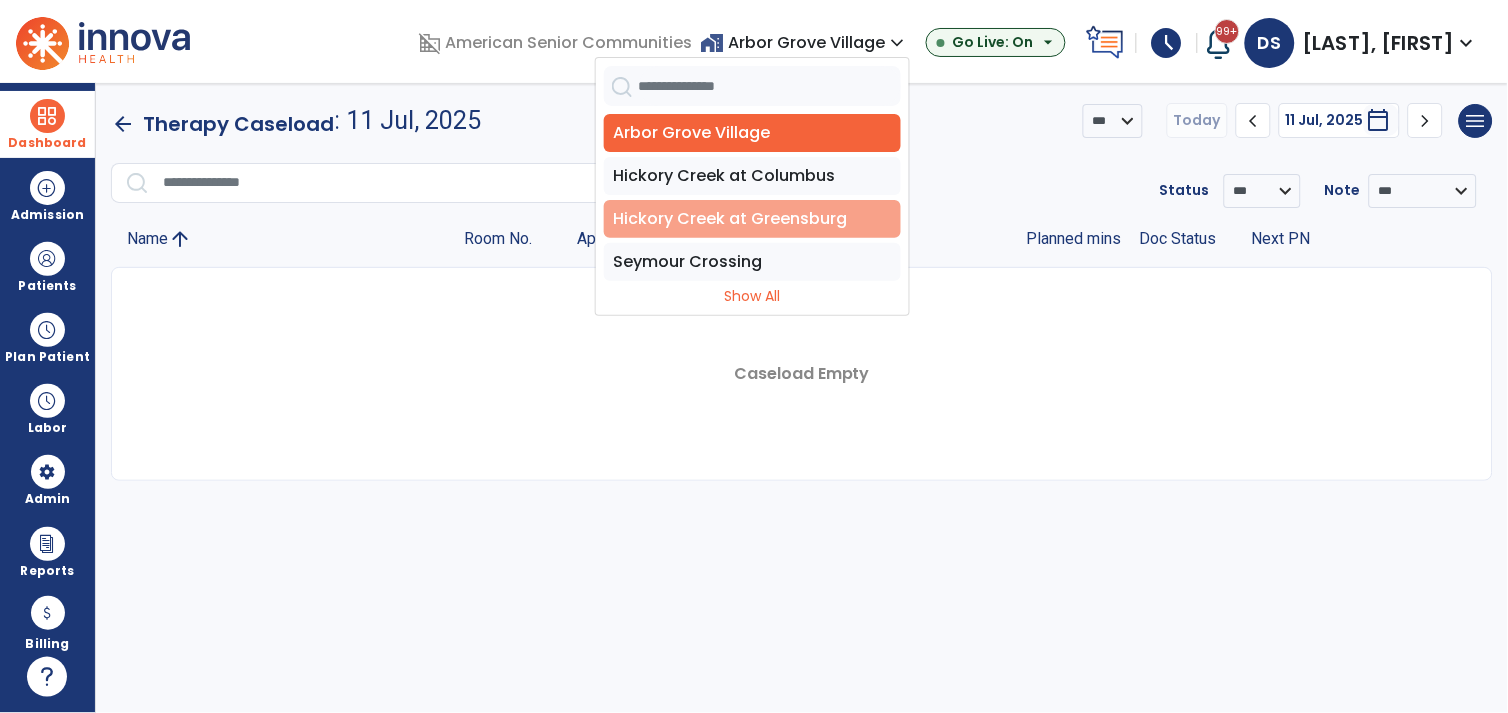 click on "Hickory Creek at Greensburg" at bounding box center [752, 219] 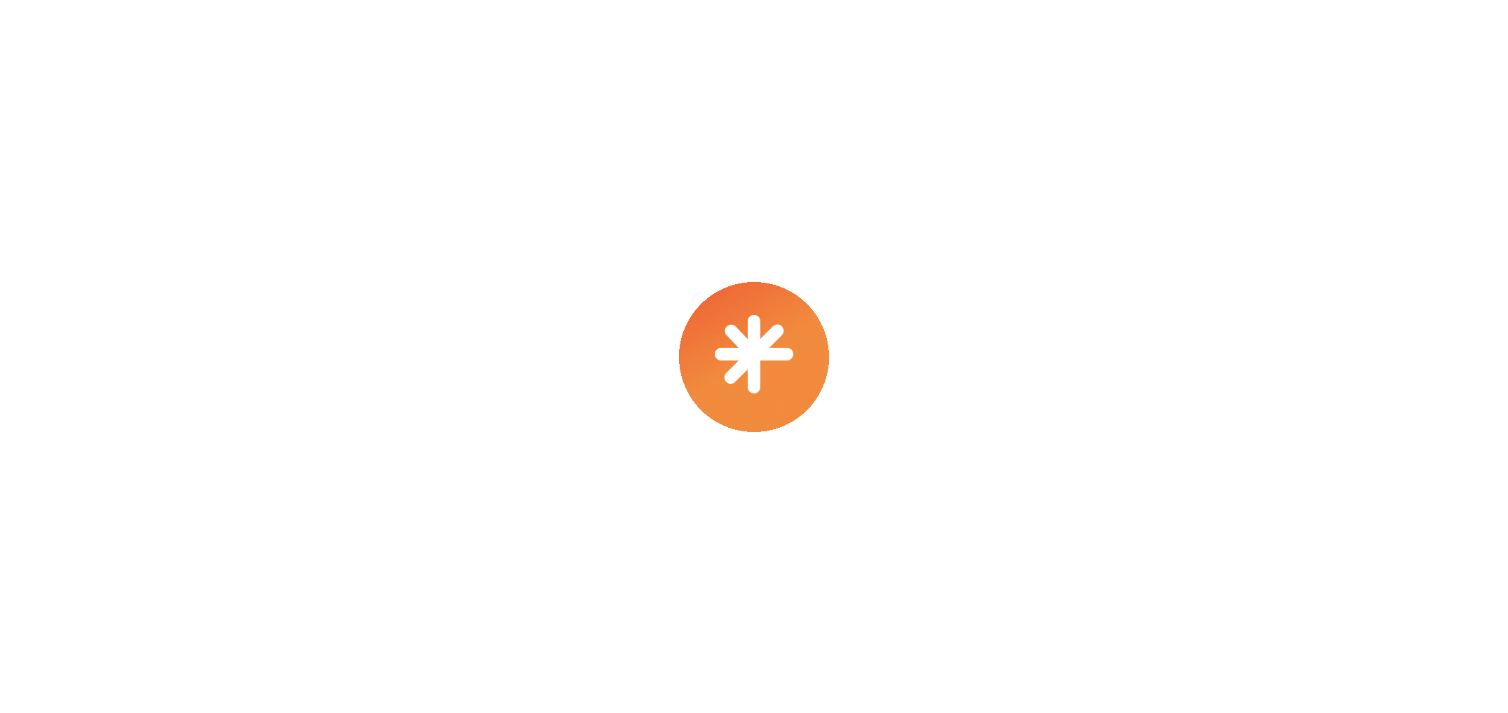 scroll, scrollTop: 0, scrollLeft: 0, axis: both 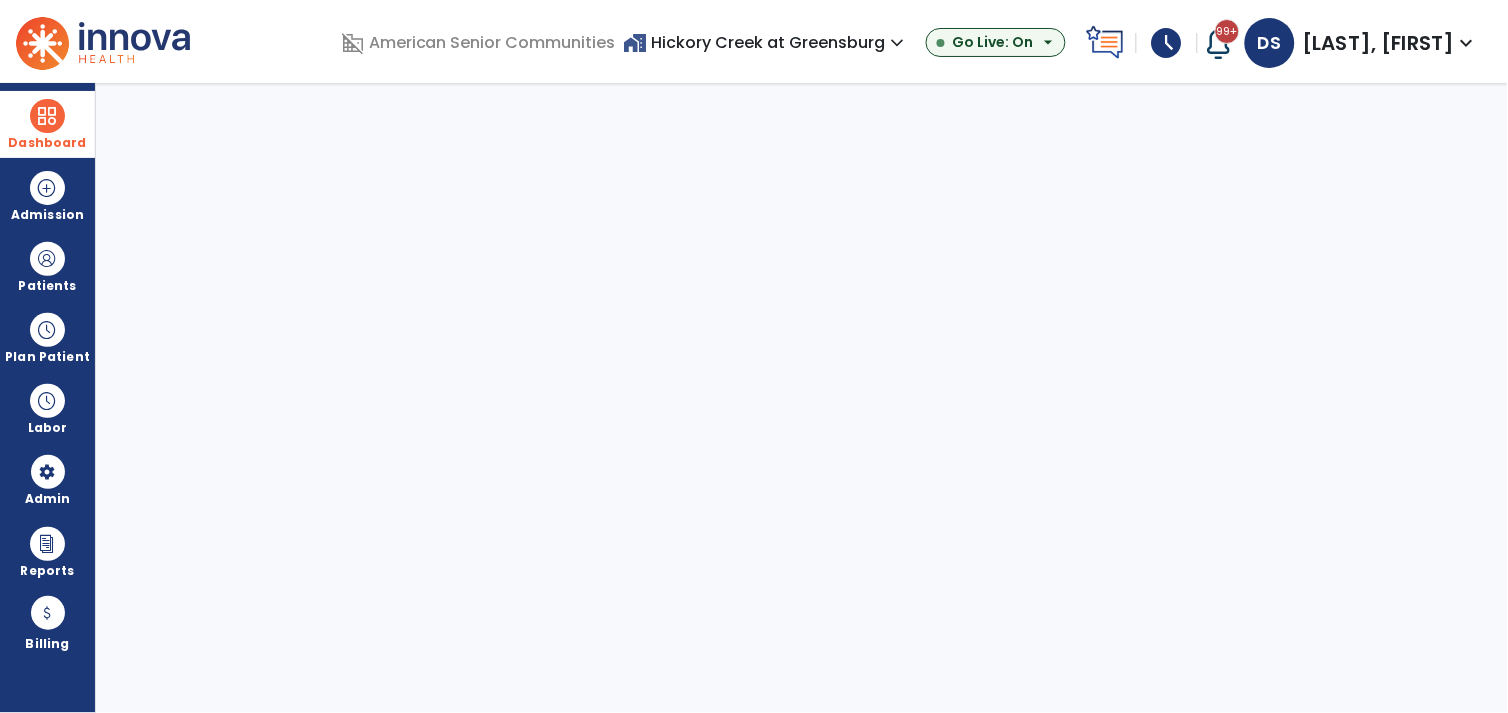 select on "***" 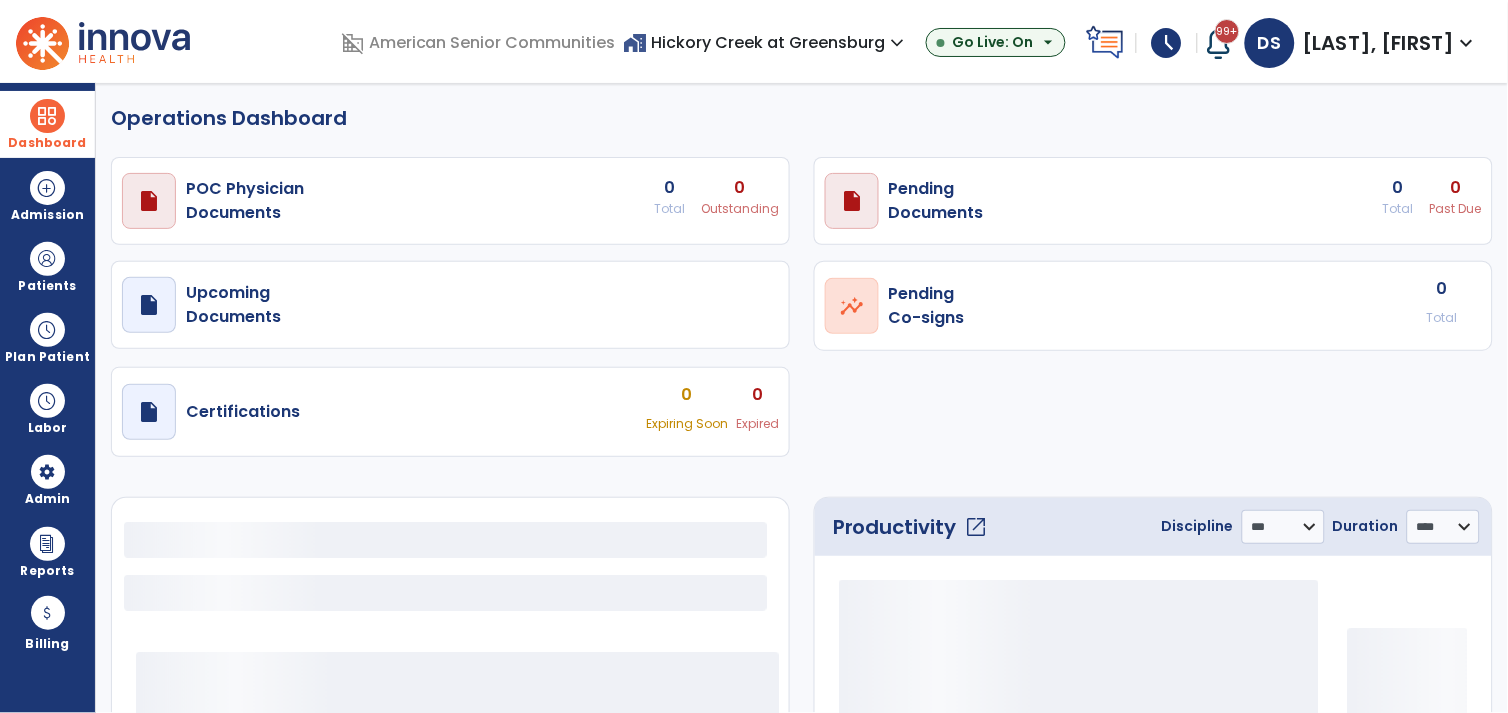 select on "***" 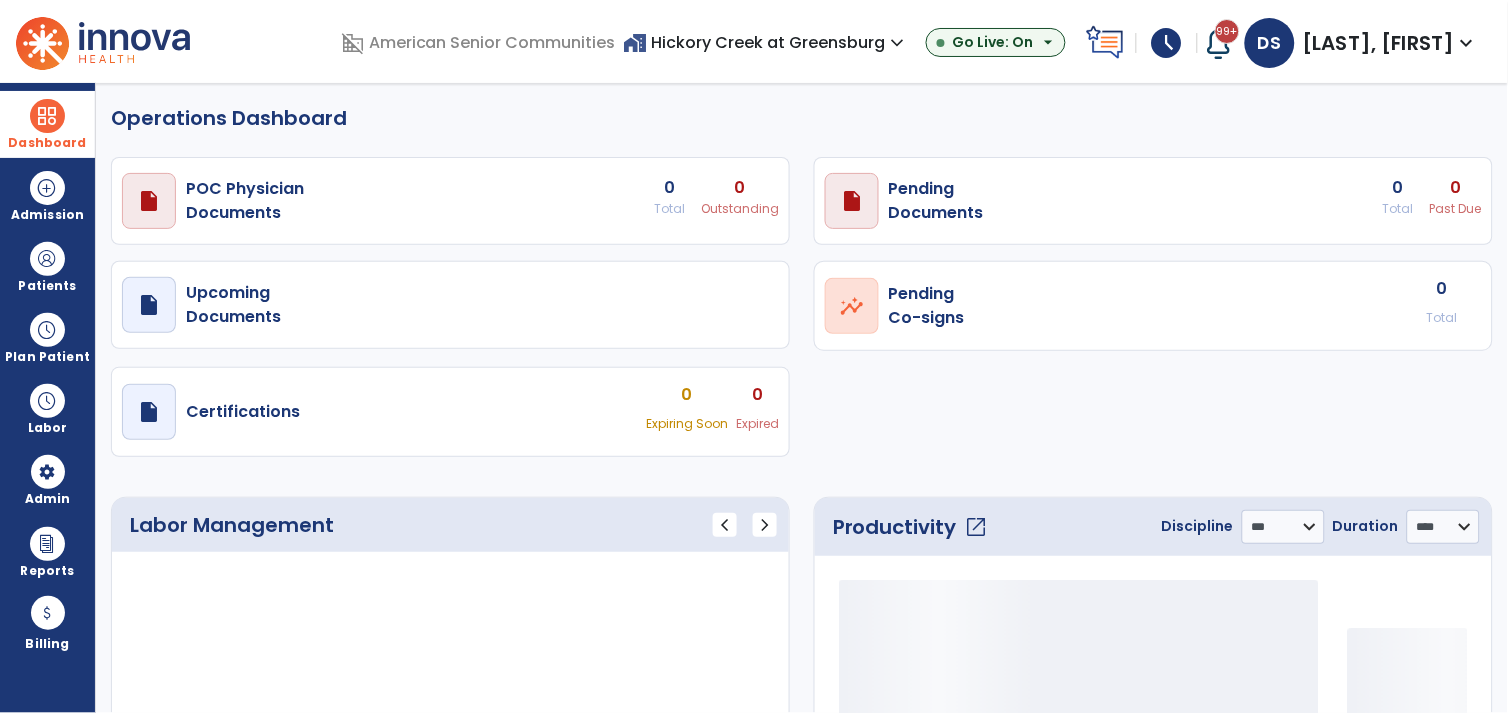 click on "Dashboard" at bounding box center (47, 143) 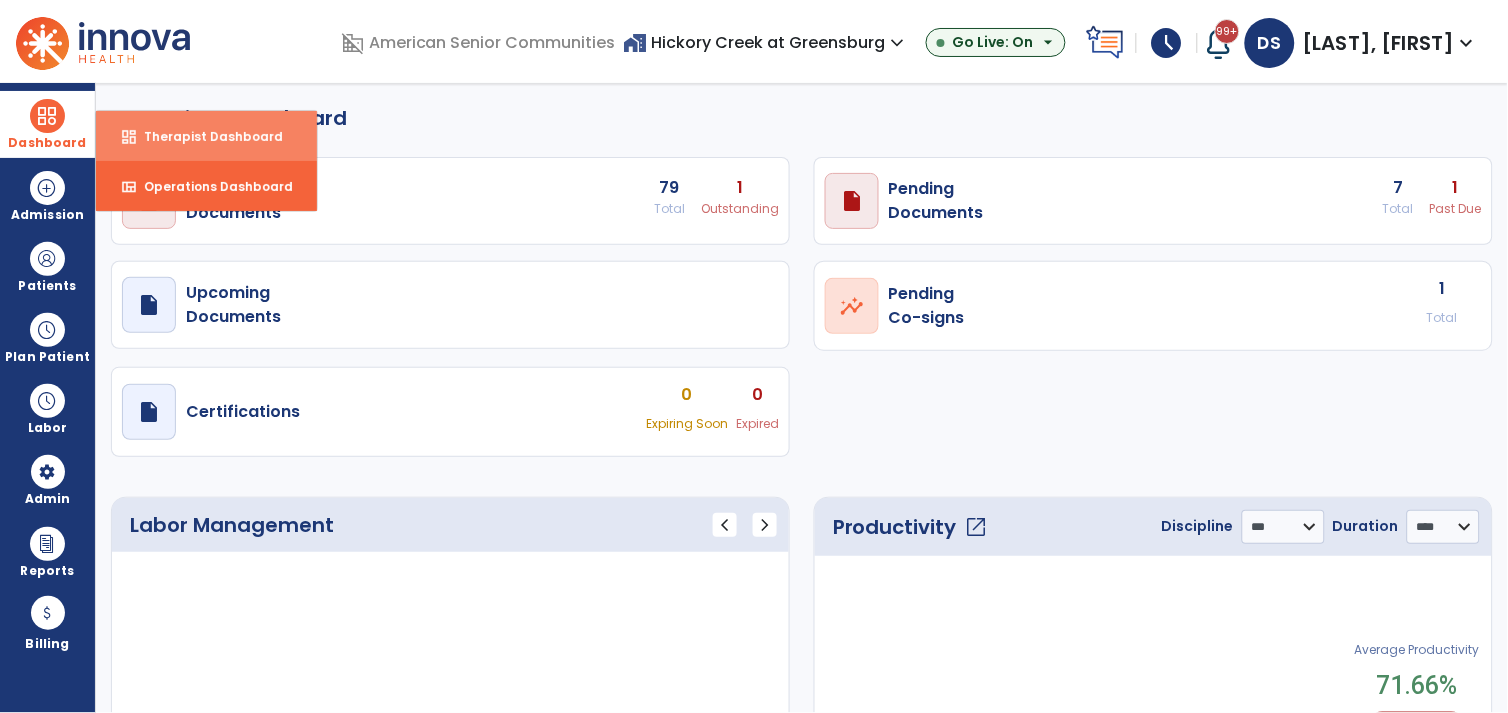 click on "Therapist Dashboard" at bounding box center (205, 136) 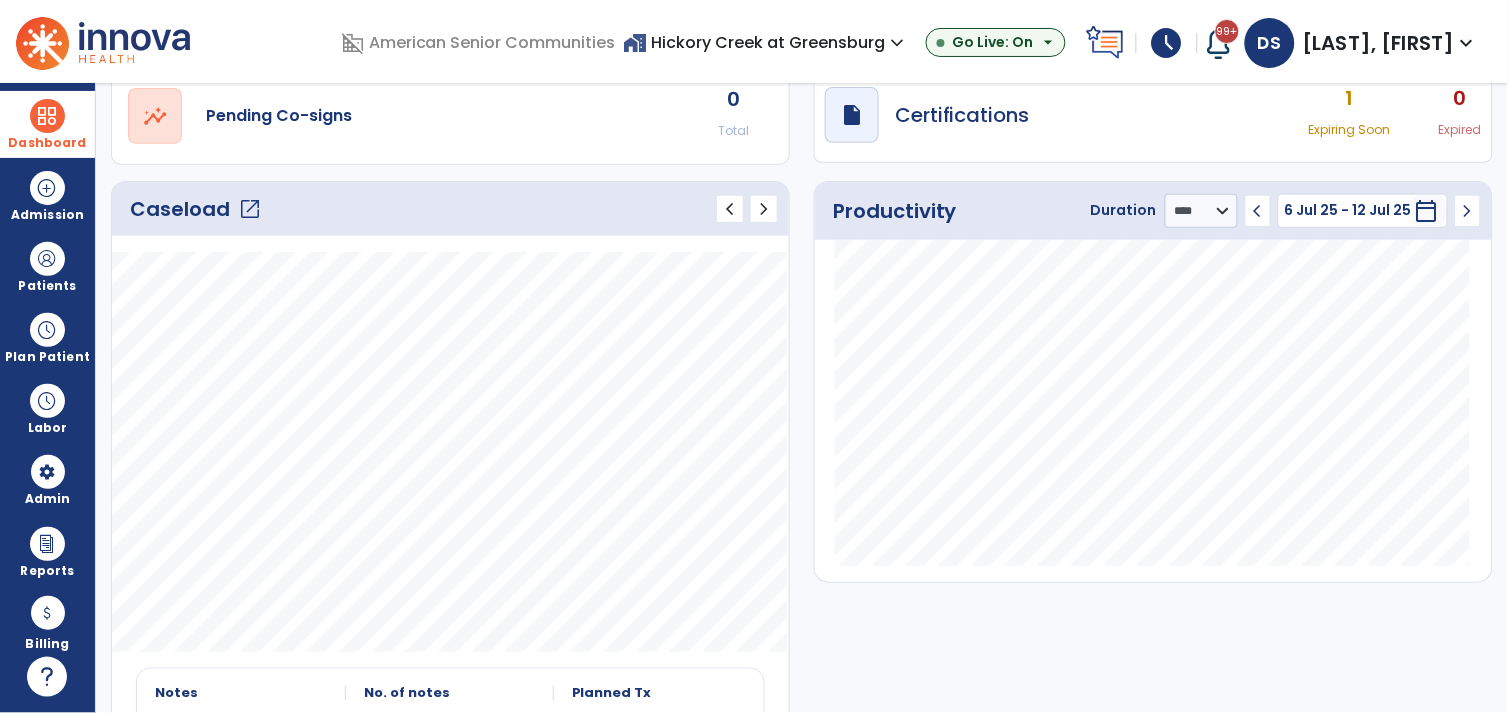scroll, scrollTop: 157, scrollLeft: 0, axis: vertical 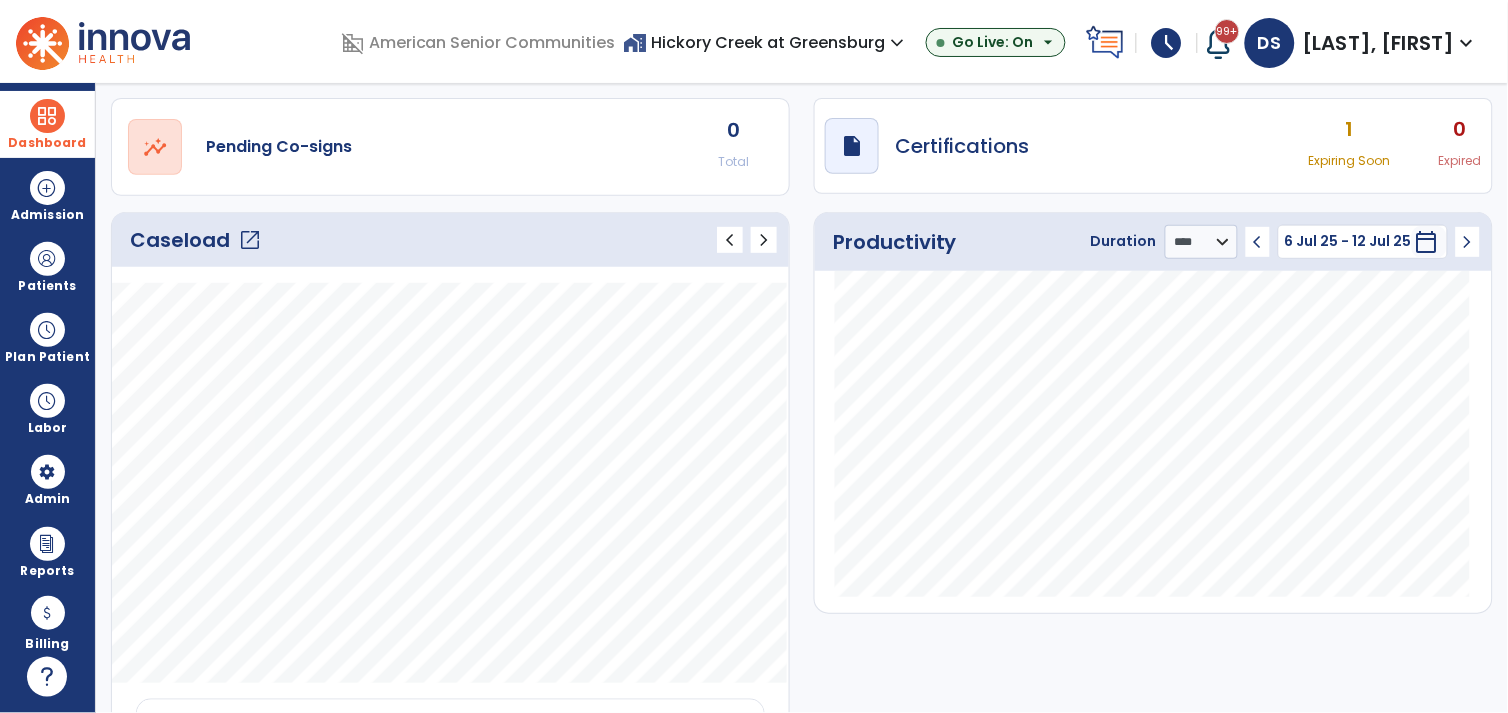 click on "Caseload   open_in_new" 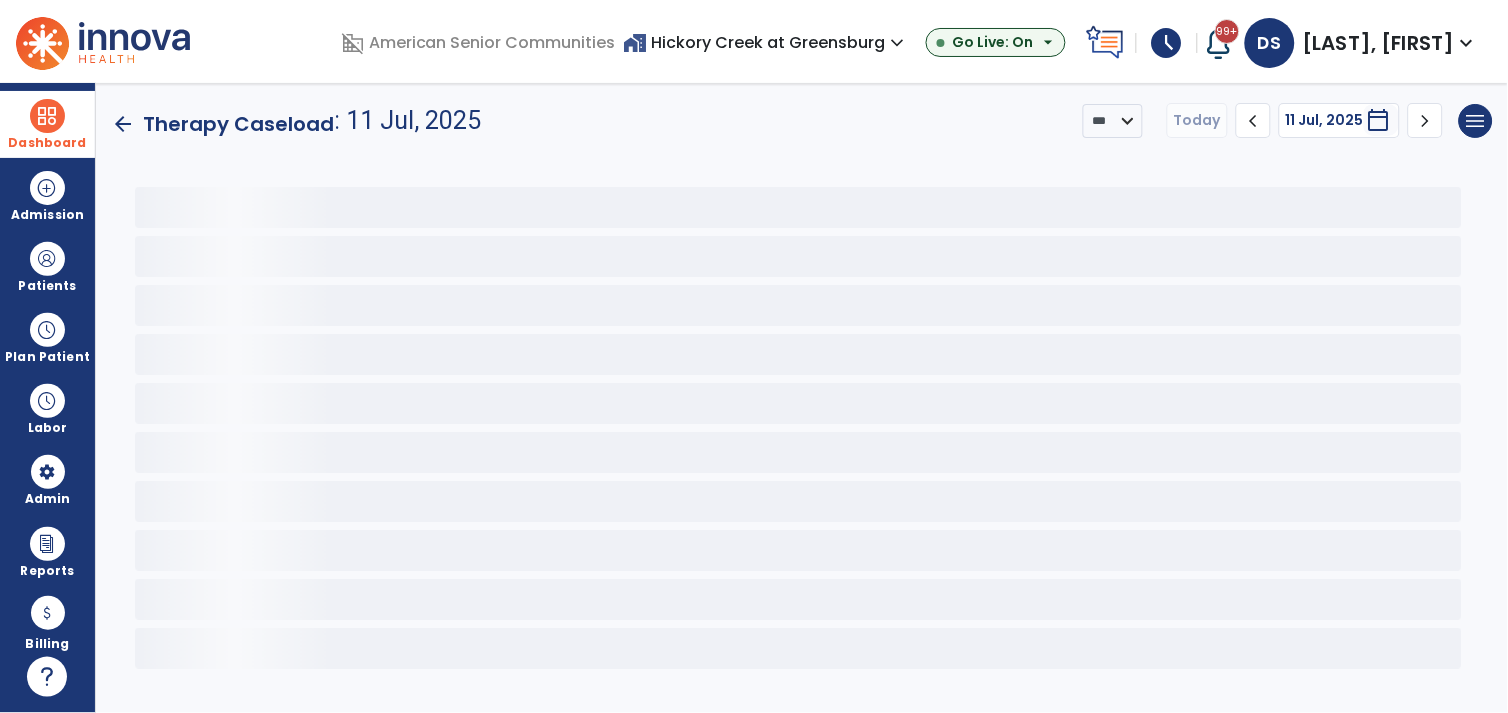 scroll, scrollTop: 0, scrollLeft: 0, axis: both 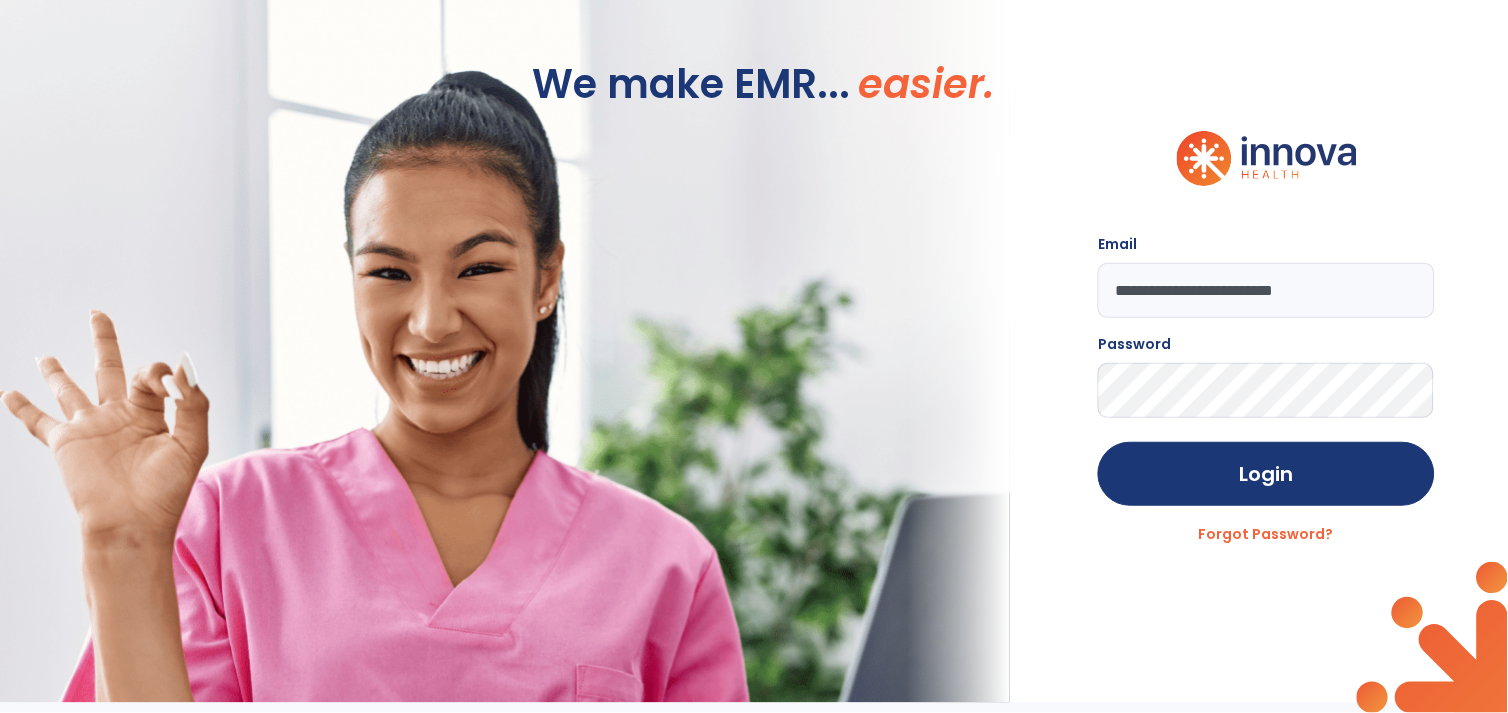 click on "**********" 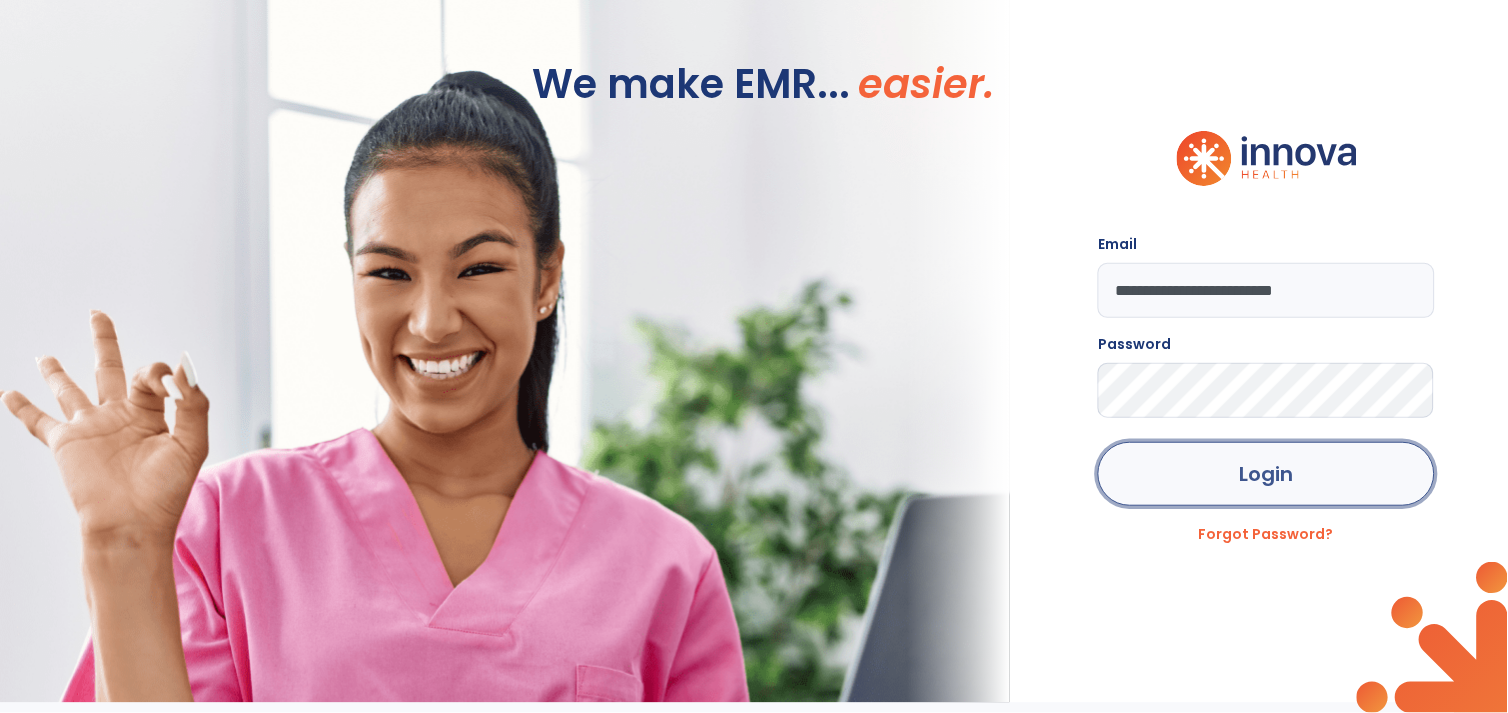 click on "Login" 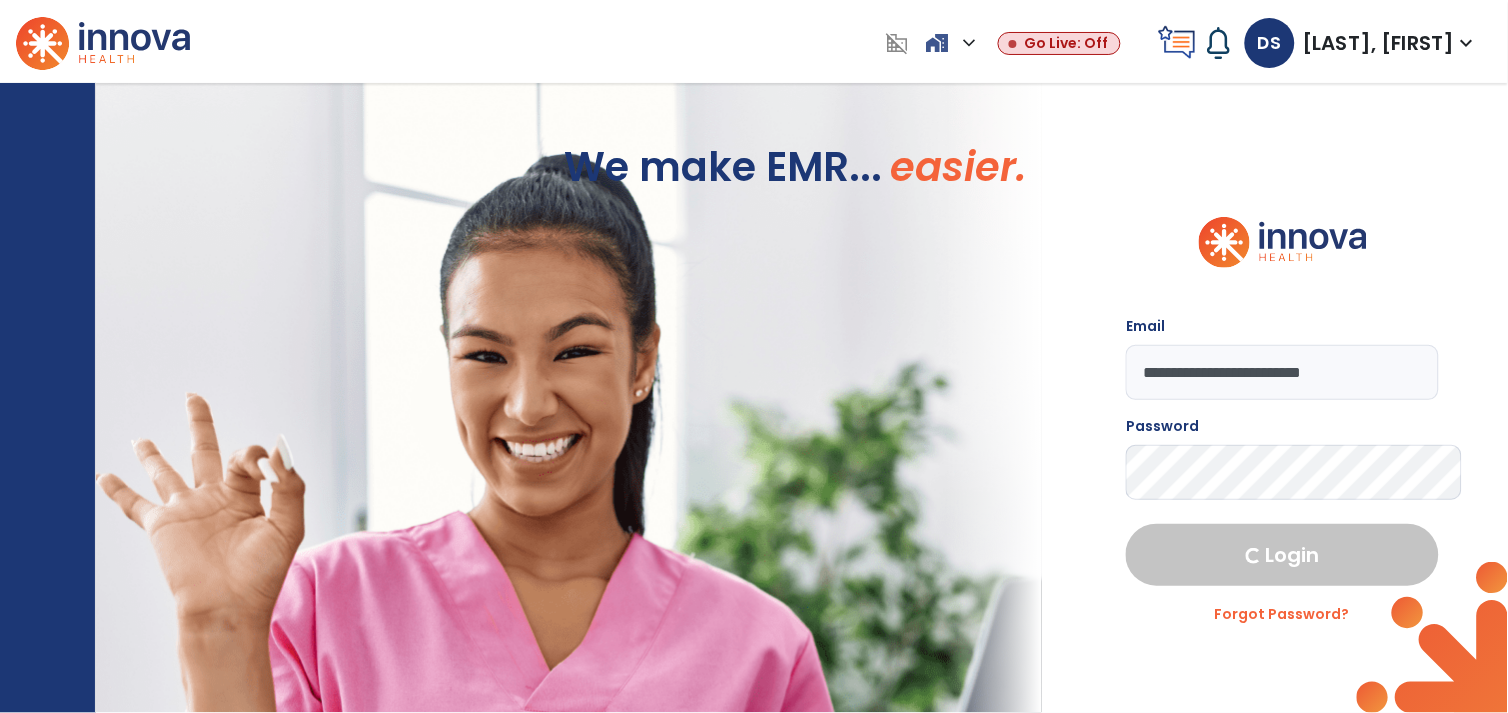 select on "***" 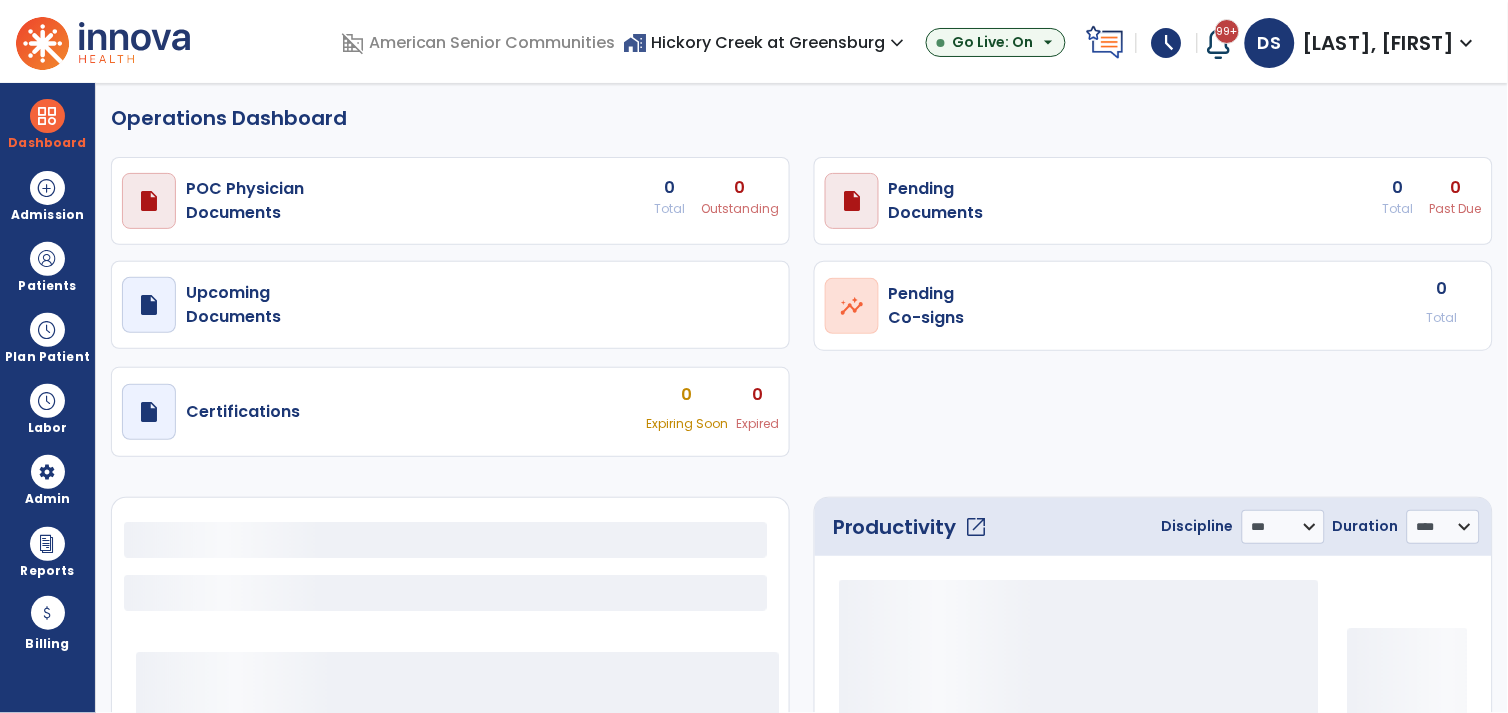 select on "***" 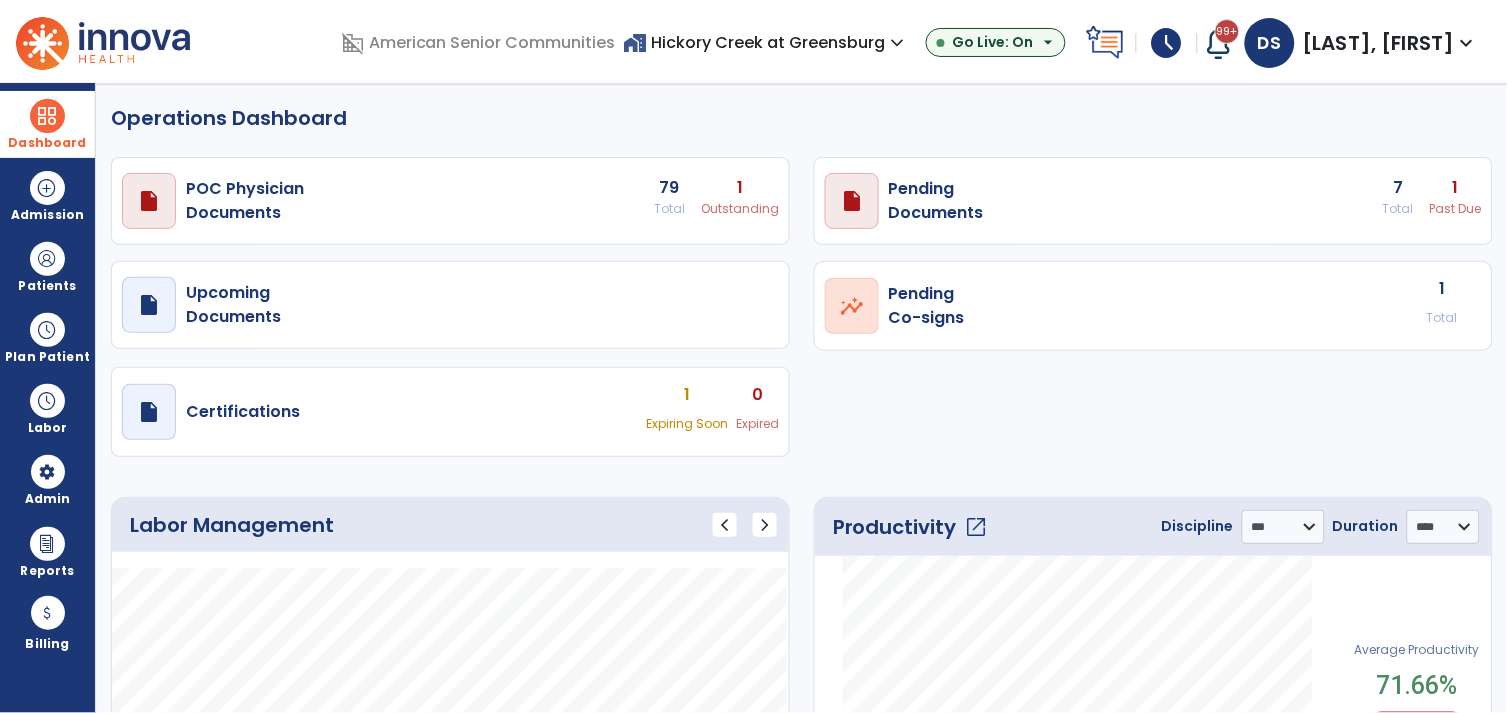 click on "Dashboard" at bounding box center [47, 124] 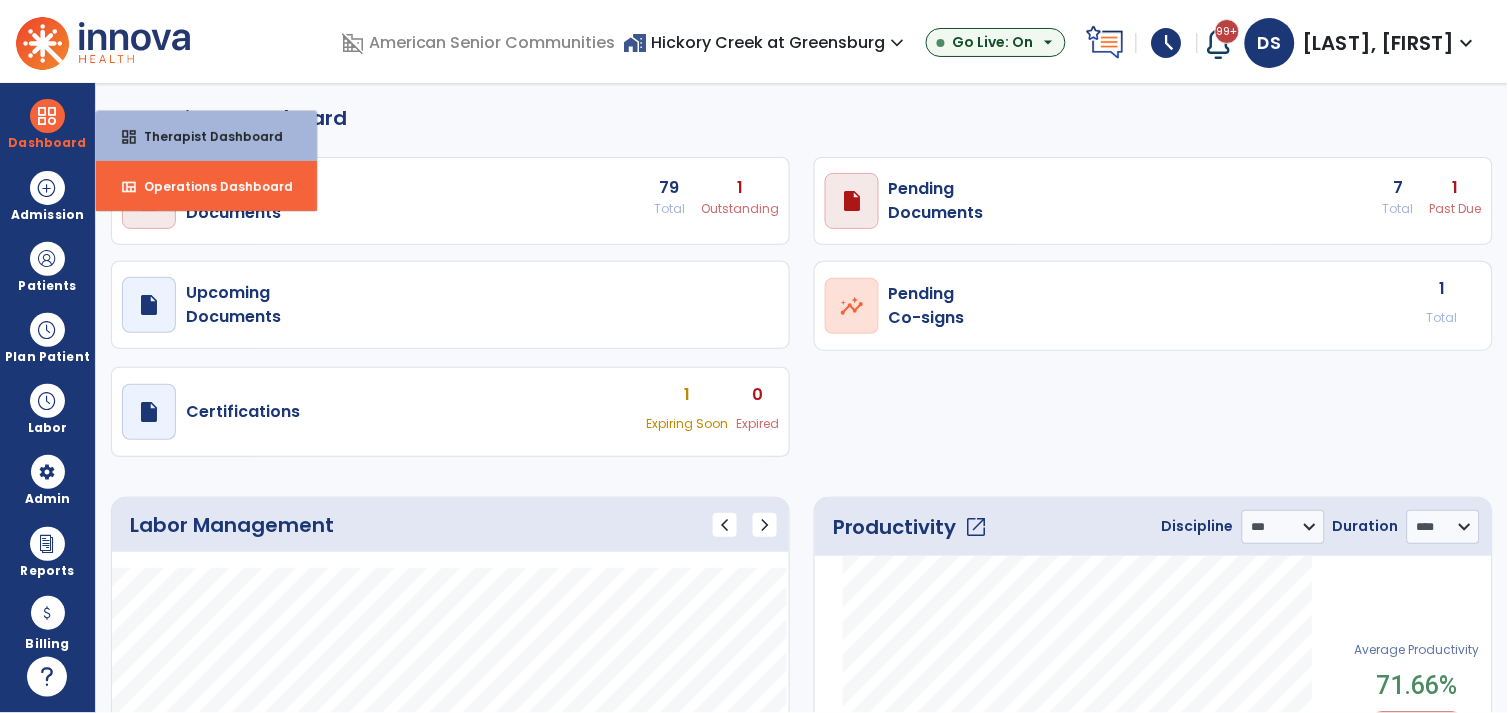 click on "Operations Dashboard" 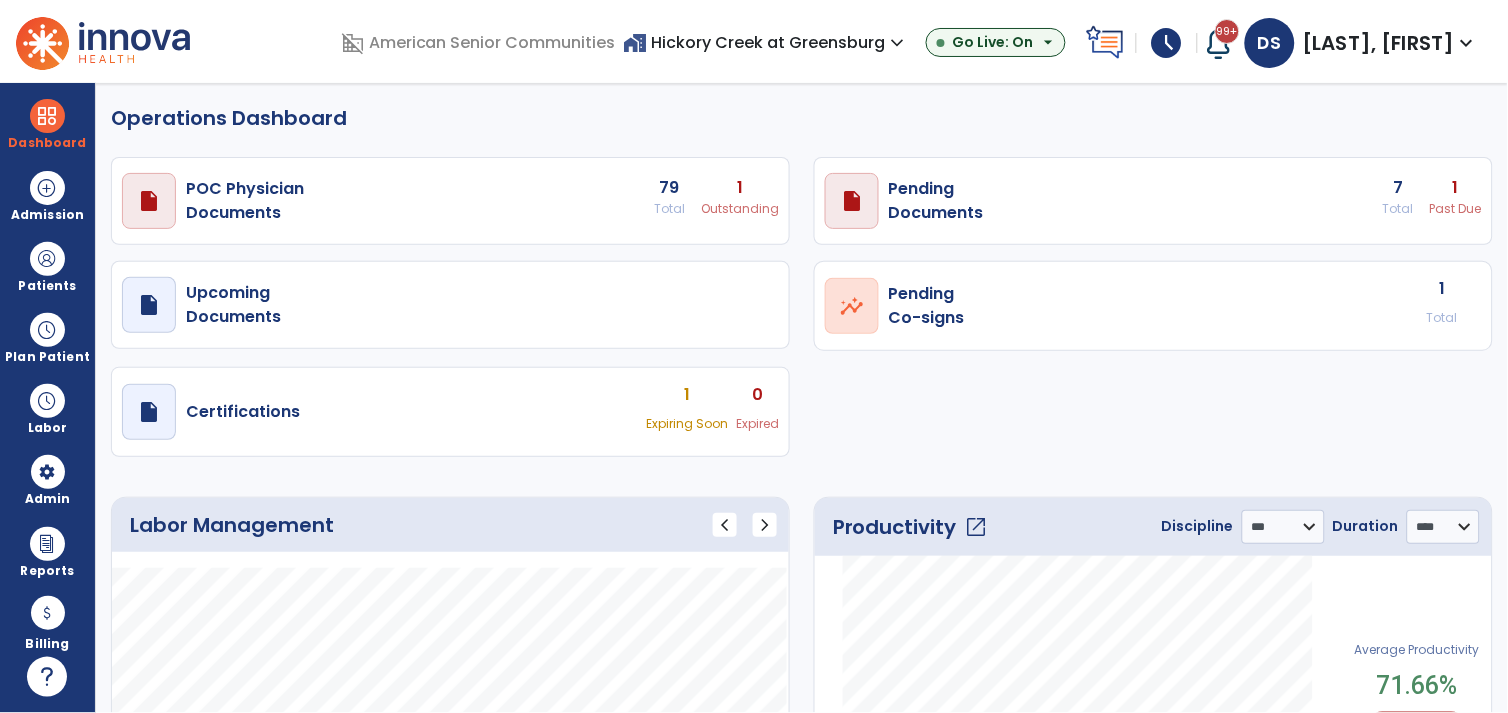 click on "Operations Dashboard" 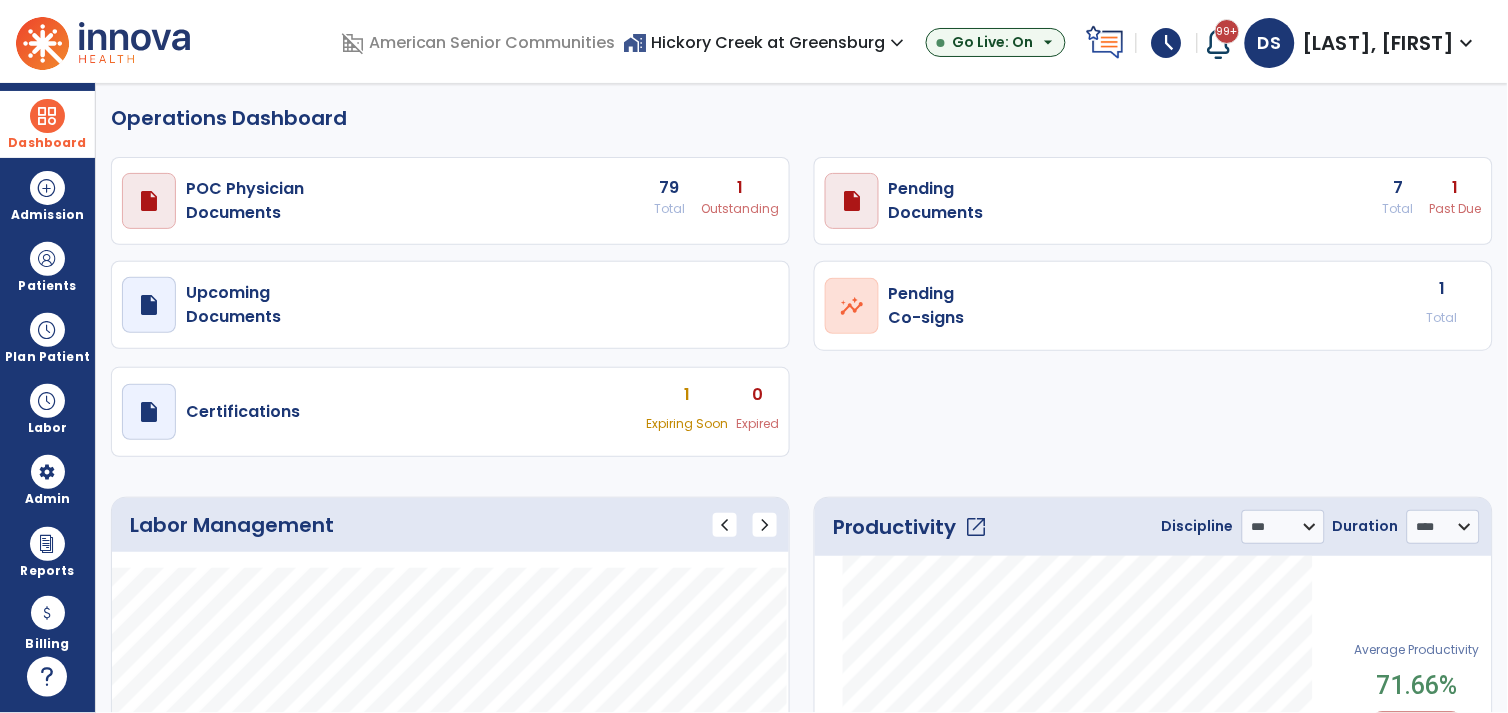 click at bounding box center [47, 116] 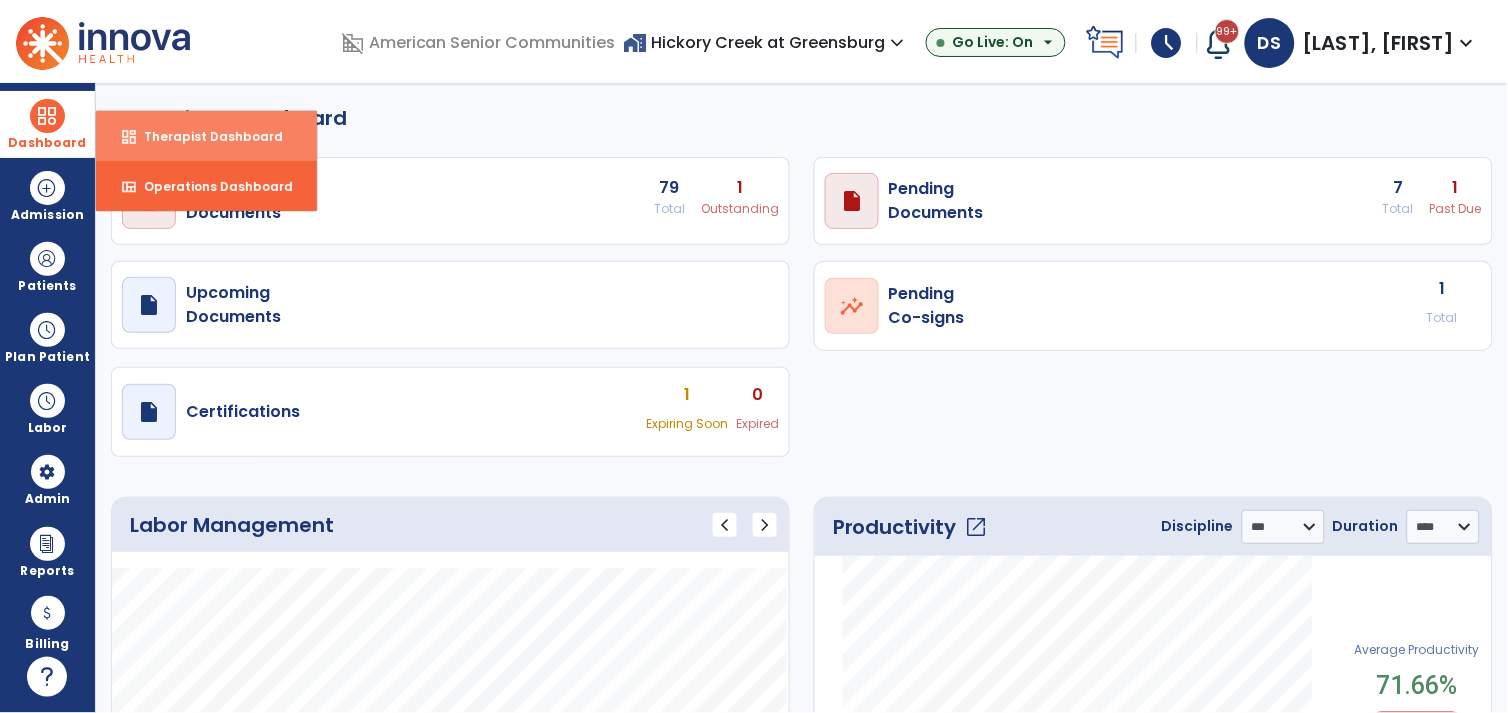 click on "dashboard  Therapist Dashboard" at bounding box center [206, 136] 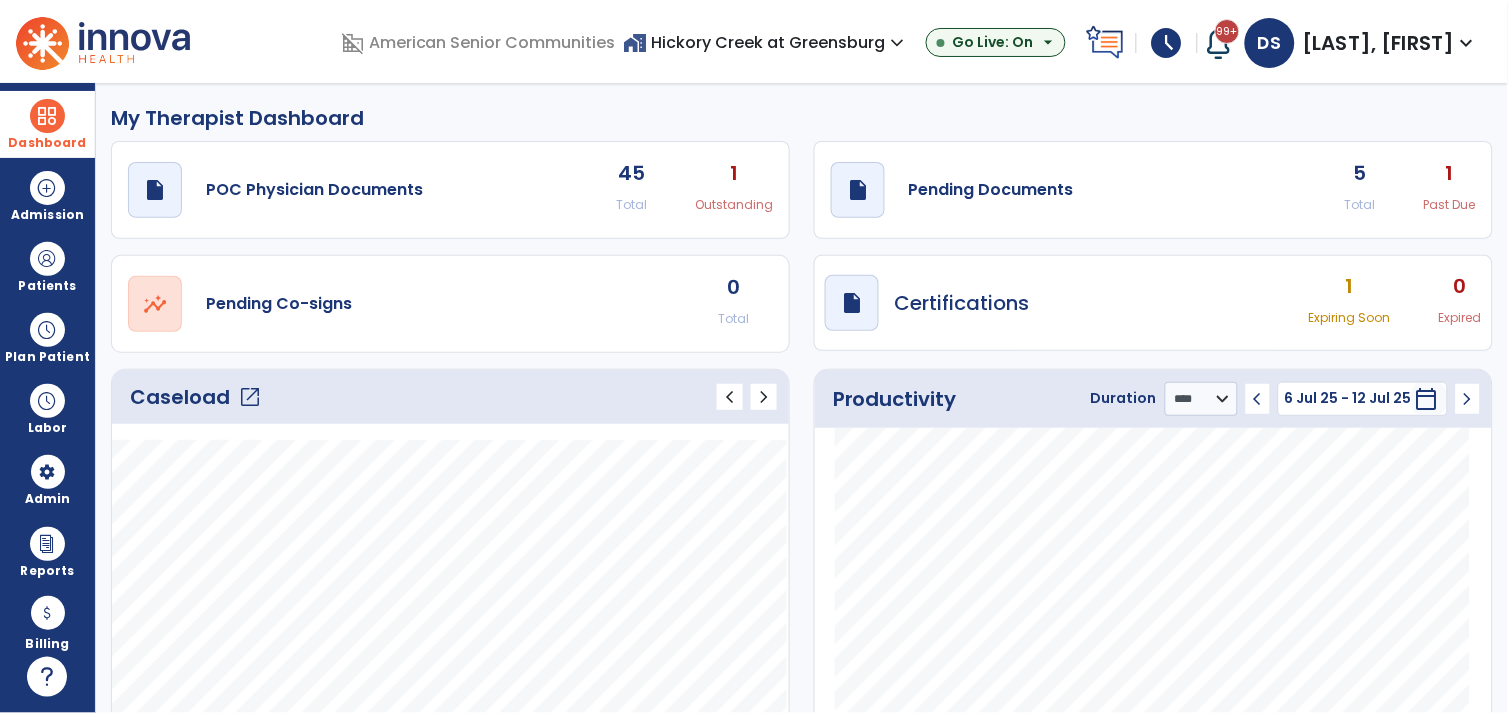 click on "Caseload   open_in_new" 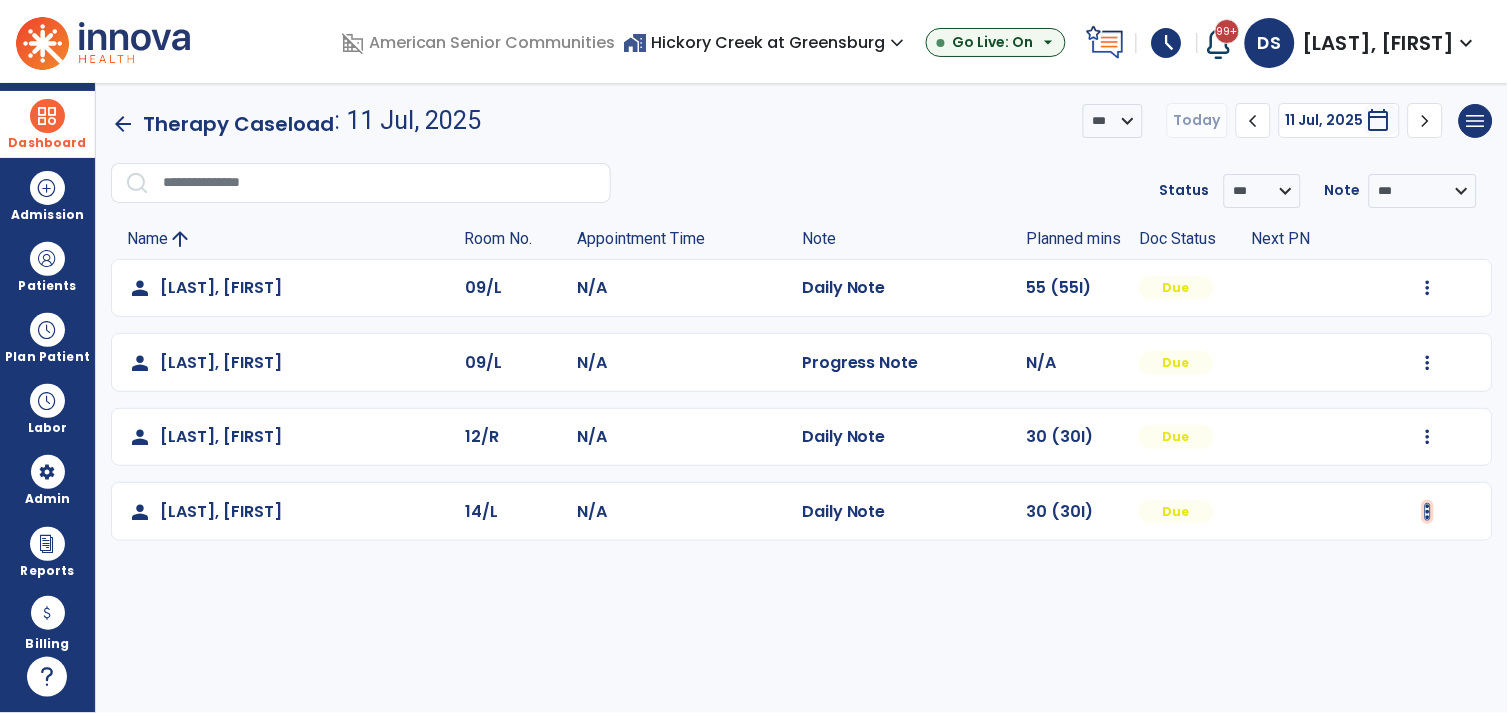 click at bounding box center (1428, 288) 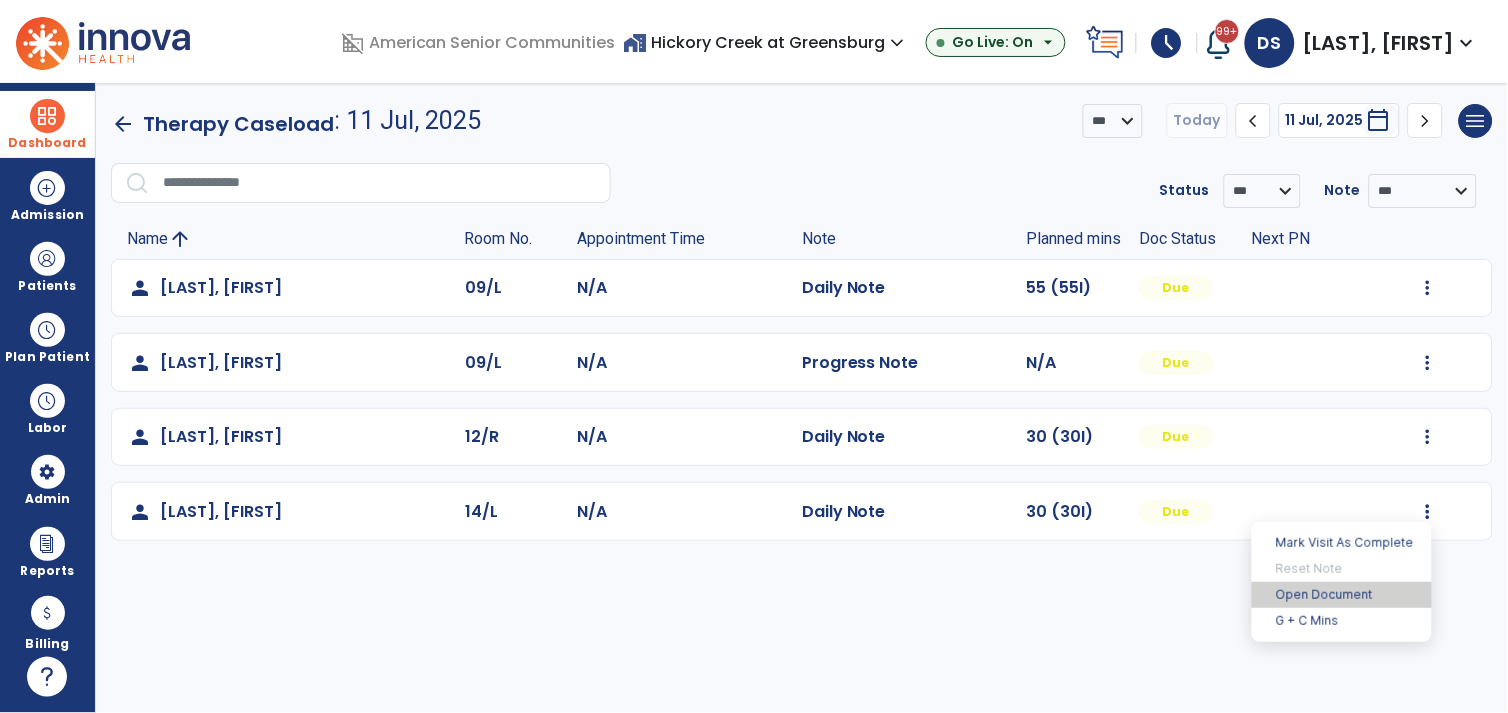 click on "Open Document" at bounding box center (1342, 595) 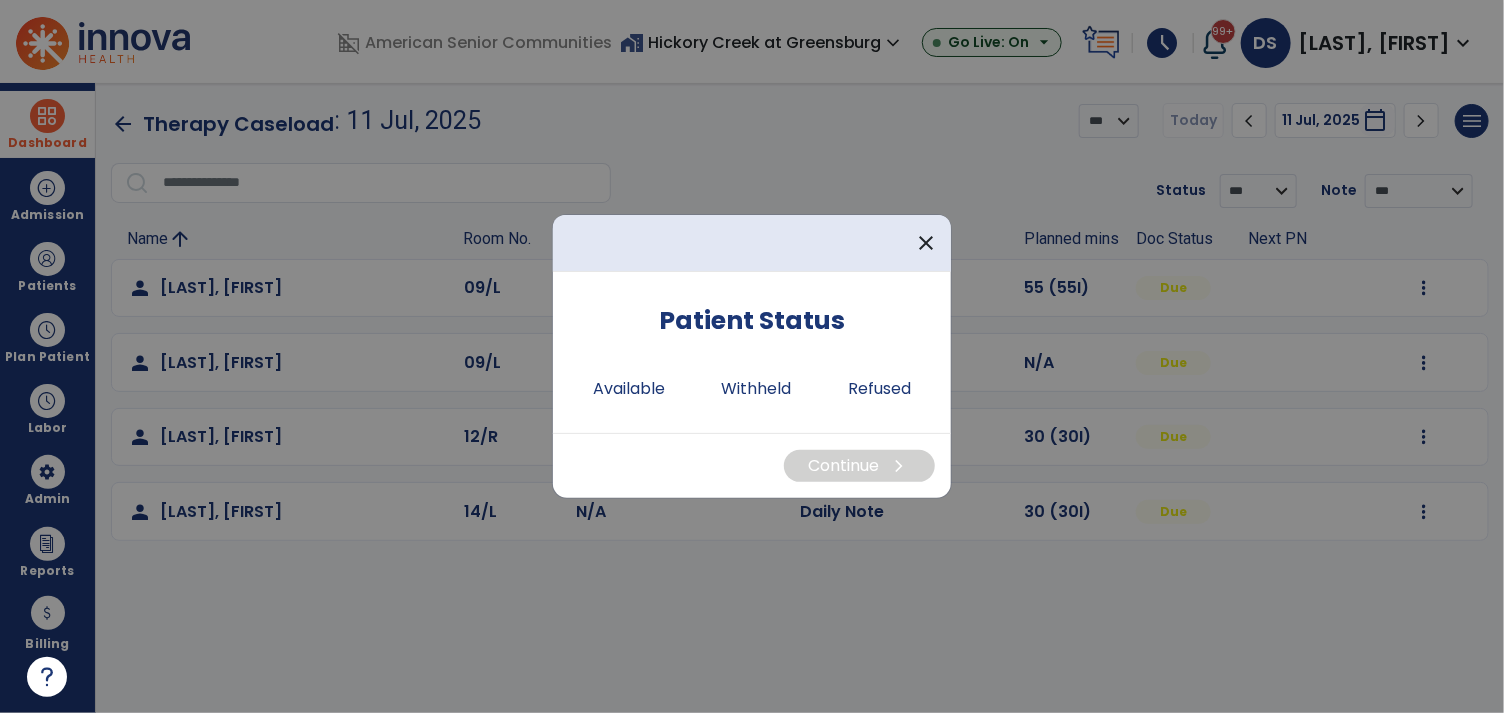 click on "Patient Status  Available   Withheld   Refused" at bounding box center (752, 352) 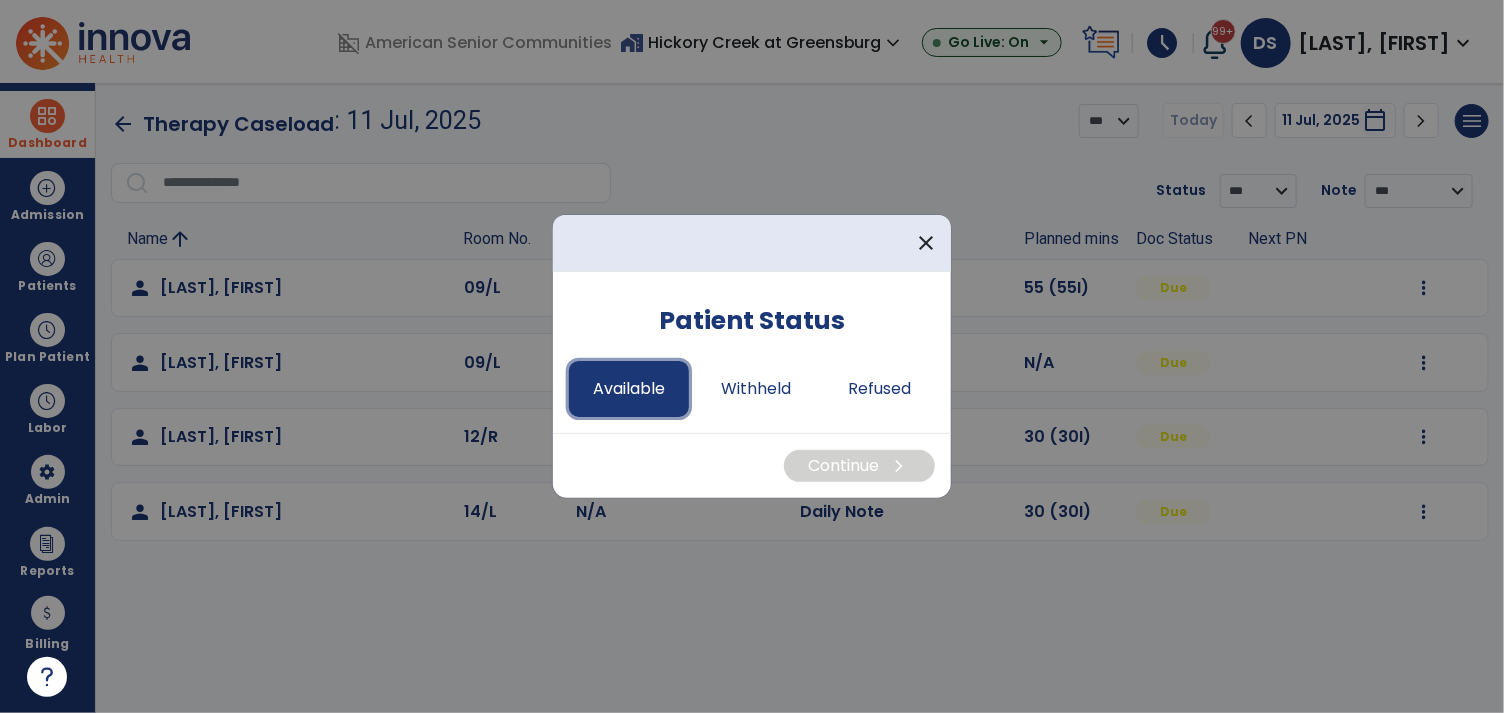 click on "Available" at bounding box center [629, 389] 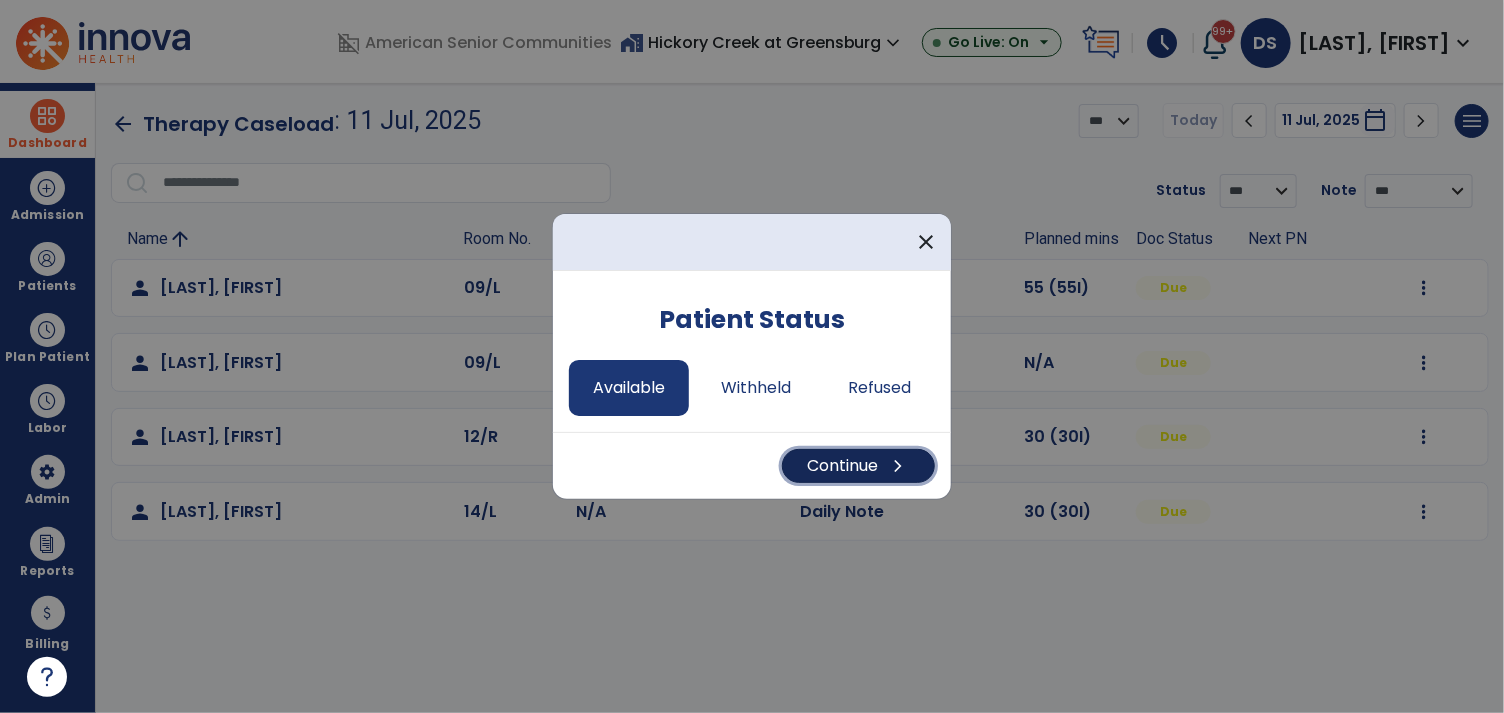 click on "Continue   chevron_right" at bounding box center [858, 466] 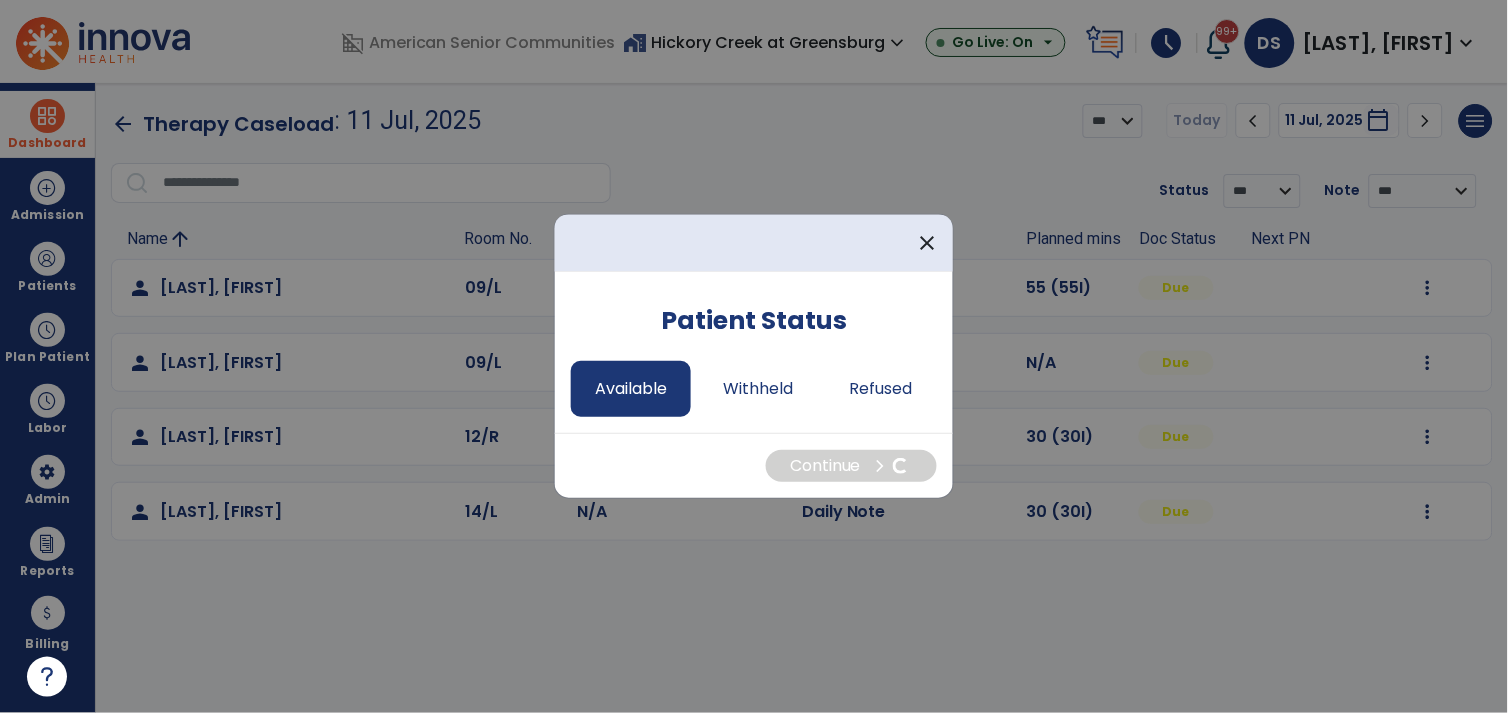select on "*" 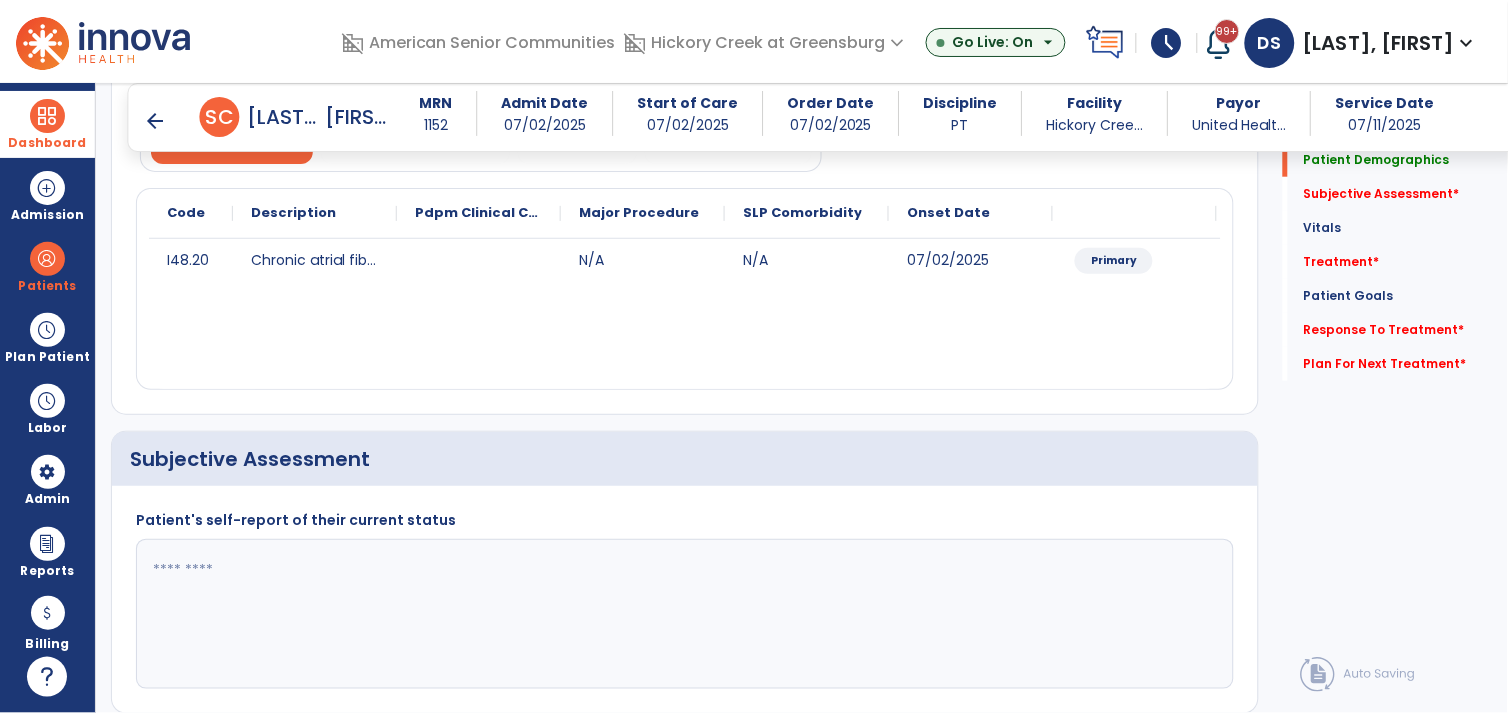 scroll, scrollTop: 274, scrollLeft: 0, axis: vertical 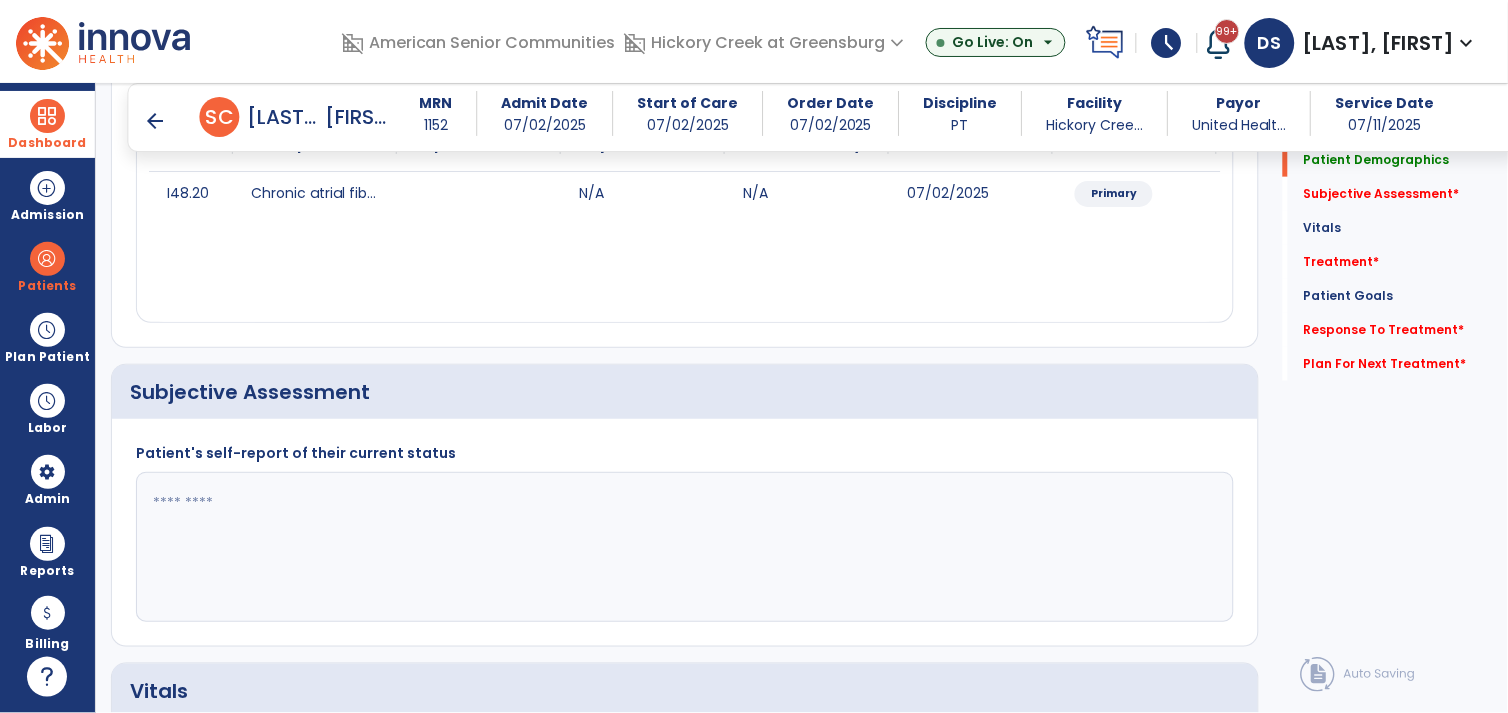 click 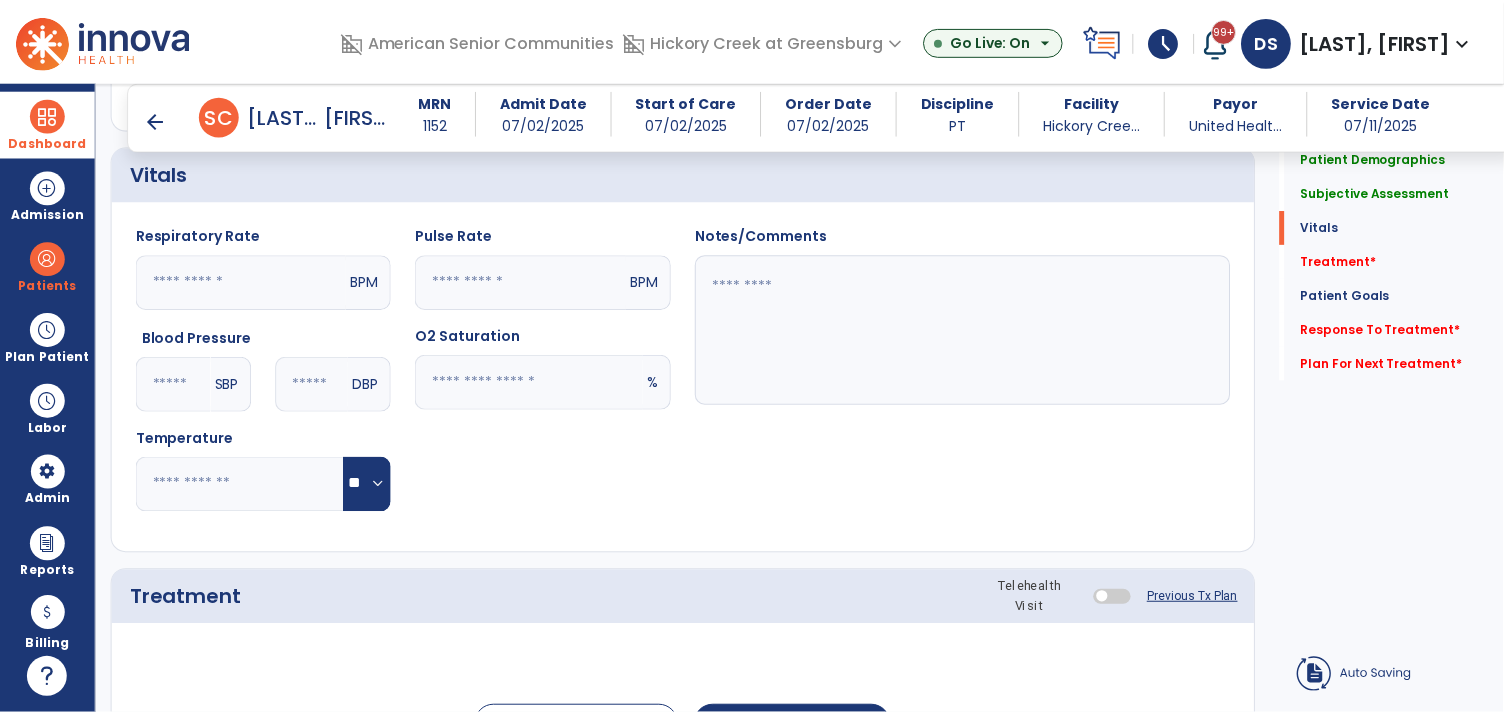 scroll, scrollTop: 918, scrollLeft: 0, axis: vertical 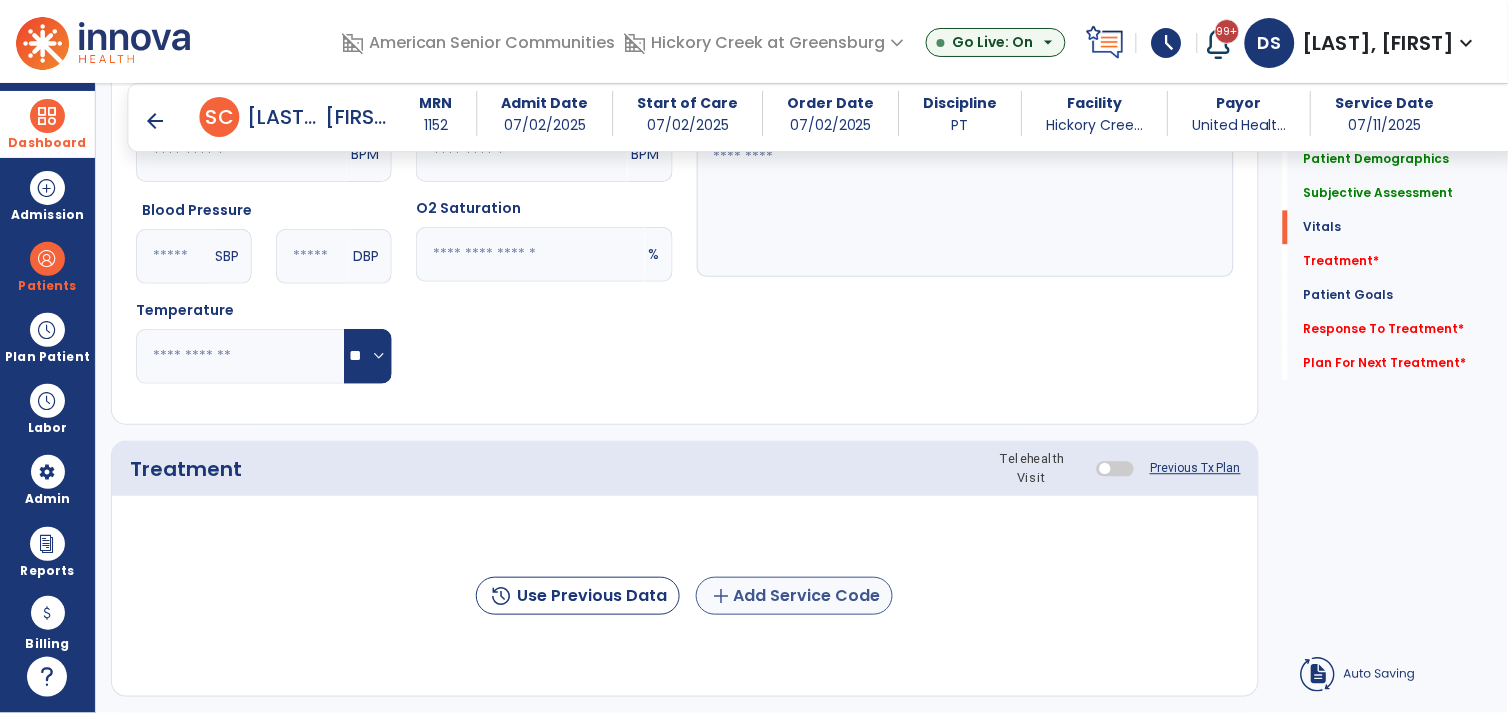 type on "**********" 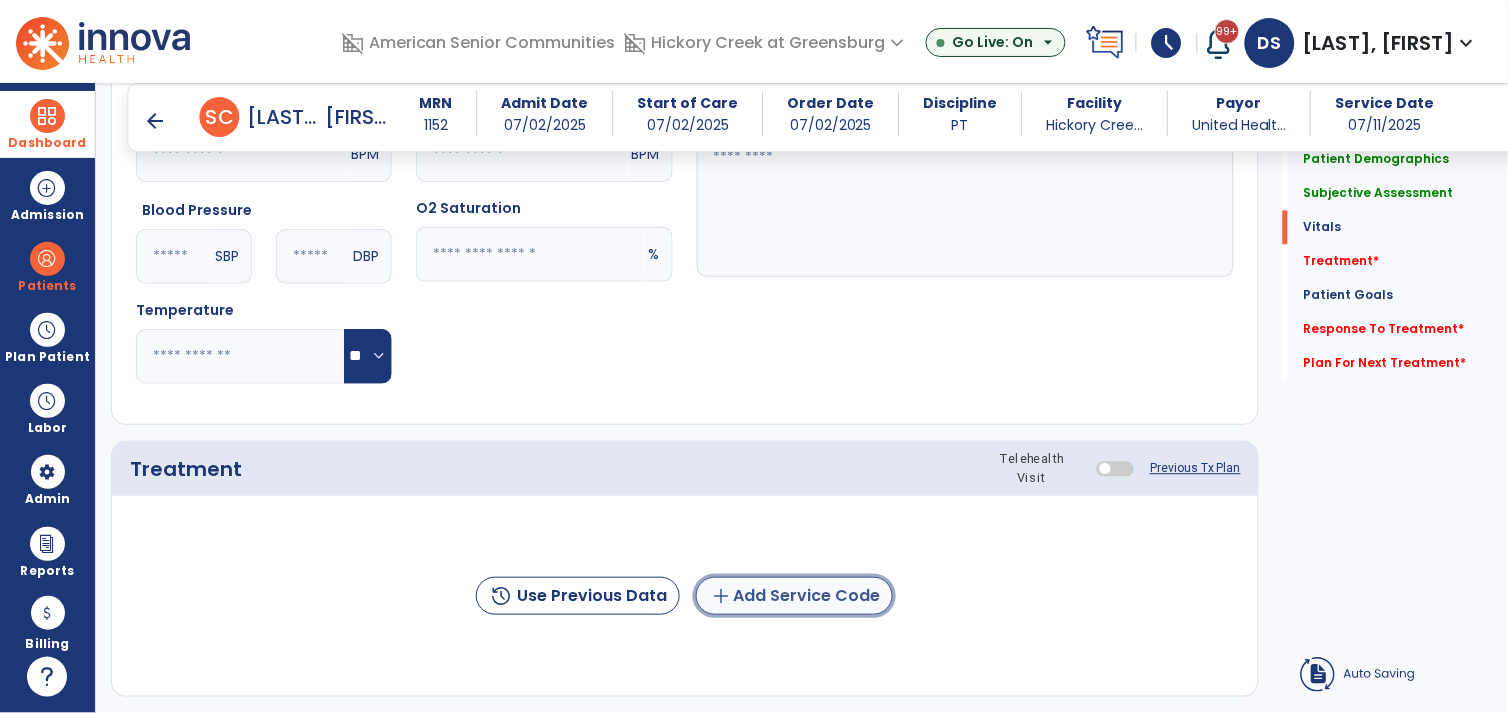 click on "add  Add Service Code" 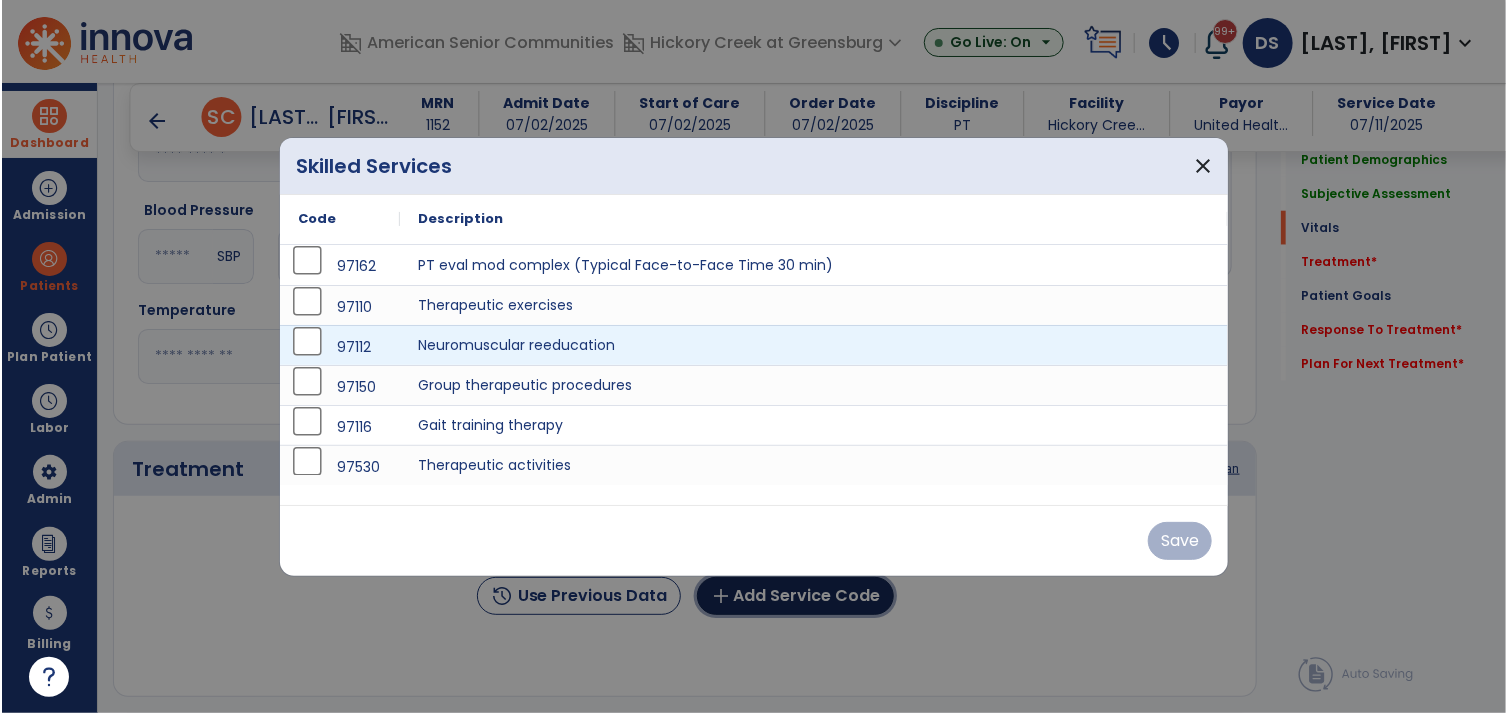 scroll, scrollTop: 918, scrollLeft: 0, axis: vertical 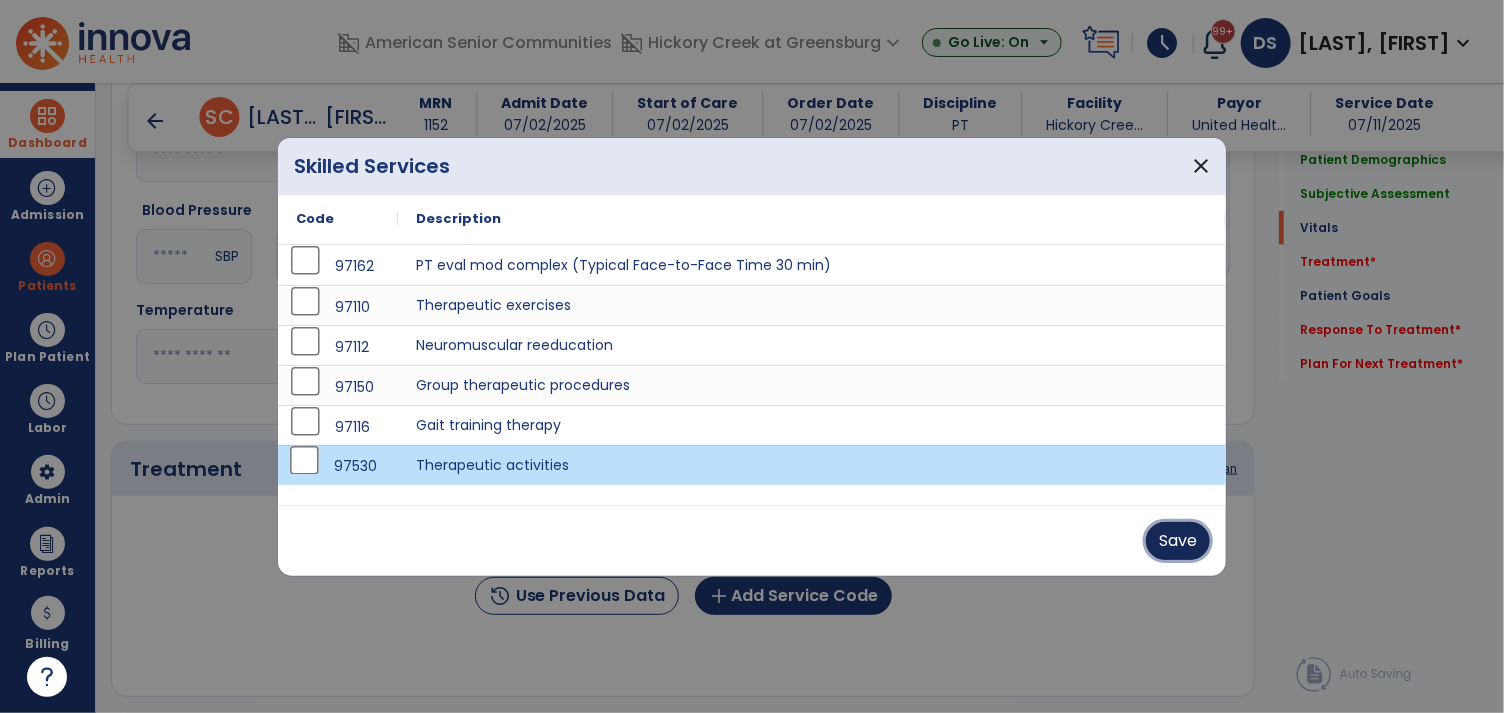 click on "Save" at bounding box center [1178, 541] 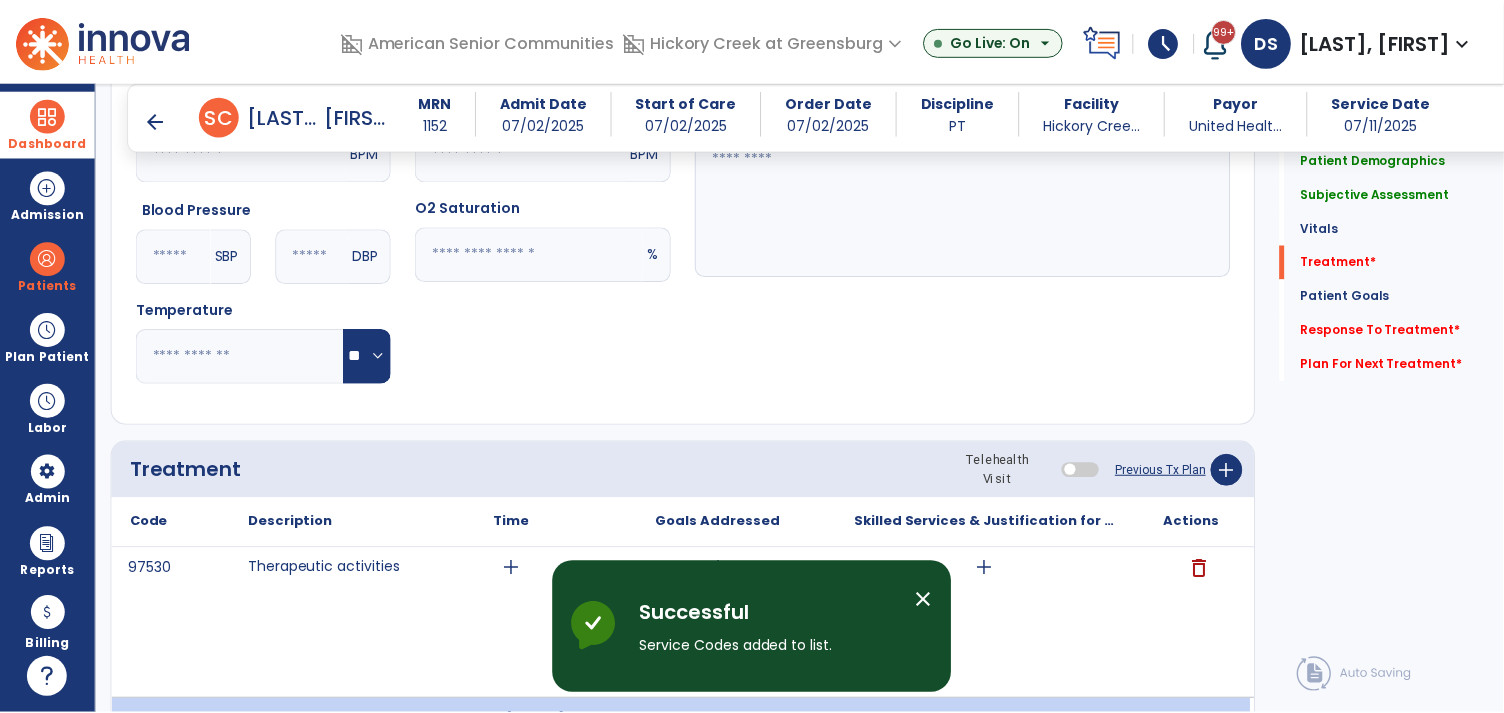 scroll, scrollTop: 1071, scrollLeft: 0, axis: vertical 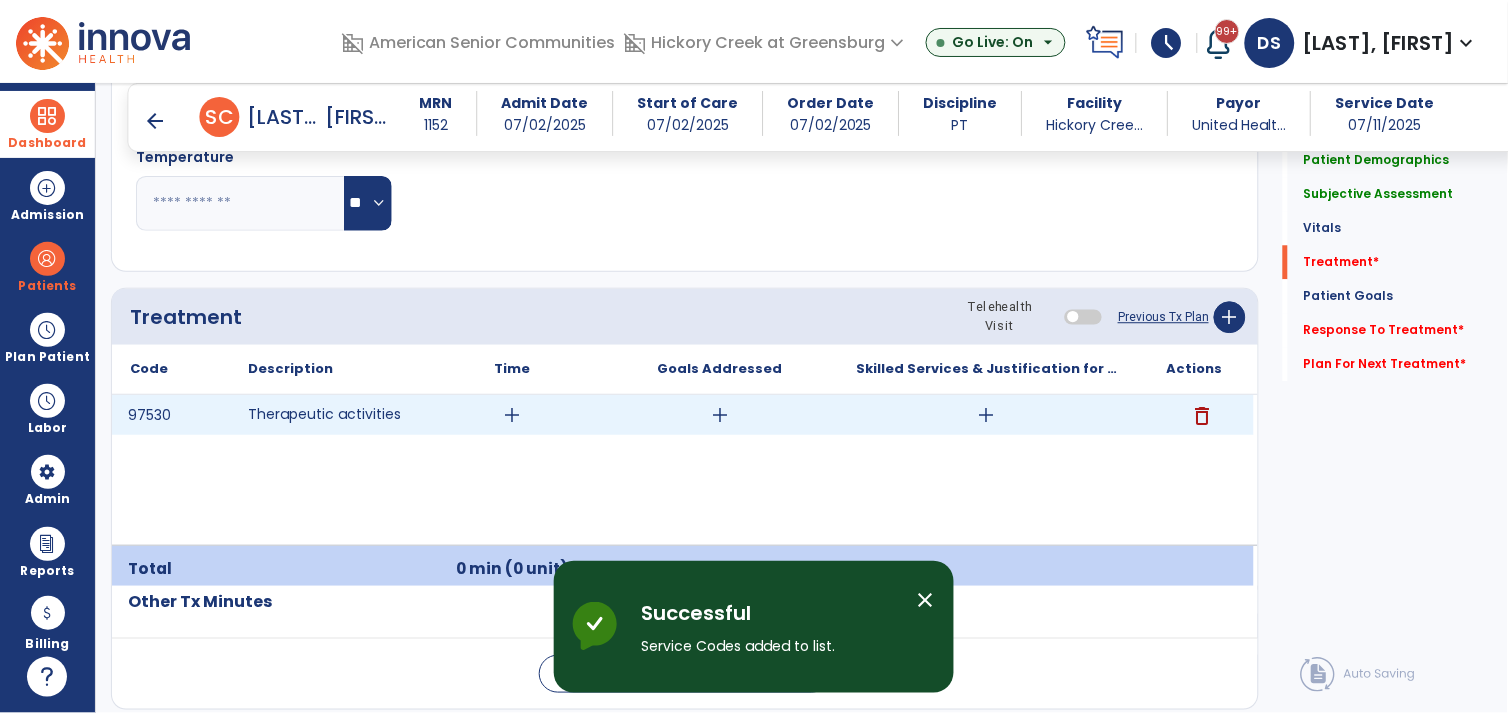 click on "add" at bounding box center (512, 415) 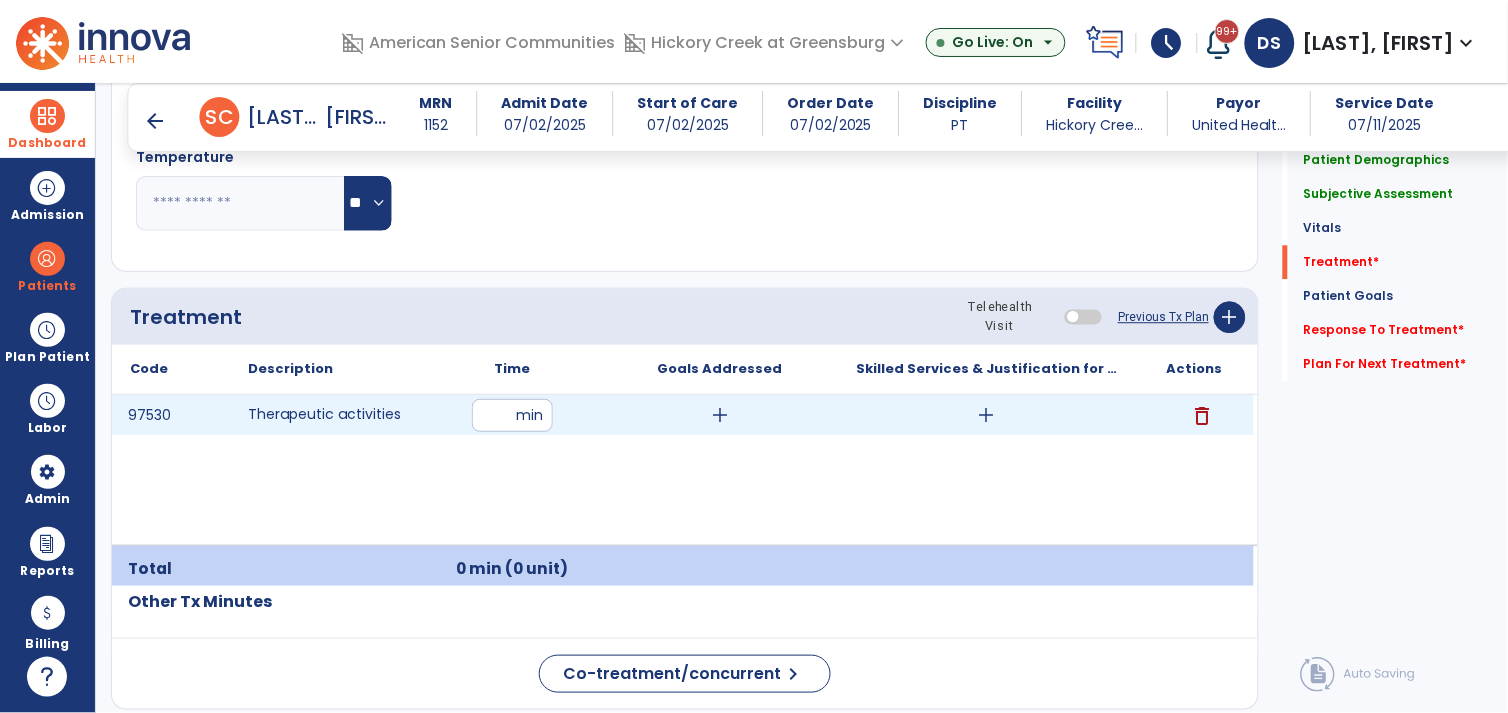 type on "**" 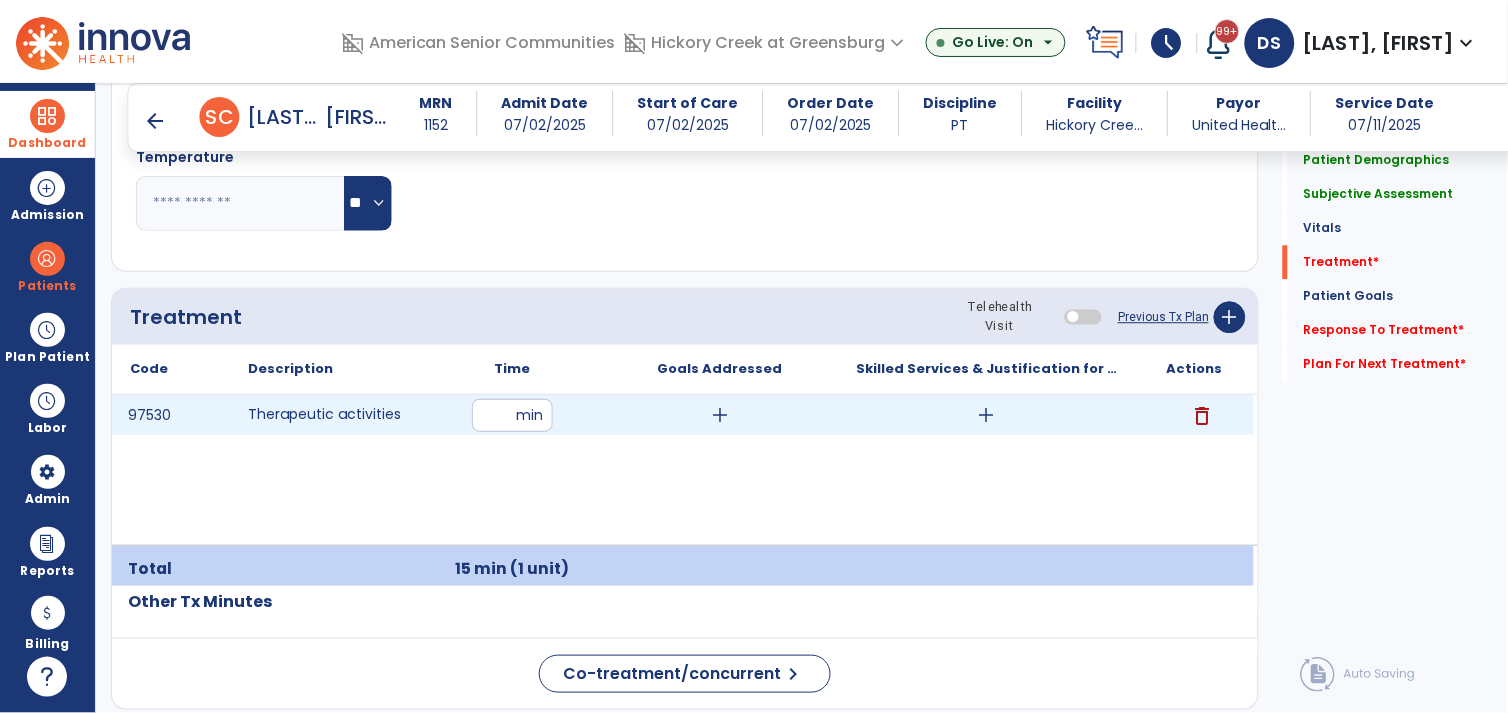 click on "add" at bounding box center [720, 415] 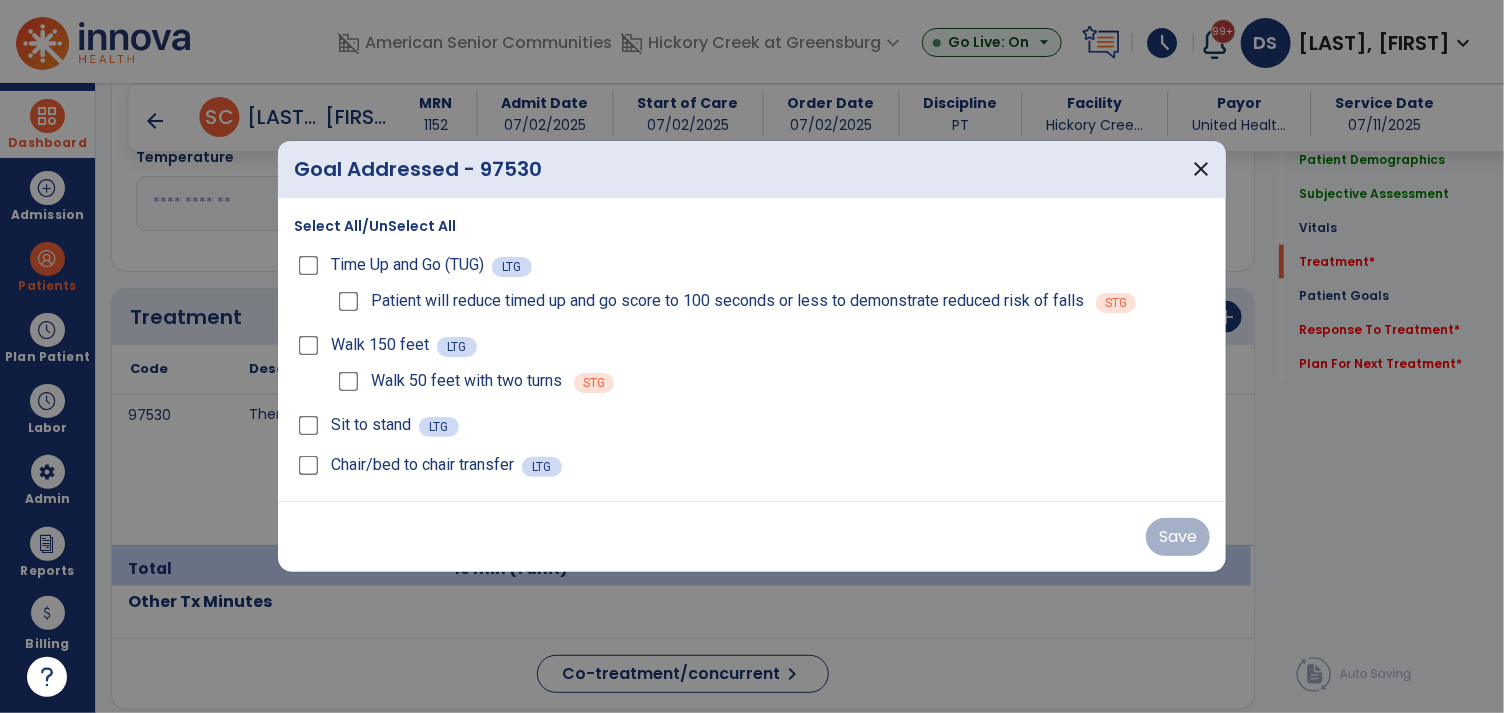 scroll, scrollTop: 1071, scrollLeft: 0, axis: vertical 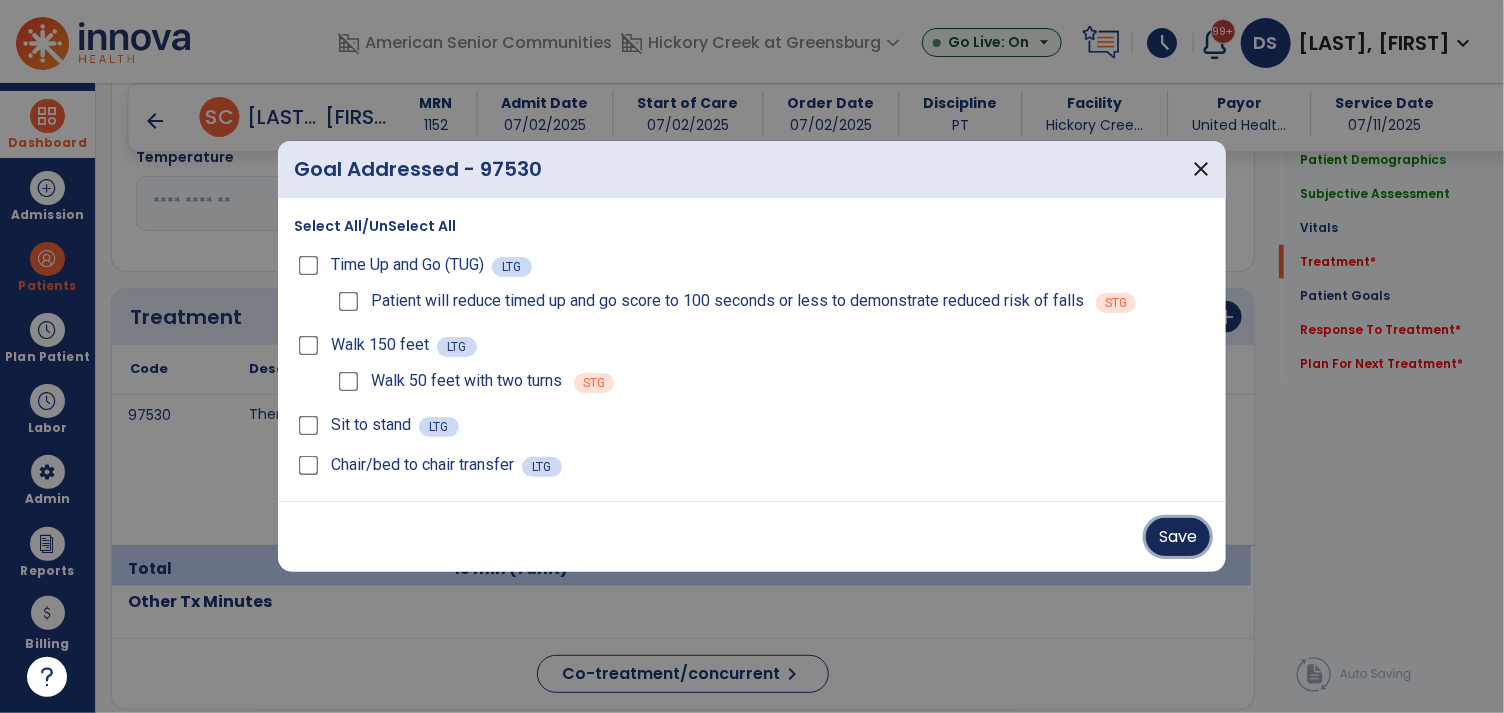 click on "Save" at bounding box center [1178, 537] 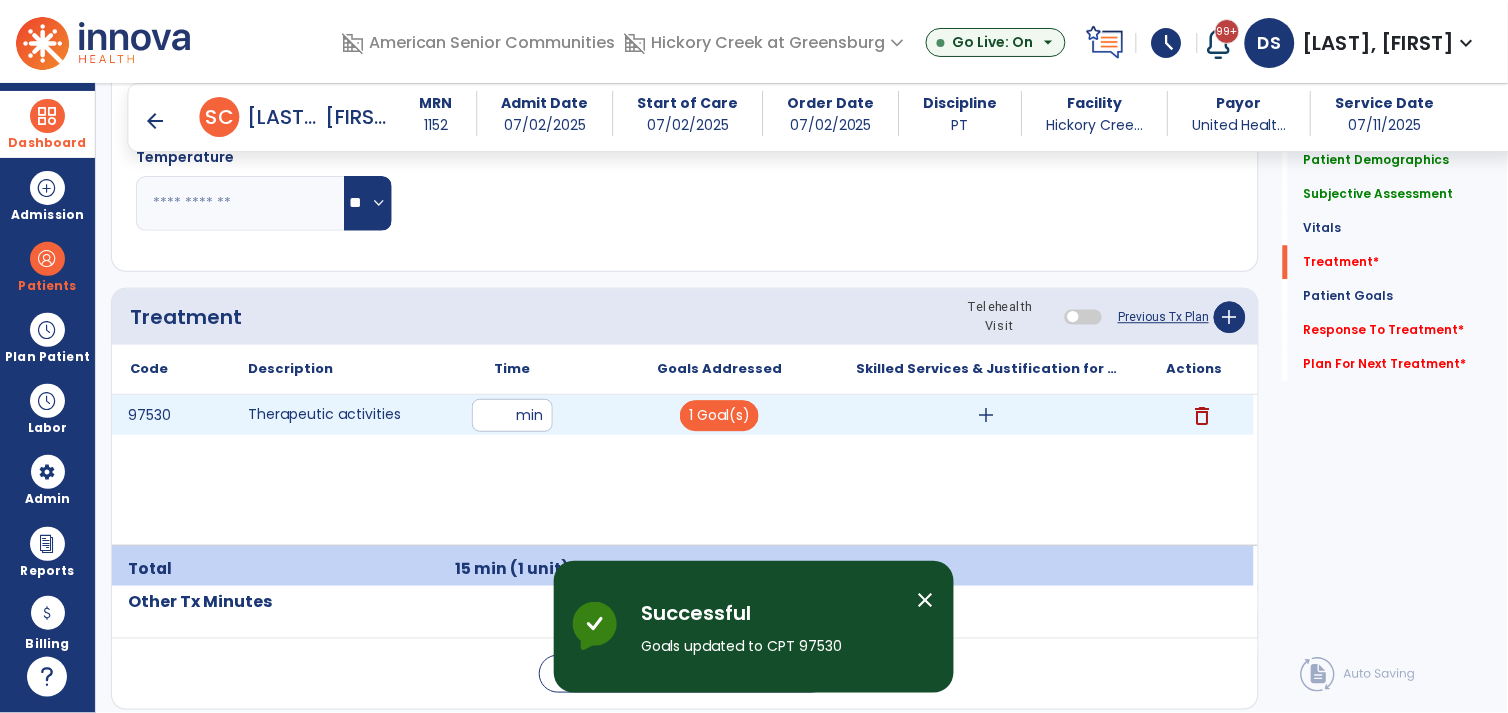 click on "add" at bounding box center [987, 415] 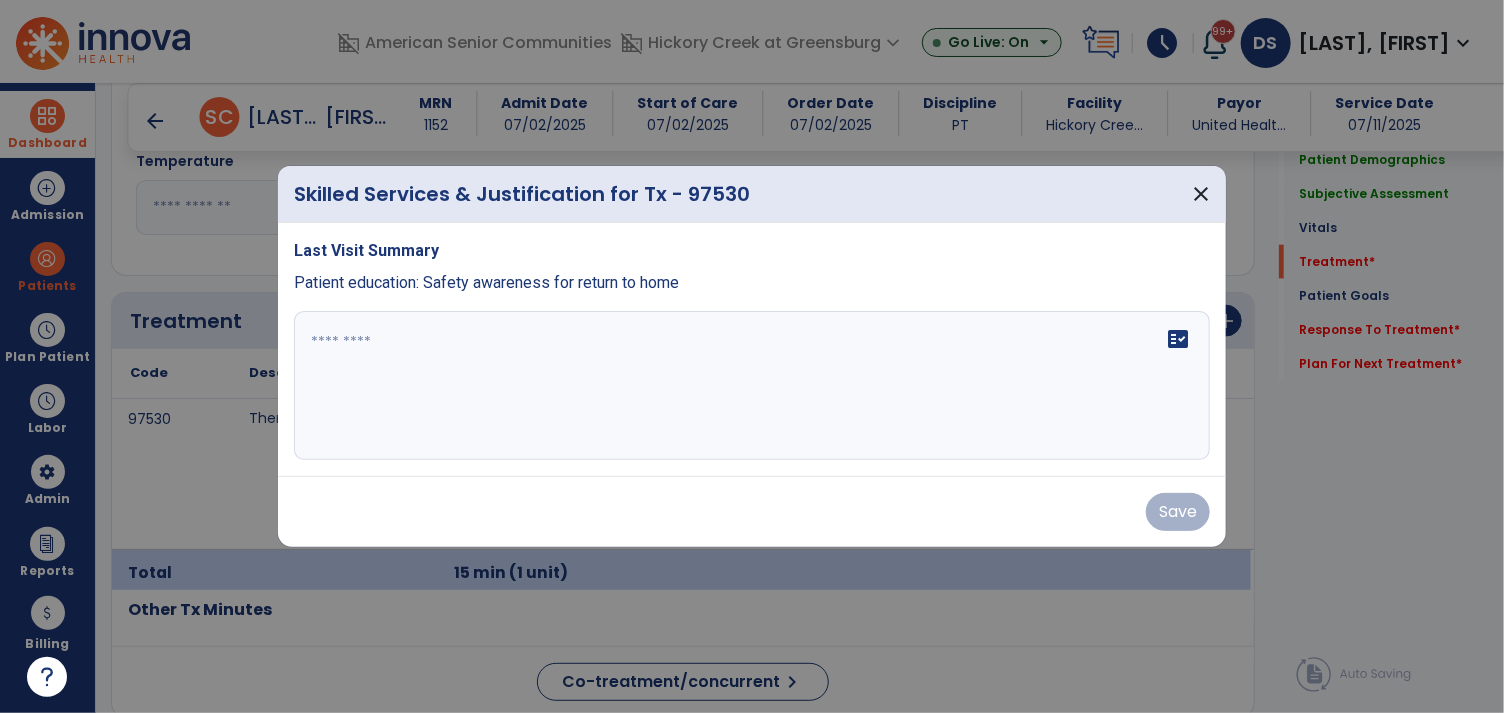 click on "fact_check" at bounding box center [752, 386] 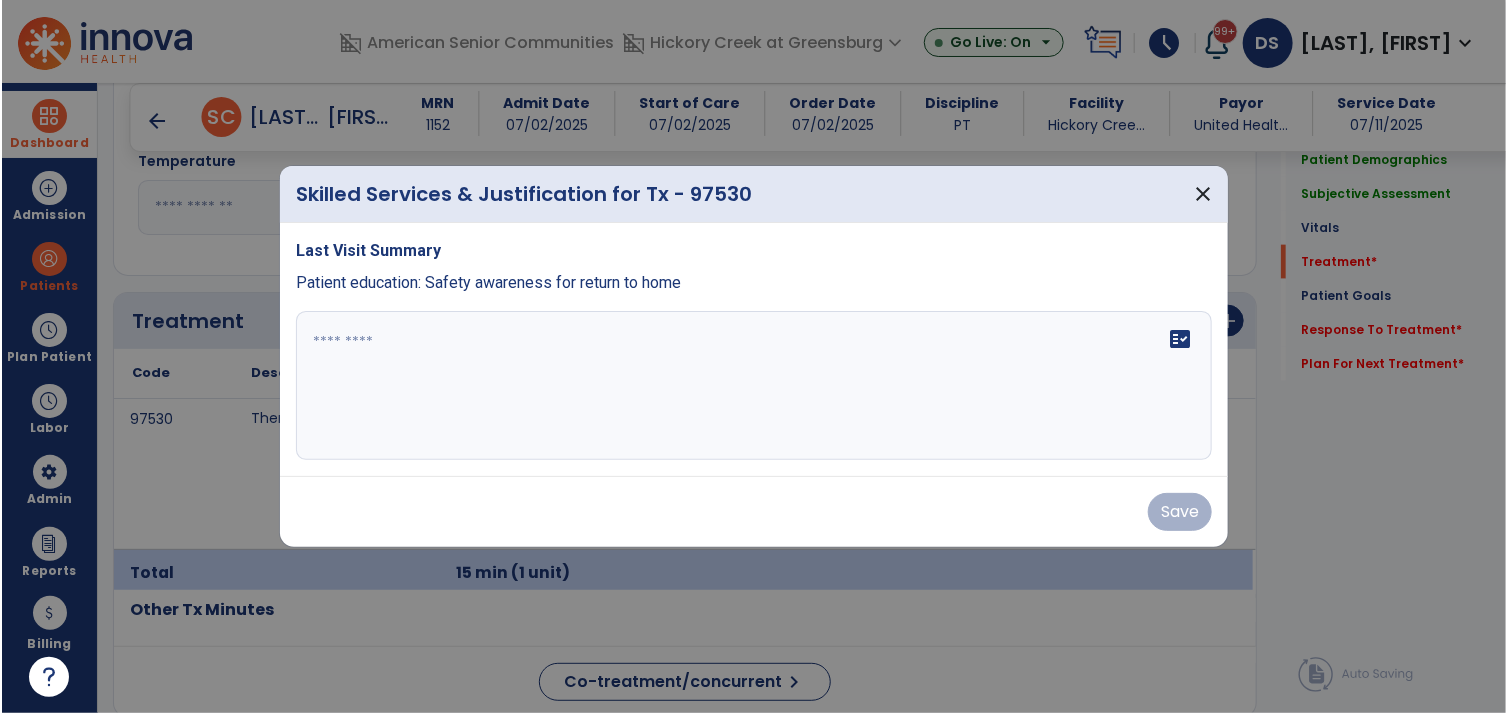 scroll, scrollTop: 1071, scrollLeft: 0, axis: vertical 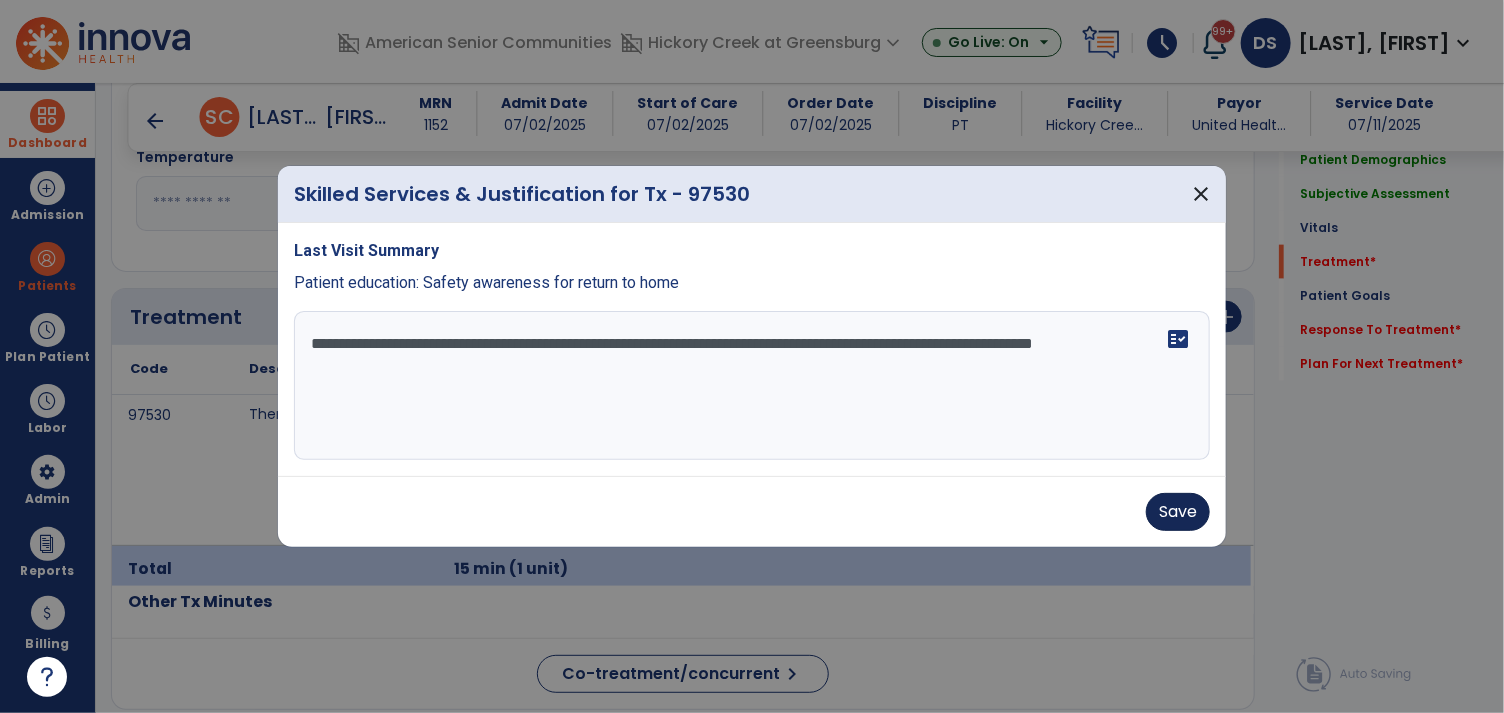 type on "**********" 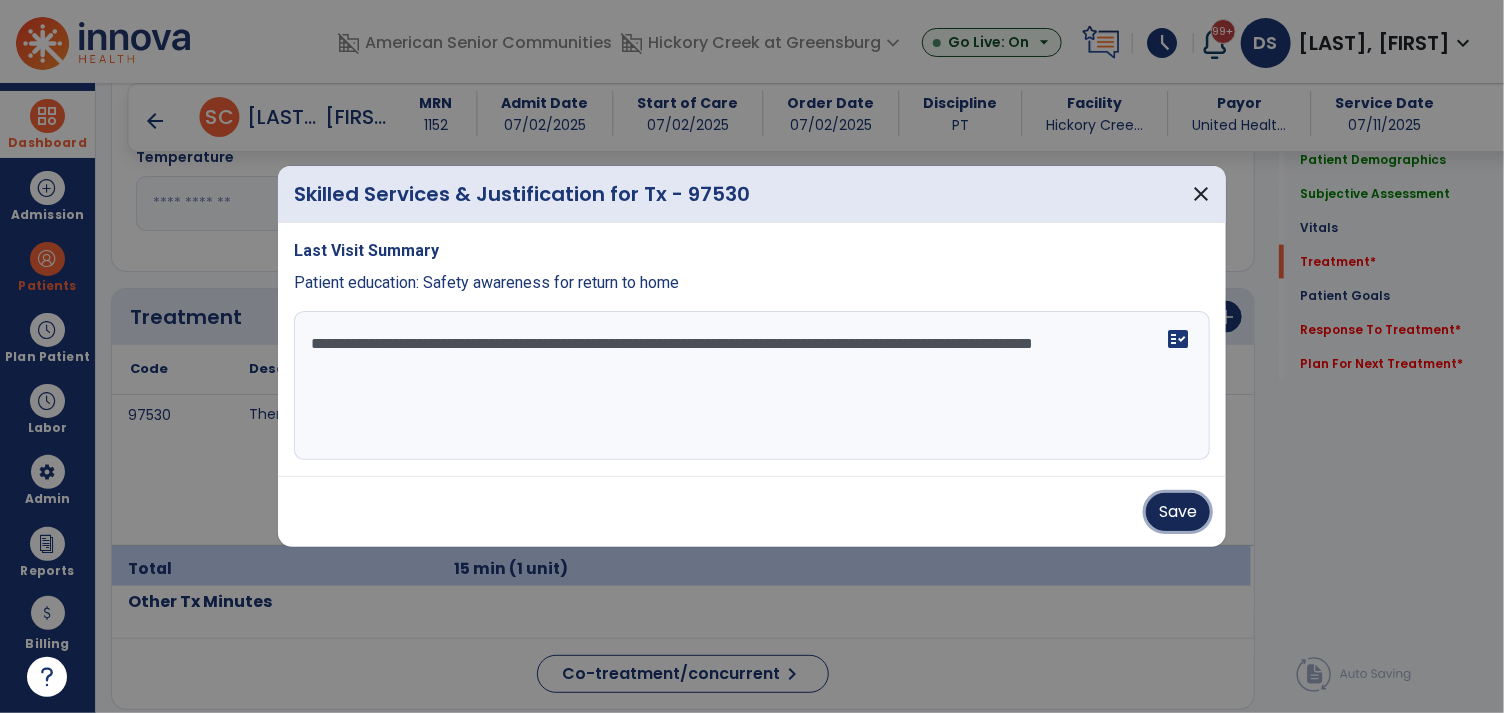 click on "Save" at bounding box center (1178, 512) 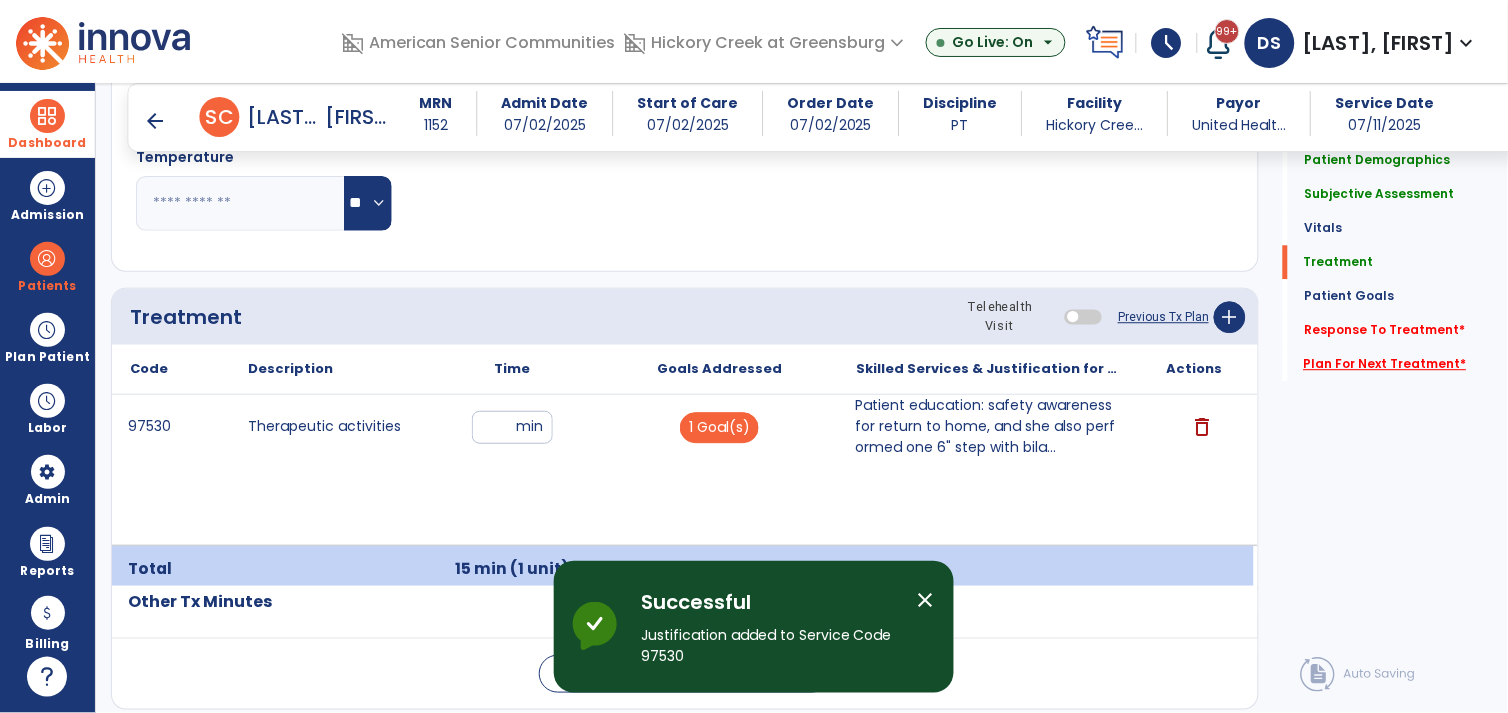 click on "Plan For Next Treatment   *" 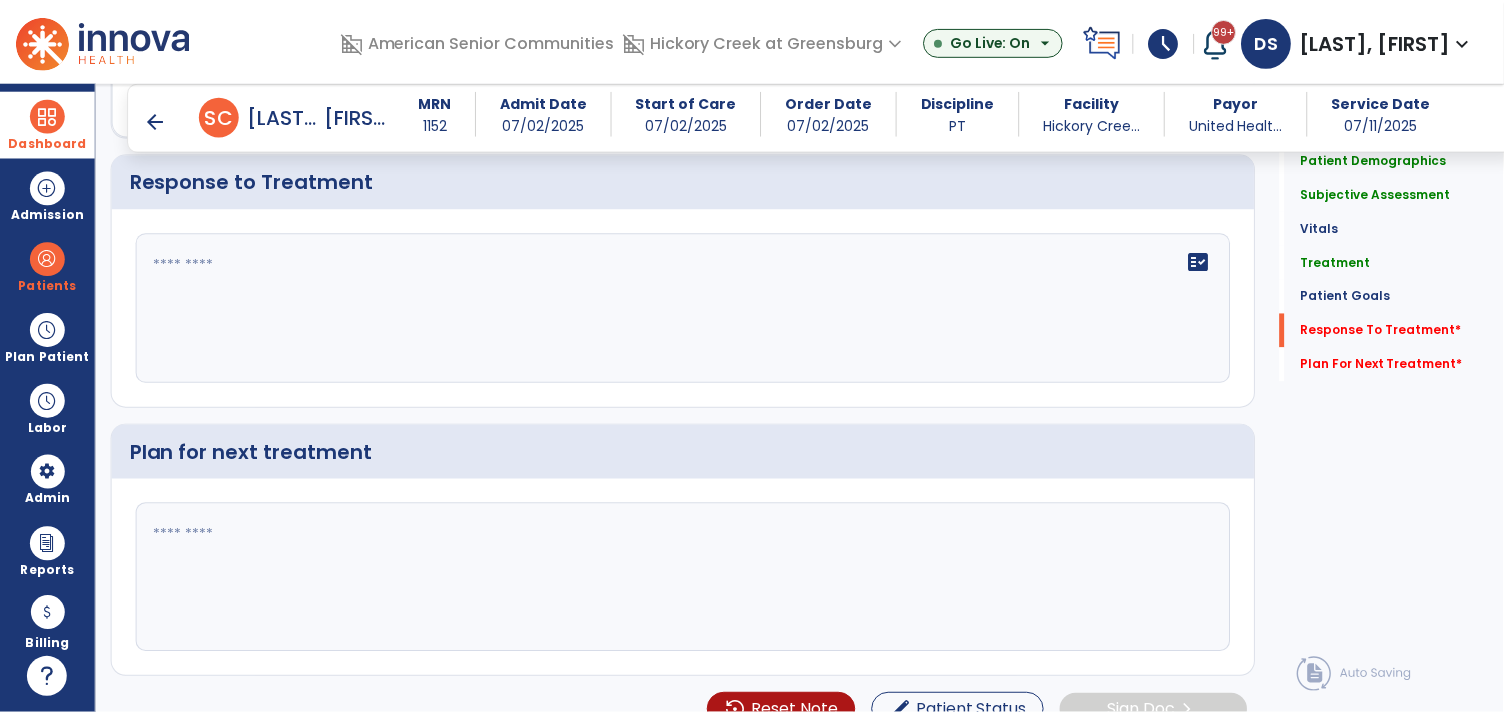 scroll, scrollTop: 2758, scrollLeft: 0, axis: vertical 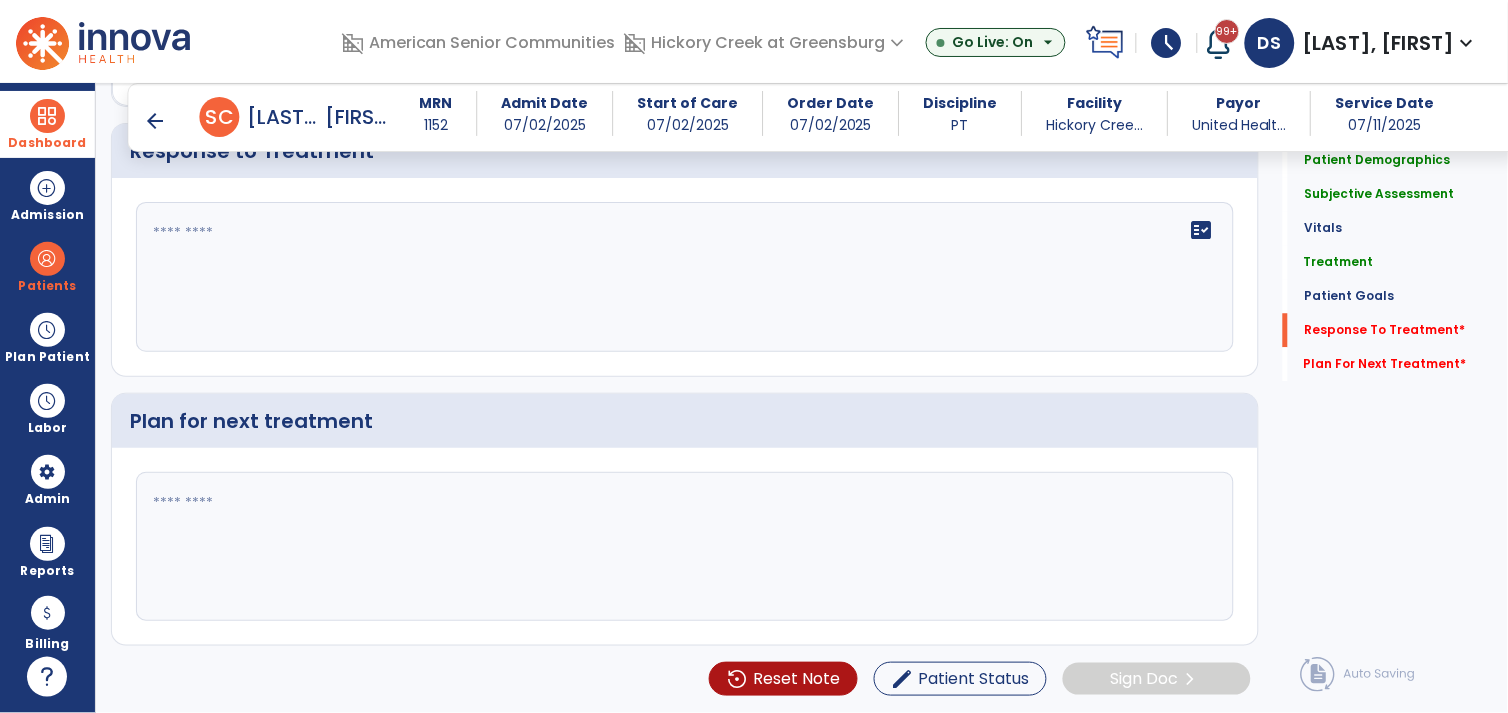 click 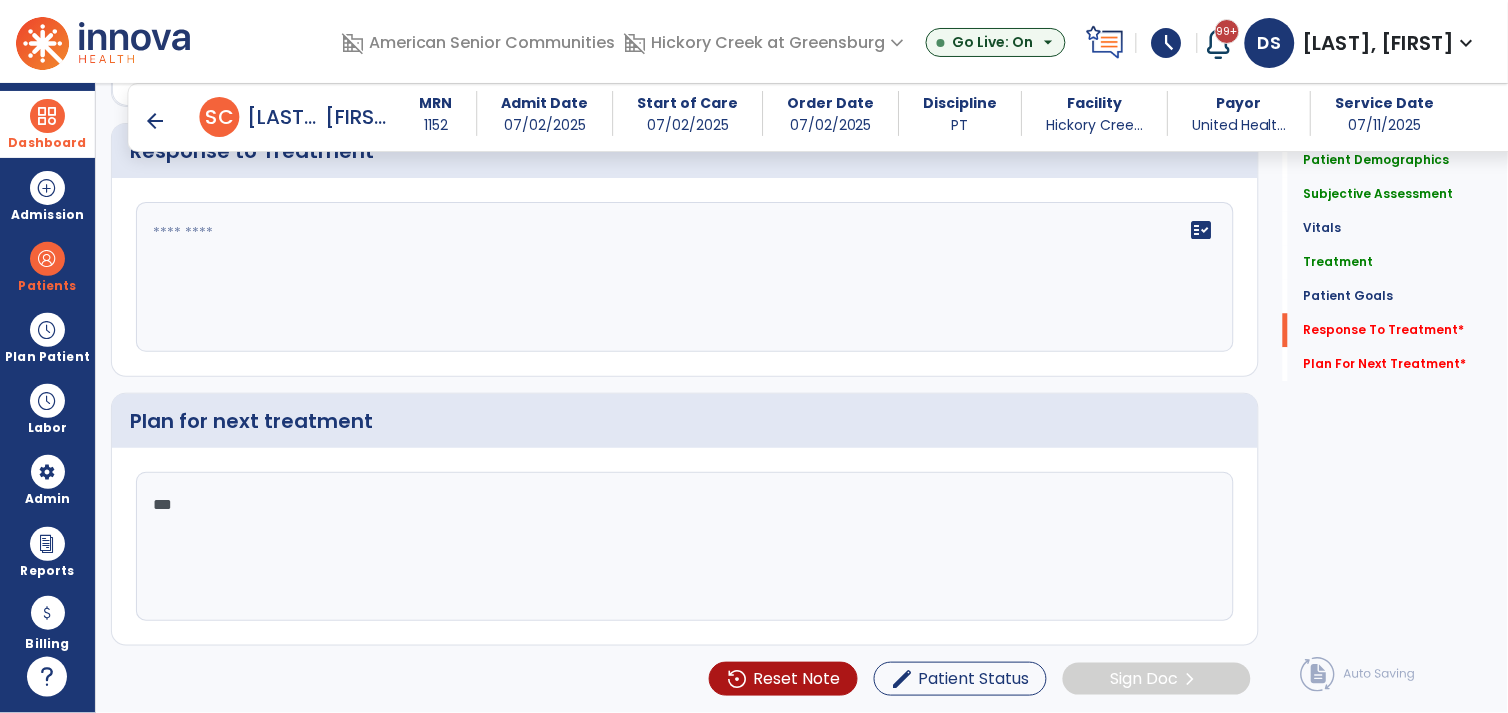 type on "***" 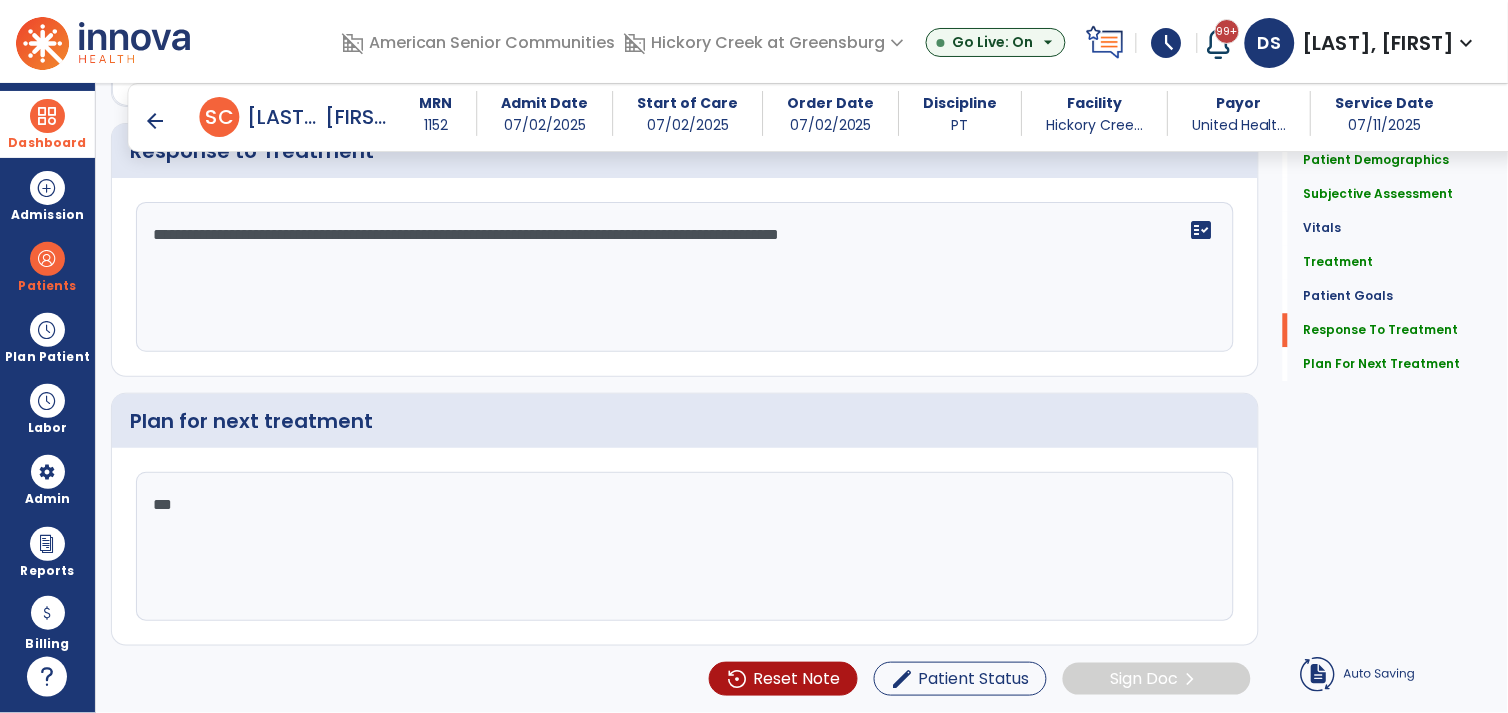 type on "**********" 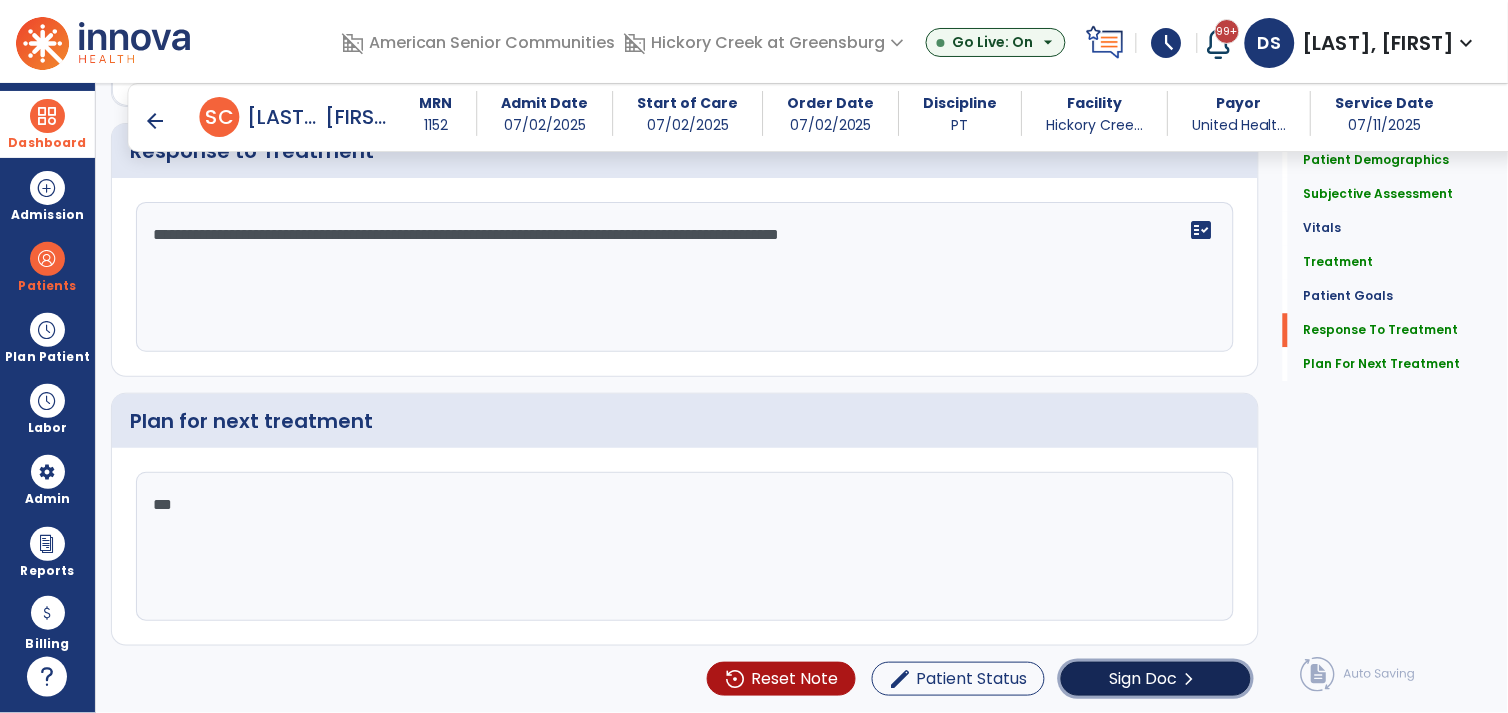 click on "Sign Doc" 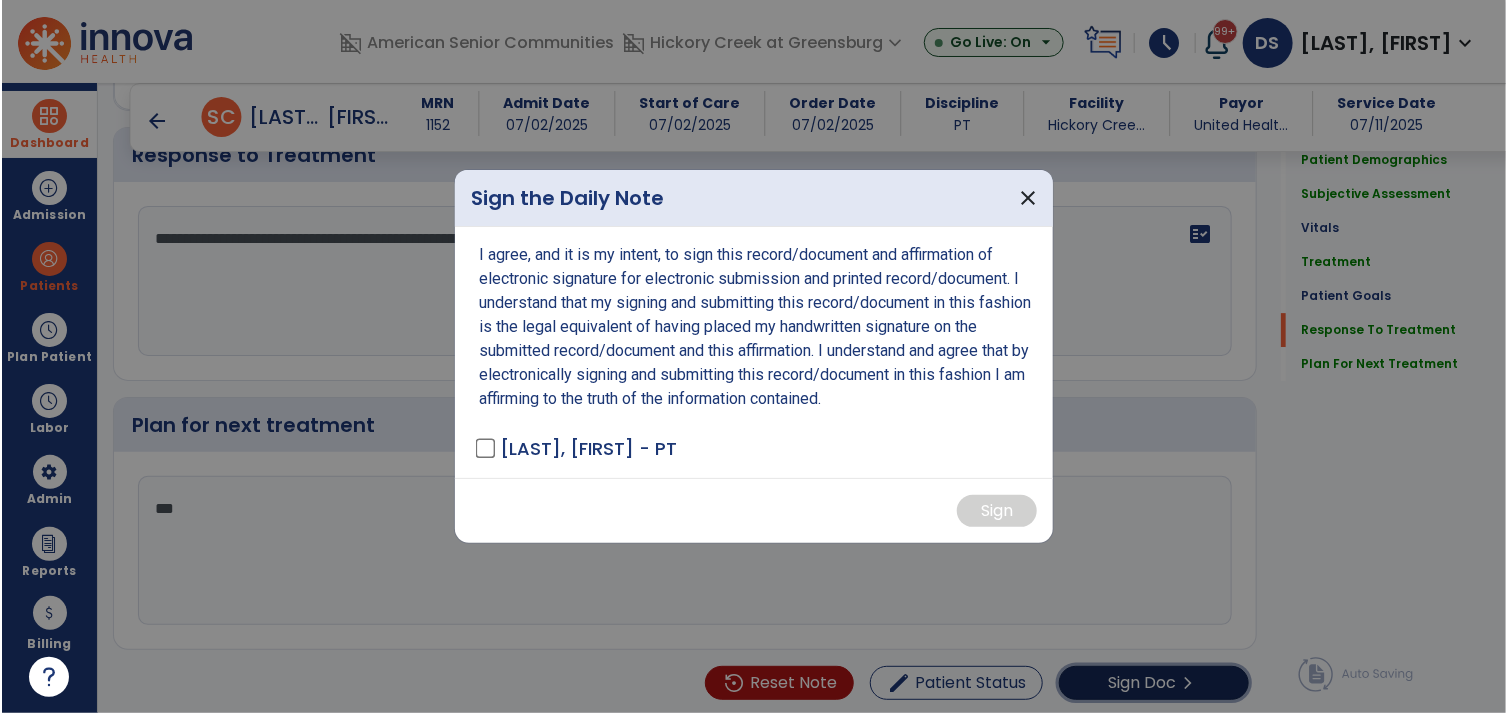 scroll, scrollTop: 2758, scrollLeft: 0, axis: vertical 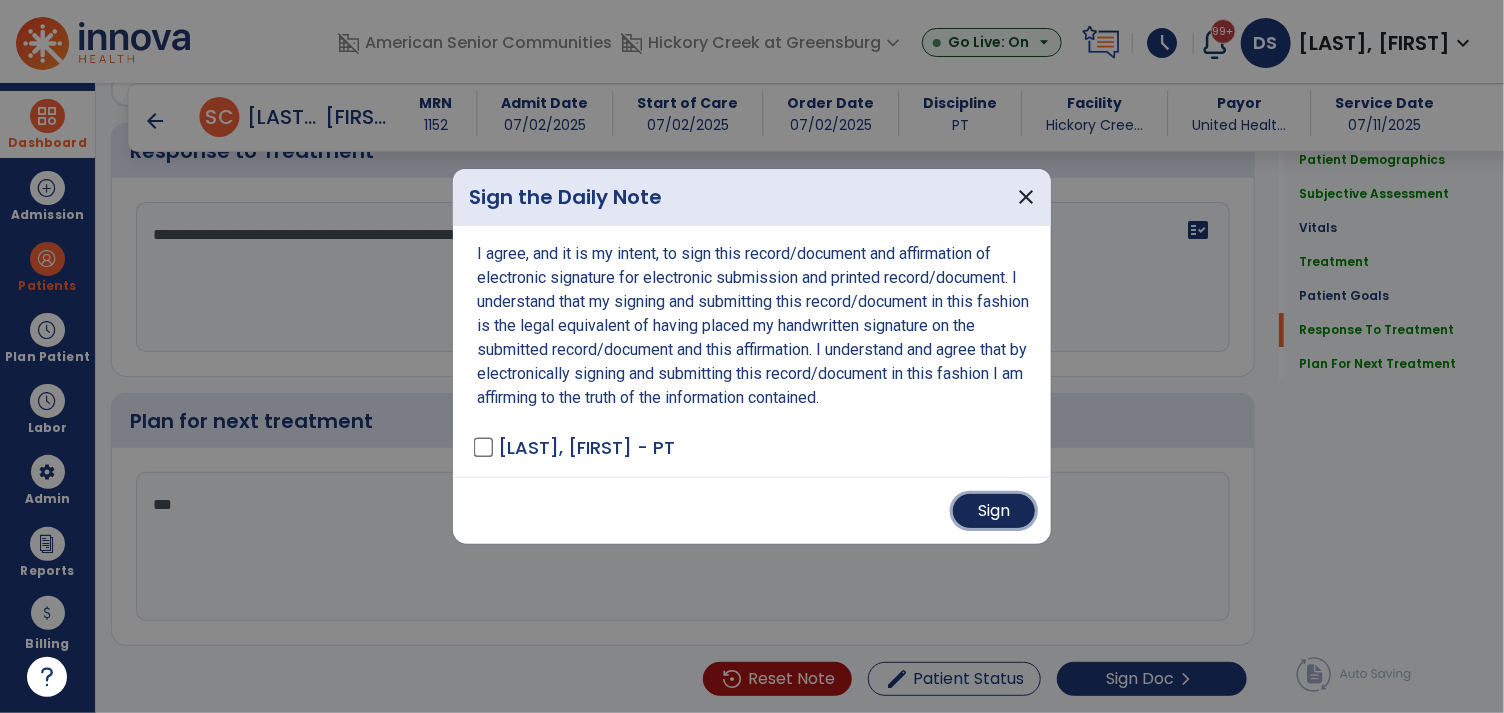 click on "Sign" at bounding box center [994, 511] 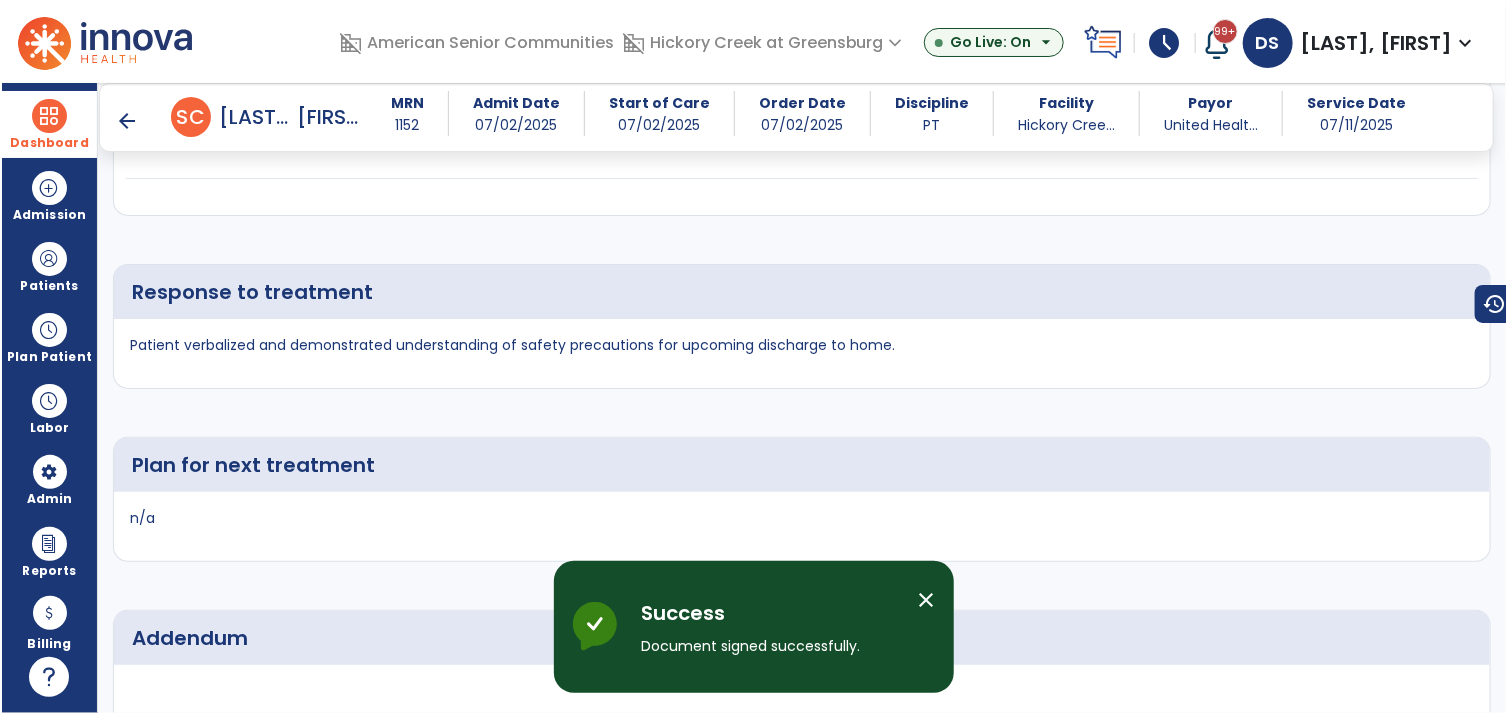 scroll, scrollTop: 3242, scrollLeft: 0, axis: vertical 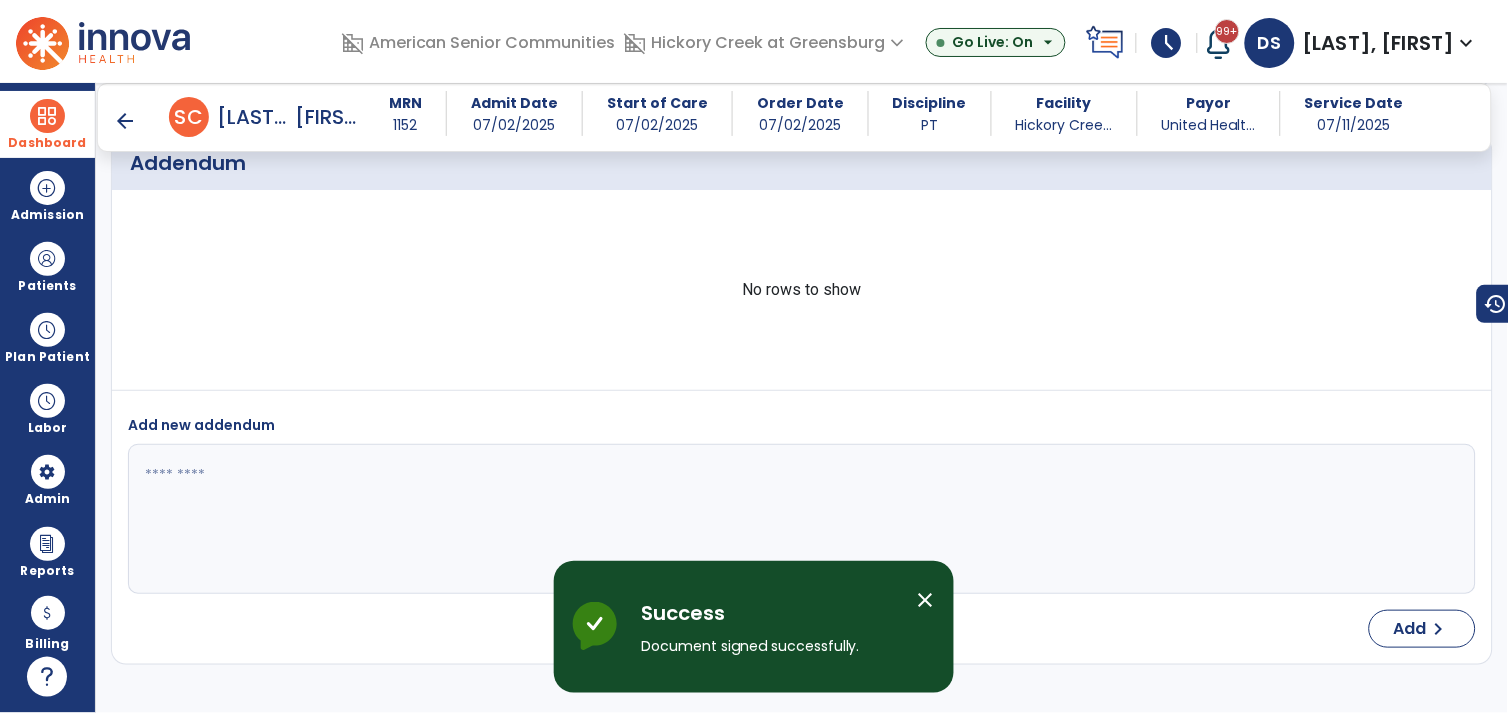 click on "arrow_back" at bounding box center [125, 121] 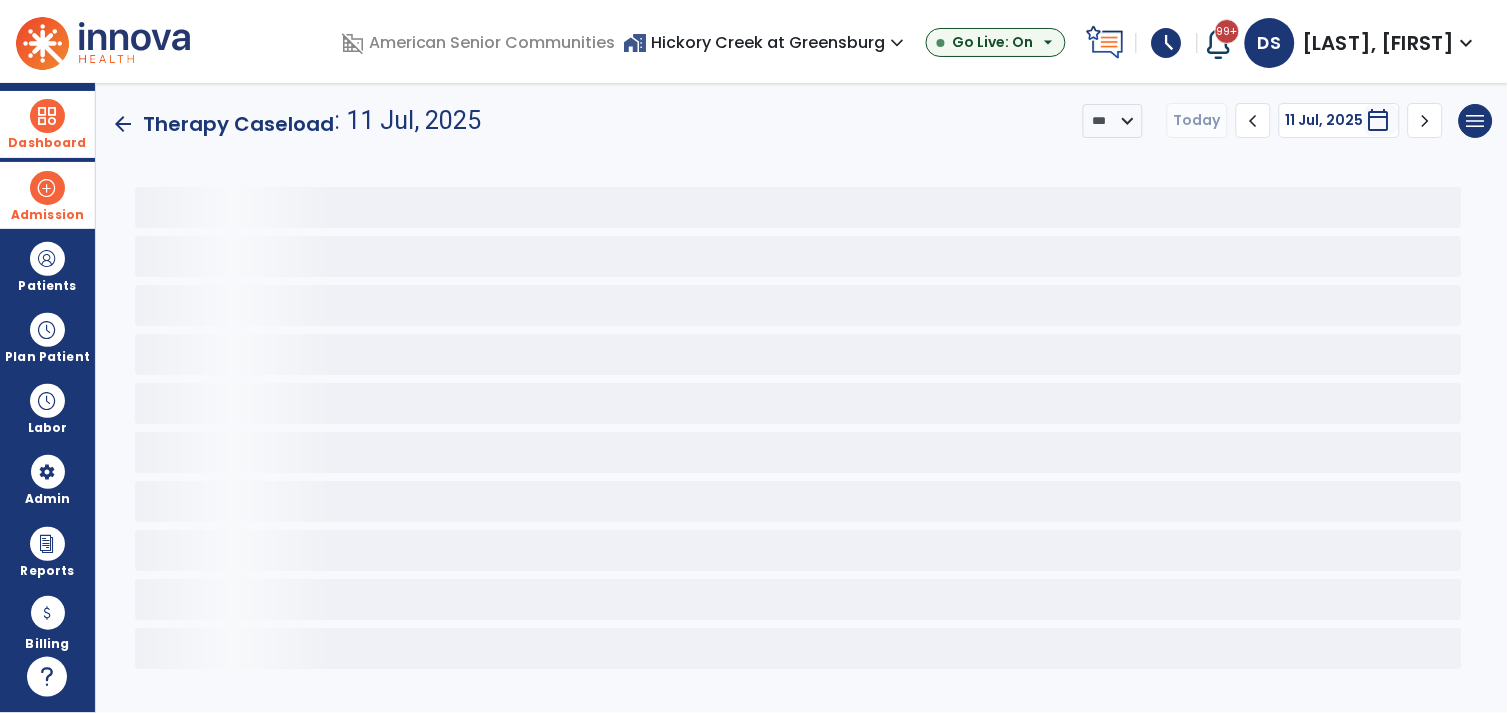 scroll, scrollTop: 0, scrollLeft: 0, axis: both 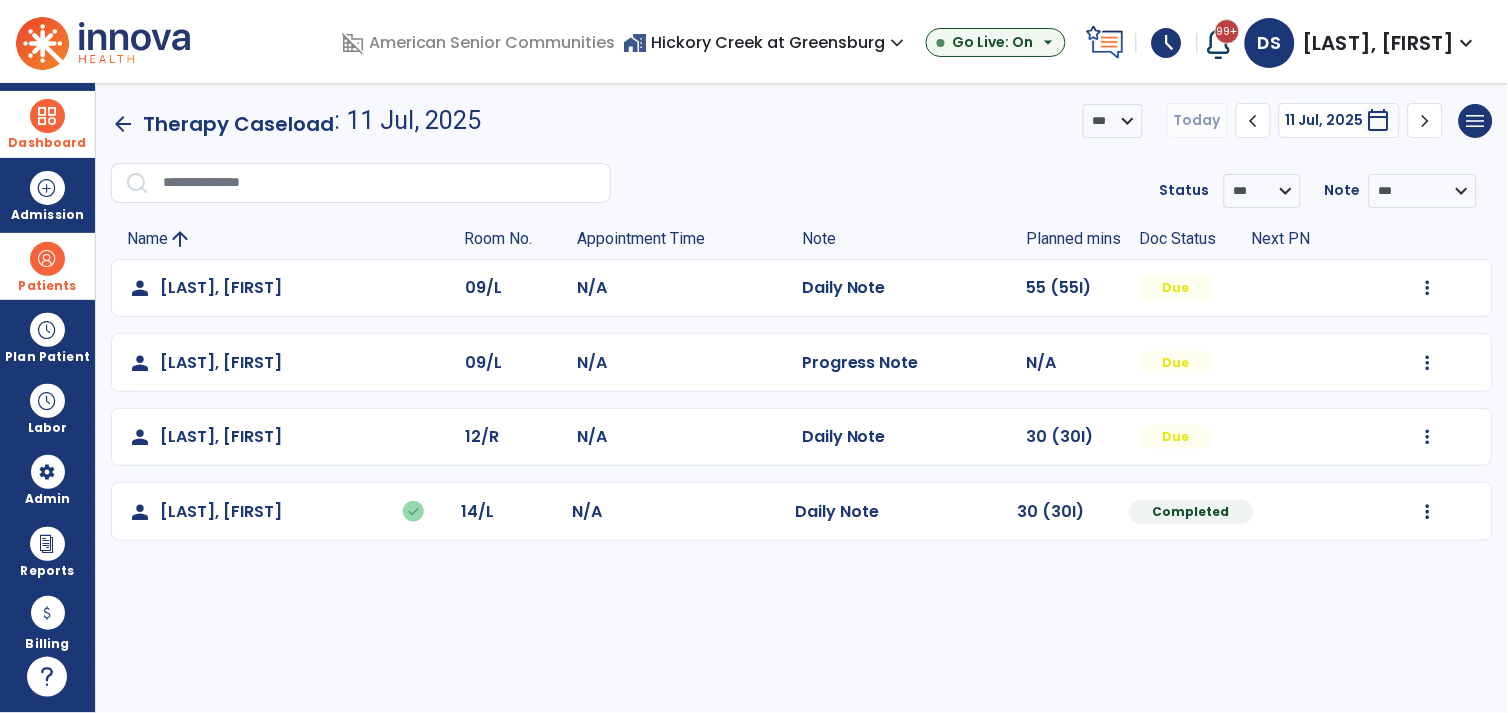 click at bounding box center [47, 259] 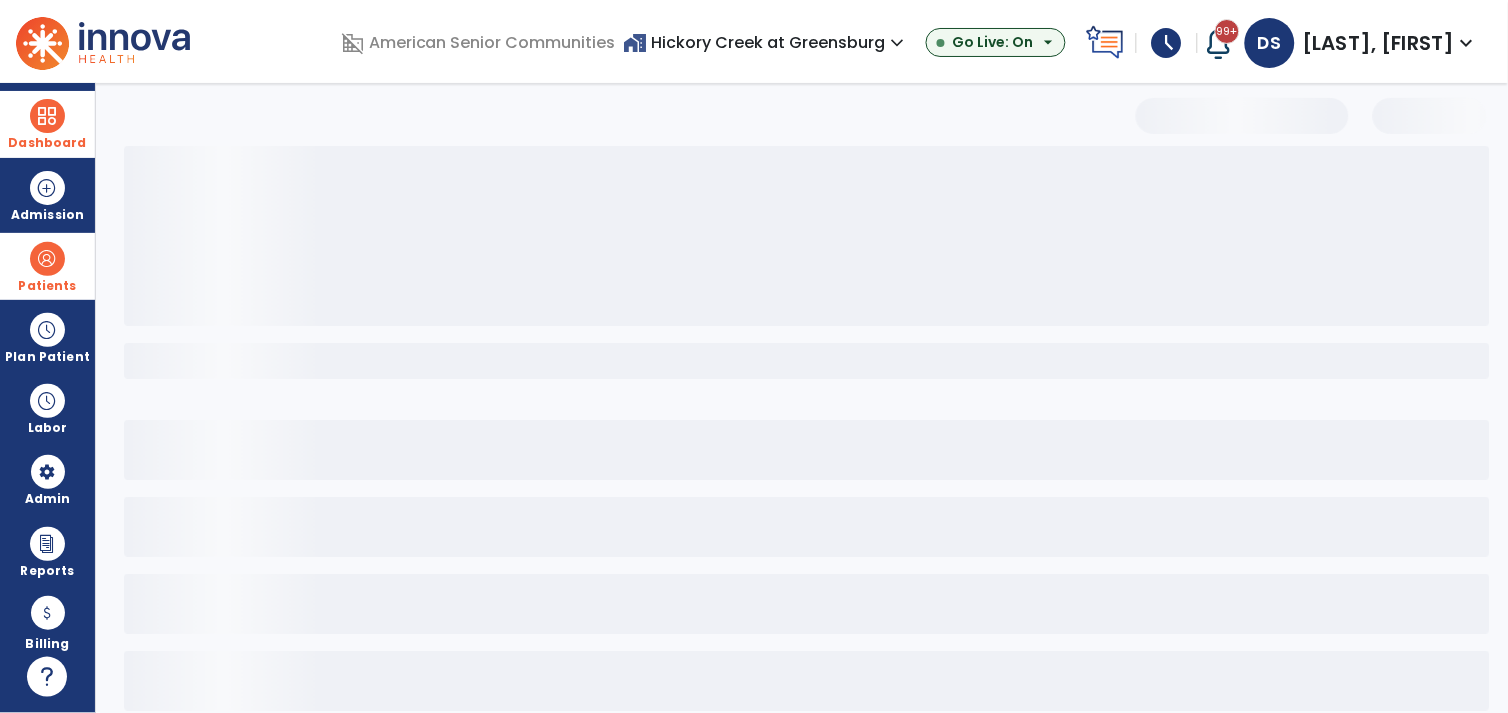 select on "***" 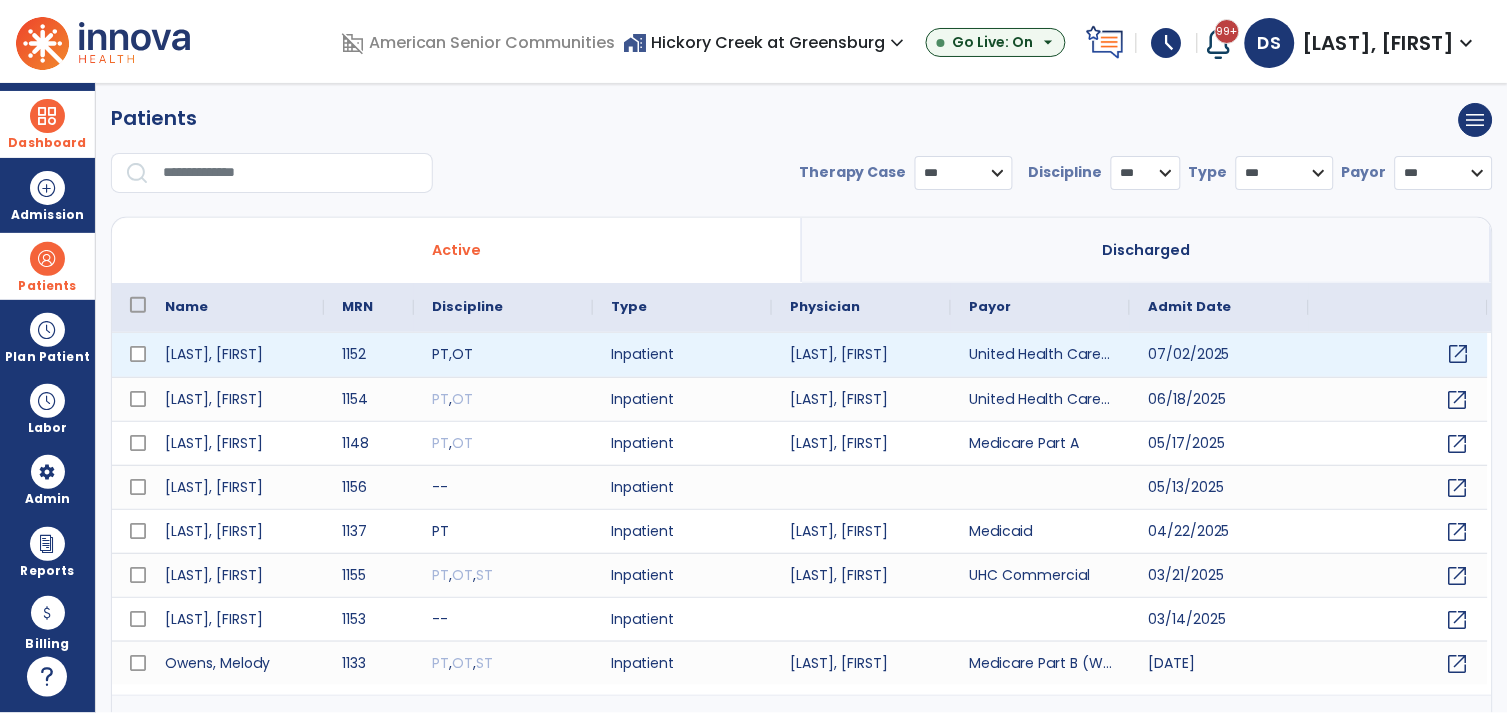 click on "open_in_new" at bounding box center (1459, 354) 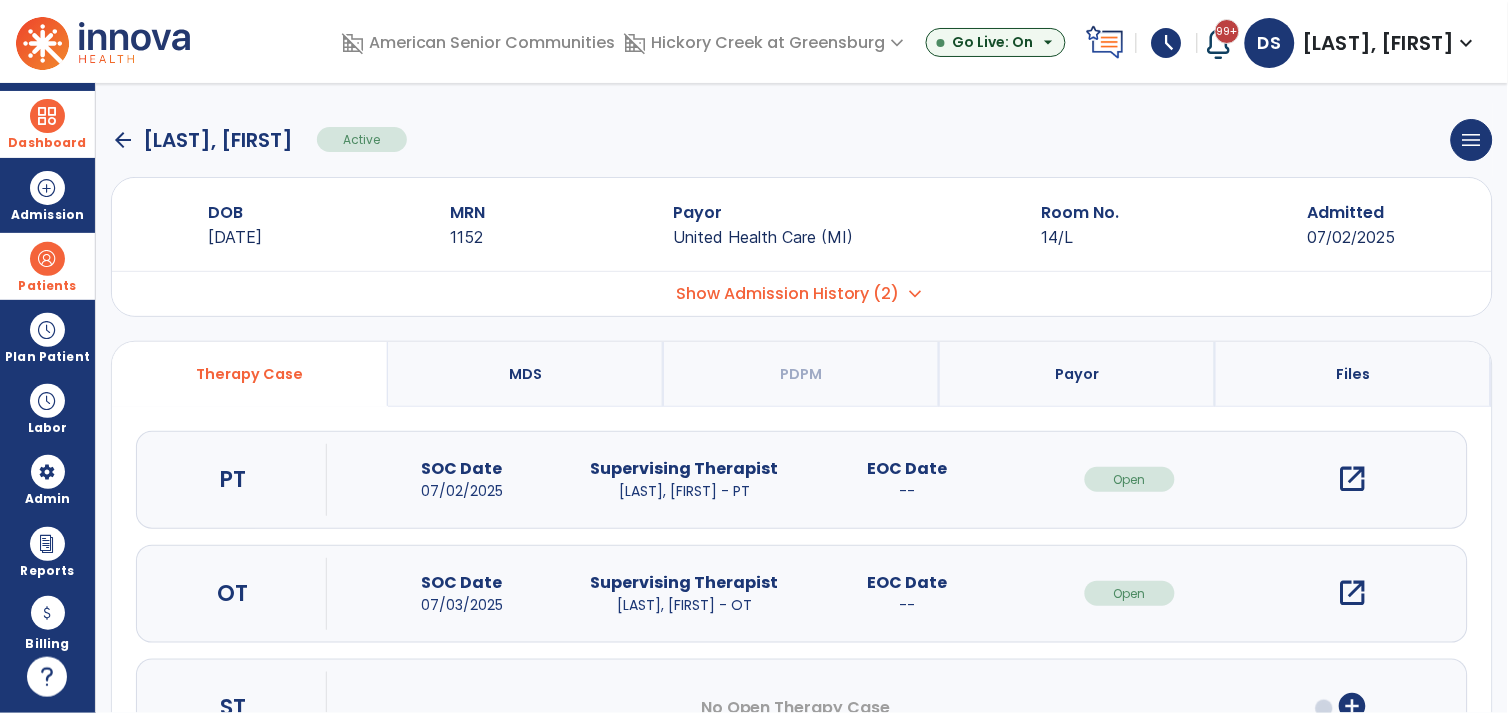 click on "open_in_new" at bounding box center [1353, 479] 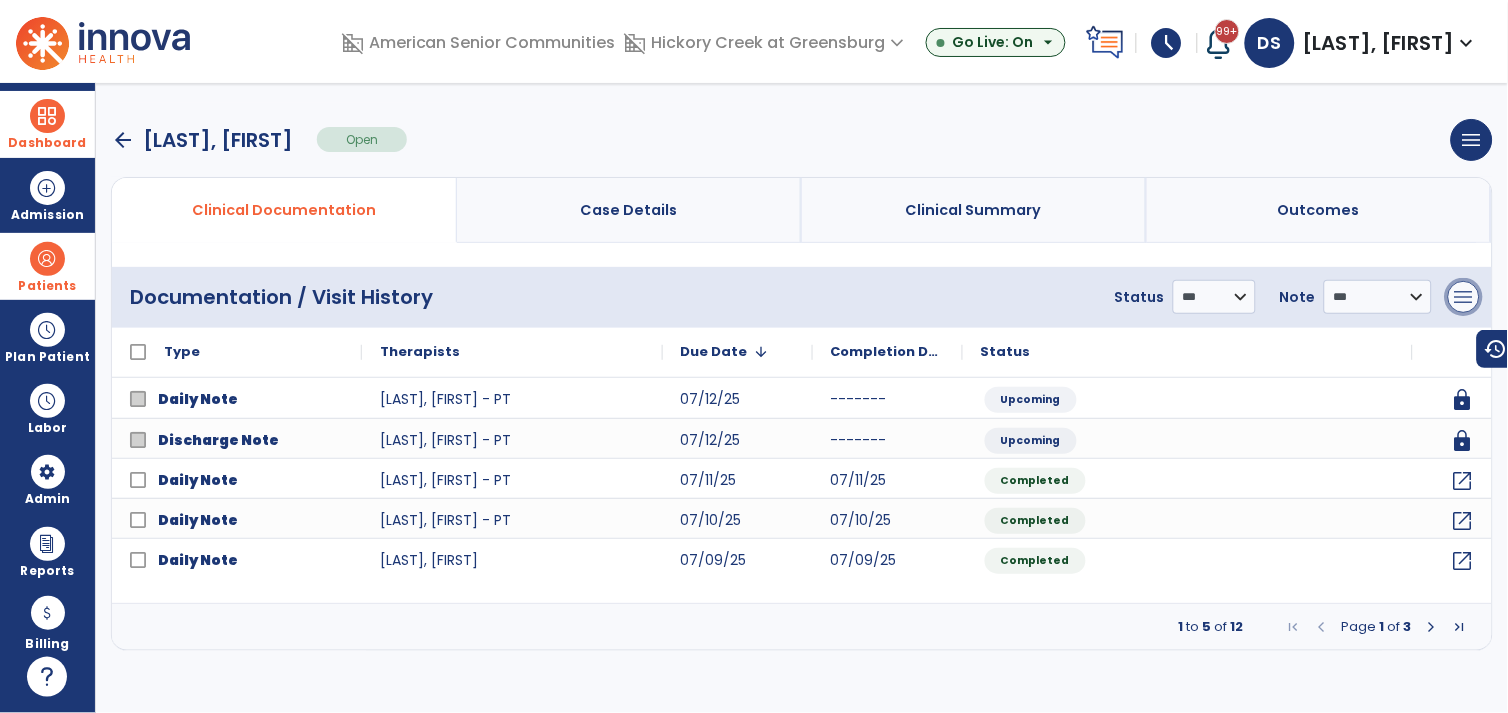 click on "menu" at bounding box center (1464, 297) 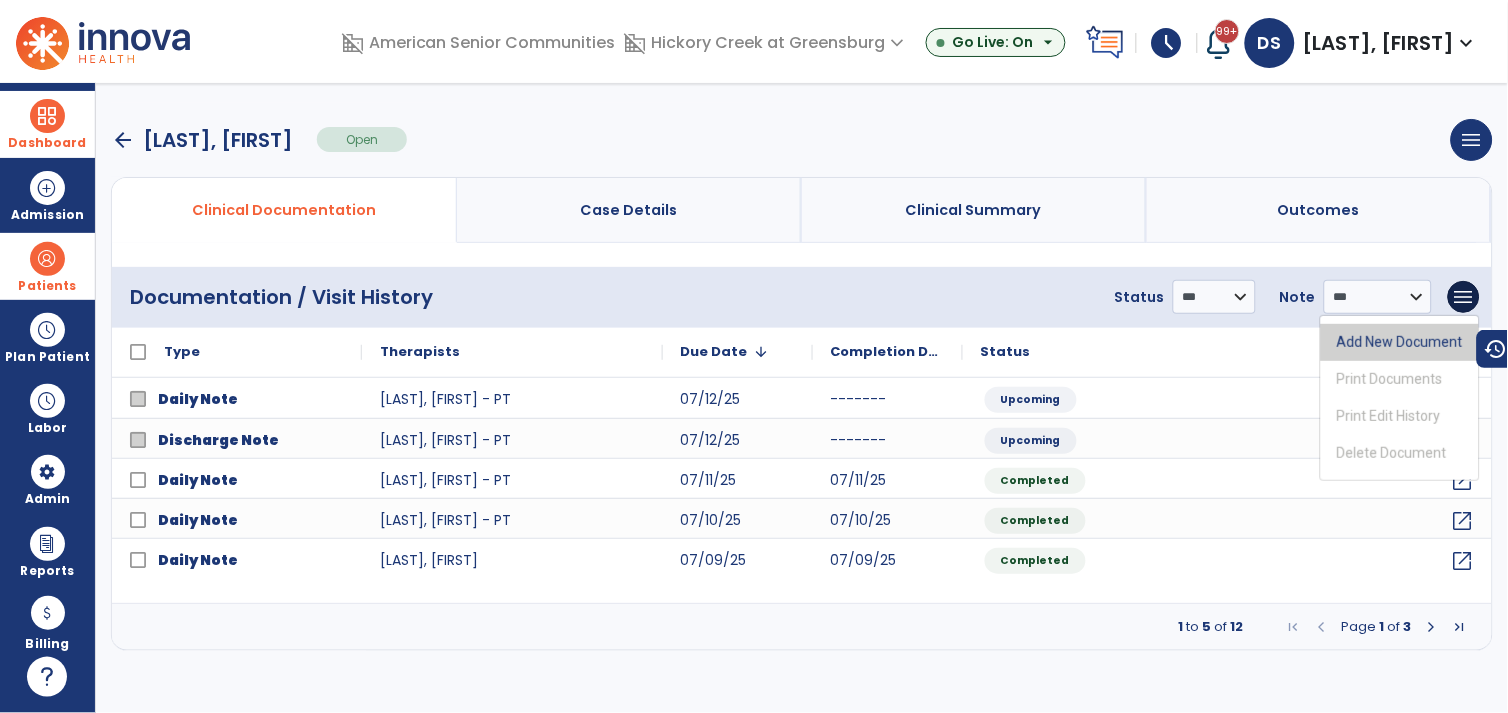 click on "Add New Document" at bounding box center [1400, 342] 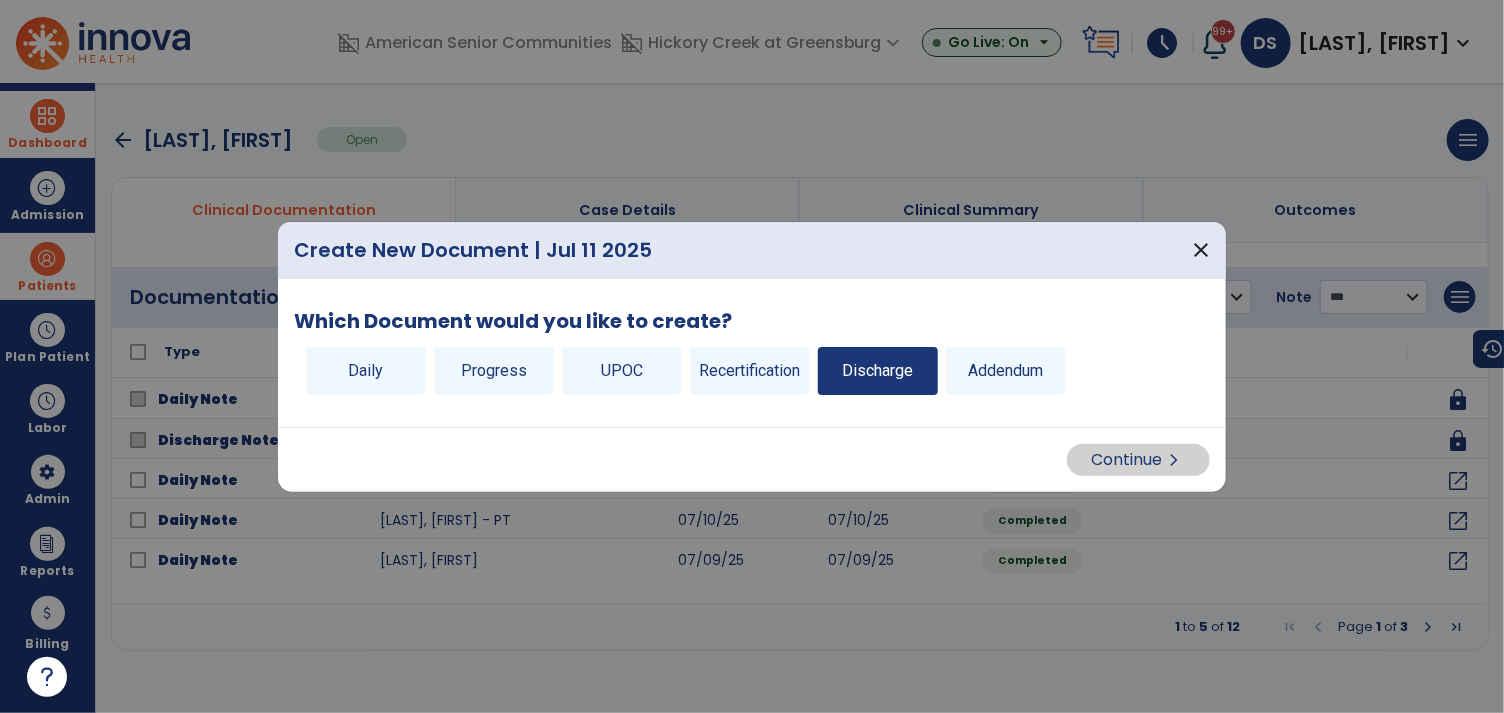 click on "Discharge" at bounding box center (878, 371) 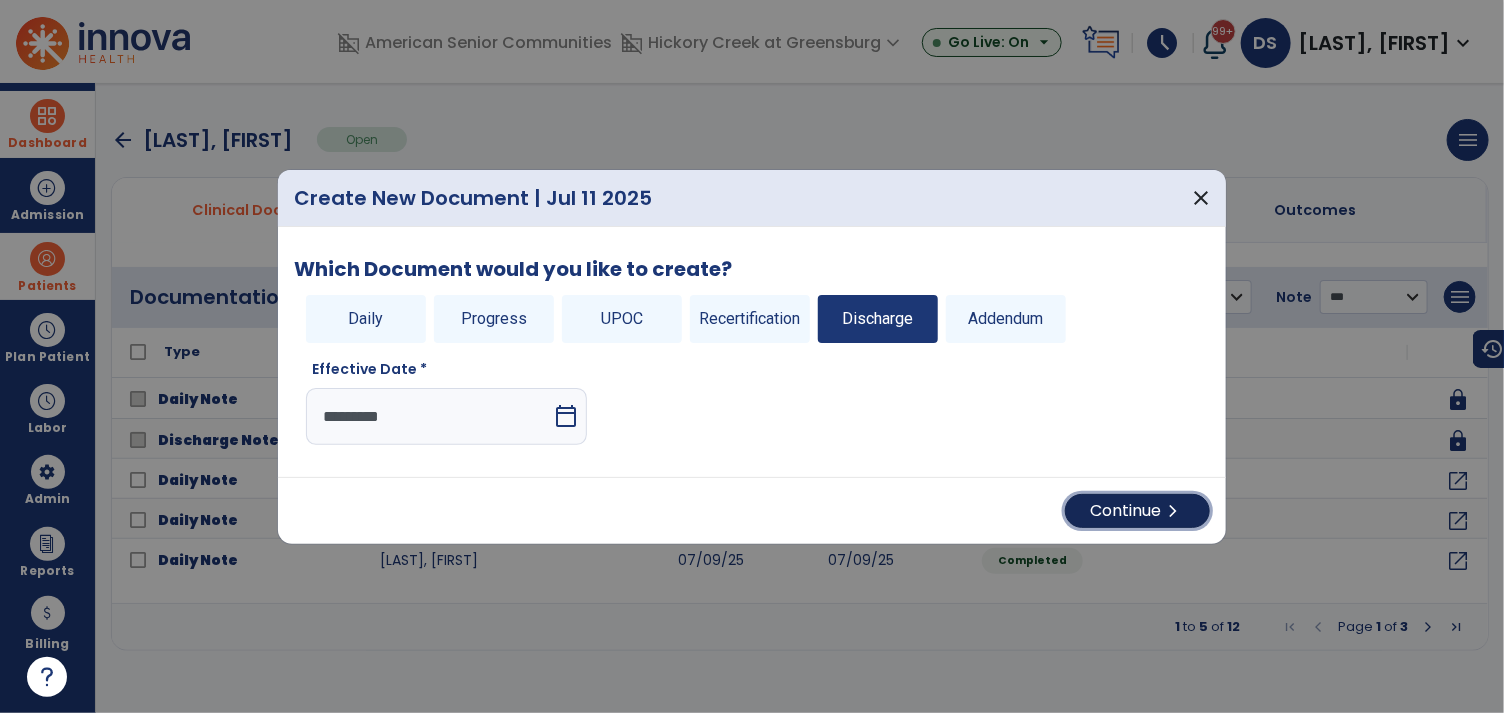 click on "Continue   chevron_right" at bounding box center (1137, 511) 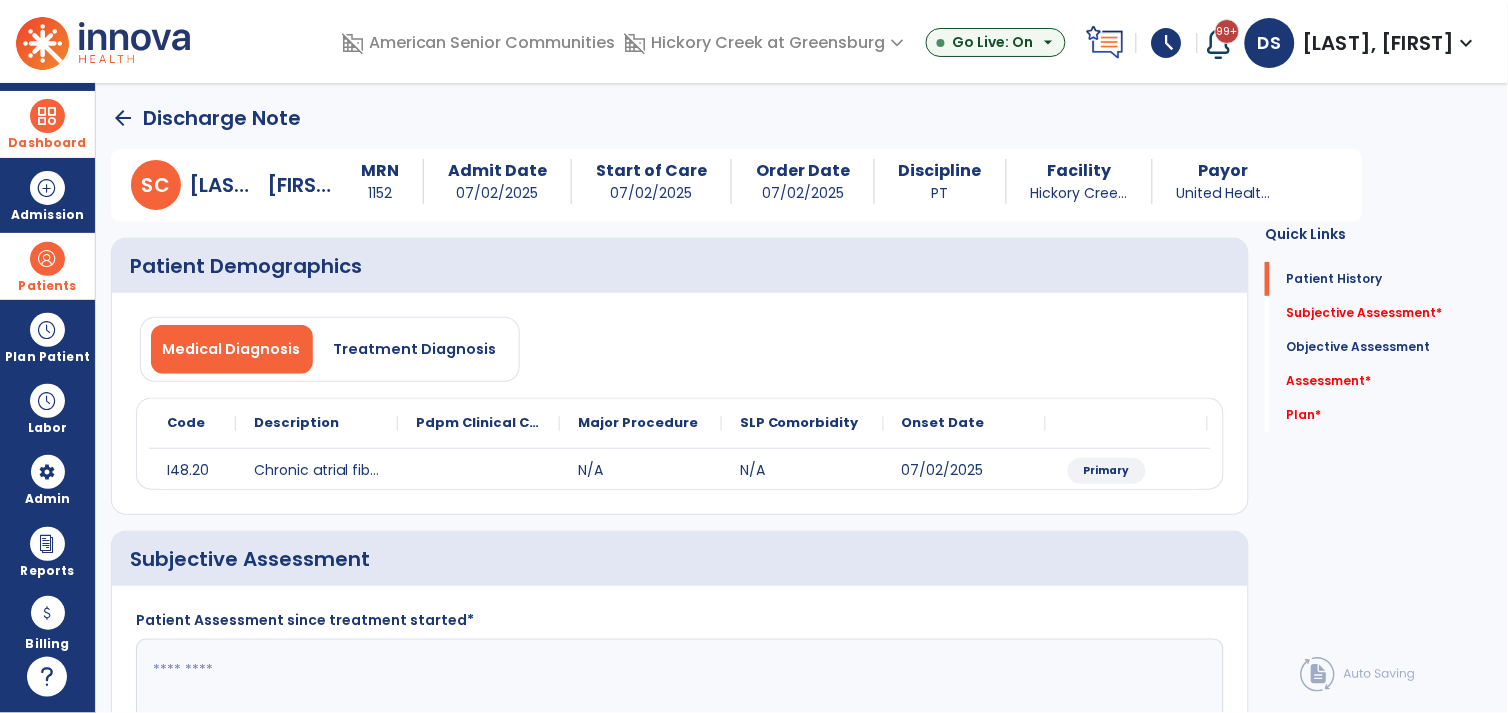 scroll, scrollTop: 212, scrollLeft: 0, axis: vertical 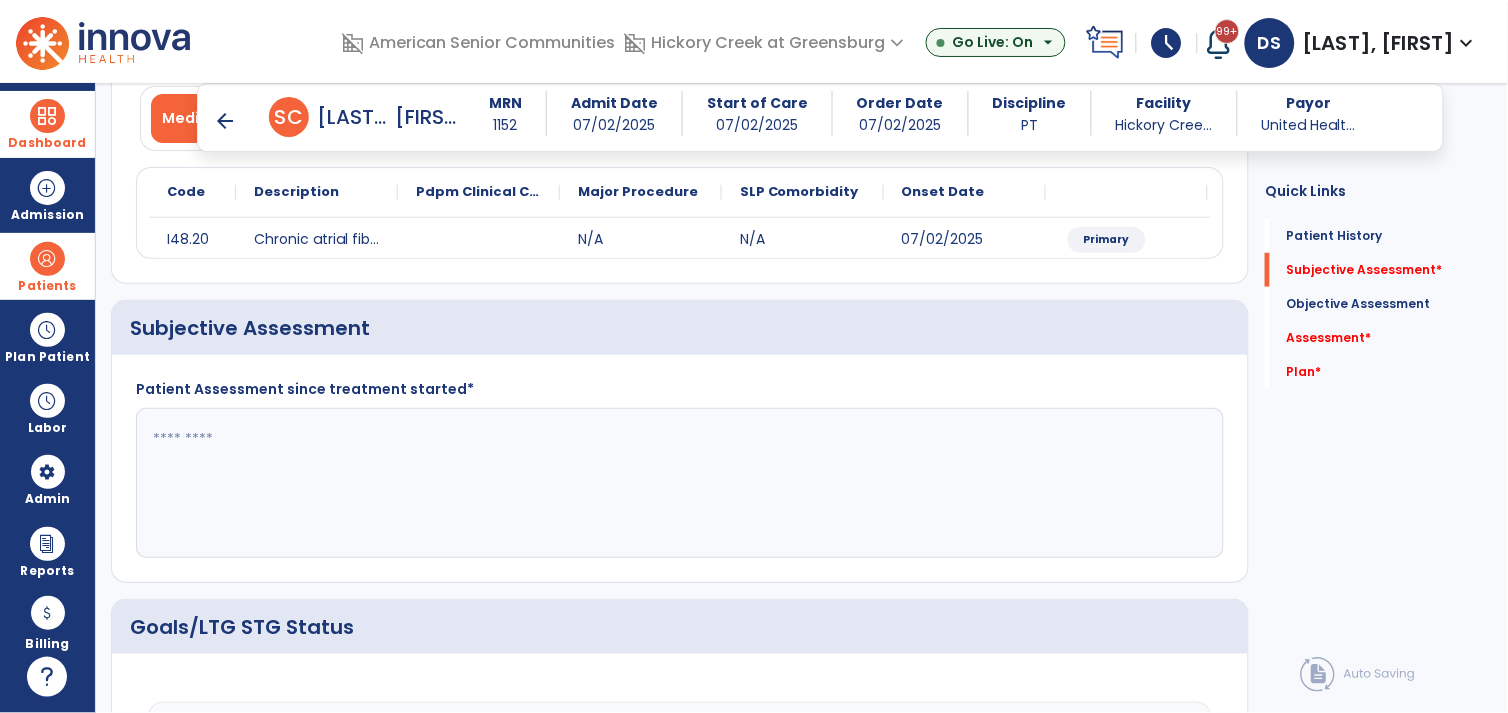 click 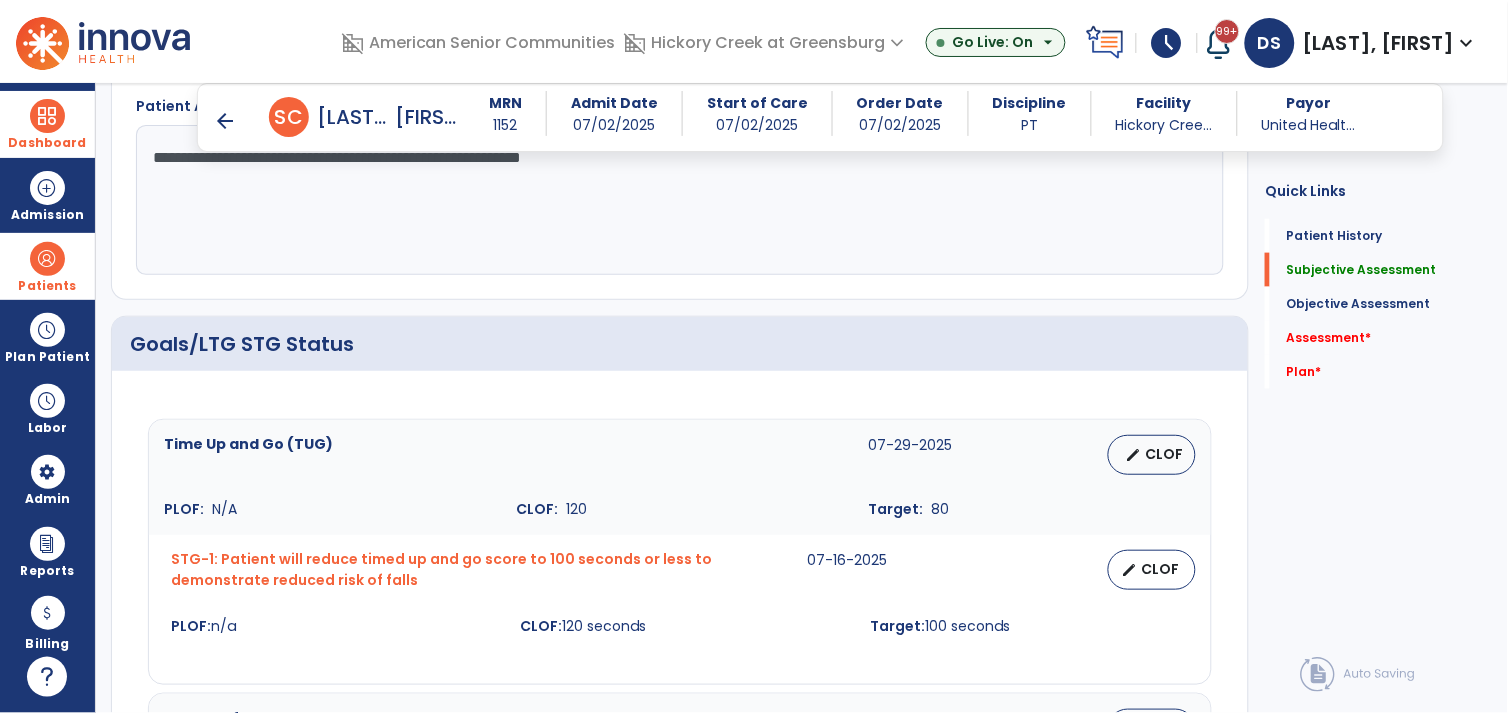 scroll, scrollTop: 422, scrollLeft: 0, axis: vertical 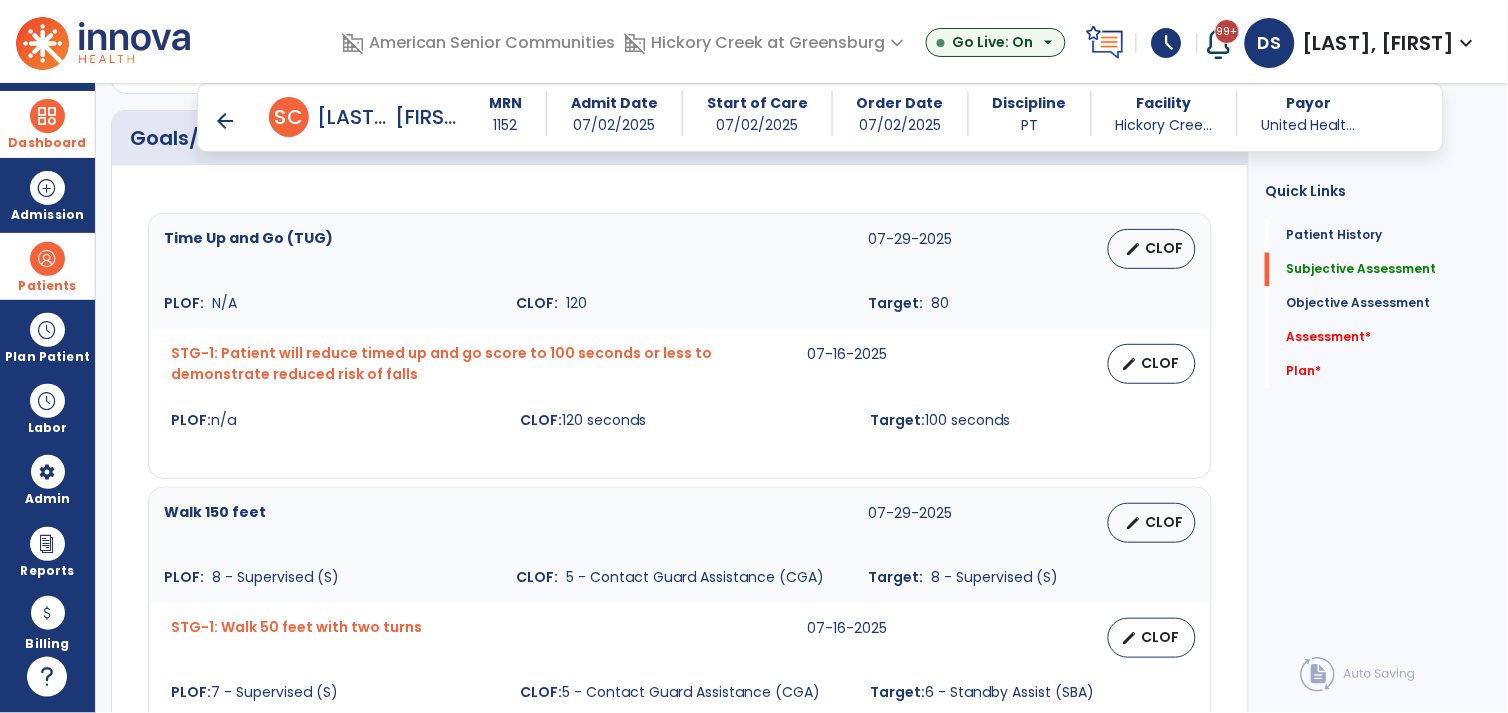type on "**********" 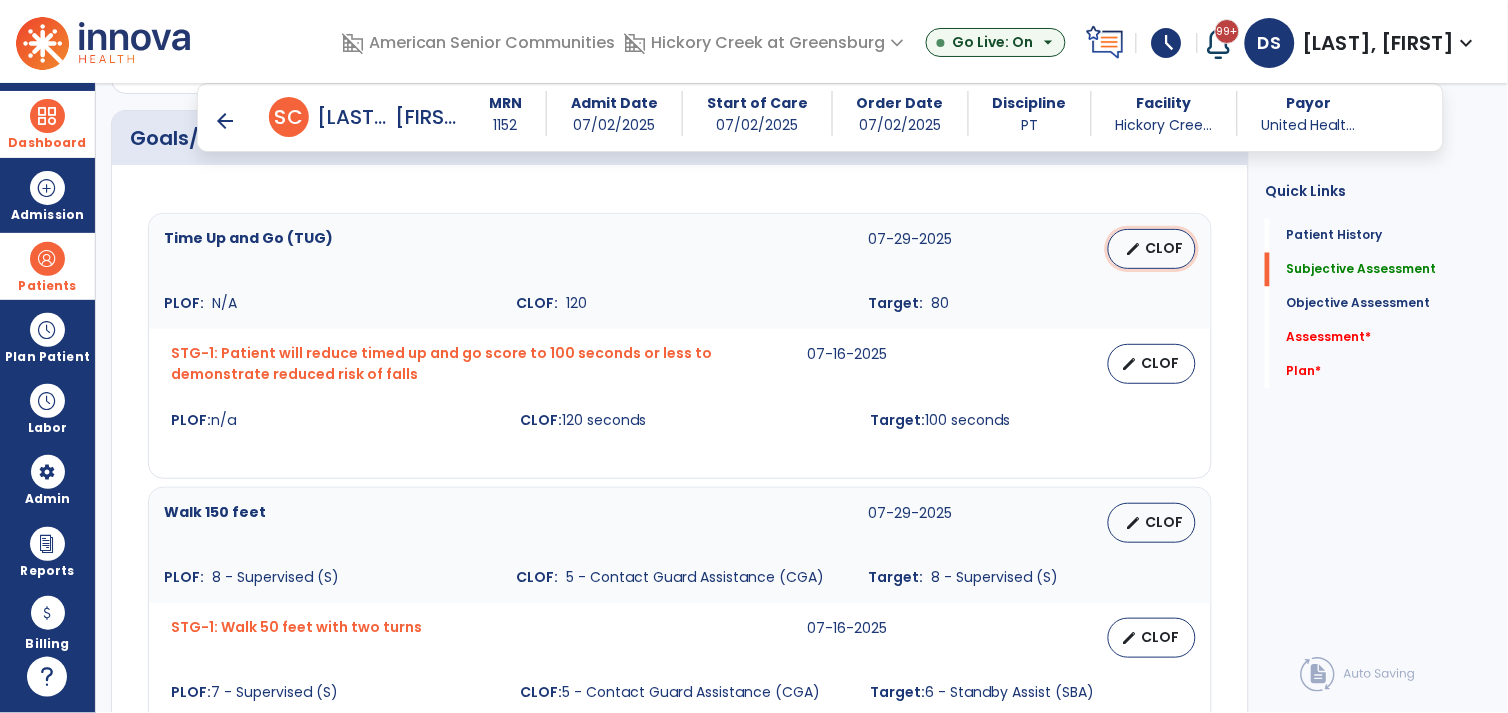 click on "edit   CLOF" at bounding box center (1152, 249) 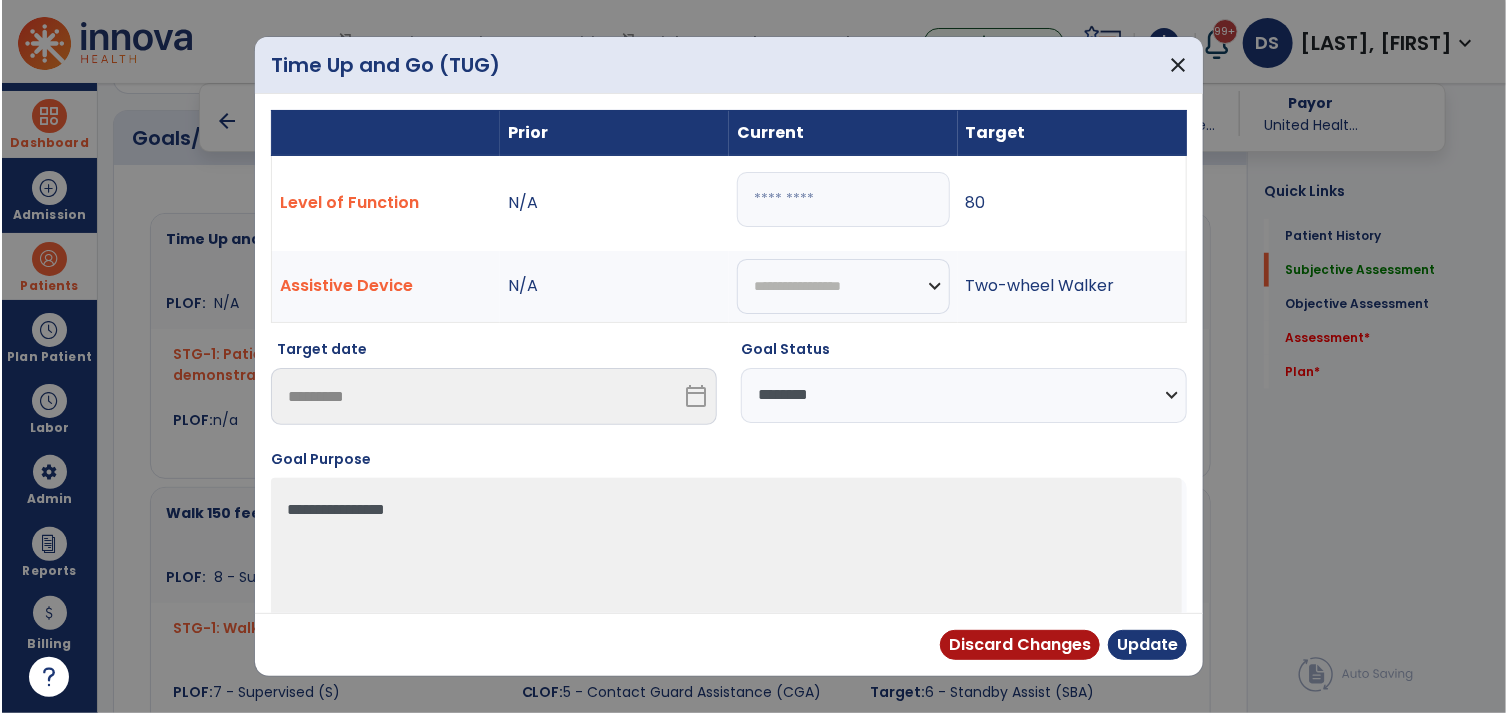 scroll, scrollTop: 701, scrollLeft: 0, axis: vertical 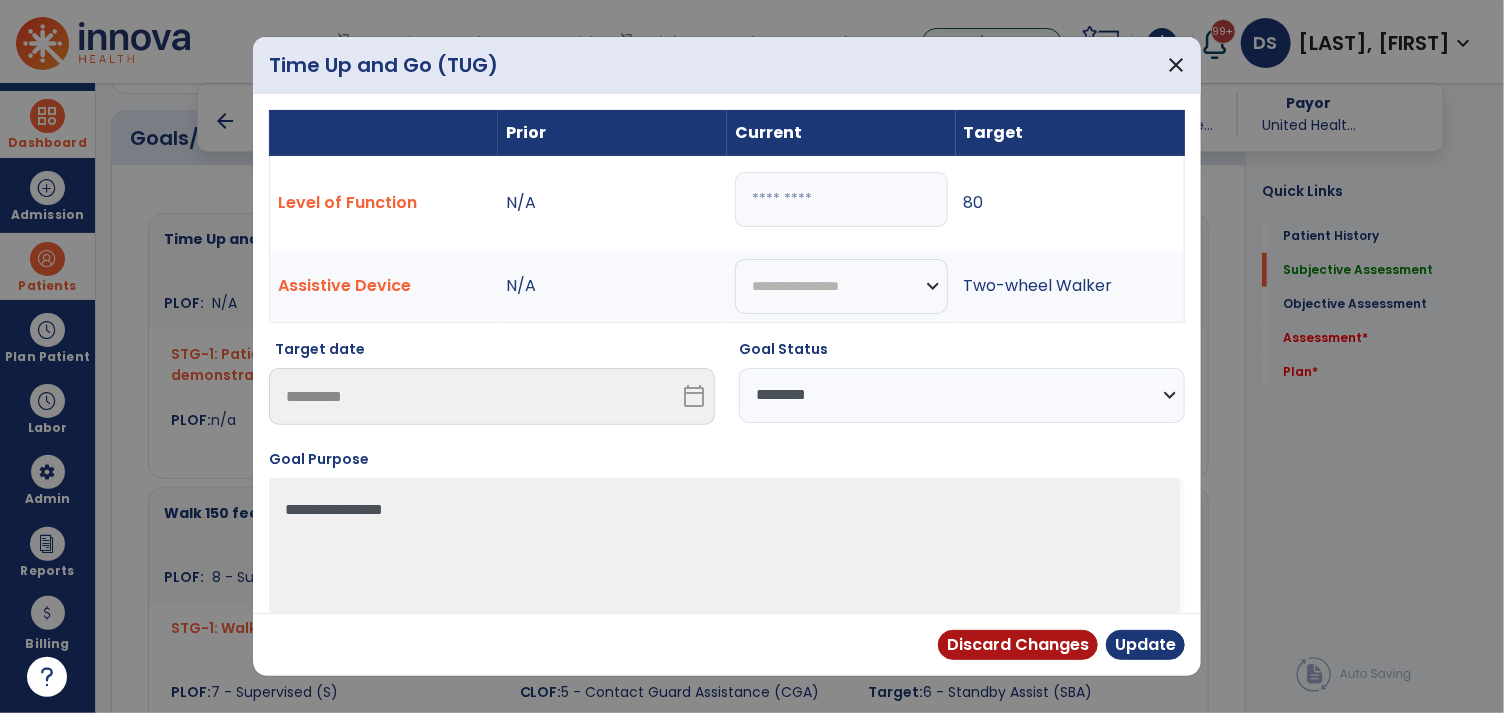 drag, startPoint x: 807, startPoint y: 202, endPoint x: 484, endPoint y: 187, distance: 323.3481 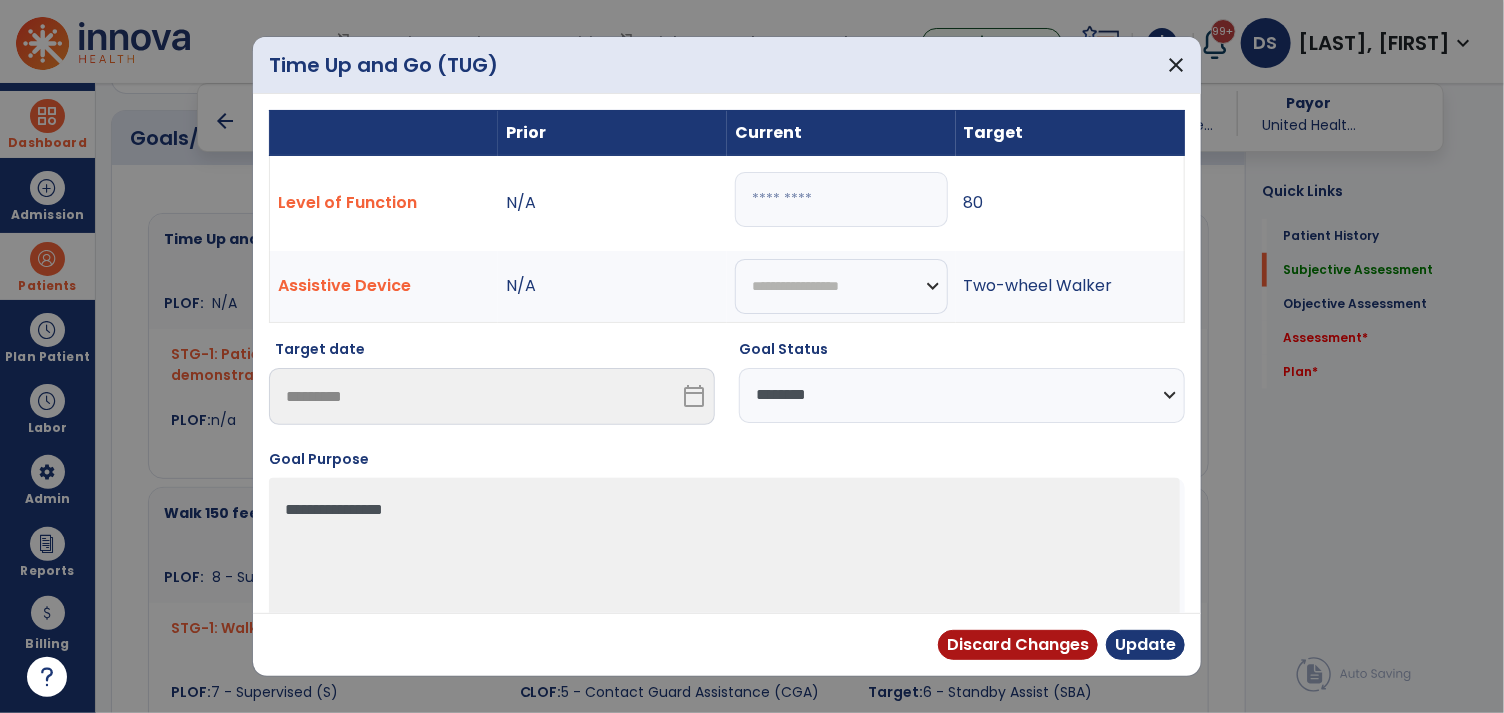 type on "**" 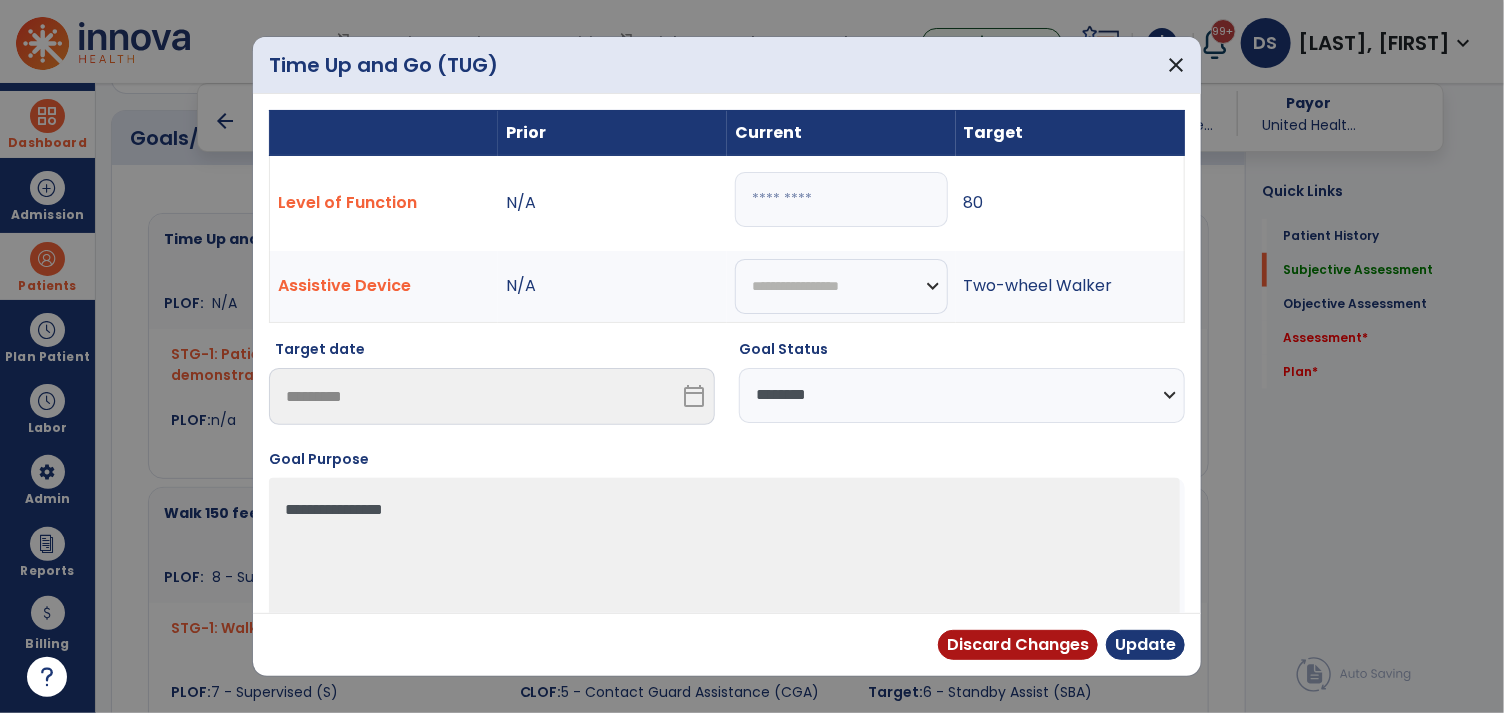 click on "**********" at bounding box center (962, 390) 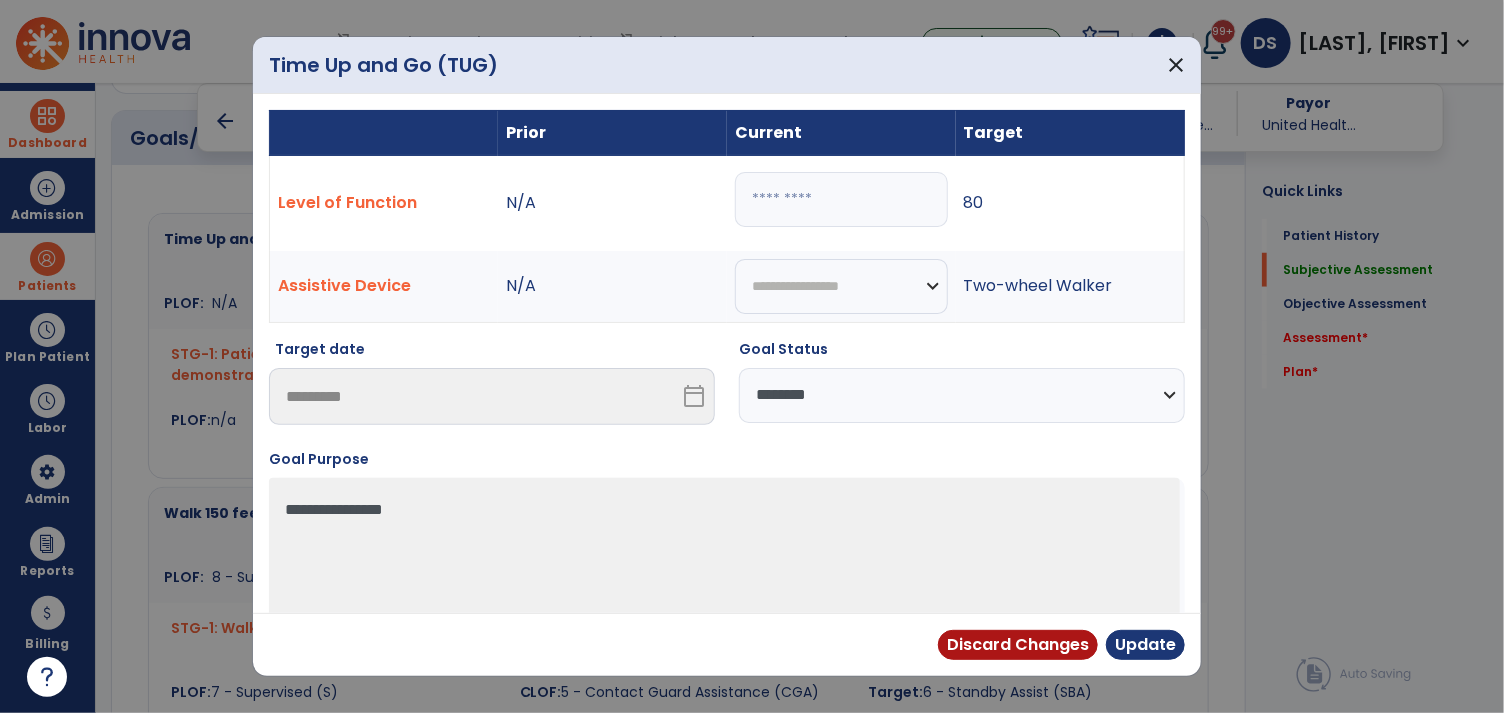 select on "********" 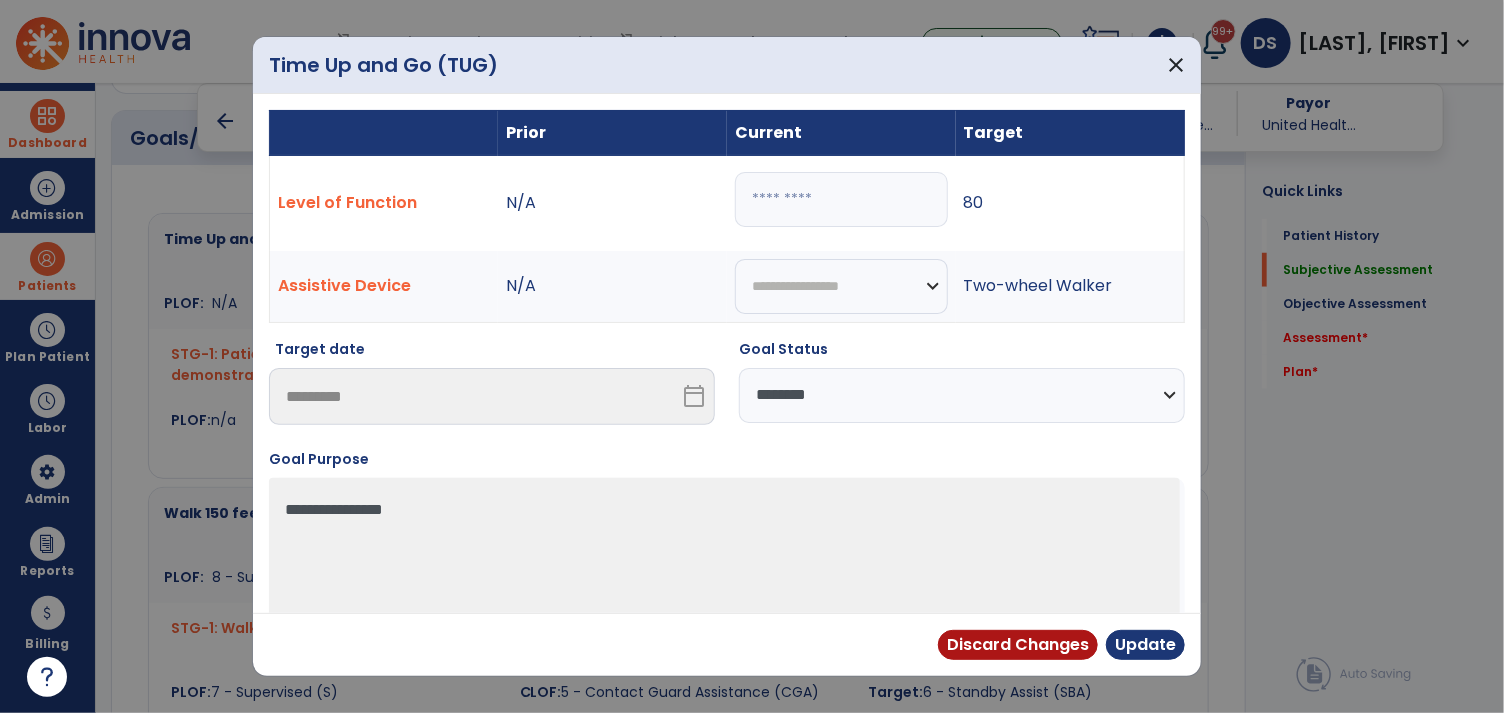 click on "**********" at bounding box center [962, 395] 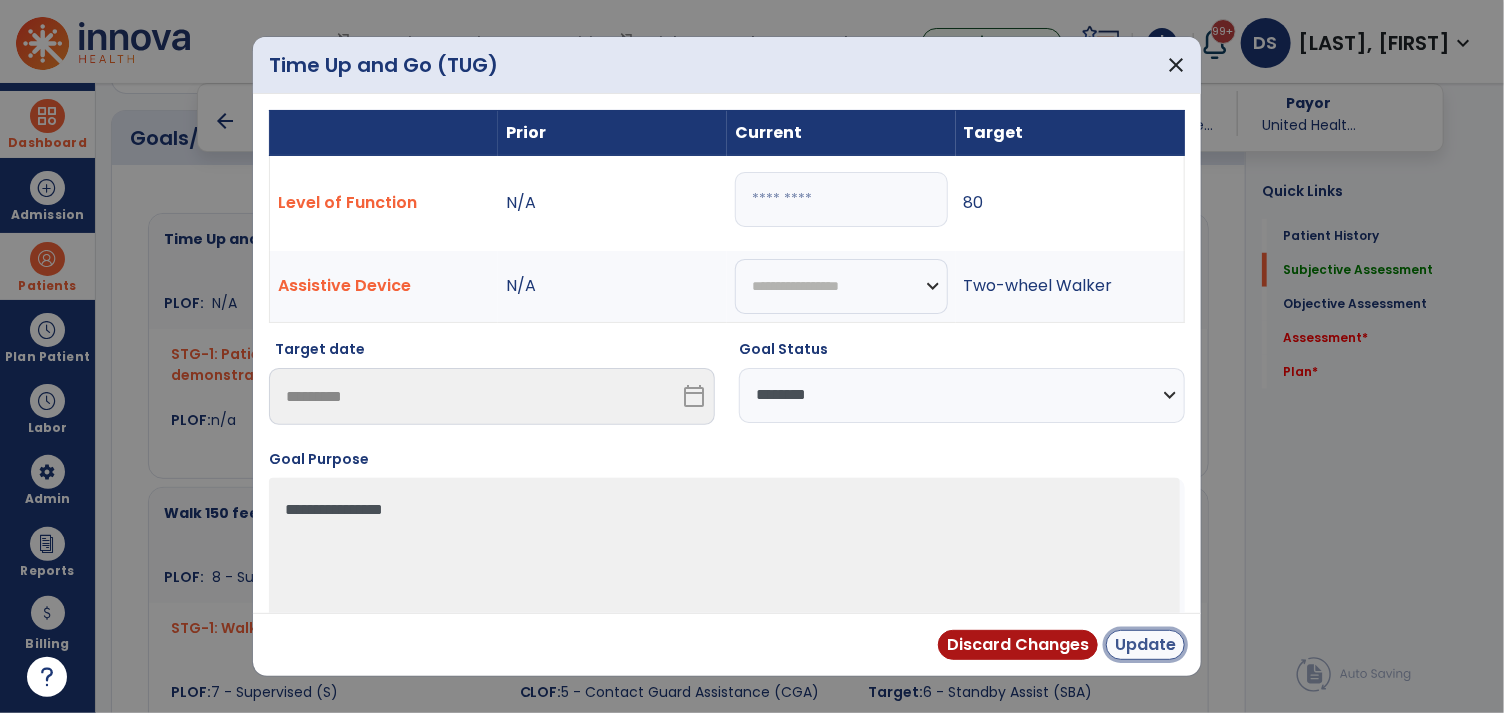 click on "Update" at bounding box center (1145, 645) 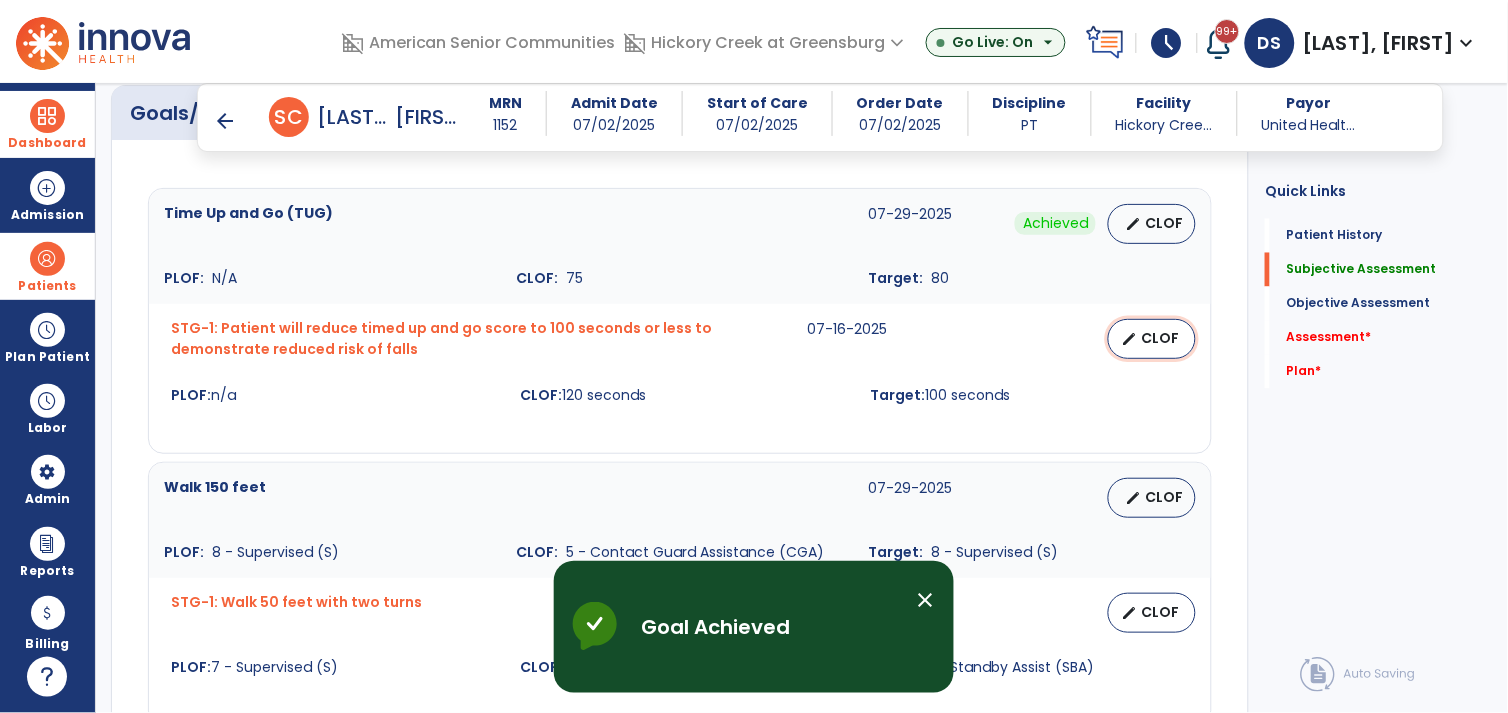 click on "CLOF" at bounding box center [1160, 338] 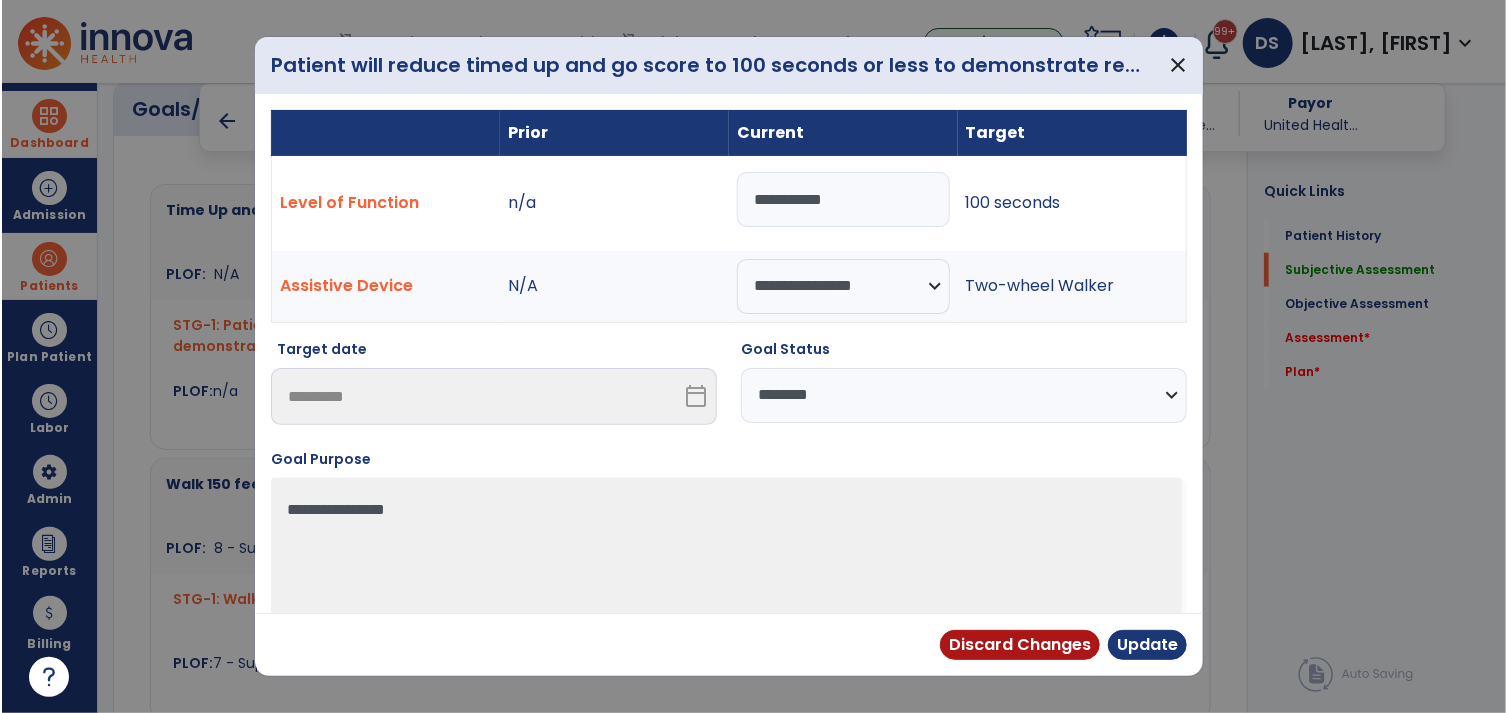 scroll, scrollTop: 726, scrollLeft: 0, axis: vertical 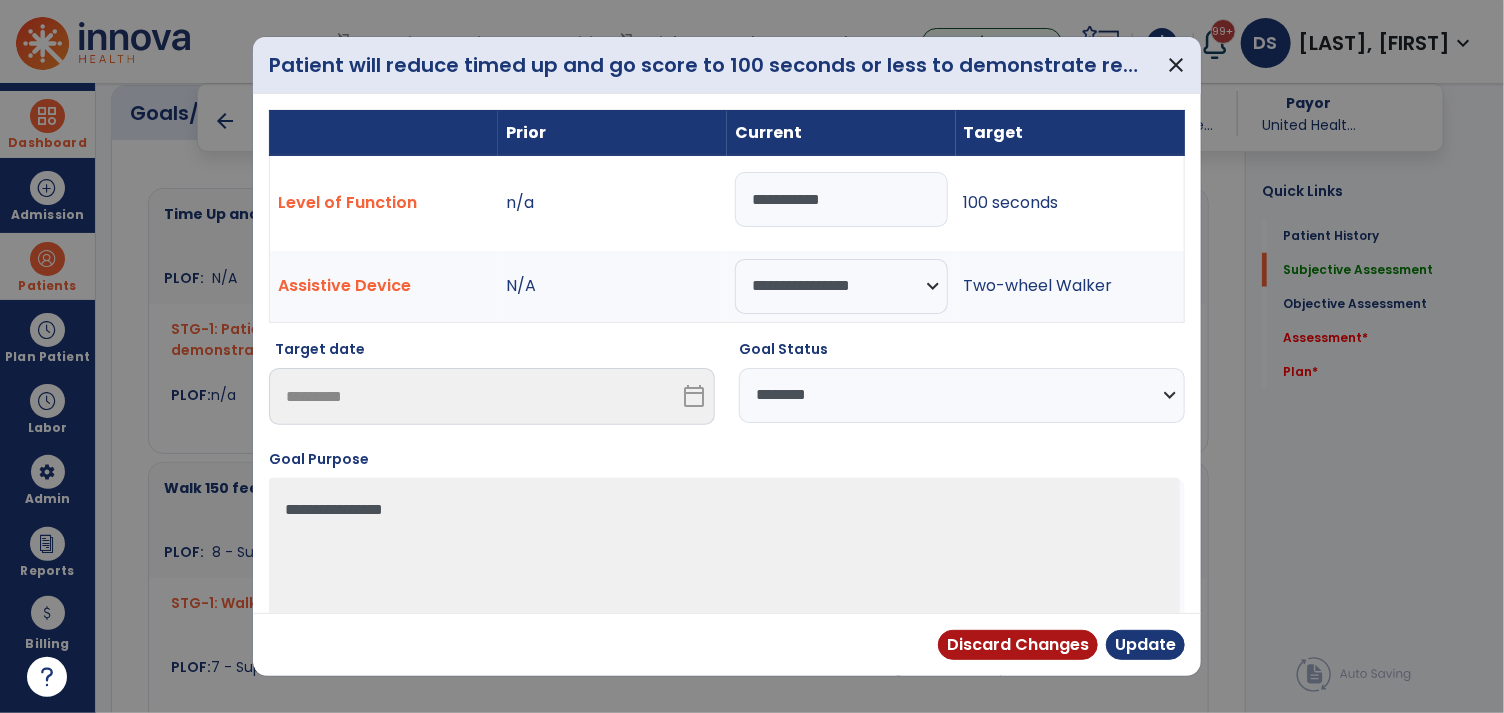 drag, startPoint x: 740, startPoint y: 187, endPoint x: 548, endPoint y: 191, distance: 192.04166 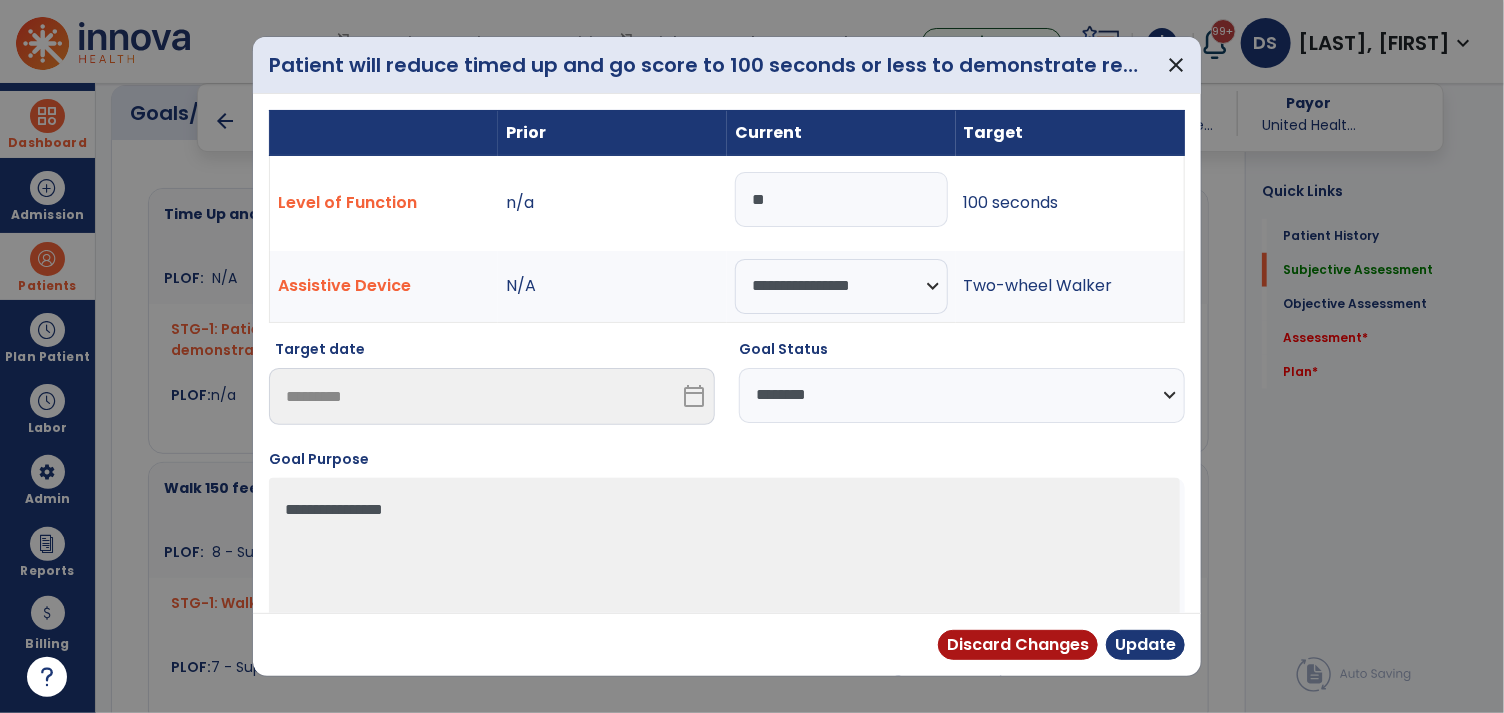 type on "**" 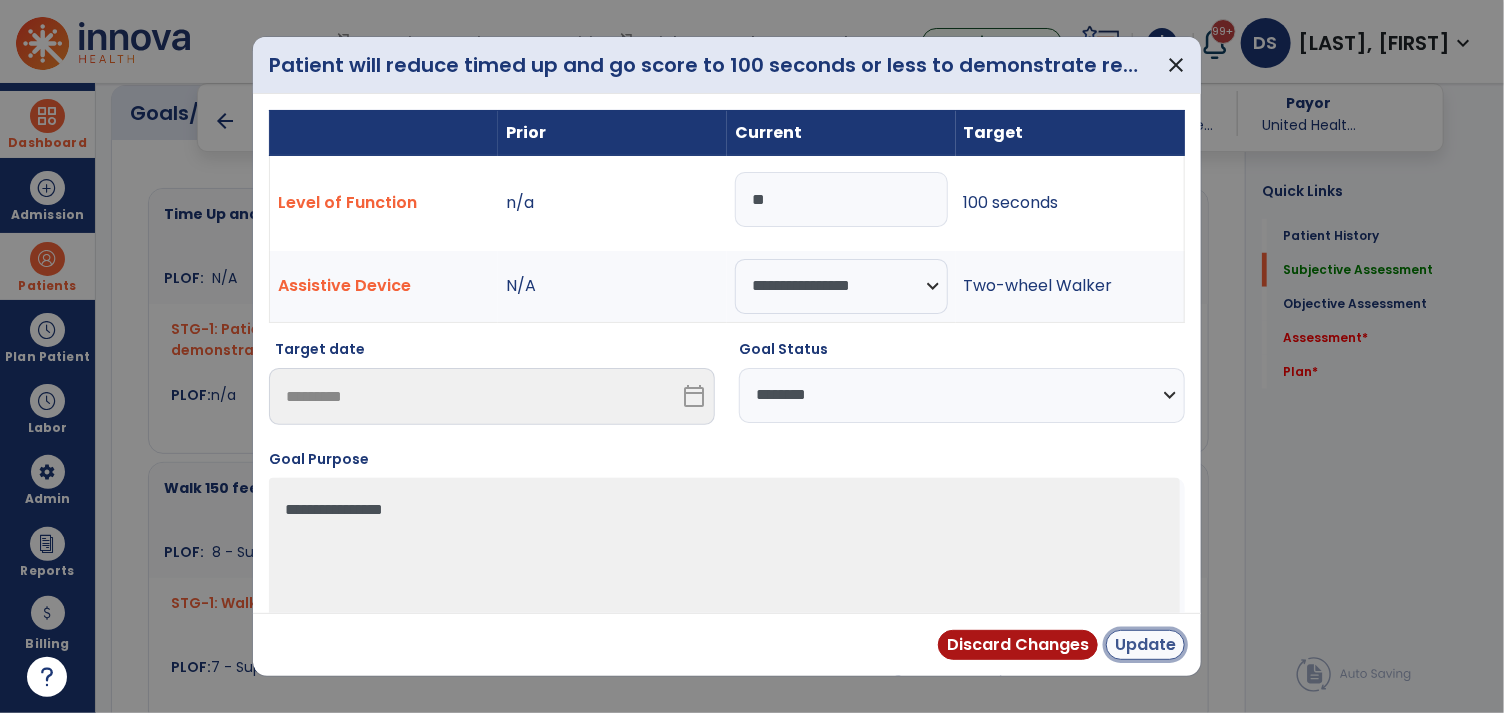 click on "Update" at bounding box center (1145, 645) 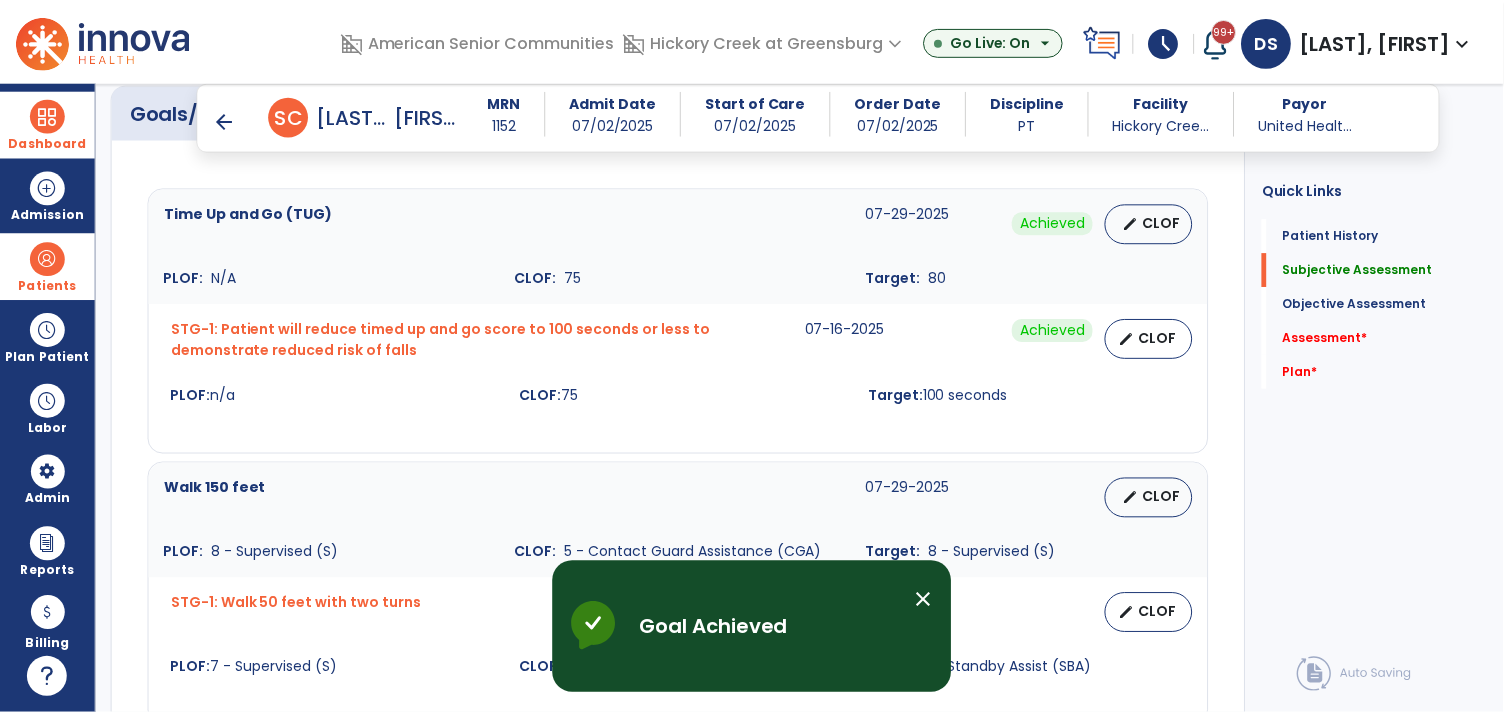 scroll, scrollTop: 973, scrollLeft: 0, axis: vertical 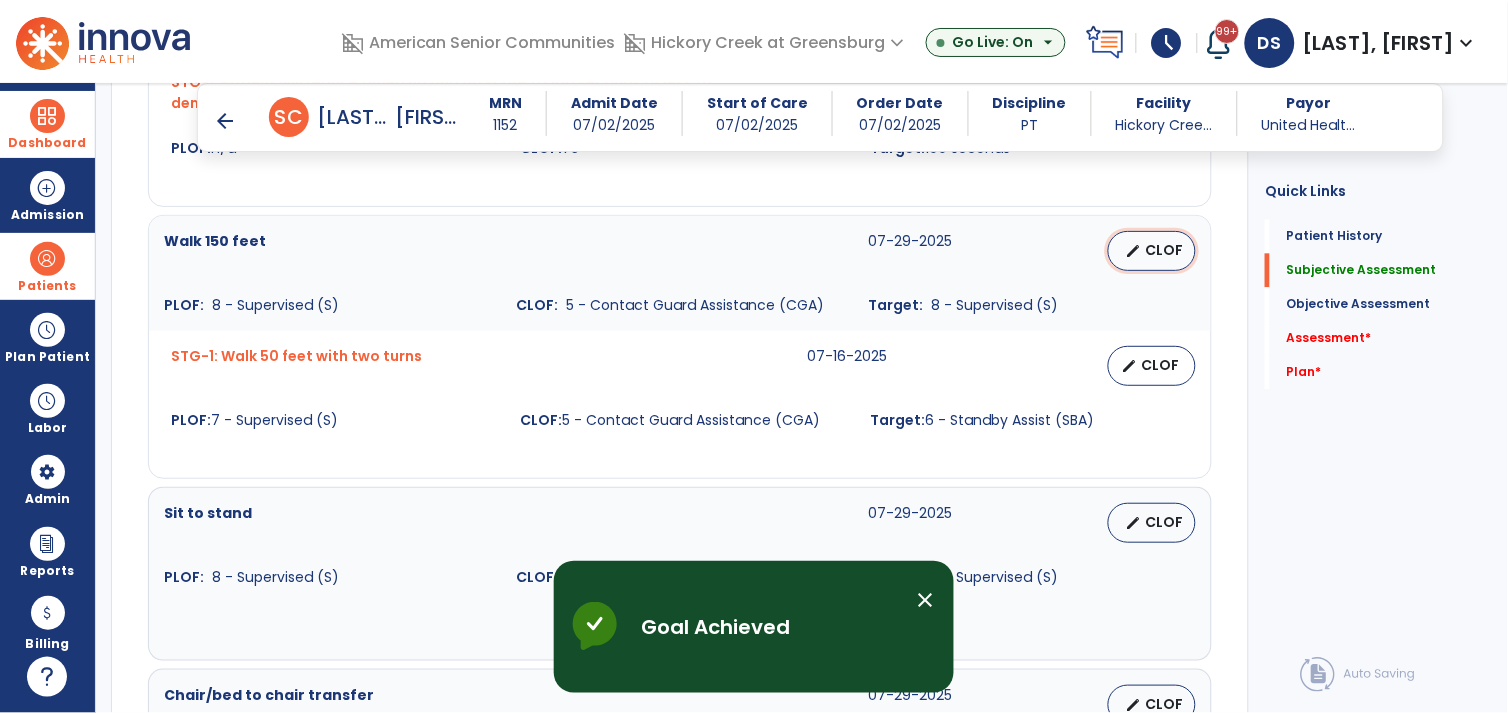click on "CLOF" at bounding box center (1164, 250) 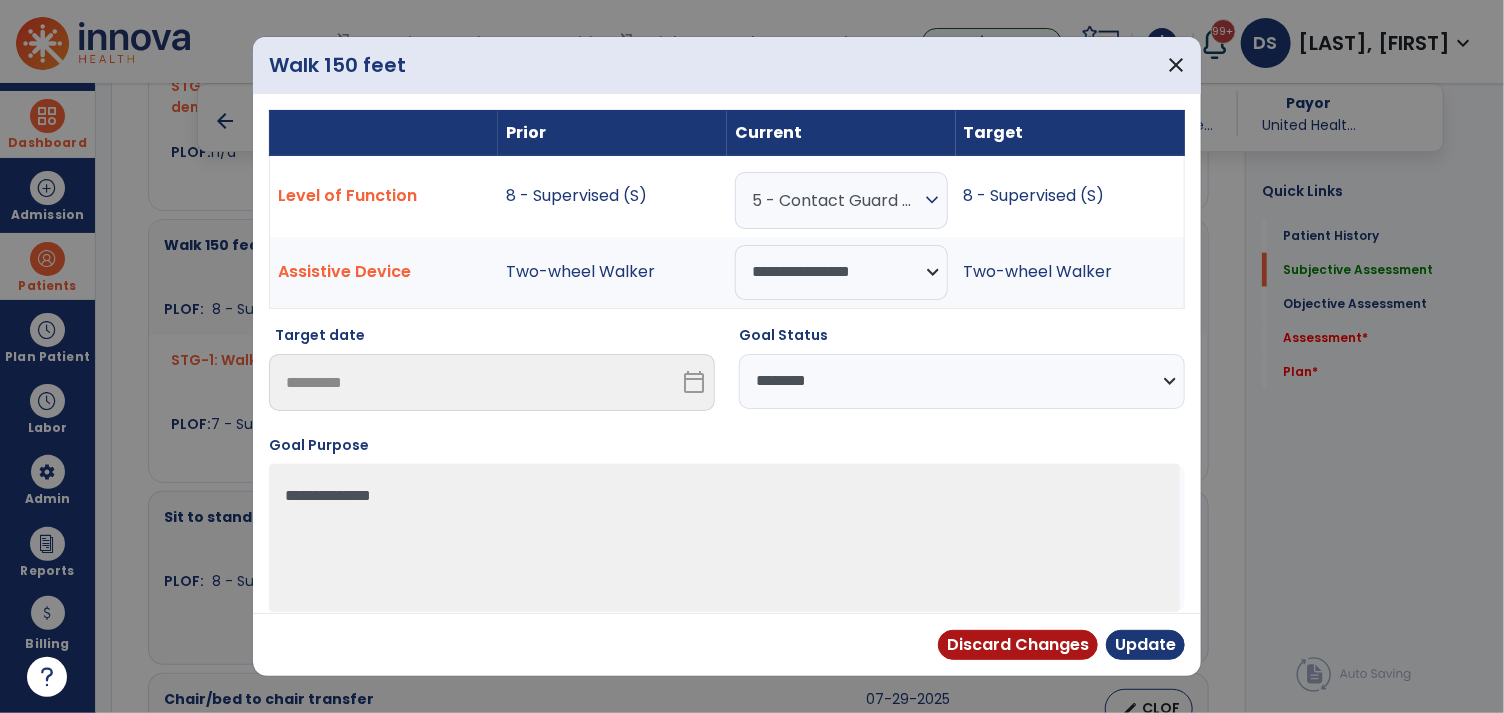 scroll, scrollTop: 973, scrollLeft: 0, axis: vertical 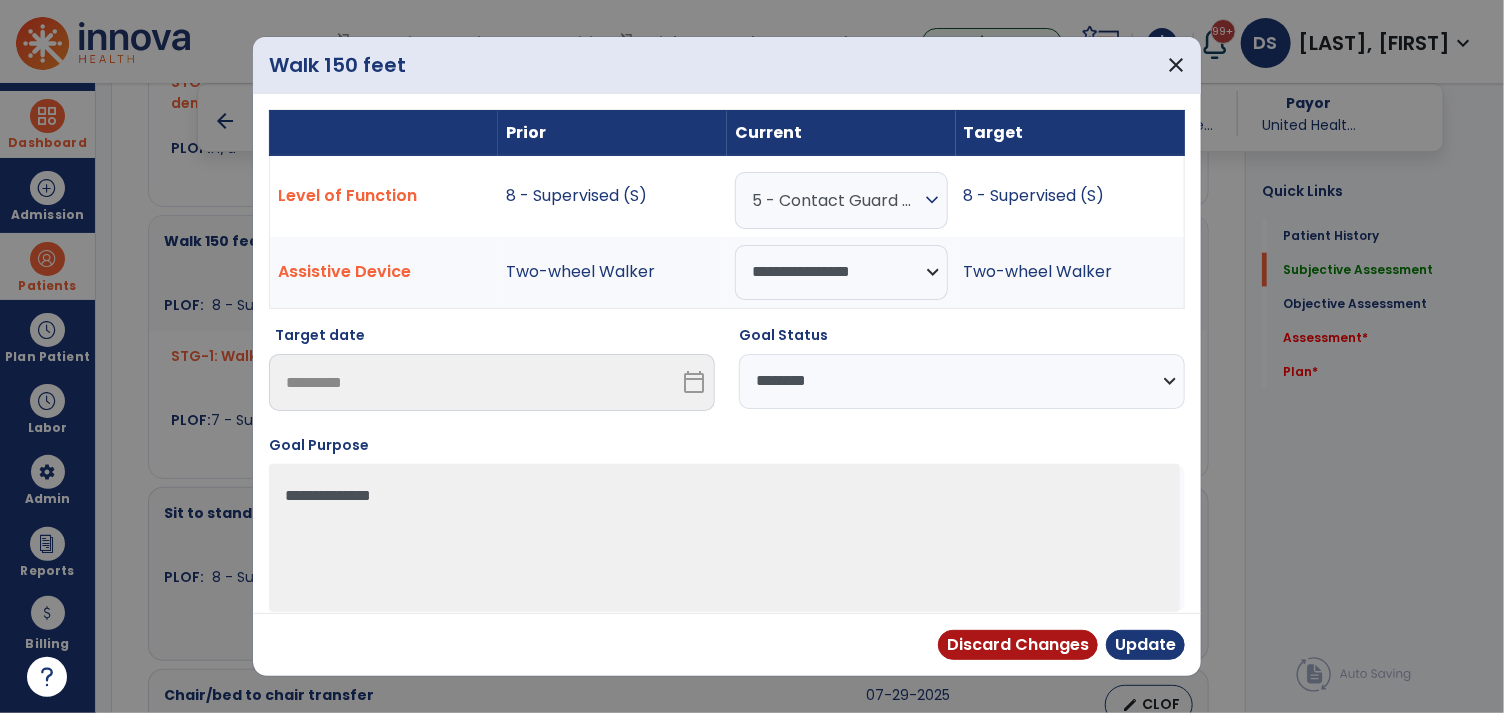 click on "5 - Contact Guard Assistance (CGA)" at bounding box center (836, 200) 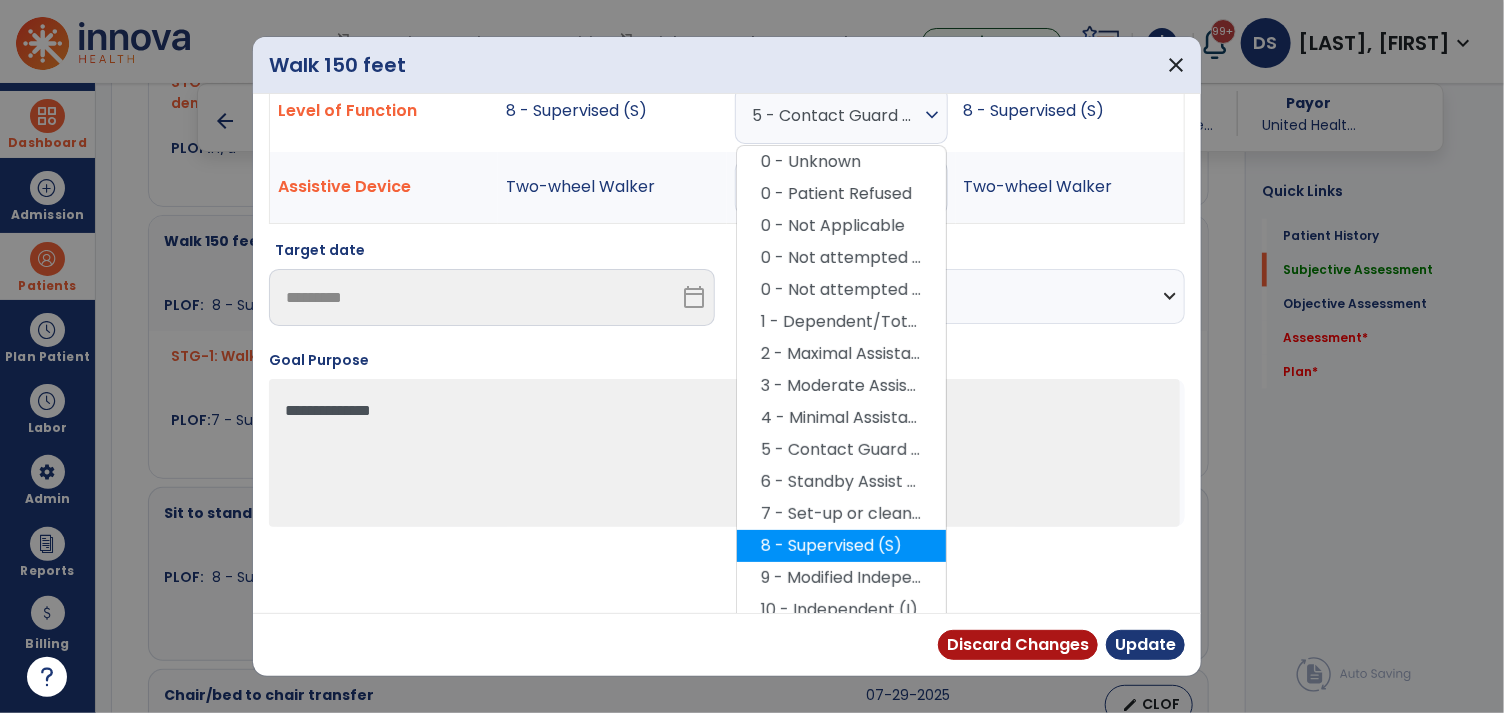 click on "8 - Supervised (S)" at bounding box center (841, 546) 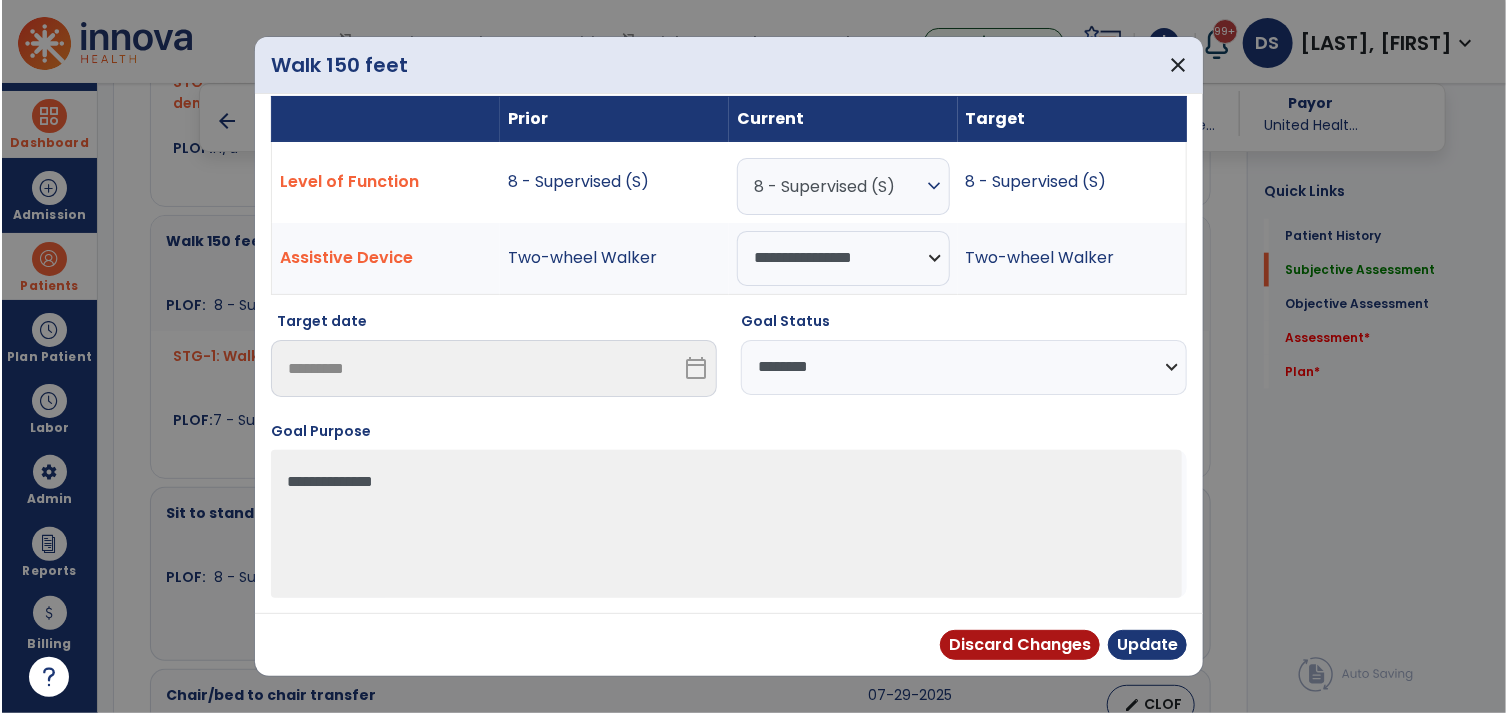 scroll, scrollTop: 14, scrollLeft: 0, axis: vertical 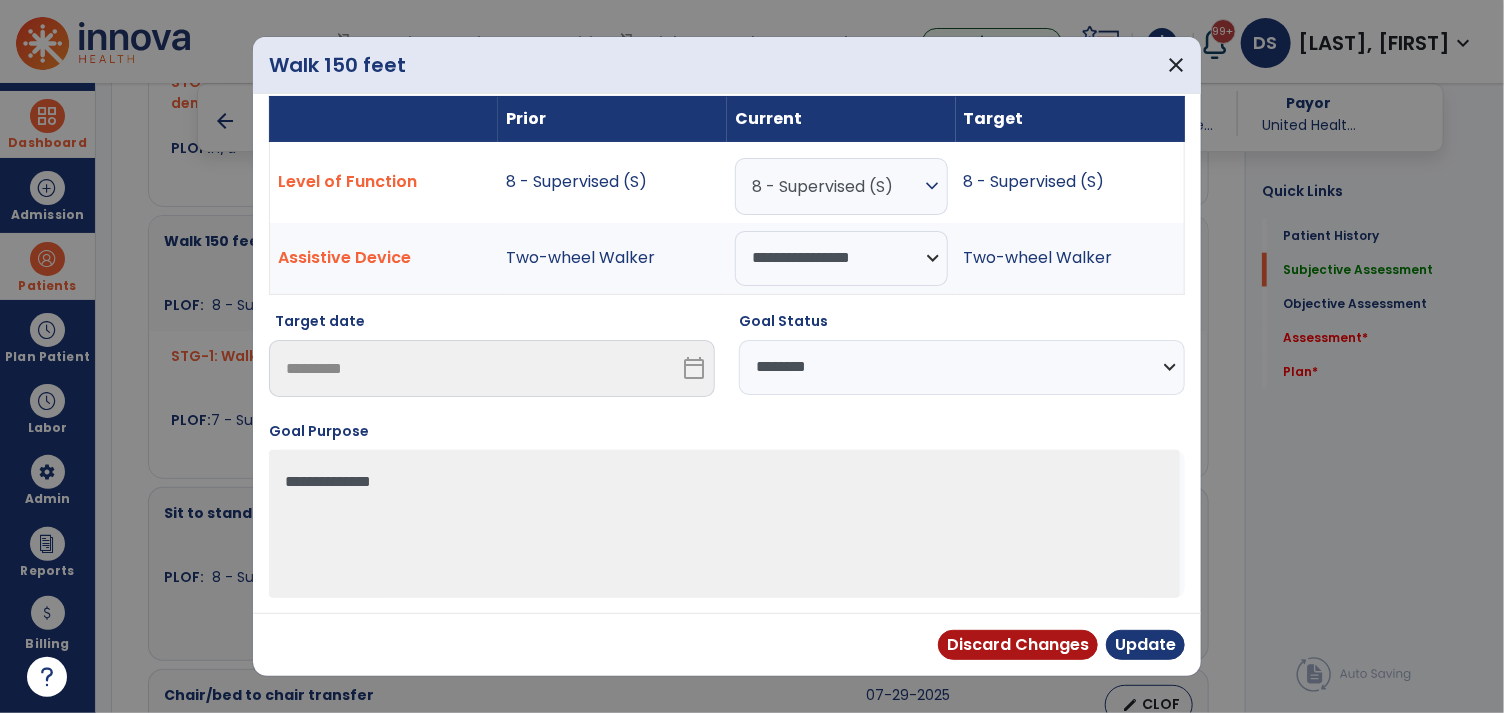 click on "**********" at bounding box center [962, 367] 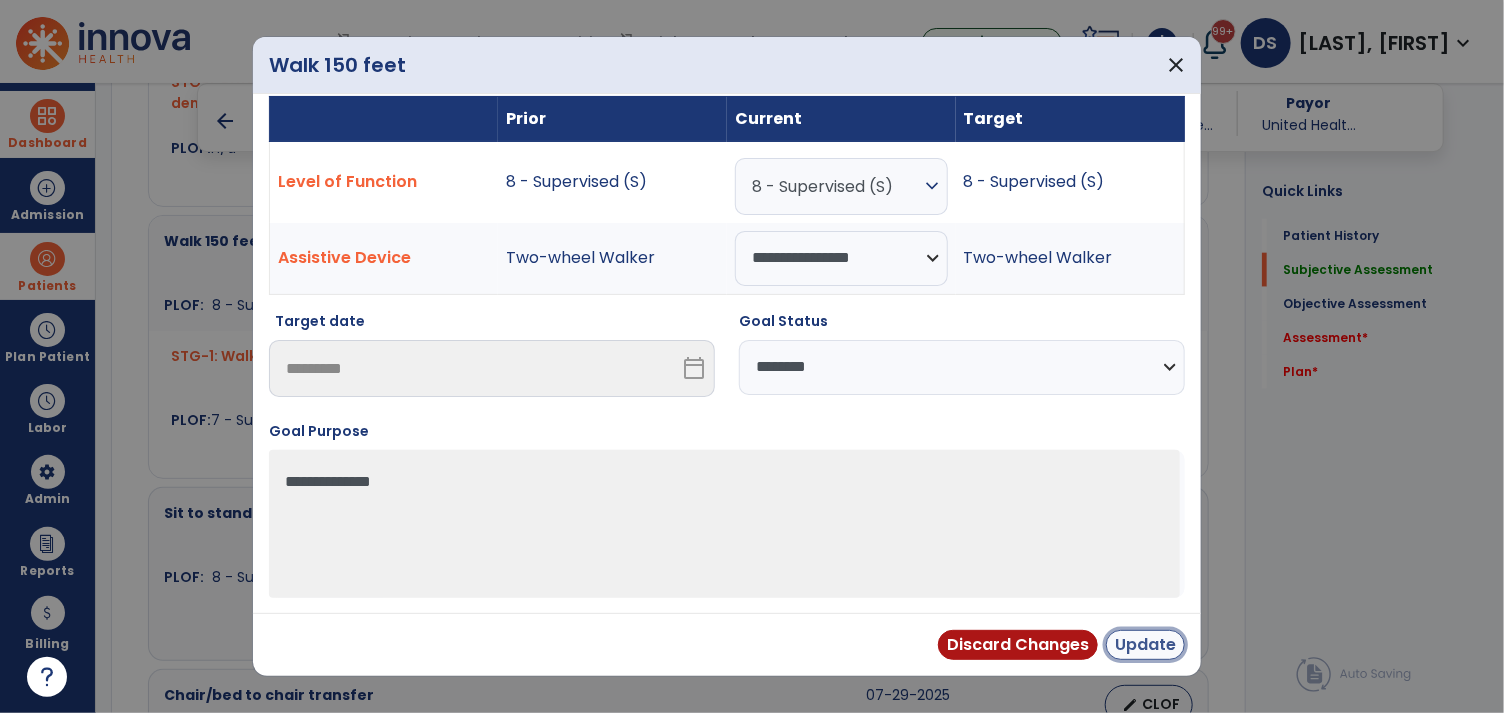 click on "Update" at bounding box center (1145, 645) 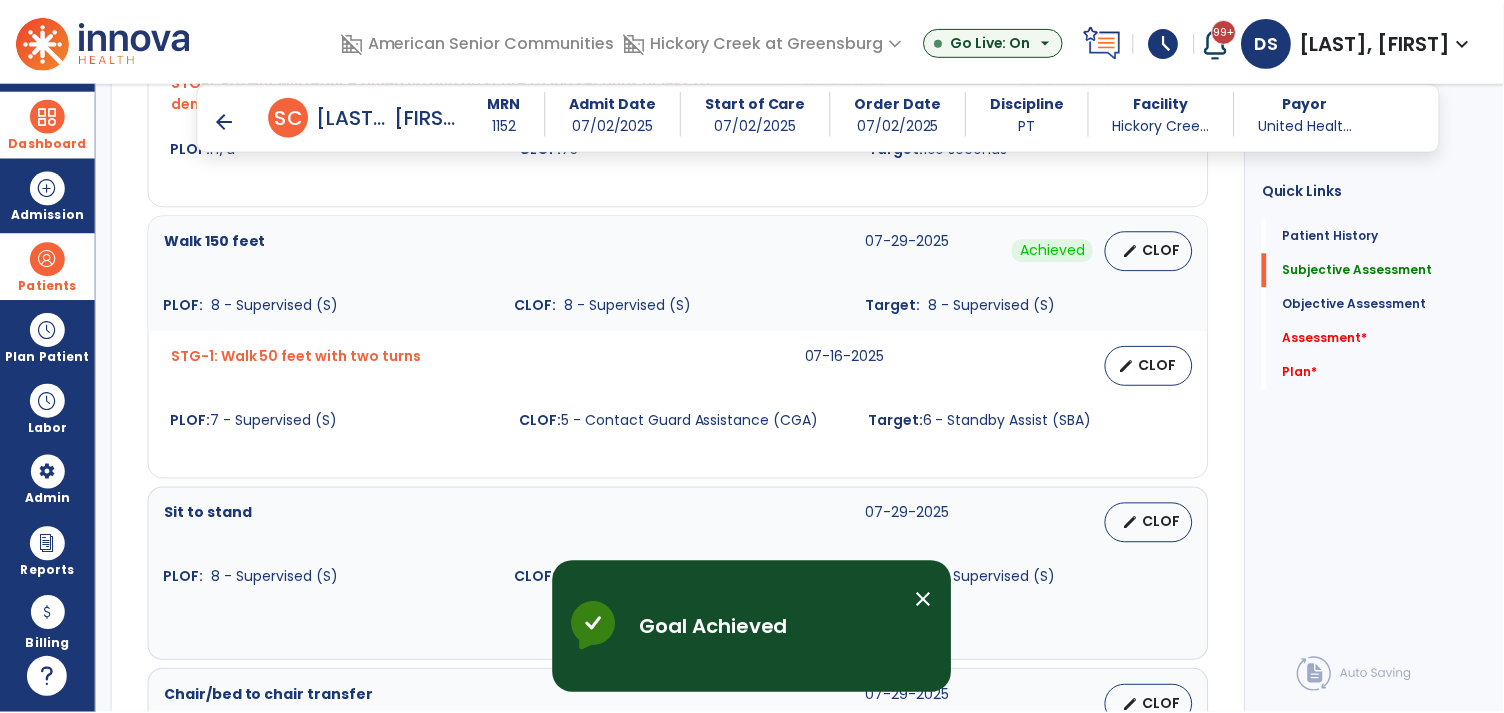scroll, scrollTop: 1022, scrollLeft: 0, axis: vertical 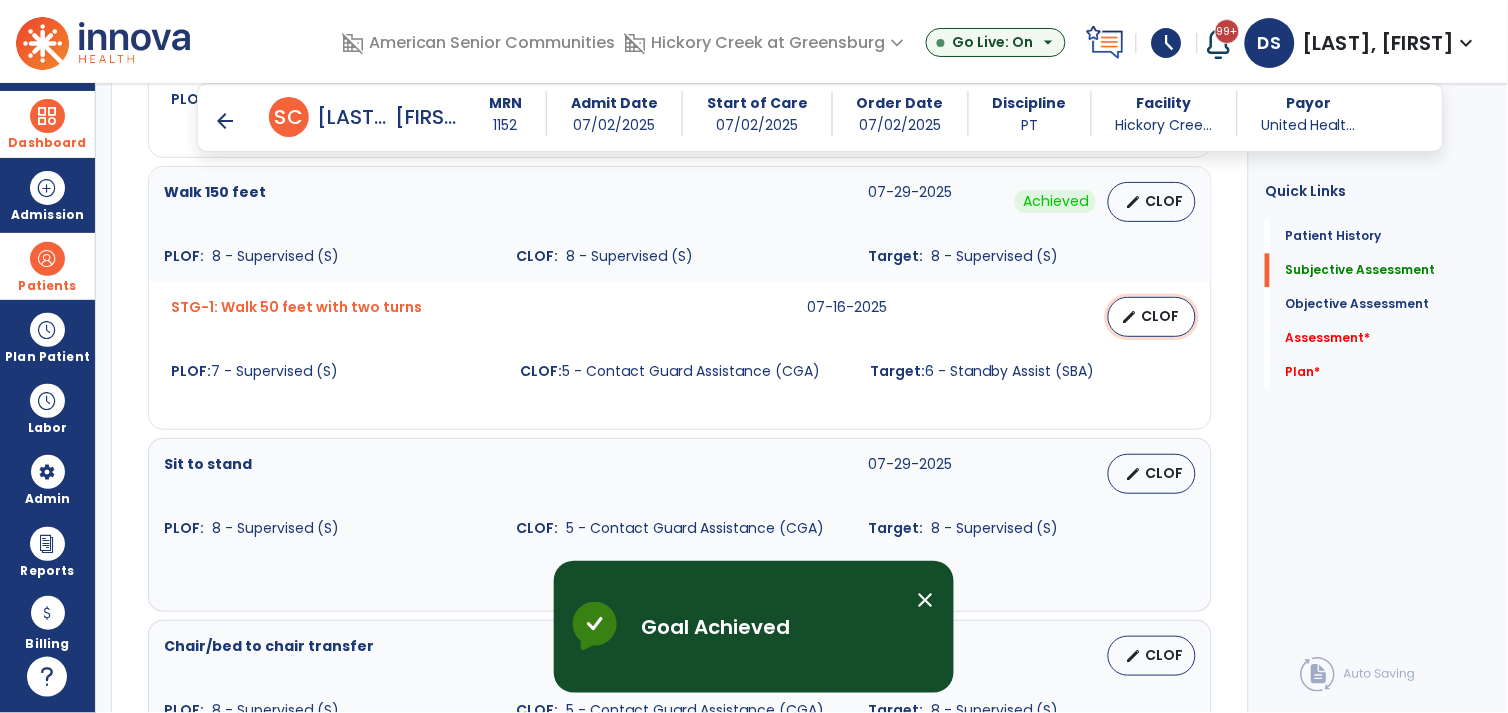 click on "edit   CLOF" at bounding box center (1152, 317) 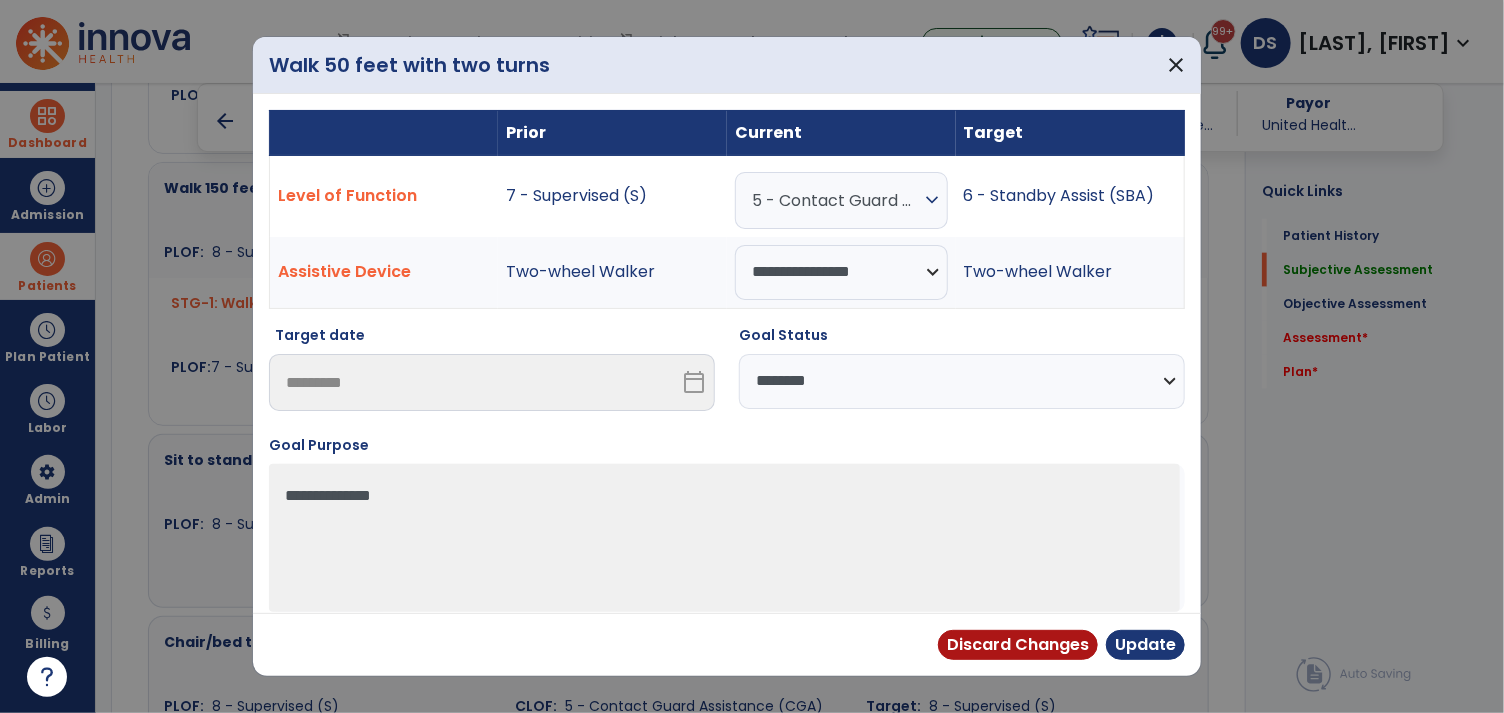 click on "Goal Status" at bounding box center (962, 339) 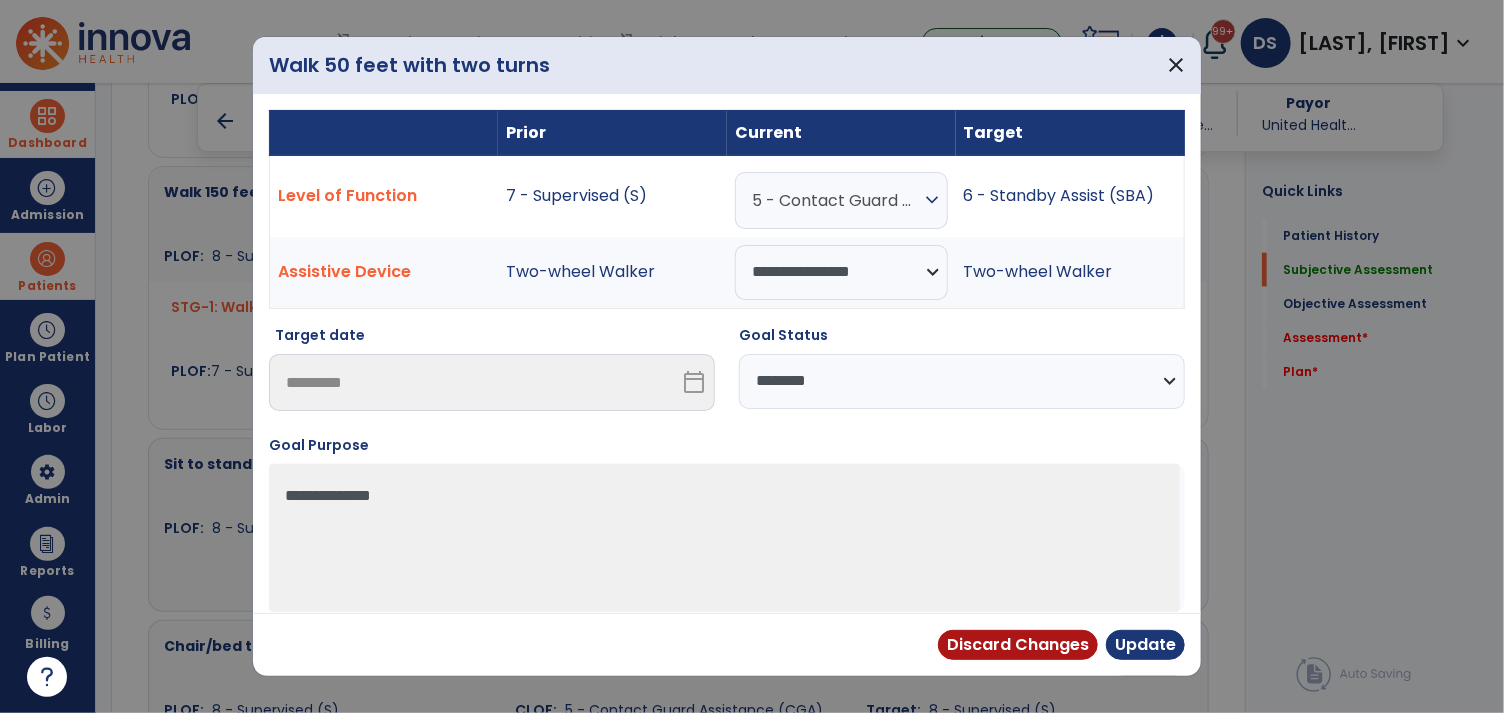 click on "5 - Contact Guard Assistance (CGA)" at bounding box center [836, 200] 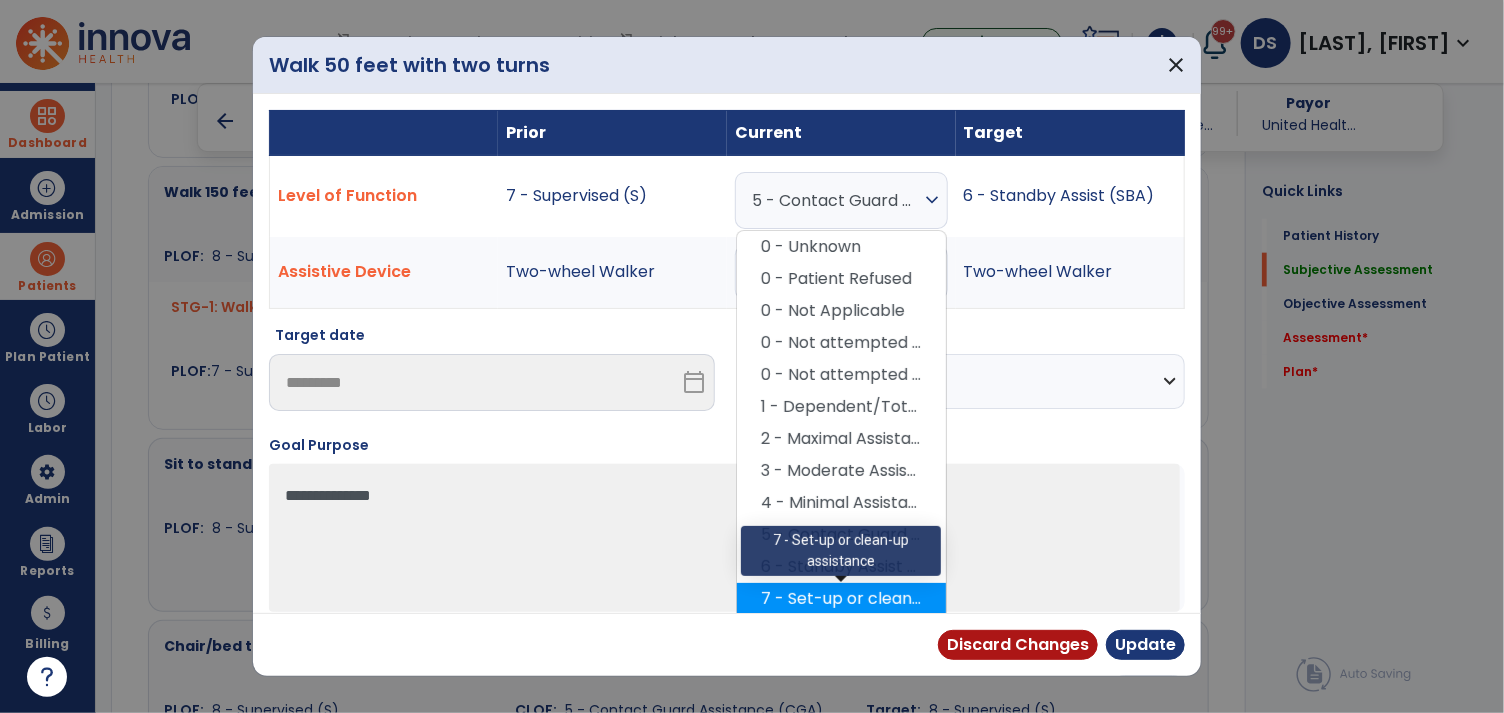 scroll, scrollTop: 98, scrollLeft: 0, axis: vertical 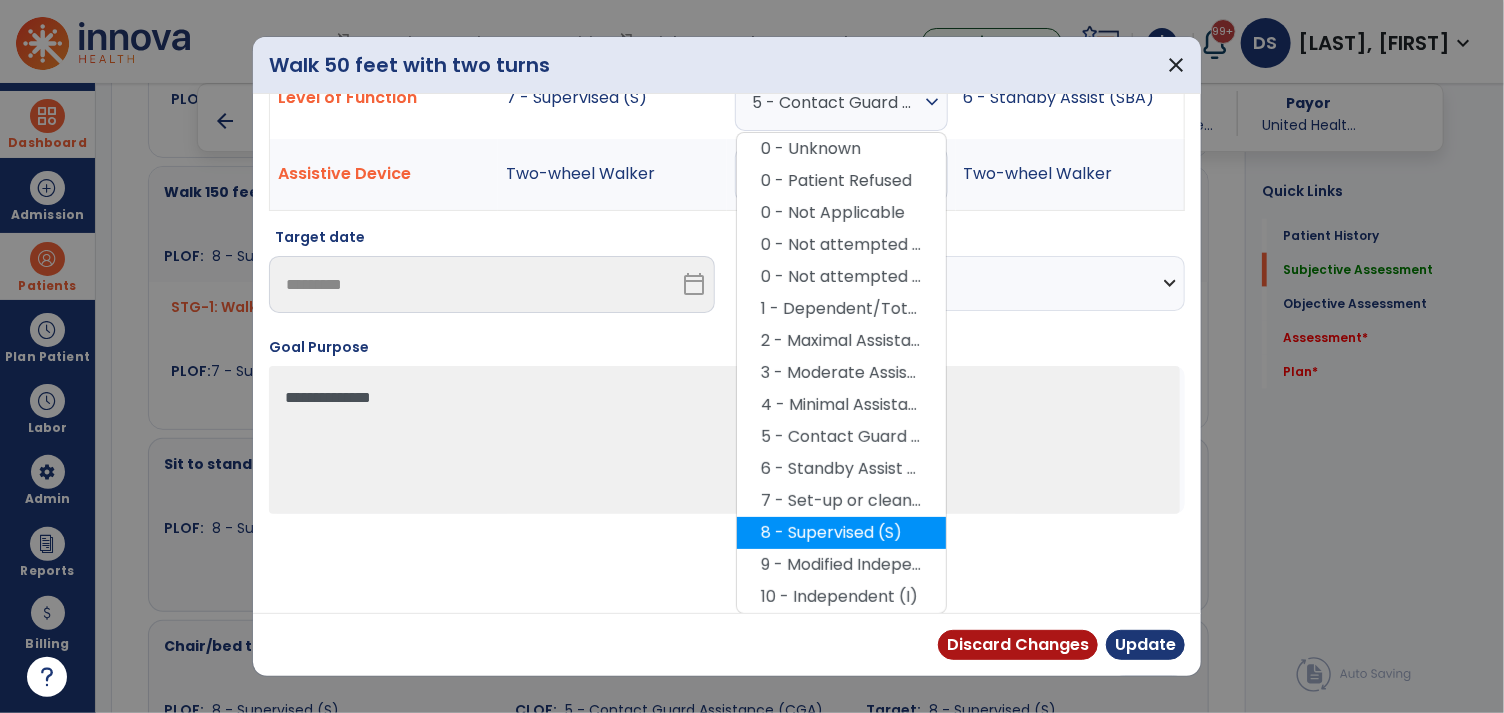 click on "8 - Supervised (S)" at bounding box center (841, 533) 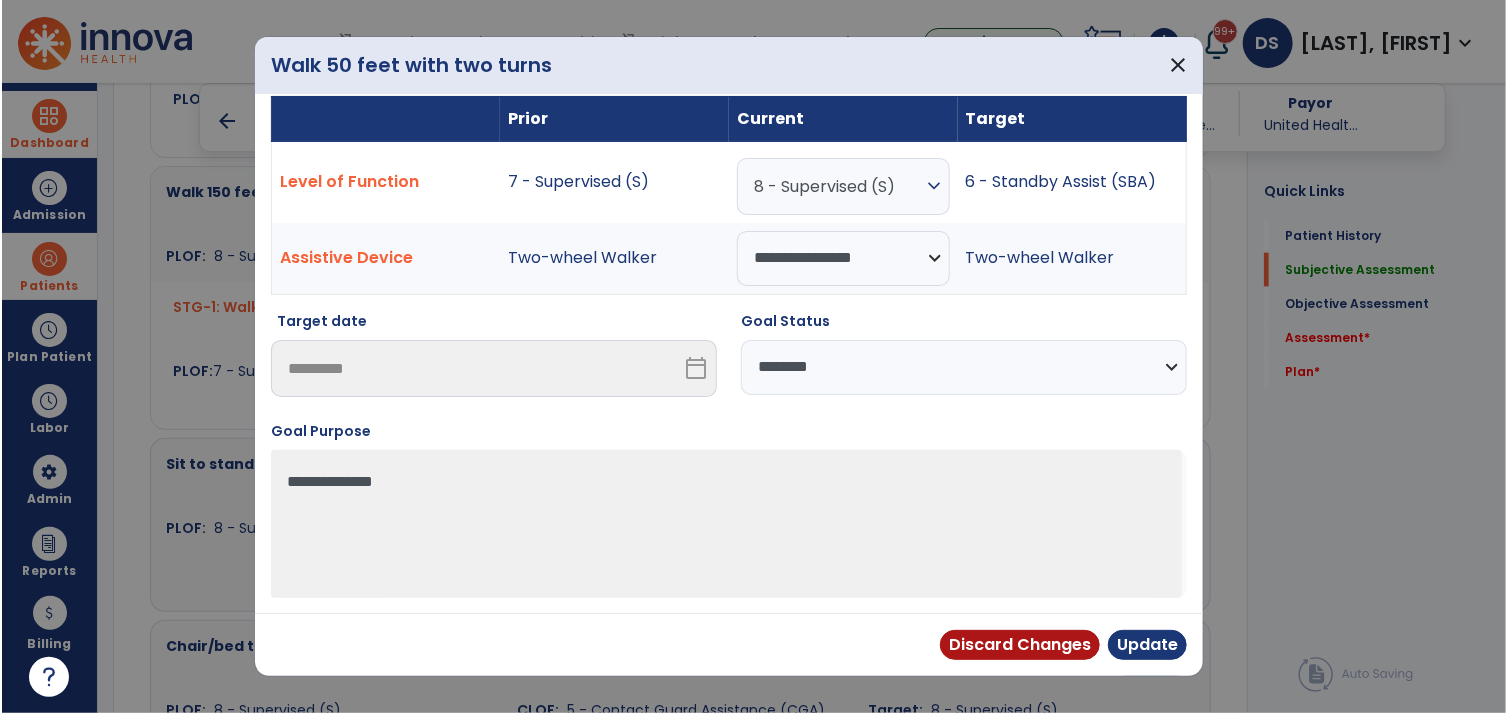 scroll, scrollTop: 14, scrollLeft: 0, axis: vertical 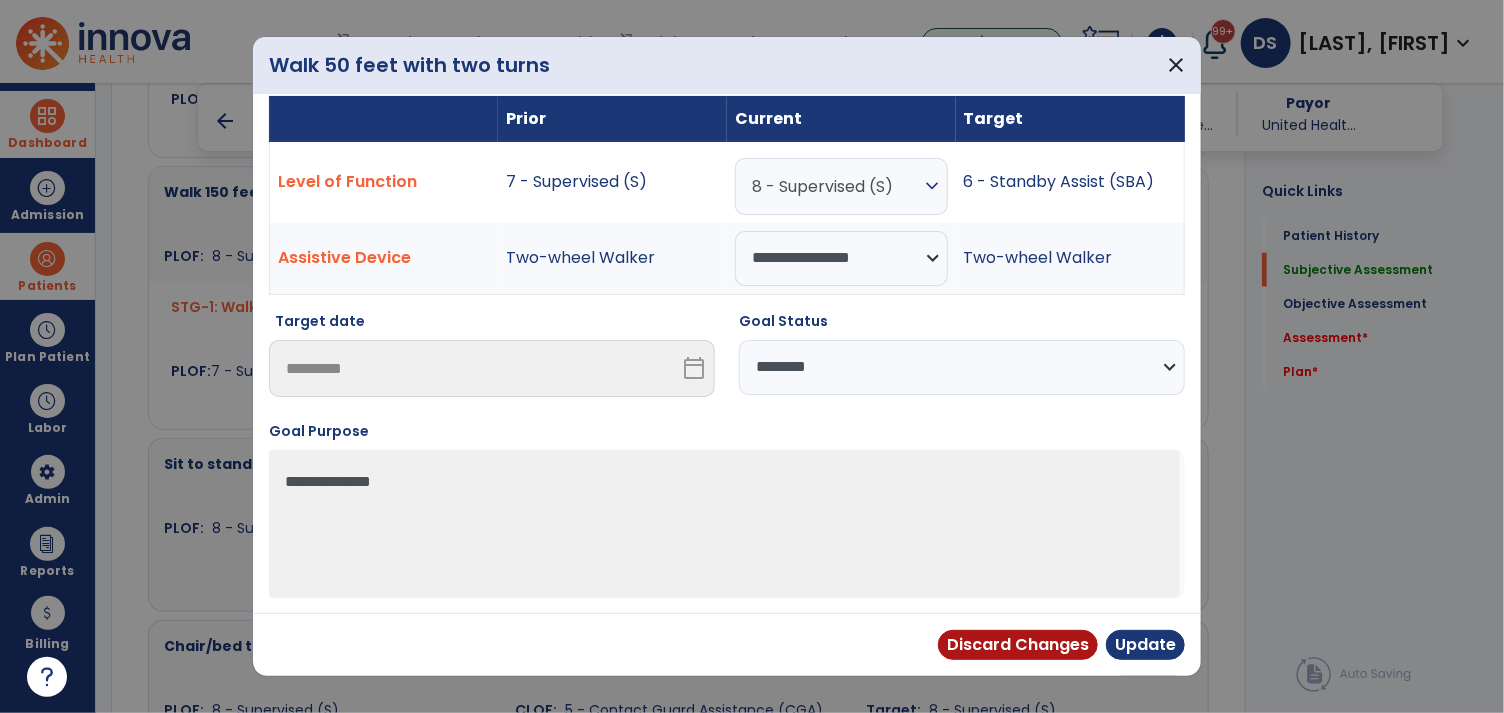click on "**********" at bounding box center [962, 367] 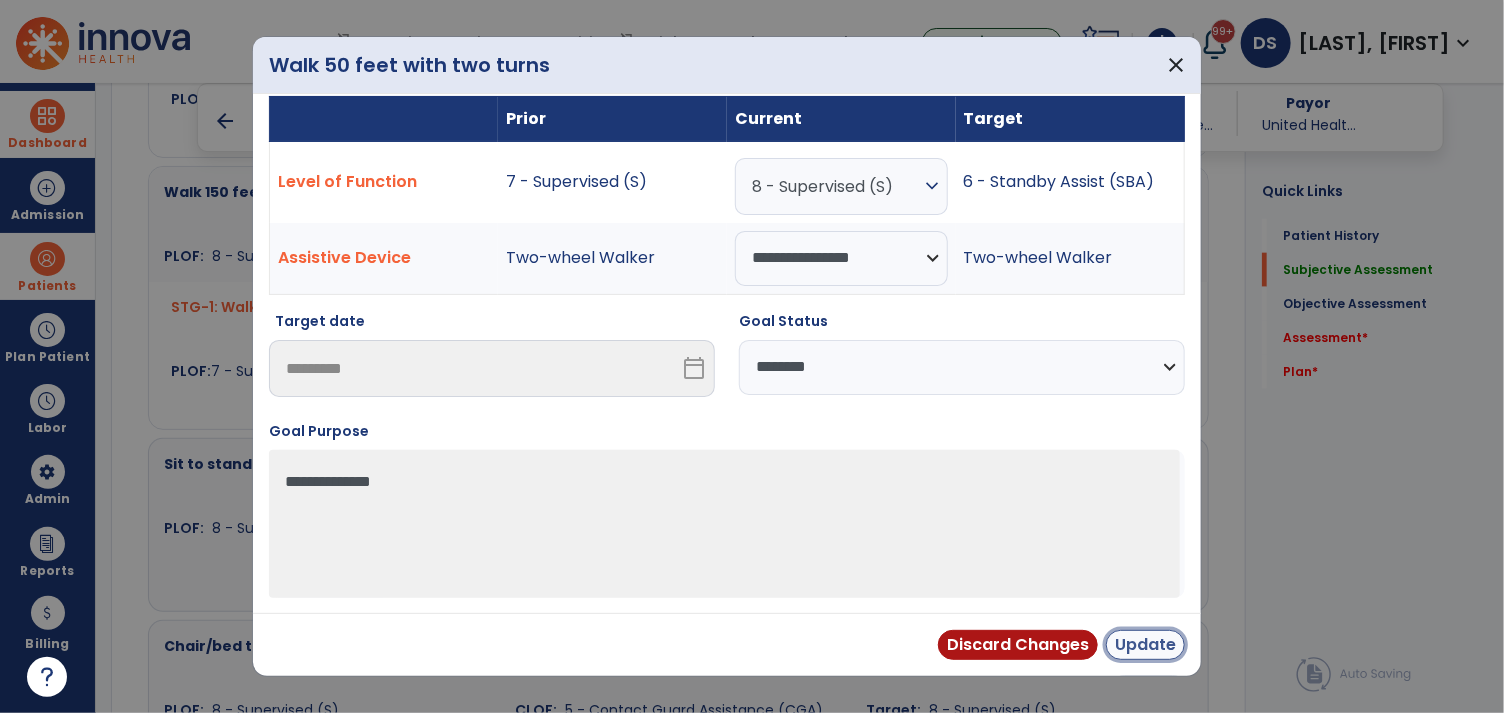 click on "Update" at bounding box center [1145, 645] 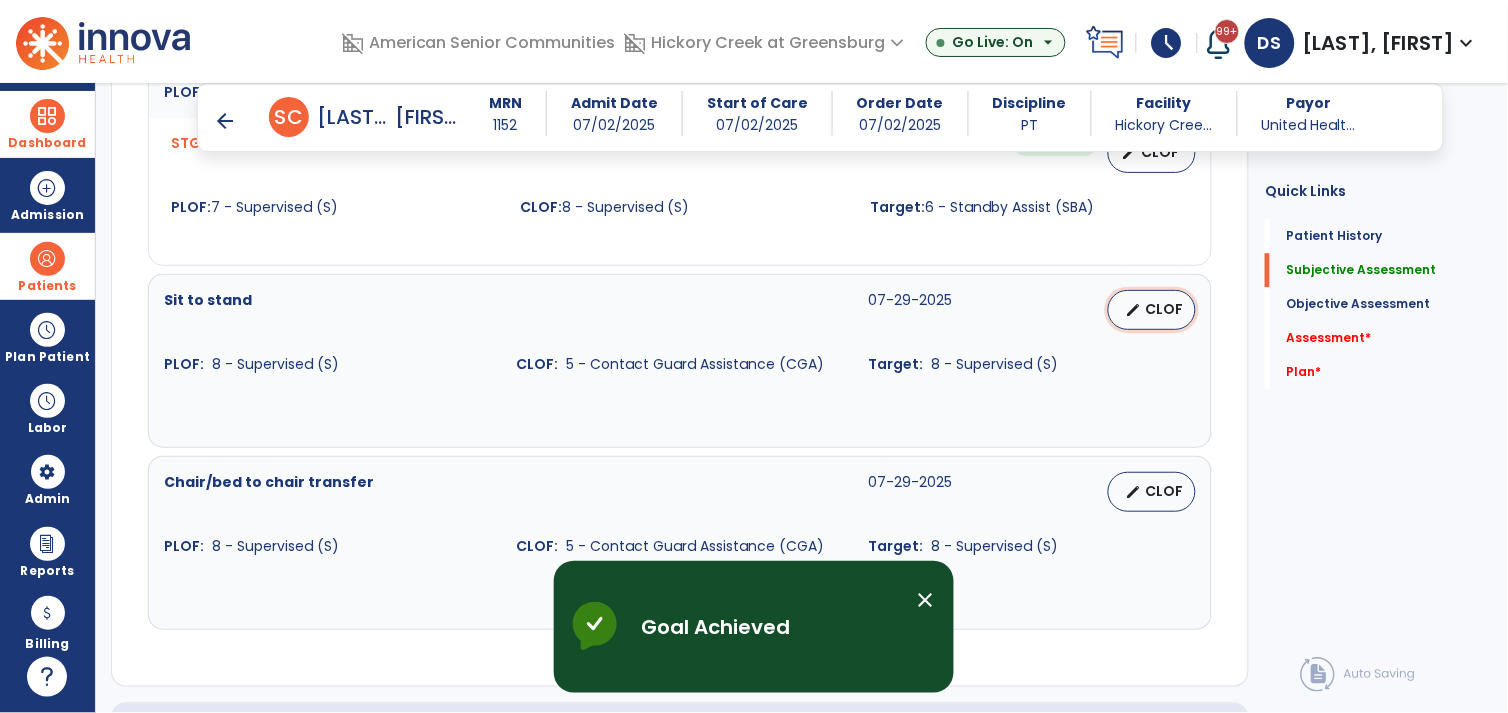 click on "edit   CLOF" at bounding box center [1152, 310] 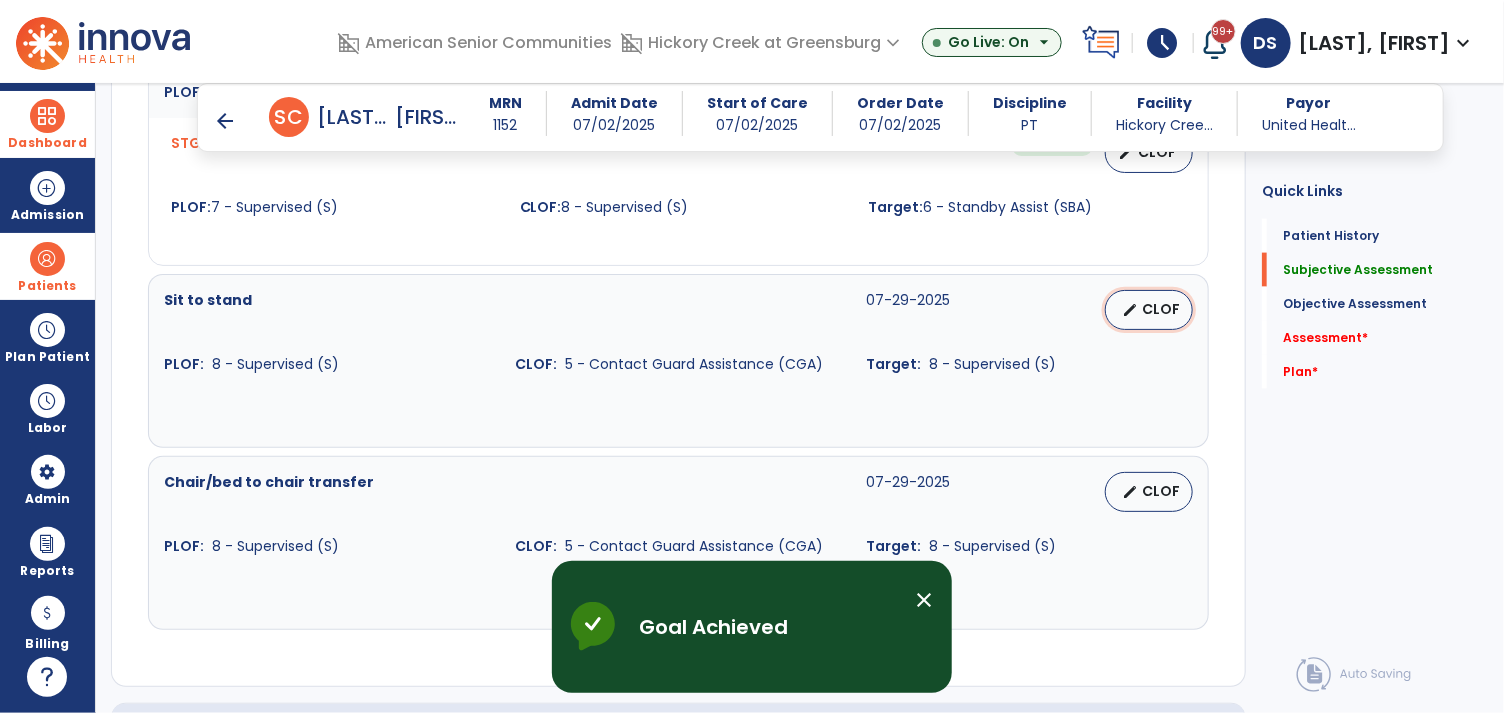 select on "**********" 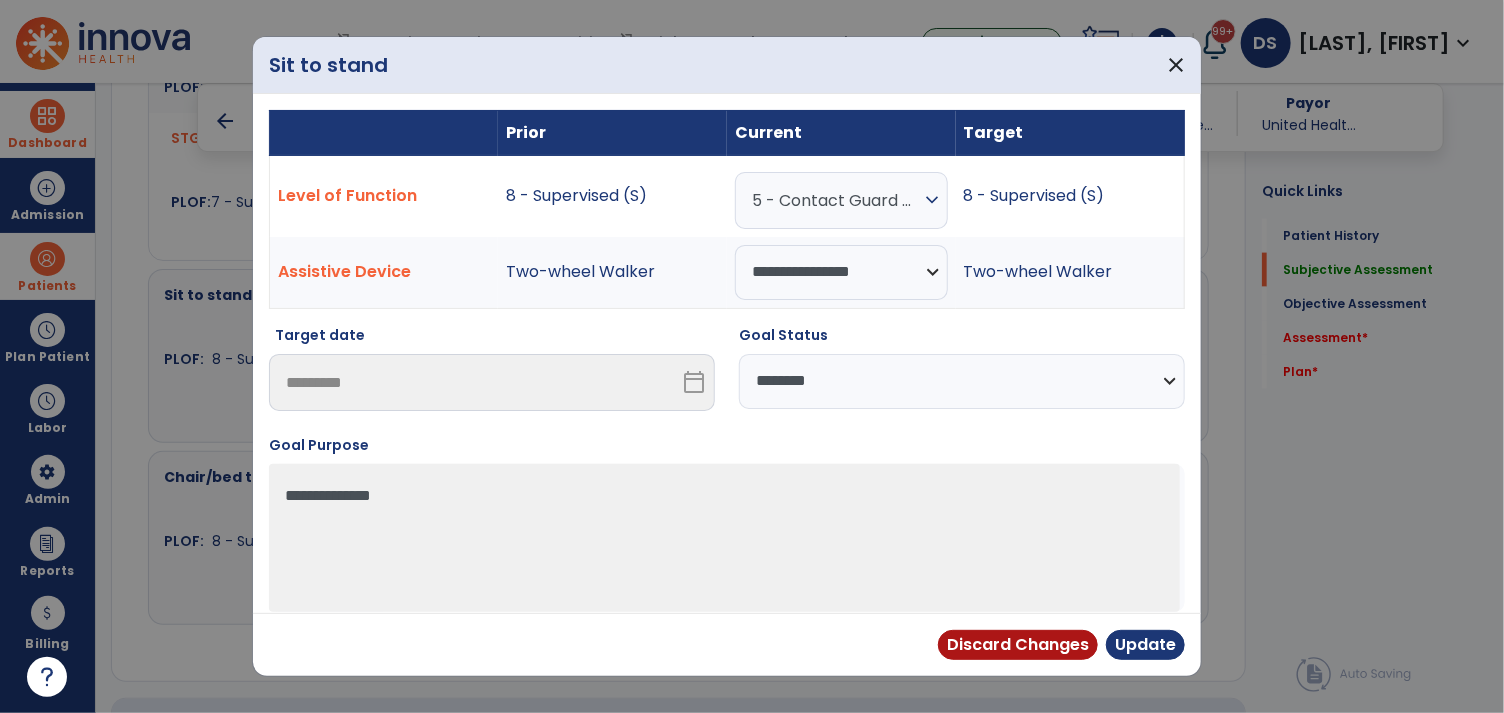 scroll, scrollTop: 1186, scrollLeft: 0, axis: vertical 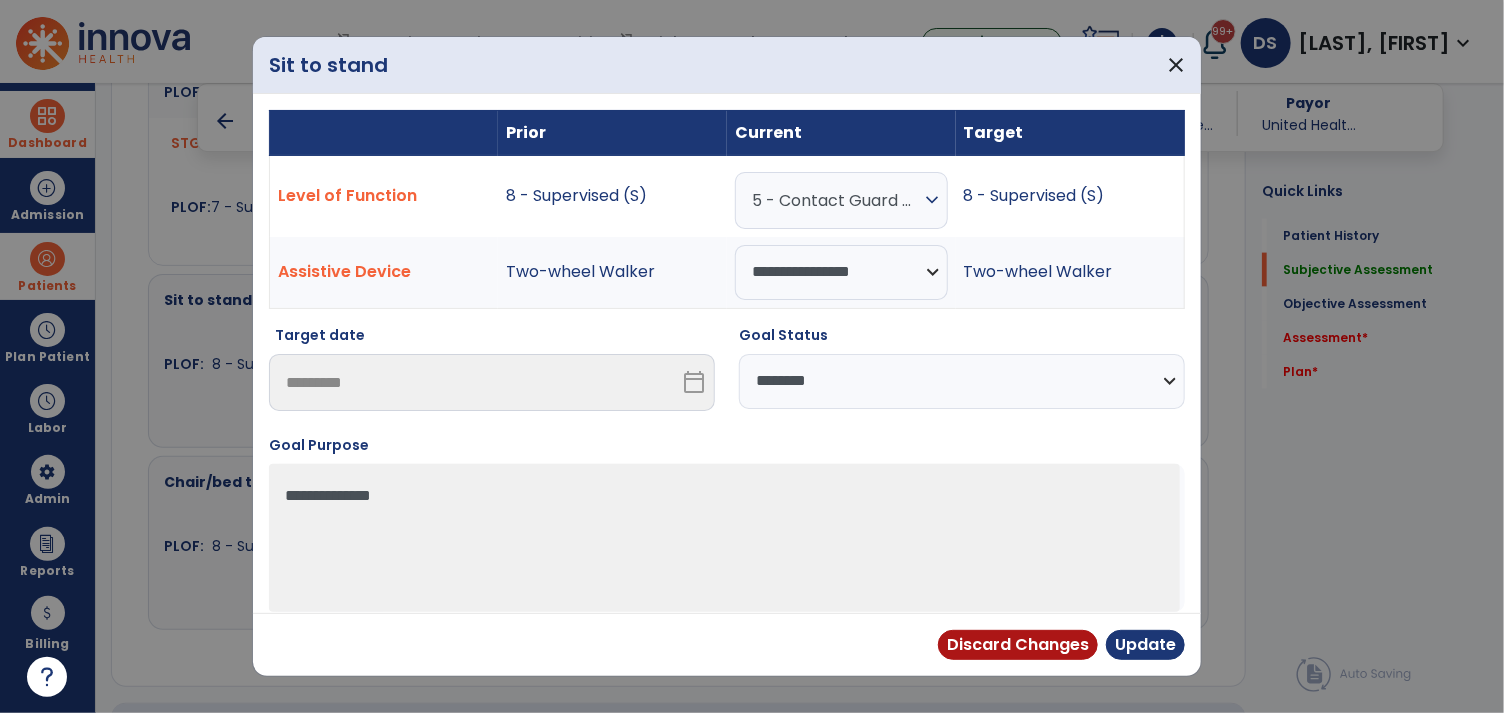 click on "expand_more" at bounding box center [933, 200] 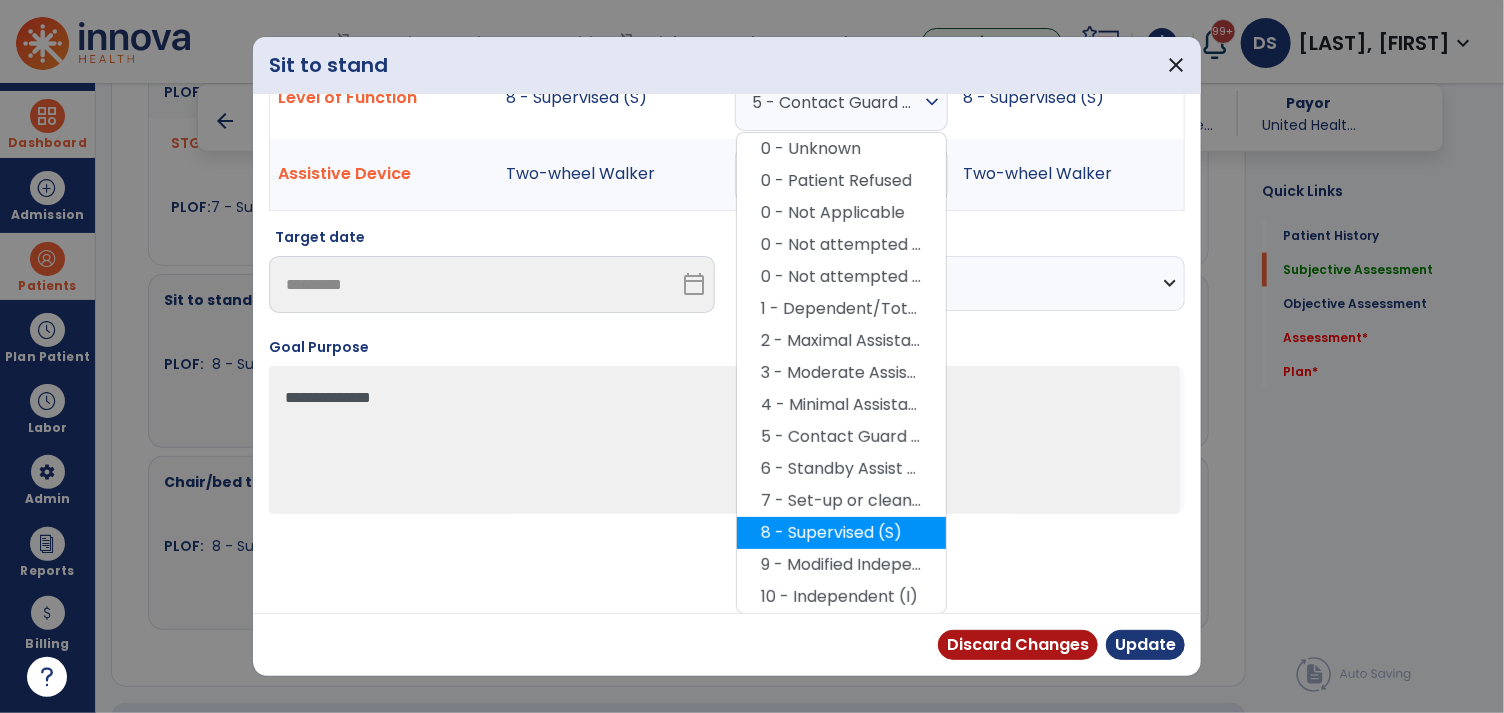 click on "8 - Supervised (S)" at bounding box center (841, 533) 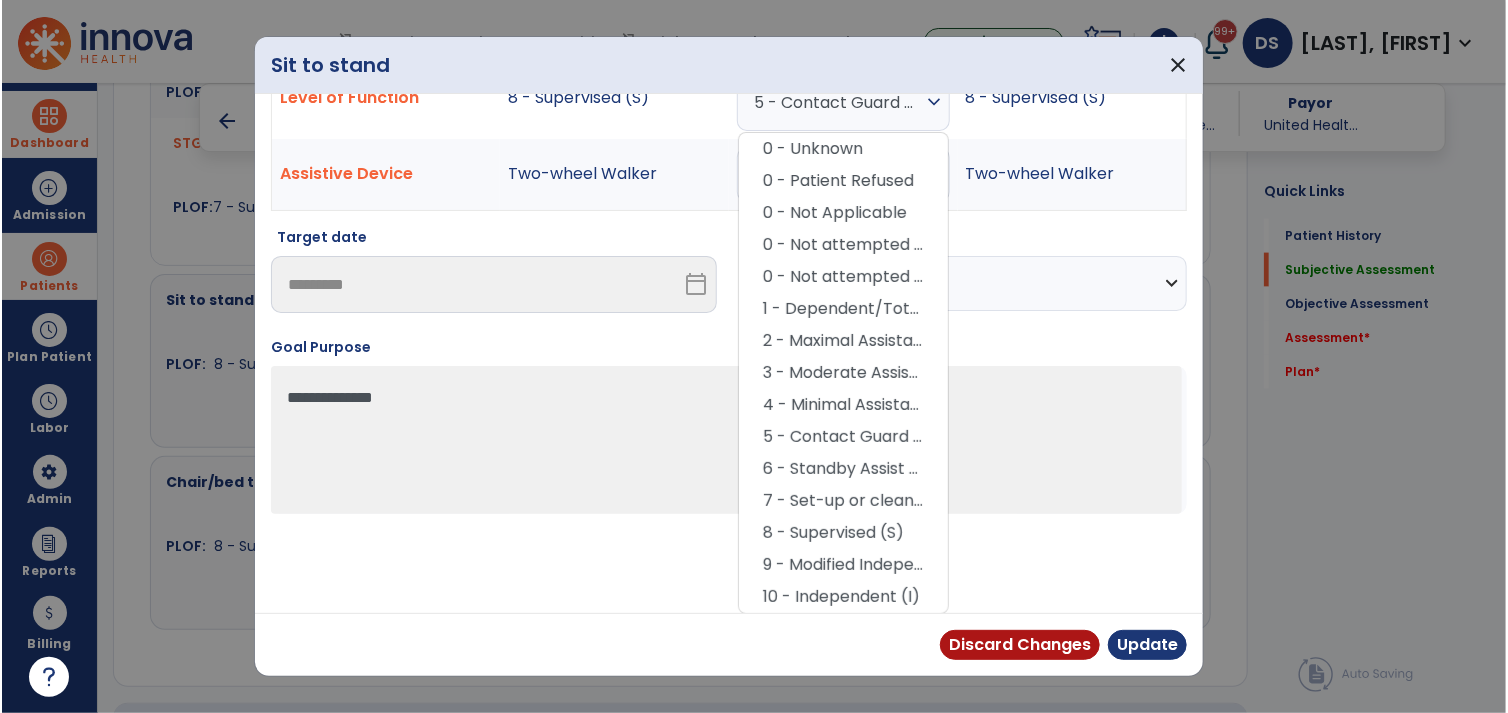 scroll, scrollTop: 14, scrollLeft: 0, axis: vertical 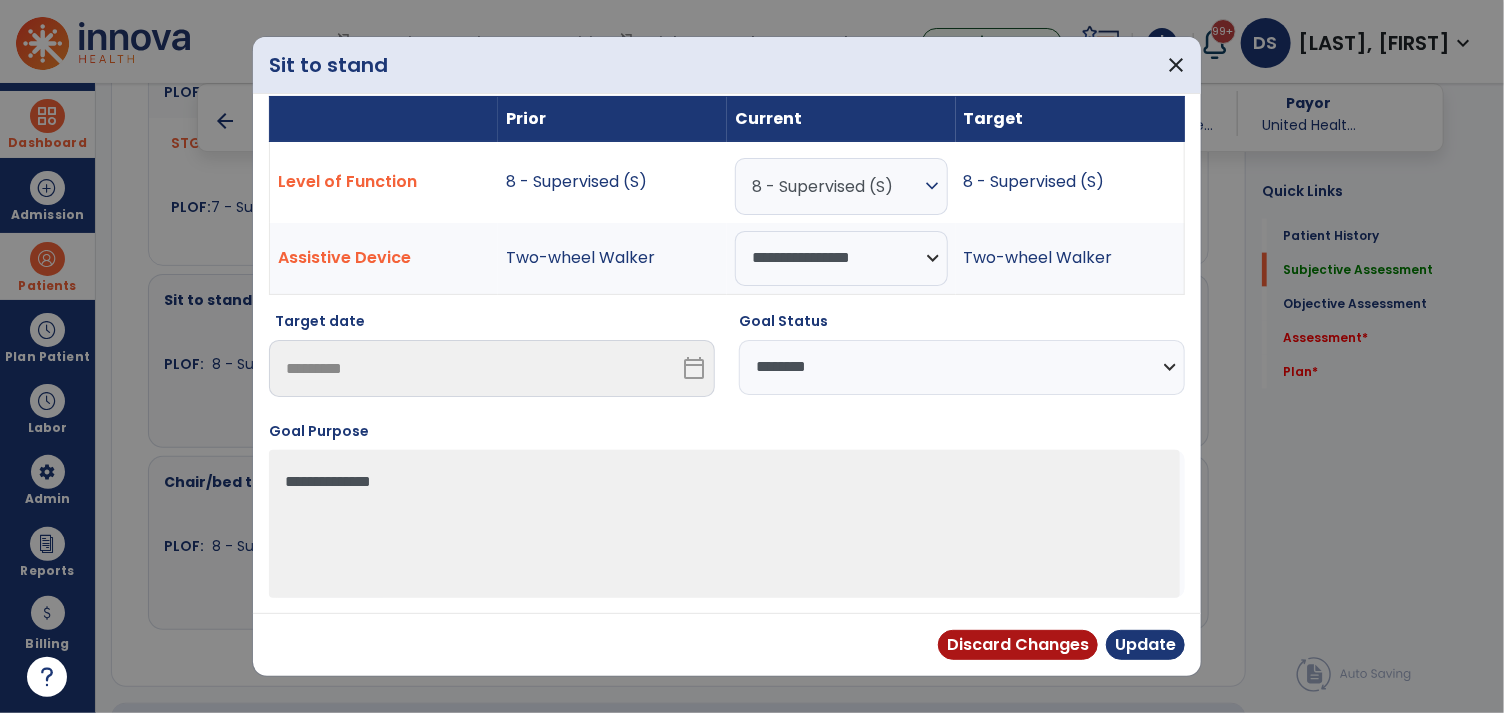 click on "**********" at bounding box center (962, 367) 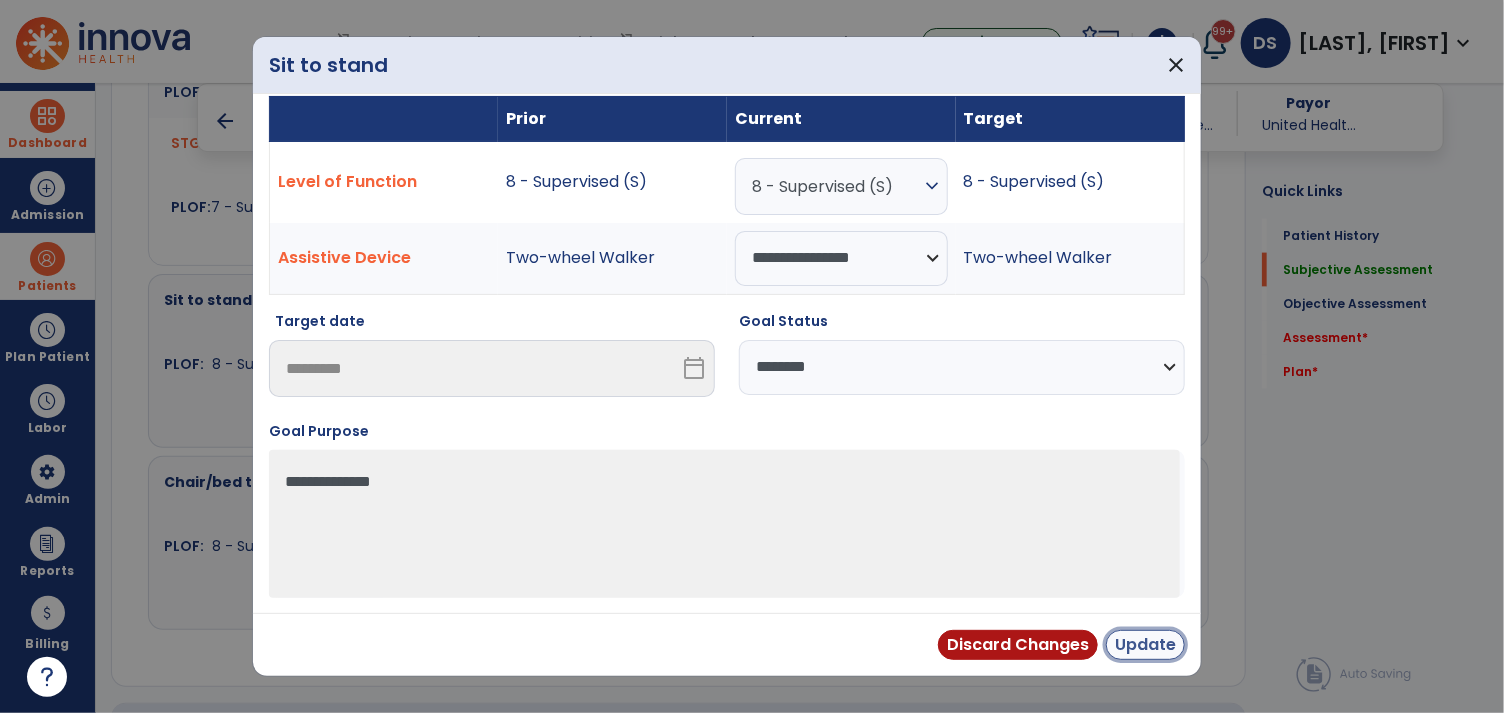 click on "Update" at bounding box center [1145, 645] 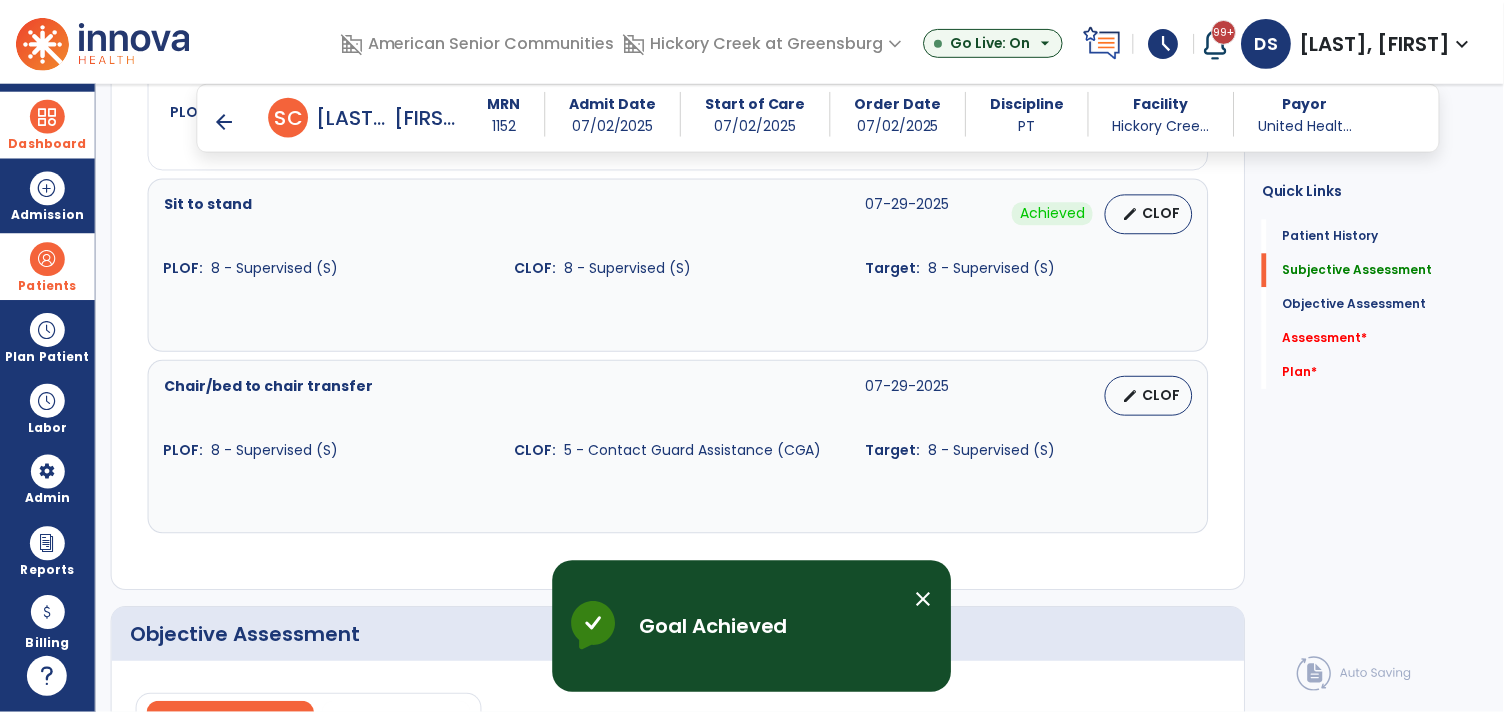 scroll, scrollTop: 1284, scrollLeft: 0, axis: vertical 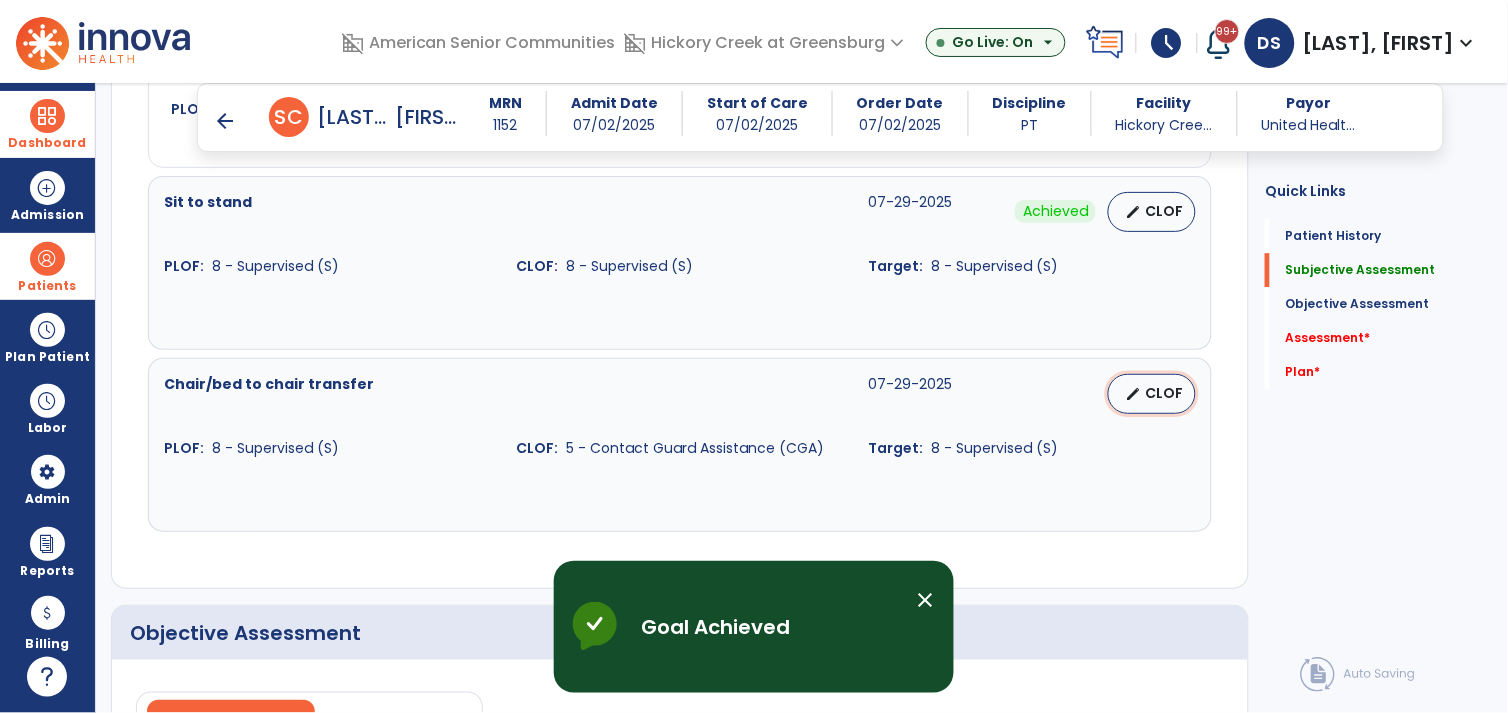 click on "CLOF" at bounding box center [1164, 393] 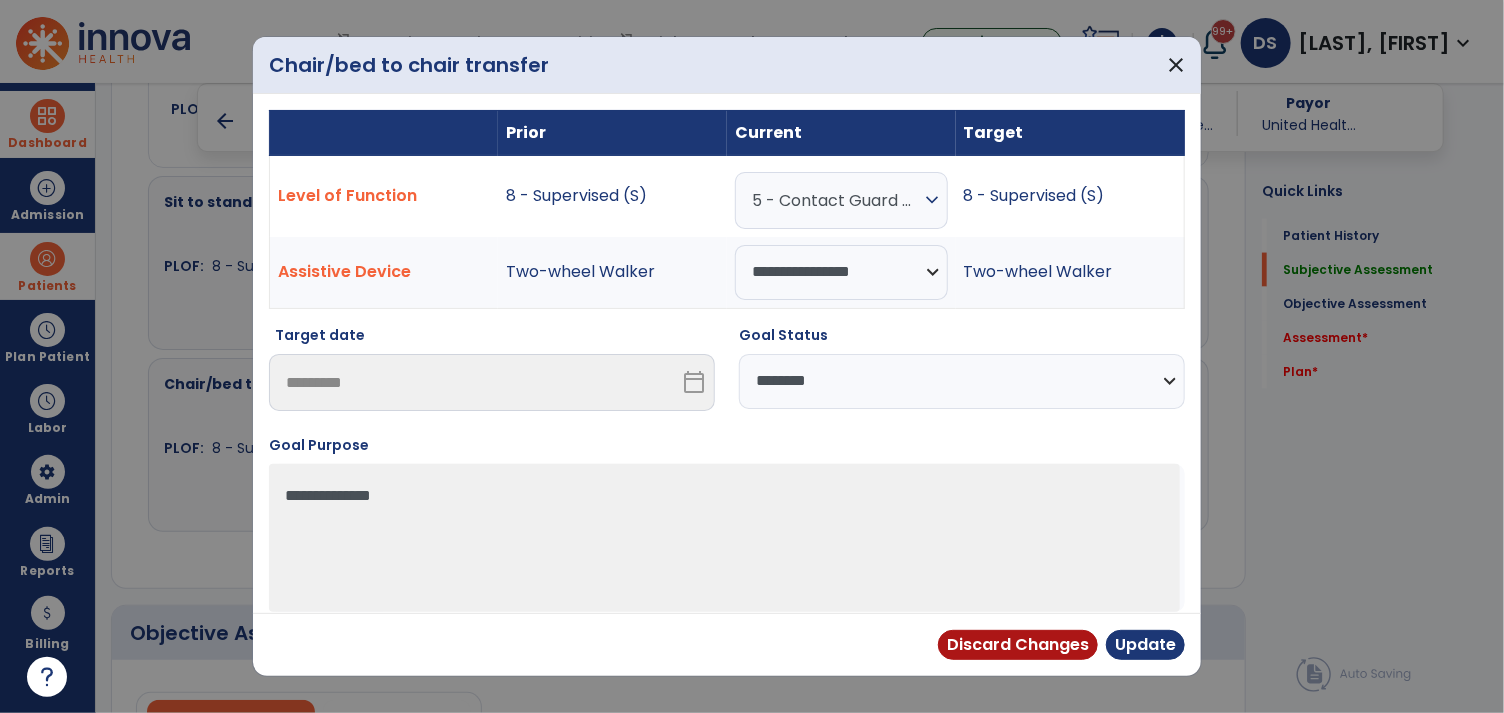scroll, scrollTop: 1284, scrollLeft: 0, axis: vertical 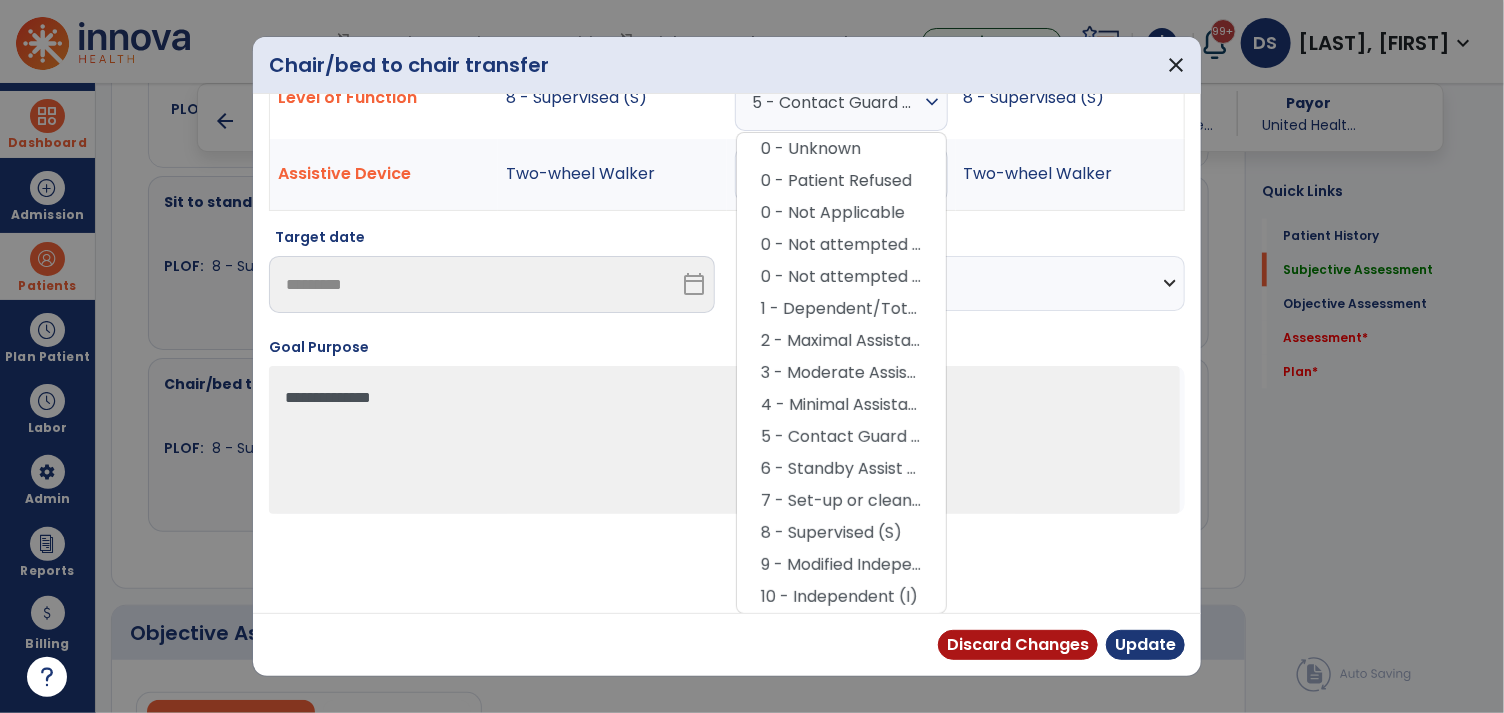 click on "9 - Modified Independent (Mod I)" at bounding box center (841, 517) 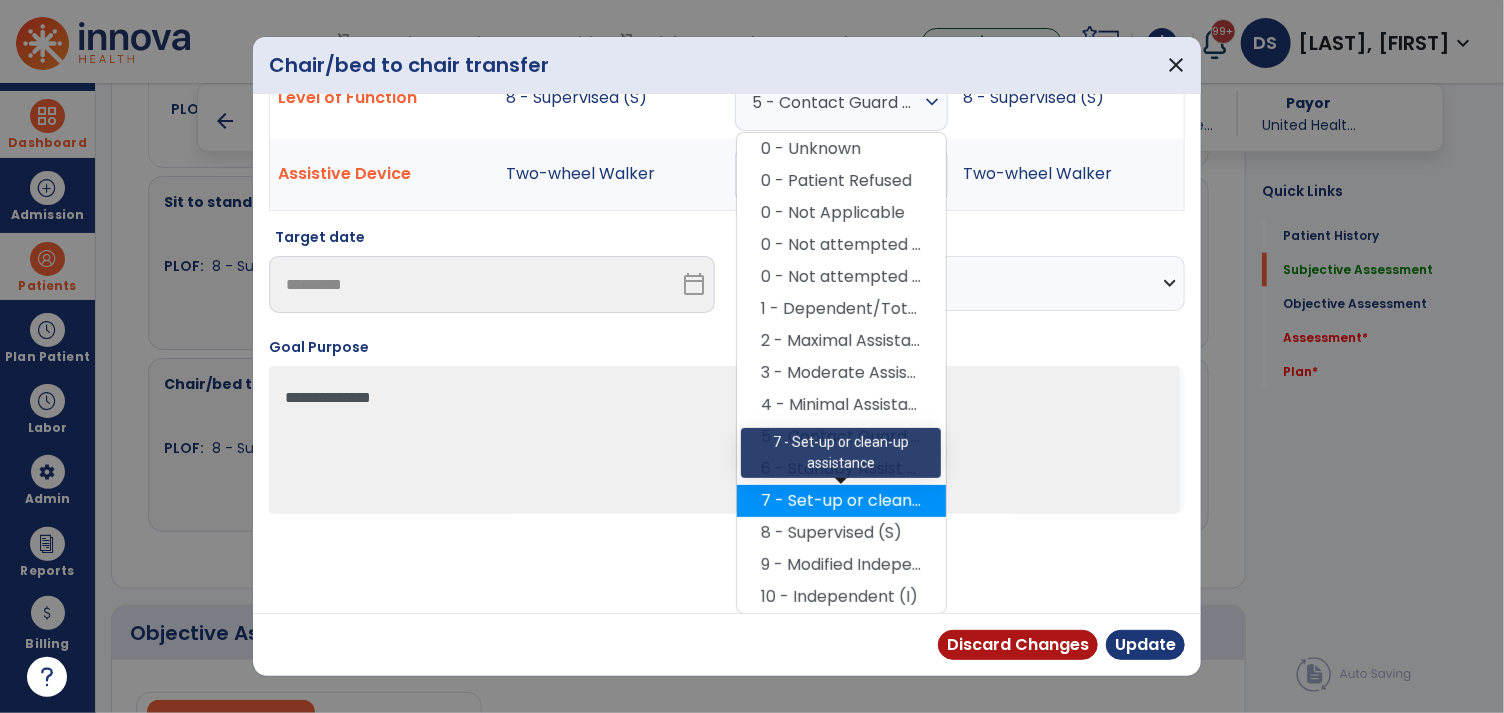 click on "7 - Set-up or clean-up assistance" at bounding box center [841, 501] 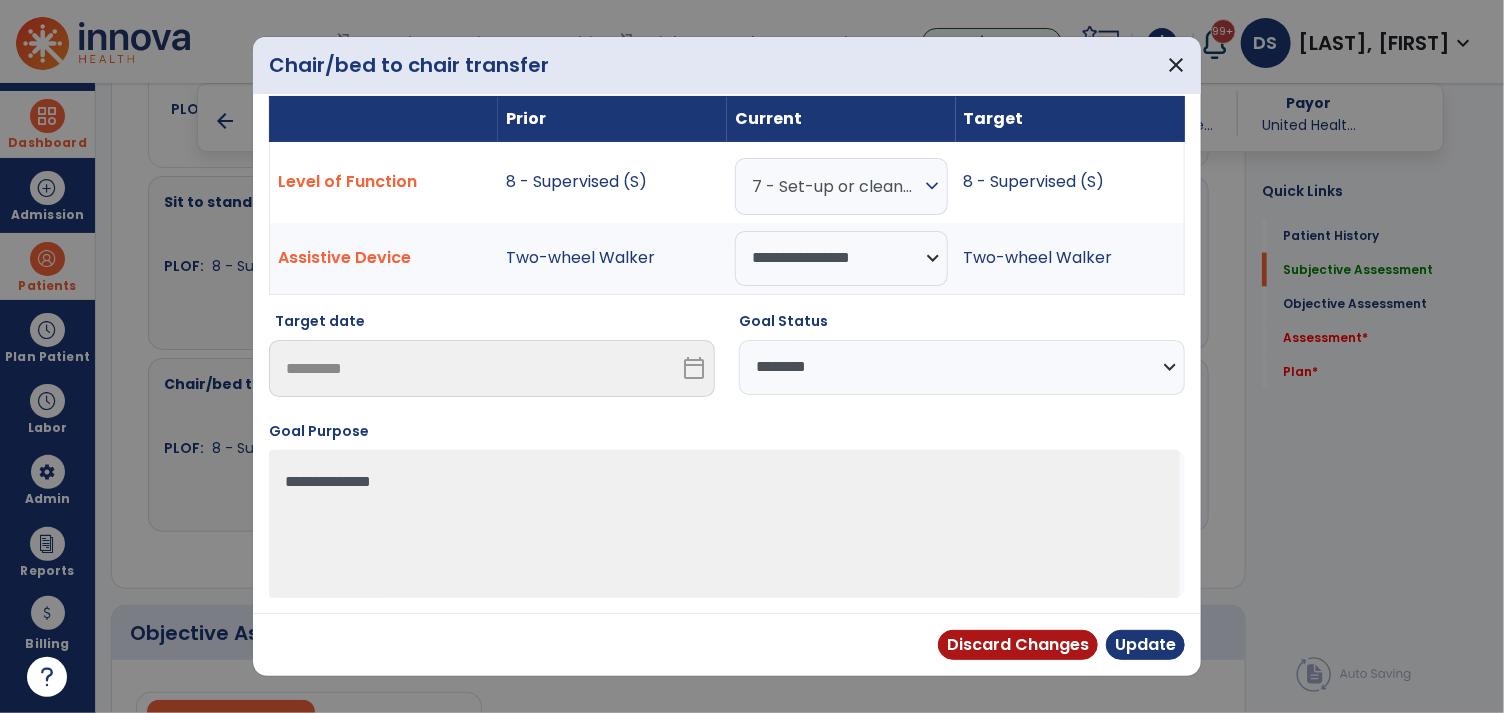 drag, startPoint x: 886, startPoint y: 511, endPoint x: 837, endPoint y: 180, distance: 334.60724 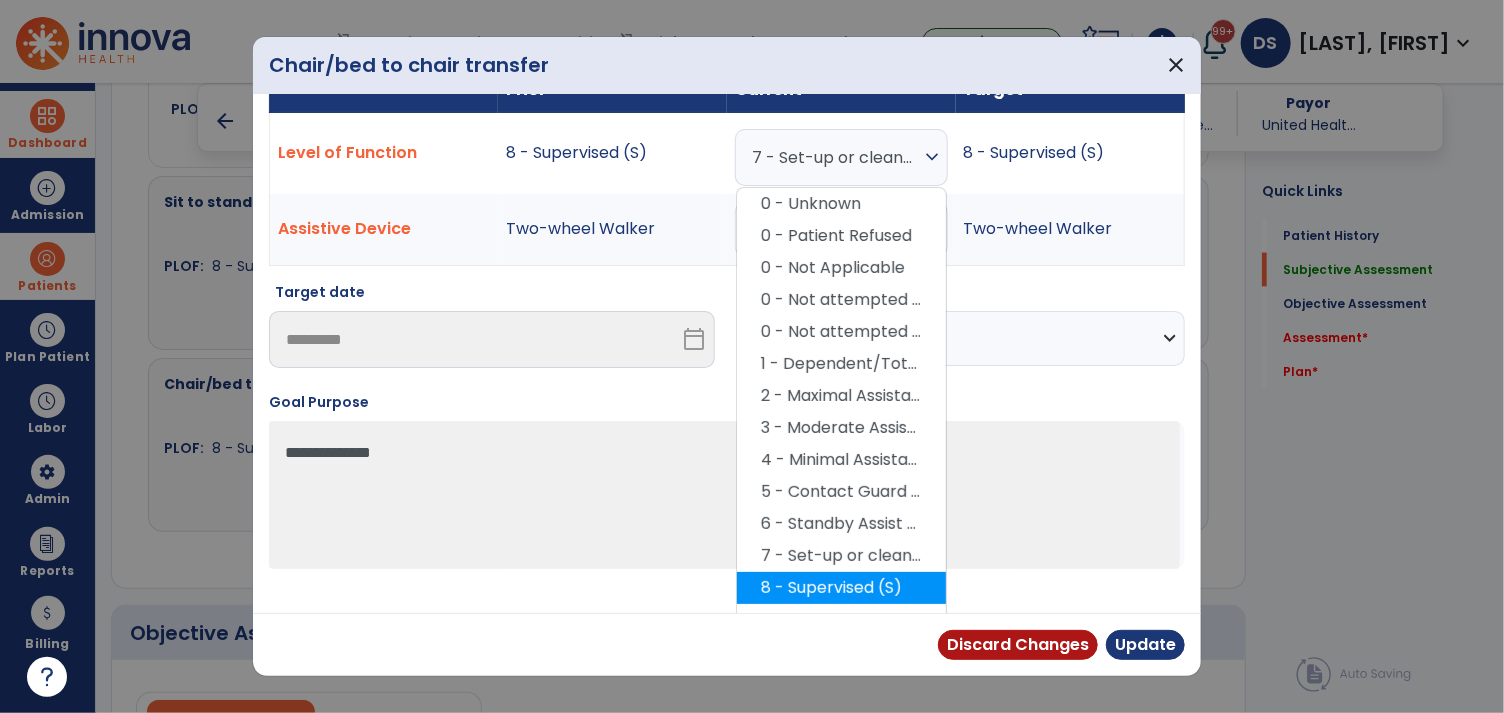 scroll, scrollTop: 98, scrollLeft: 0, axis: vertical 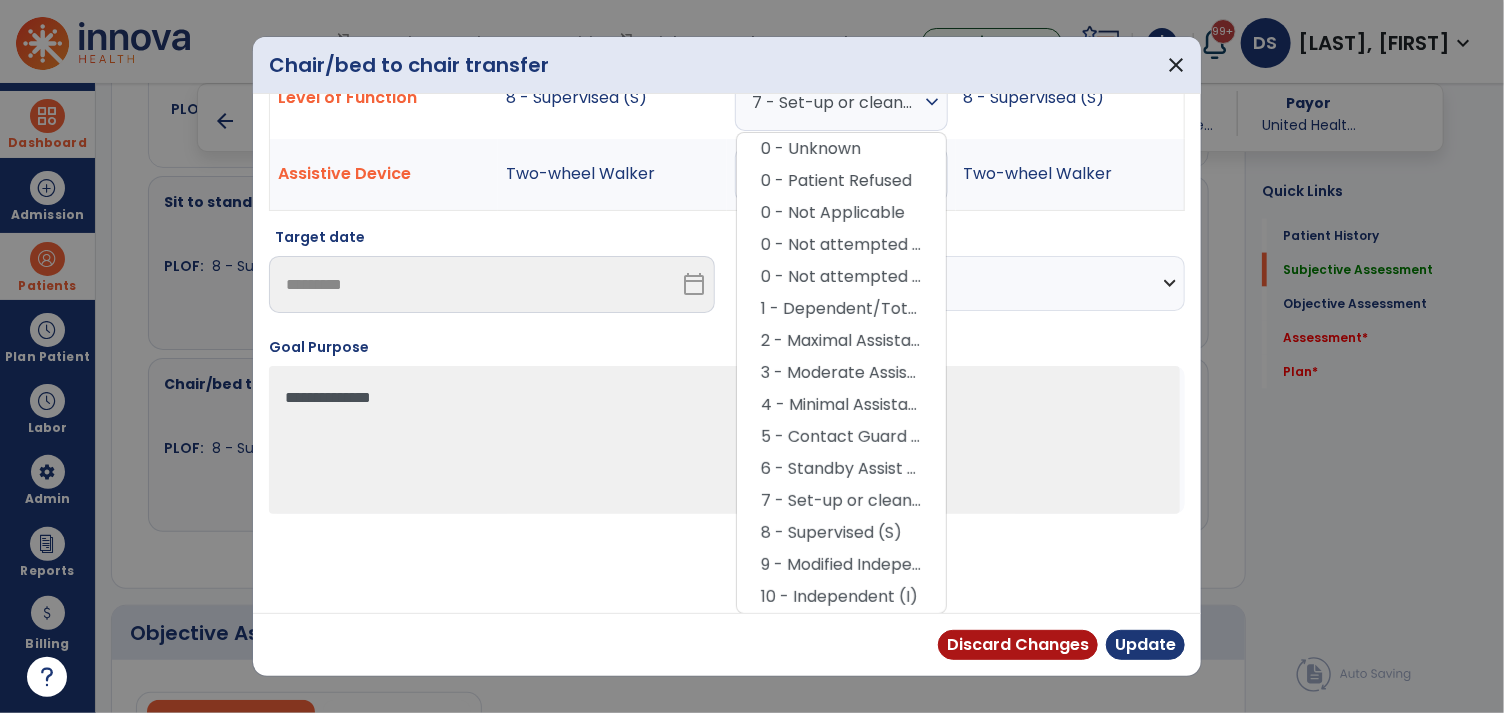 click on "8 - Supervised (S)" at bounding box center (841, 533) 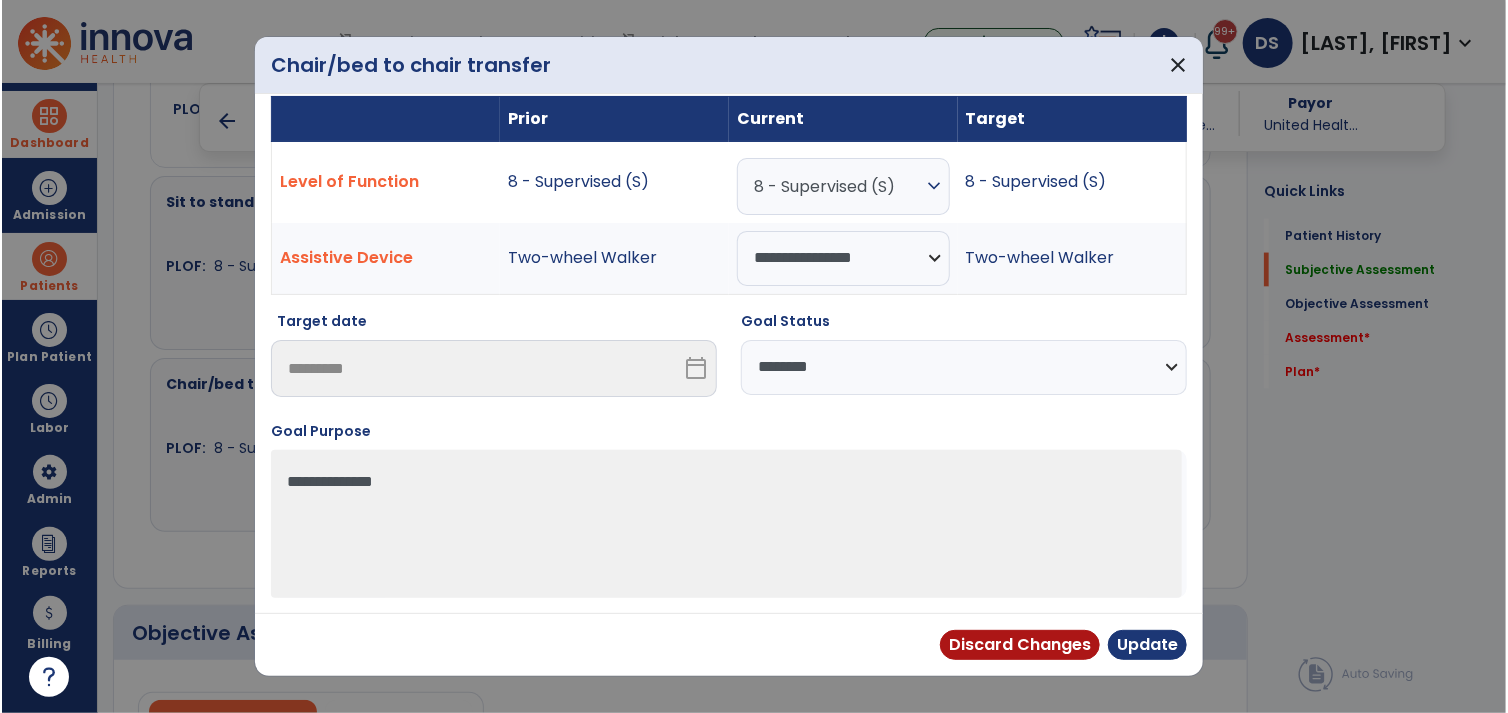 scroll, scrollTop: 14, scrollLeft: 0, axis: vertical 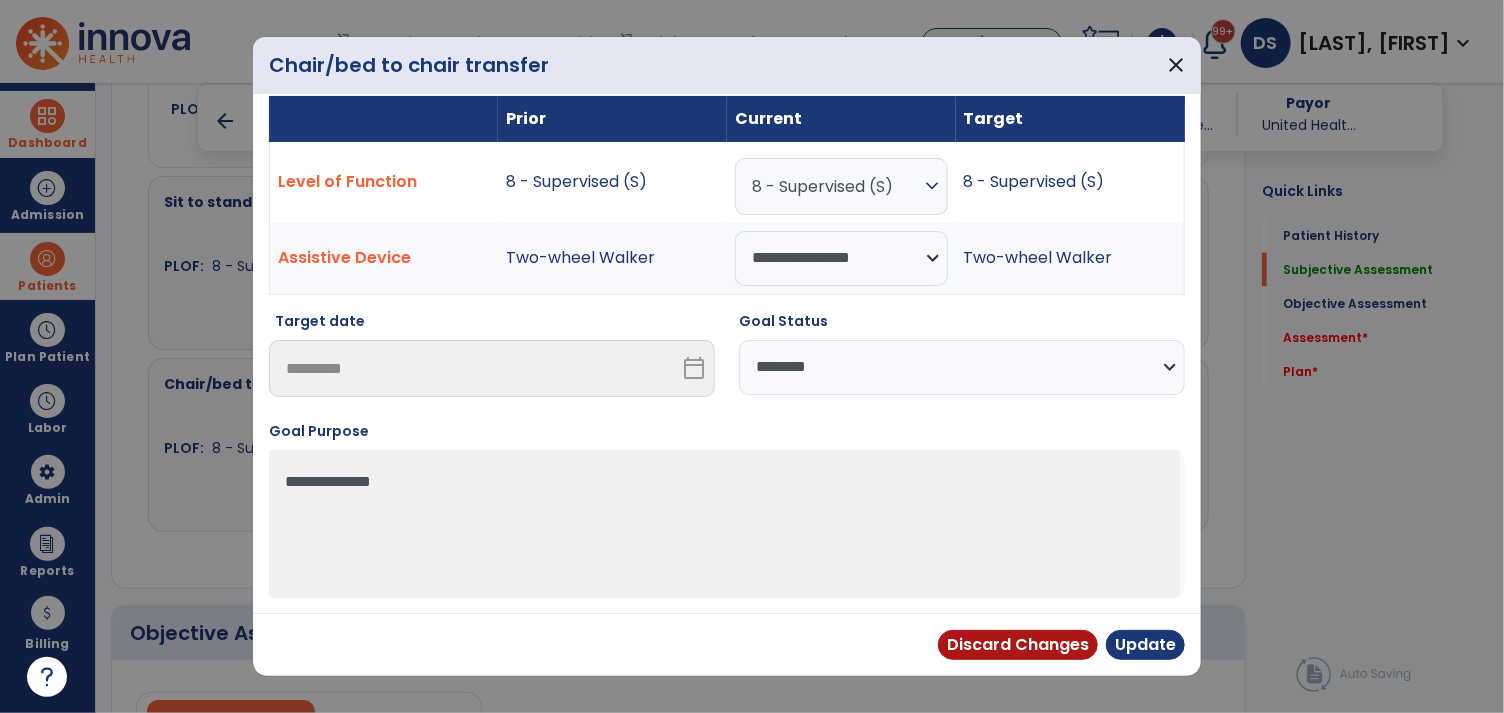 click on "**********" at bounding box center (962, 367) 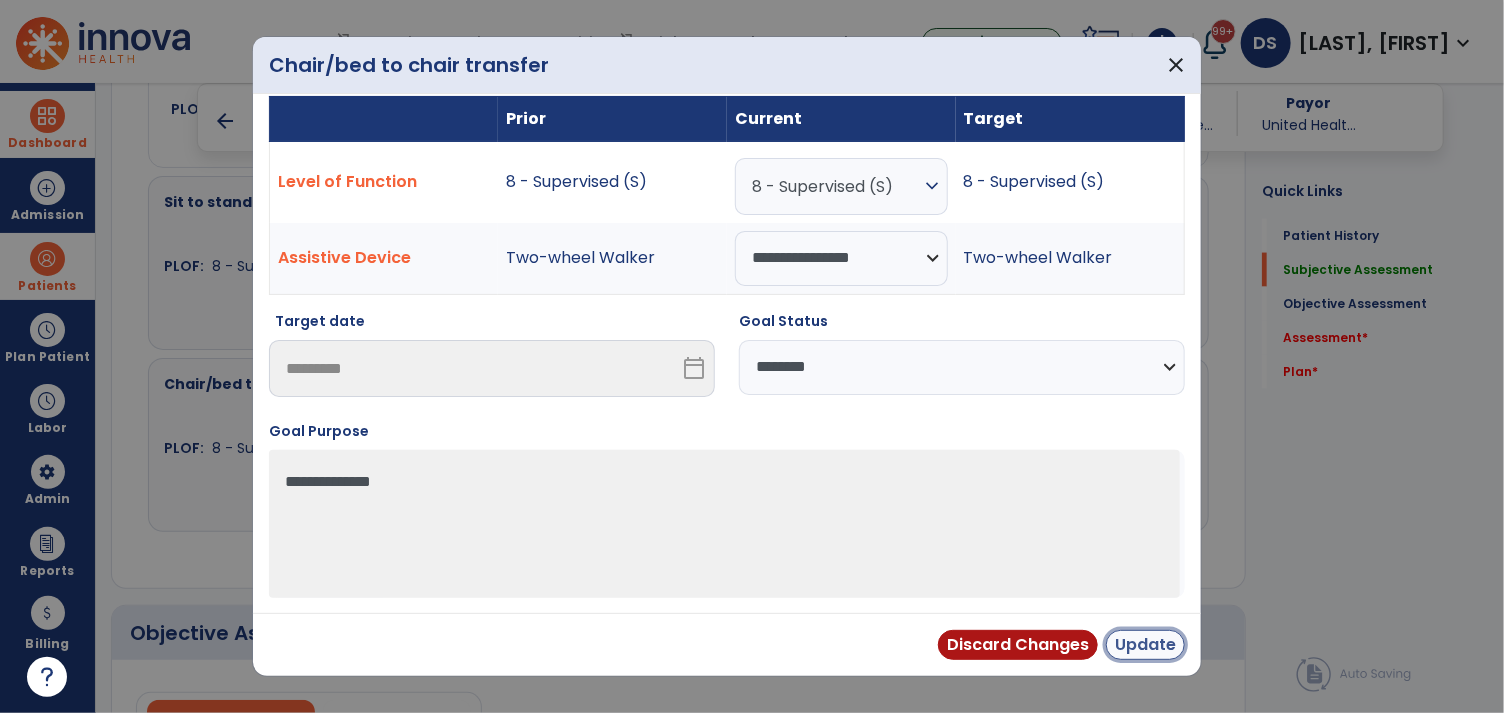 click on "Update" at bounding box center (1145, 645) 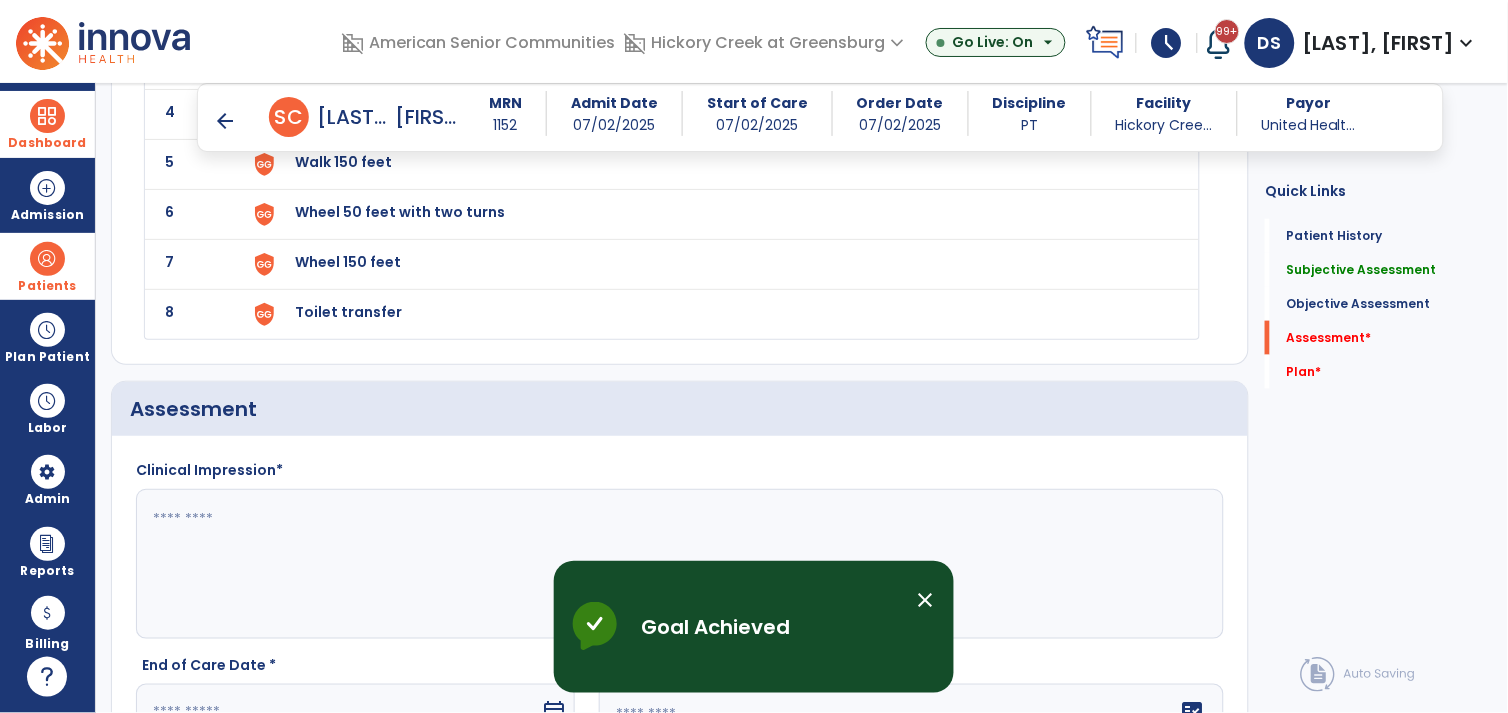 scroll, scrollTop: 2548, scrollLeft: 0, axis: vertical 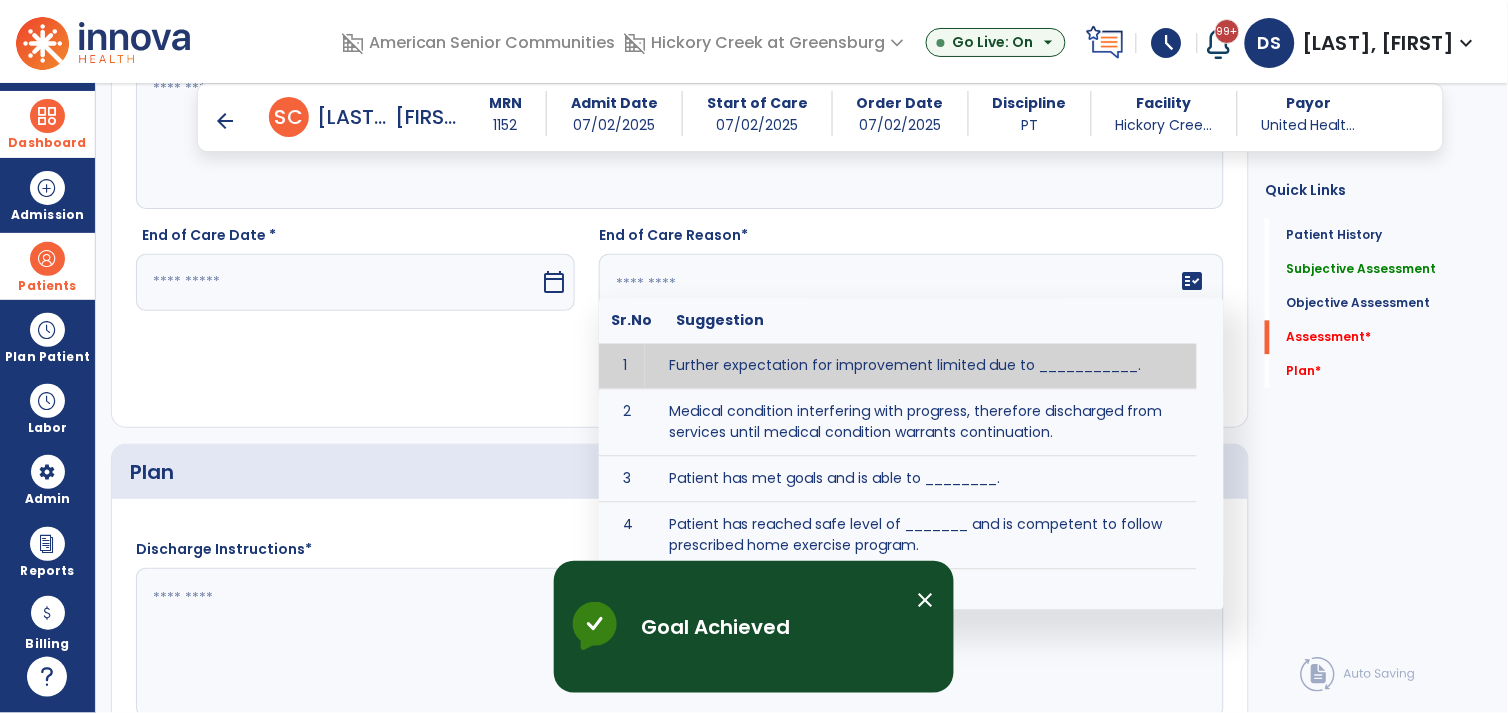 click on "fact_check  Sr.No Suggestion 1 Further expectation for improvement limited due to ___________. 2 Medical condition interfering with progress, therefore discharged from services until medical condition warrants continuation. 3 Patient has met goals and is able to ________. 4 Patient has reached safe level of _______ and is competent to follow prescribed home exercise program. 5 Patient responded to therapy ____________. 6 Unexpected facility discharge - patient continues to warrant further therapy and will be re-screened upon readmission. 7 Unstable medical condition makes continued services inappropriate at this time." 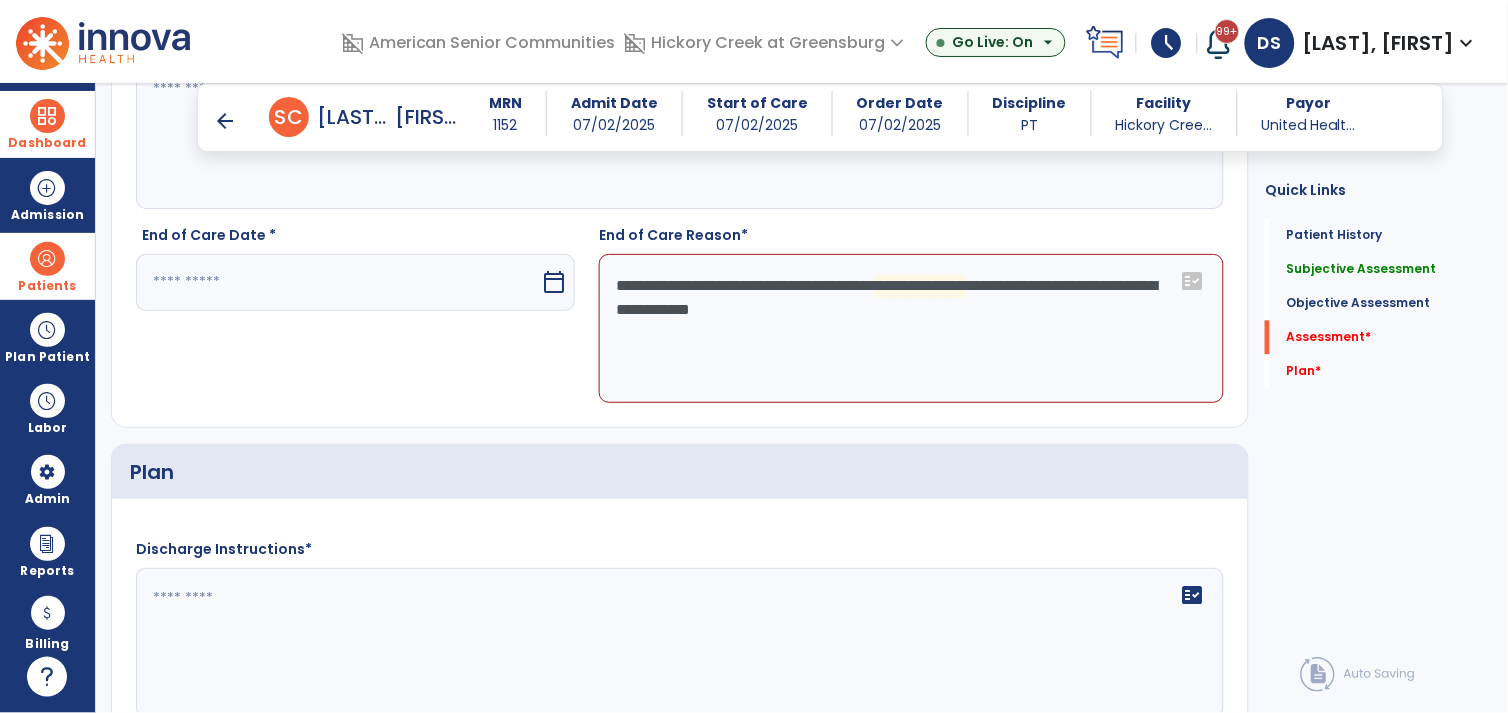 click on "**********" 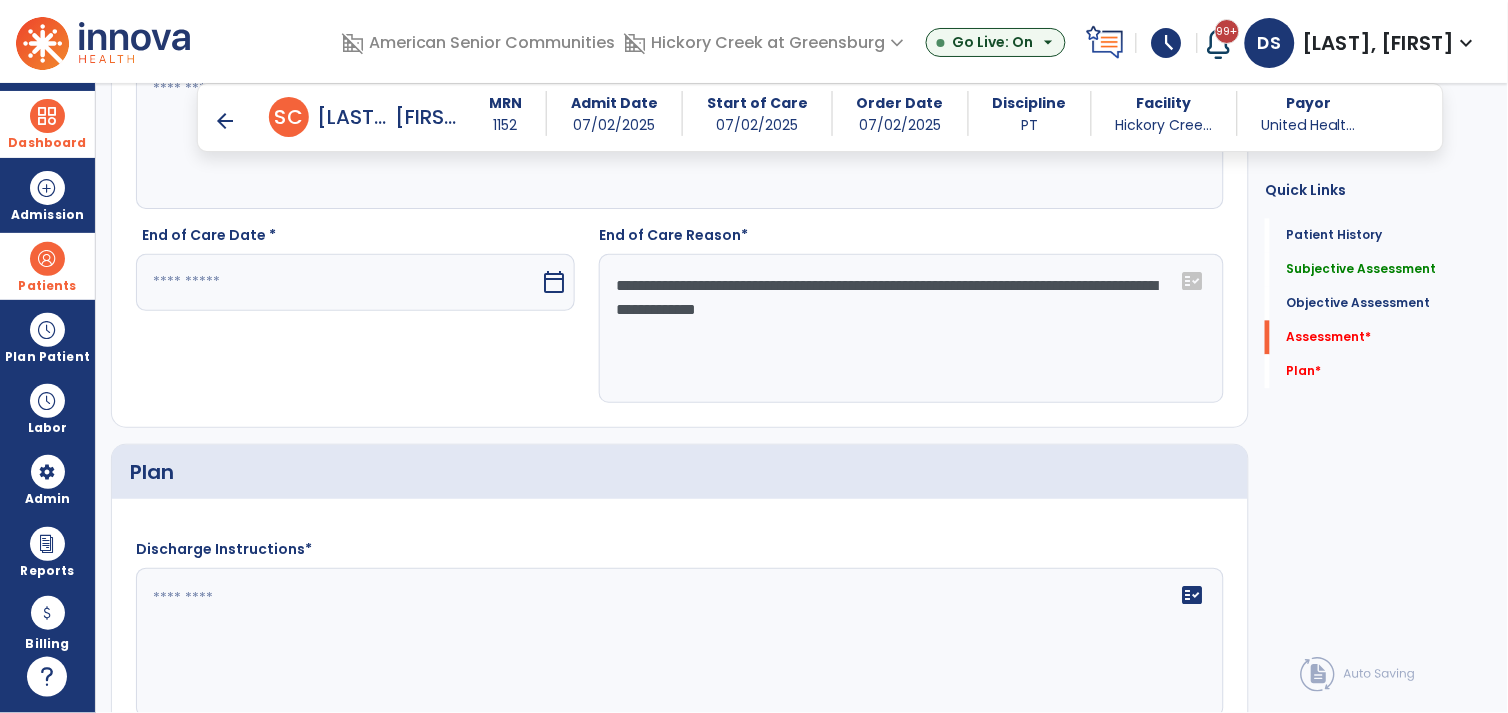 type on "**********" 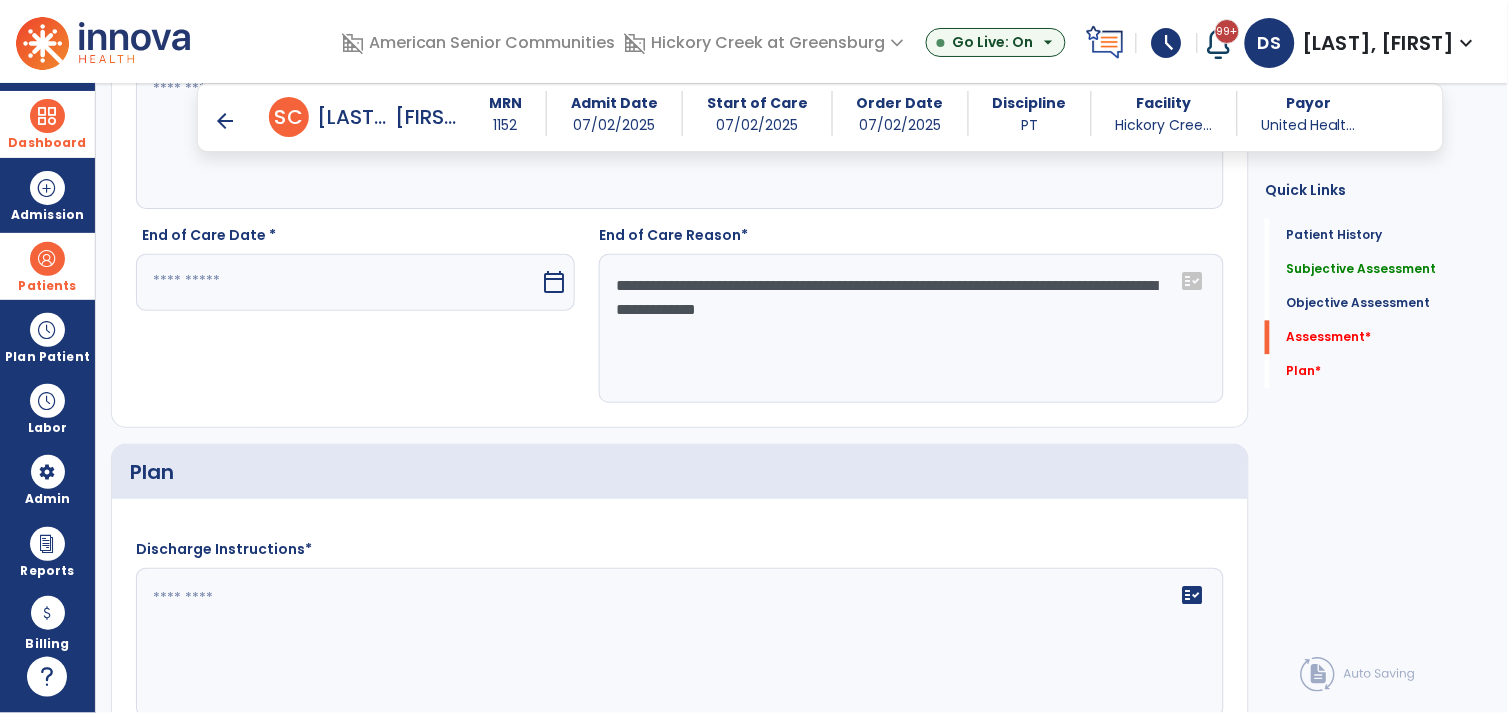 click at bounding box center (338, 282) 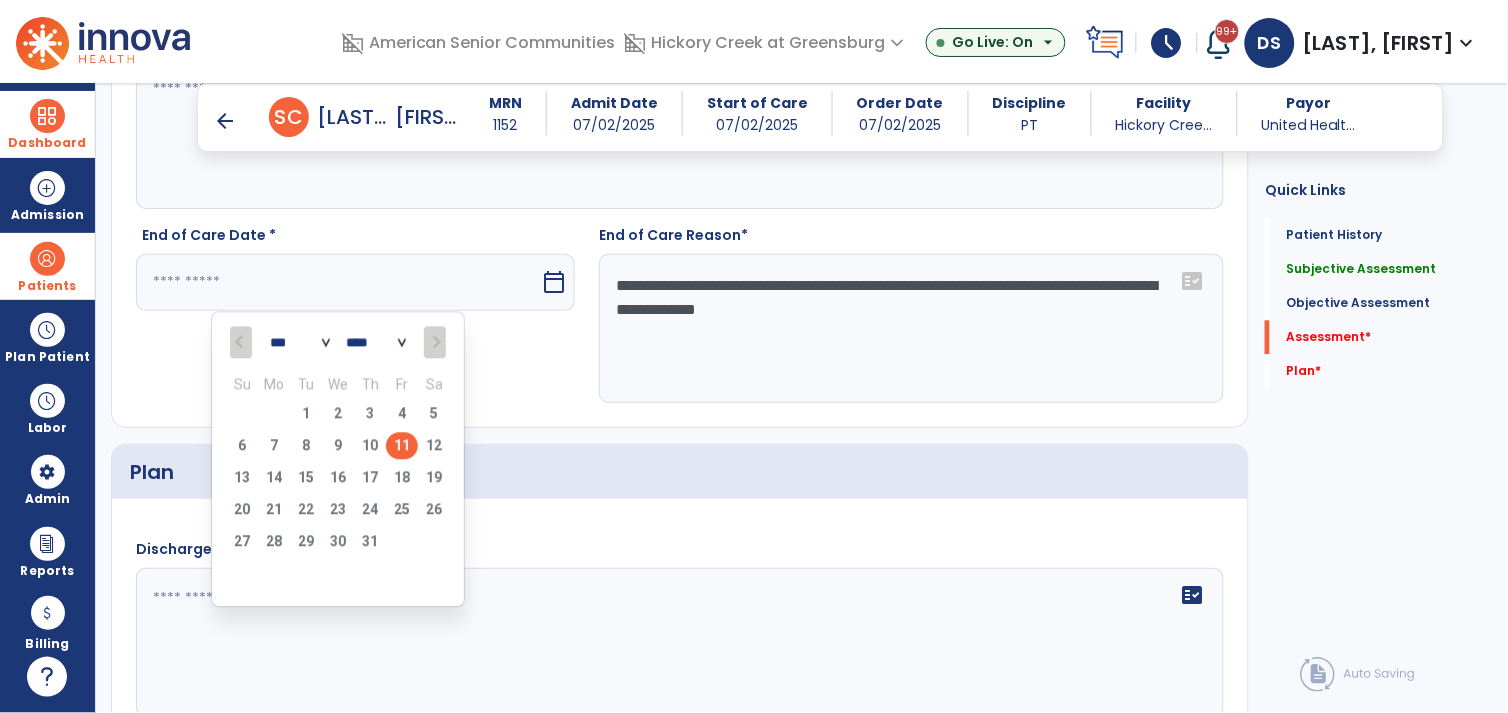 click on "11" at bounding box center (402, 446) 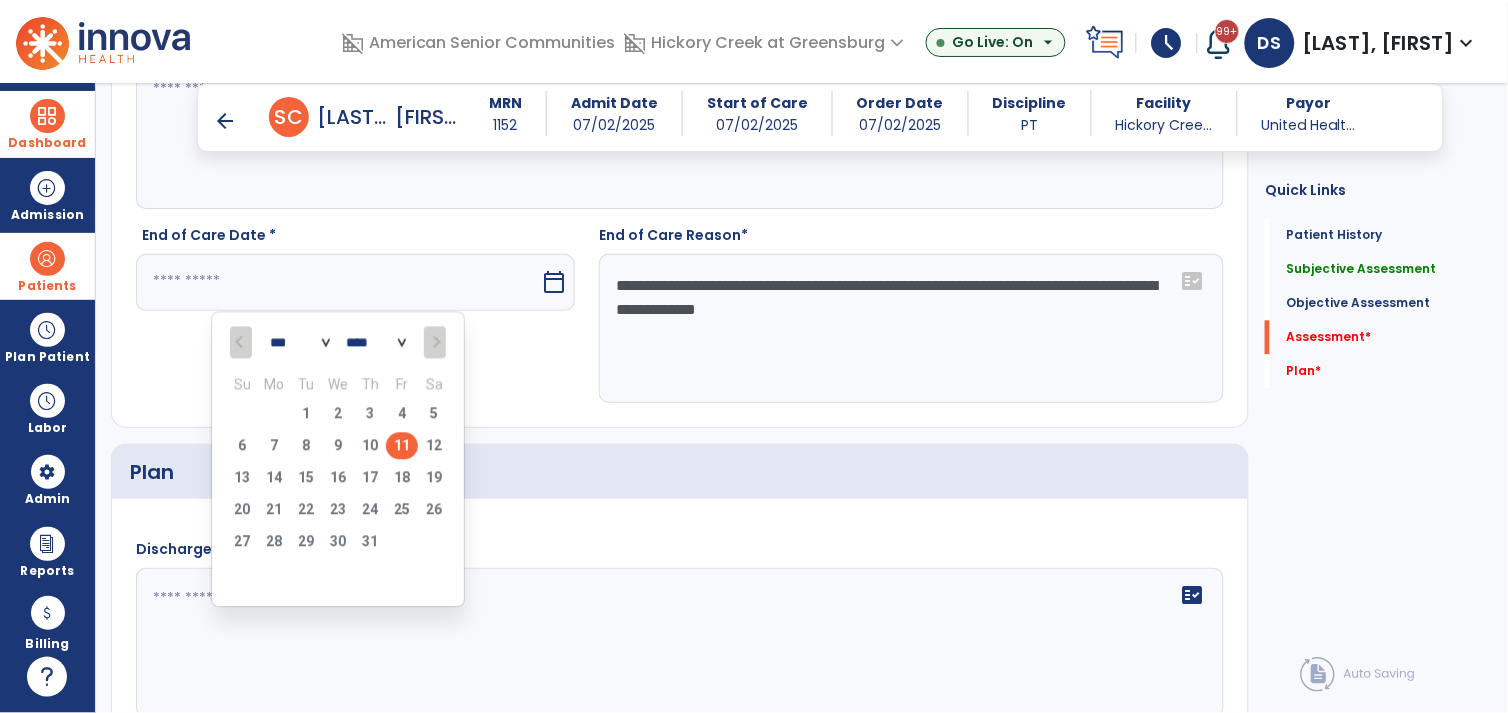 type on "*********" 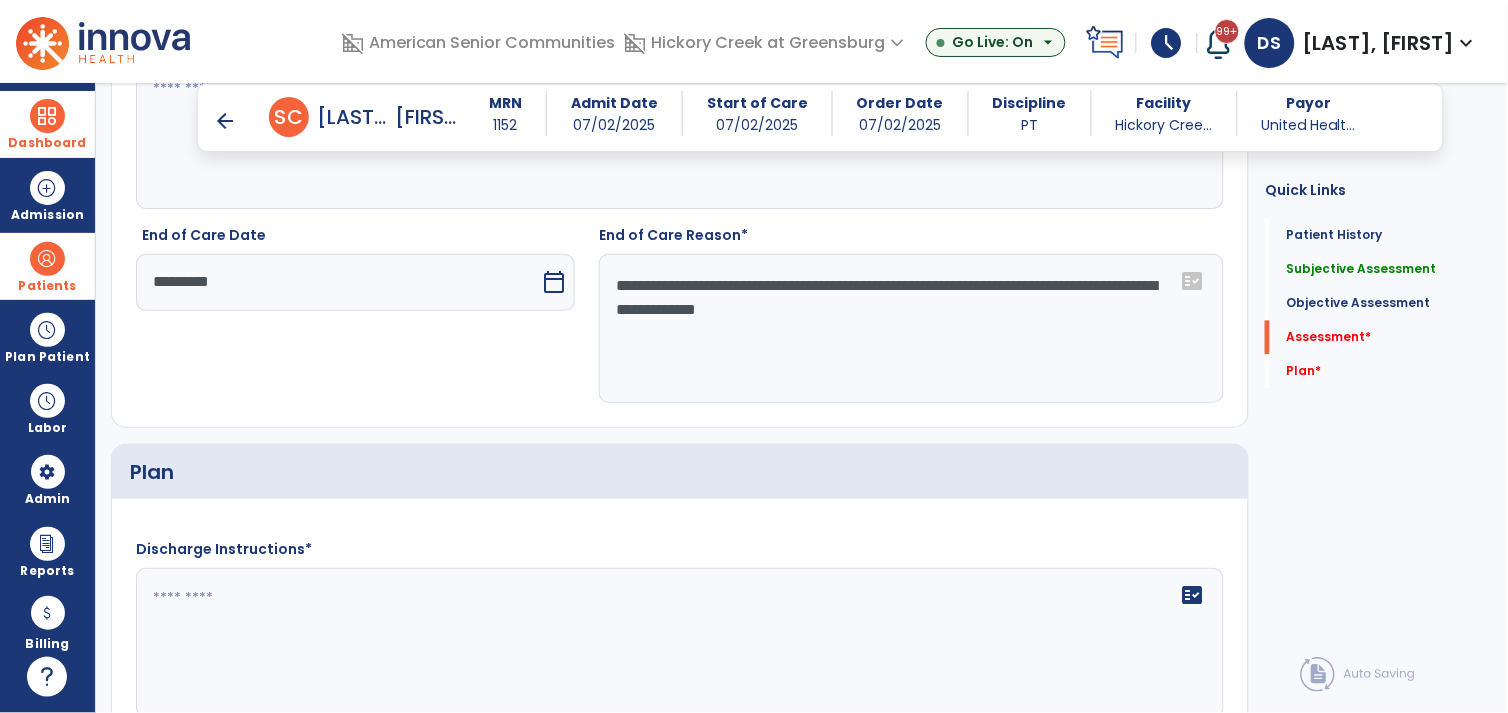 scroll, scrollTop: 2767, scrollLeft: 0, axis: vertical 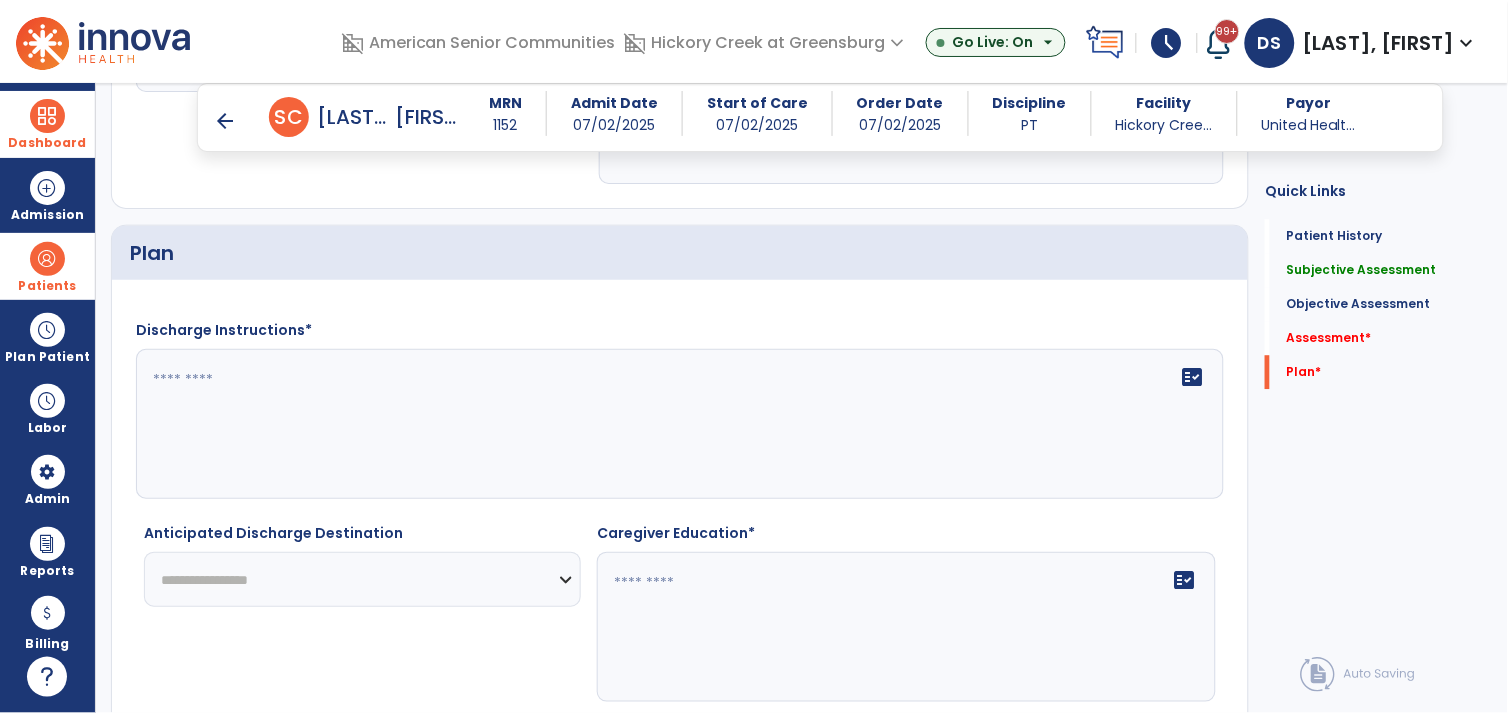 click on "**********" 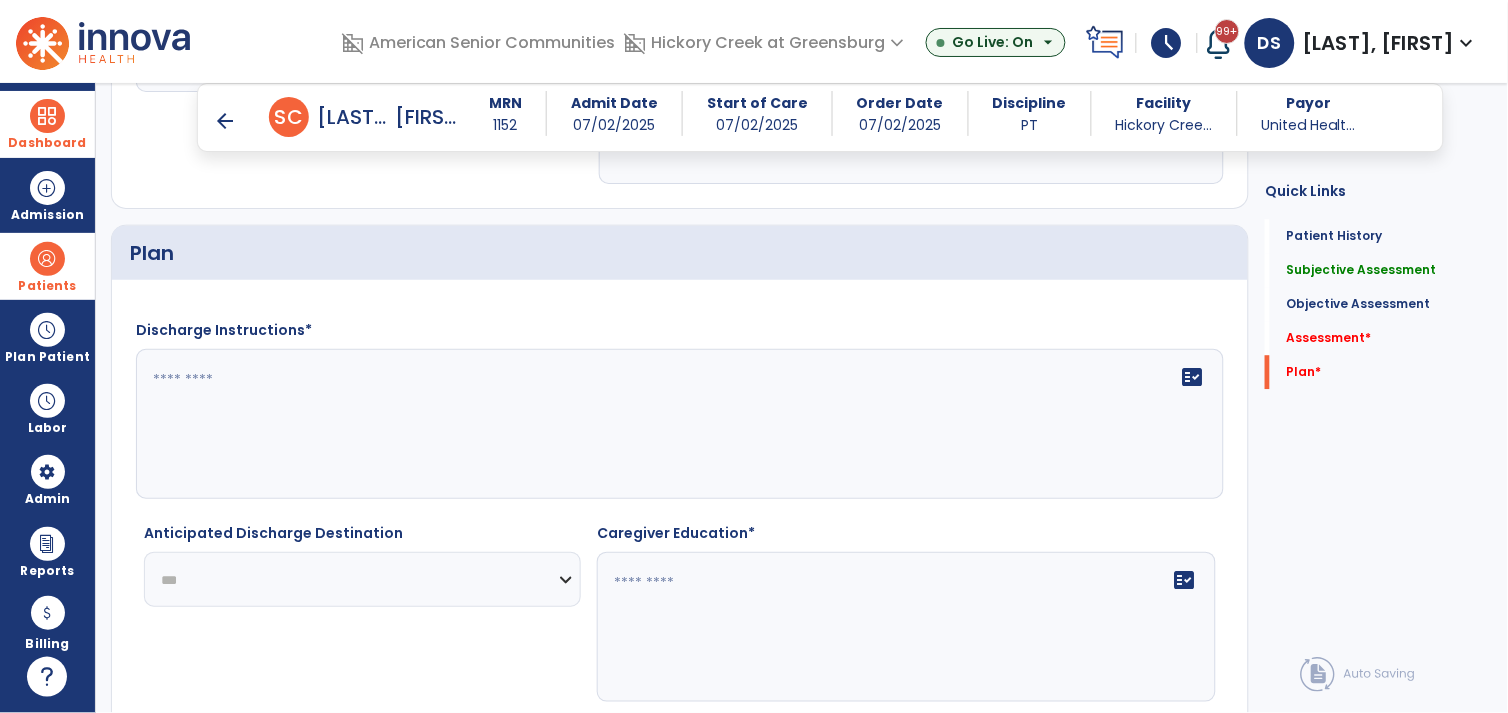 click on "**********" 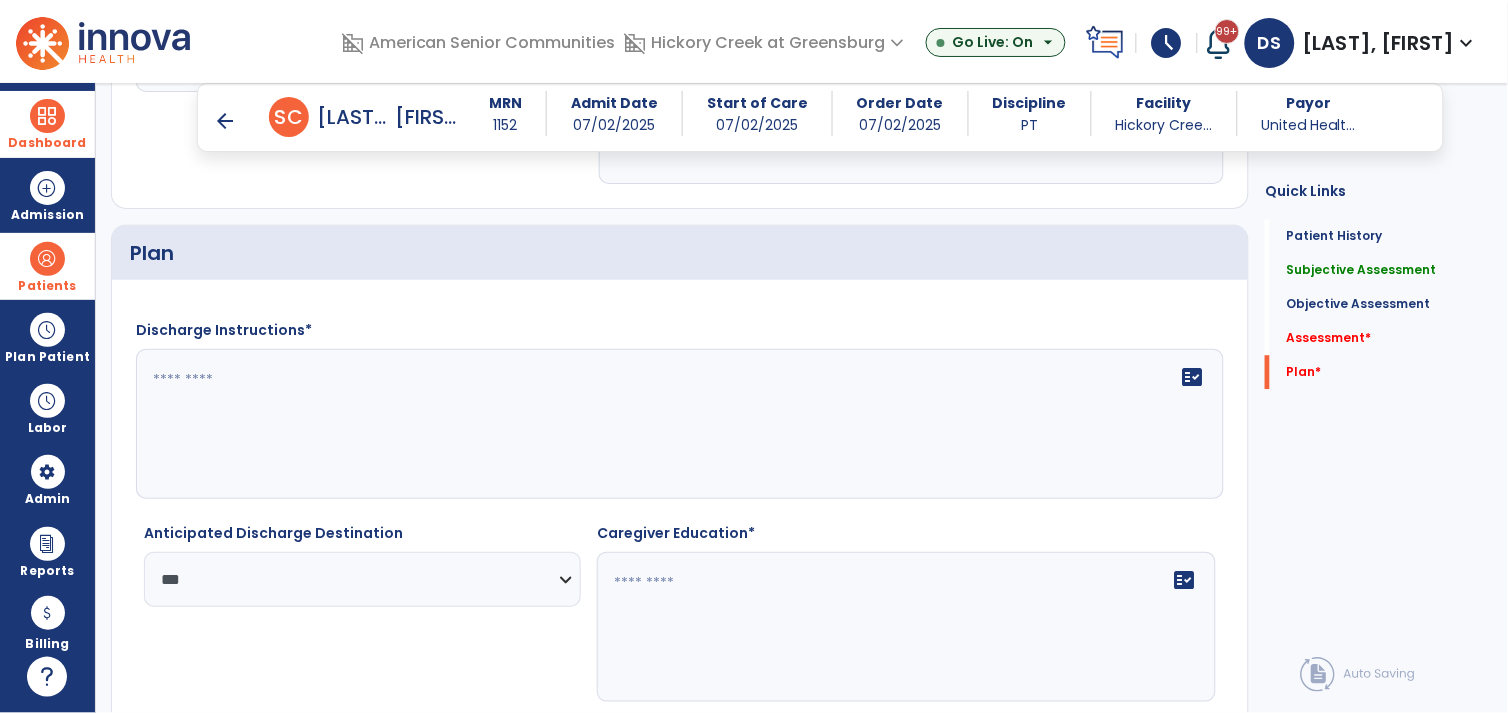 click on "fact_check" 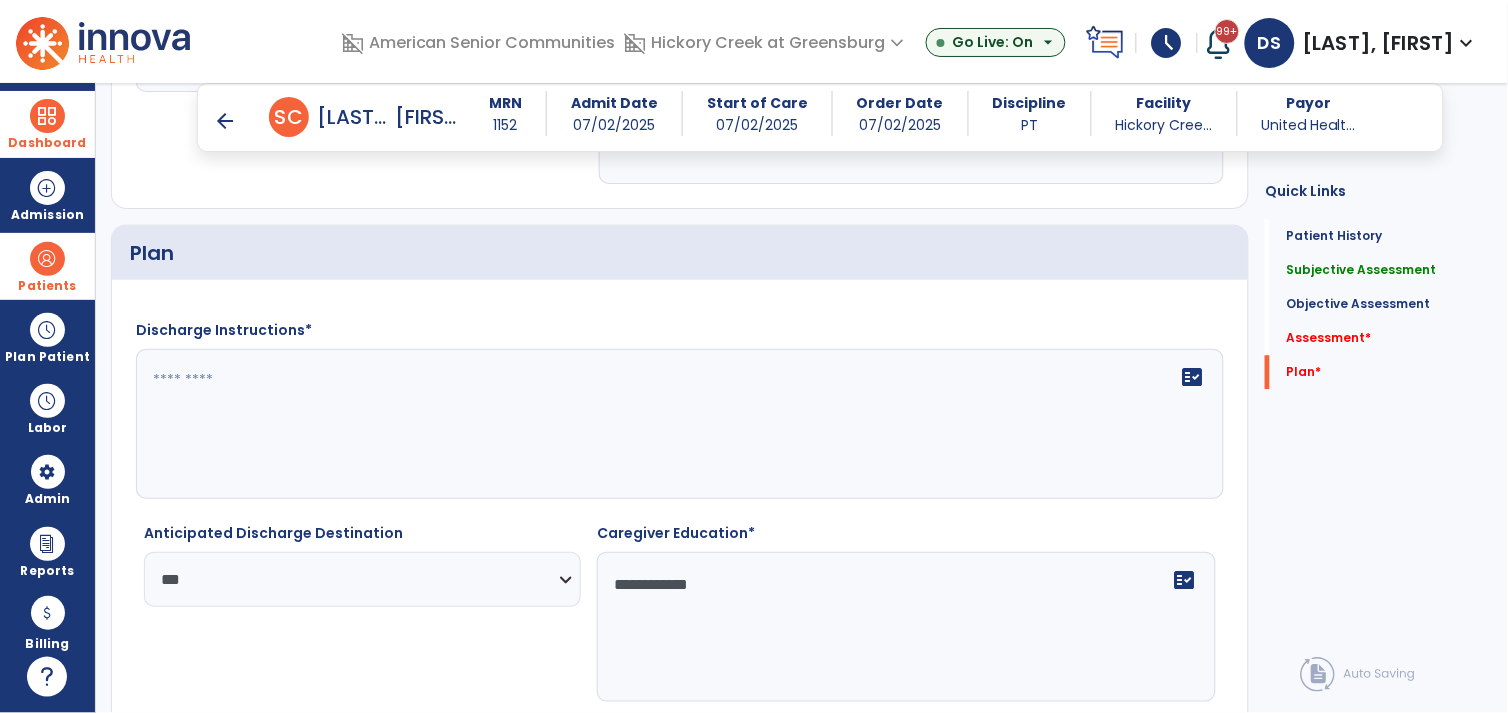 type on "**********" 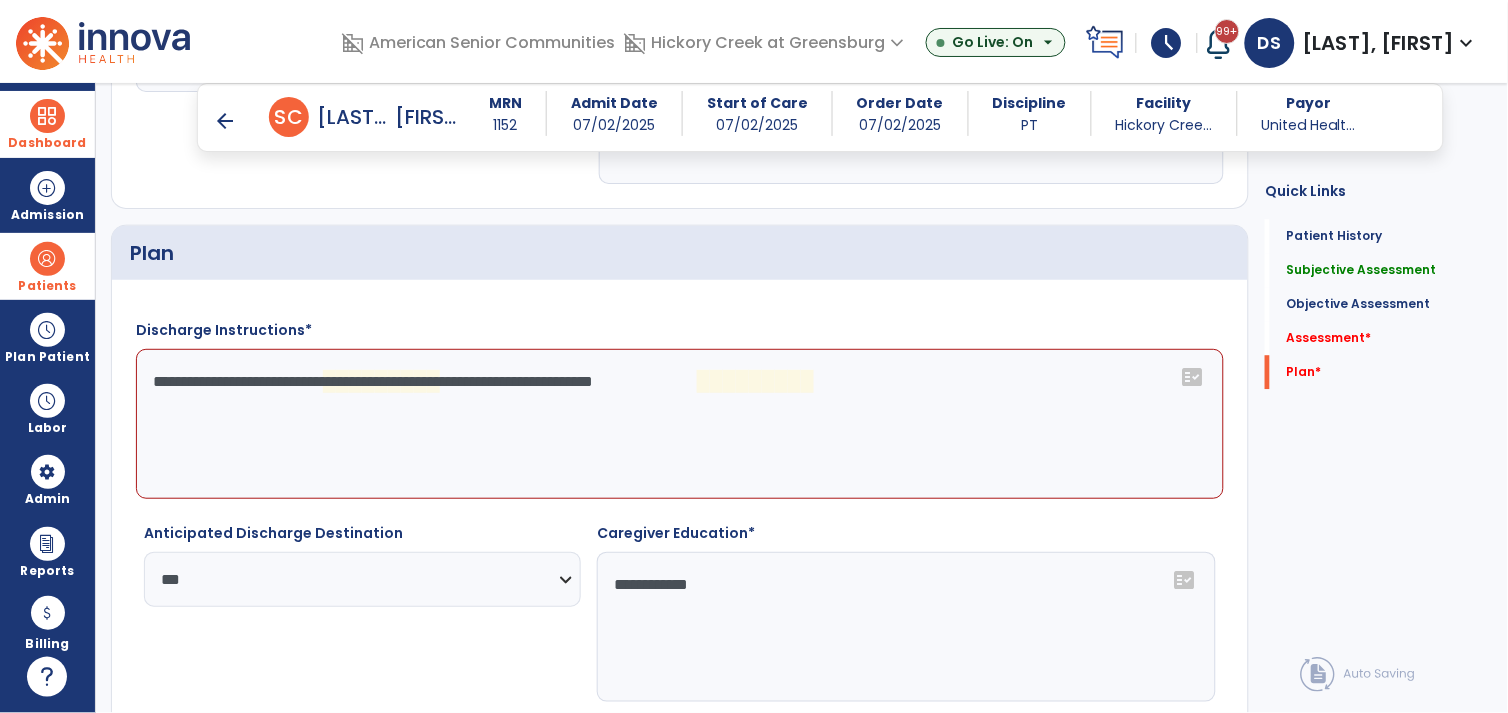 click on "**********" 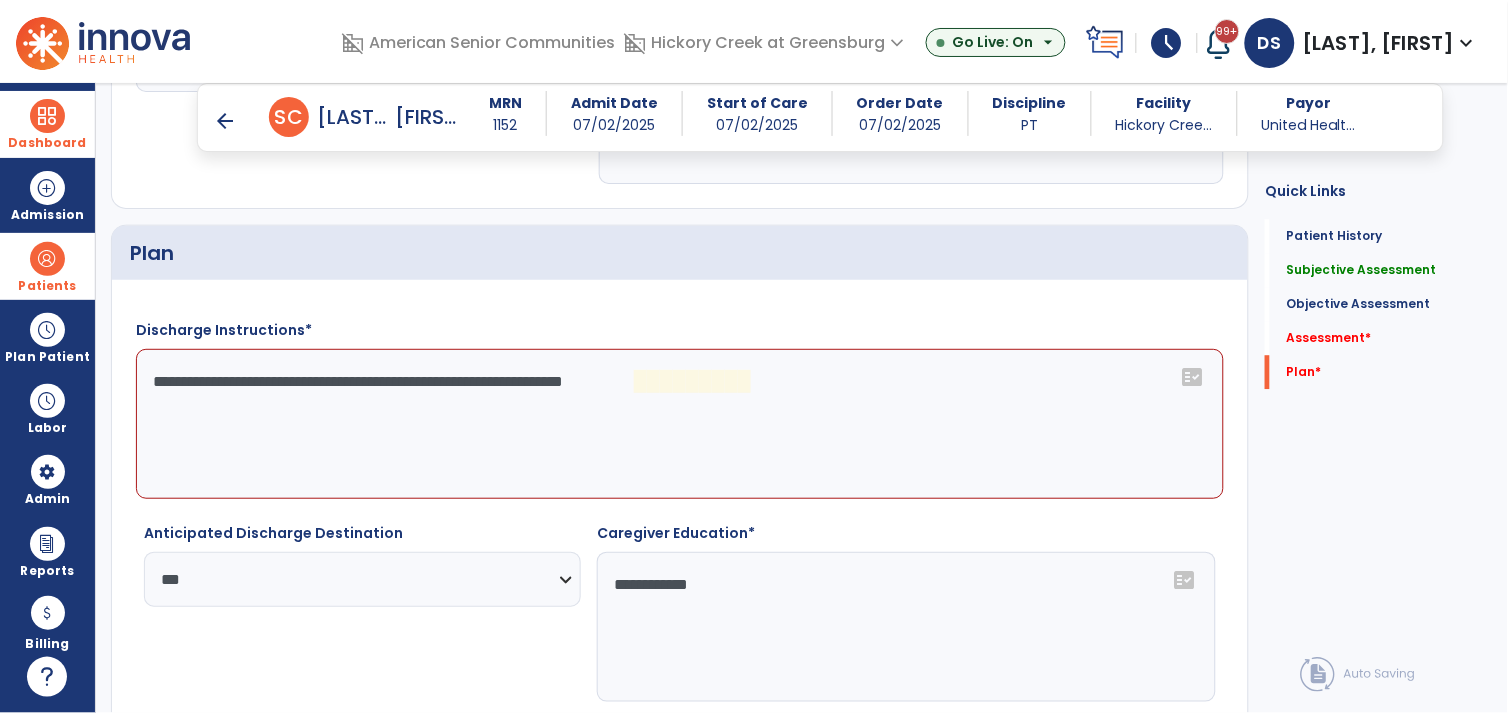 click on "**********" 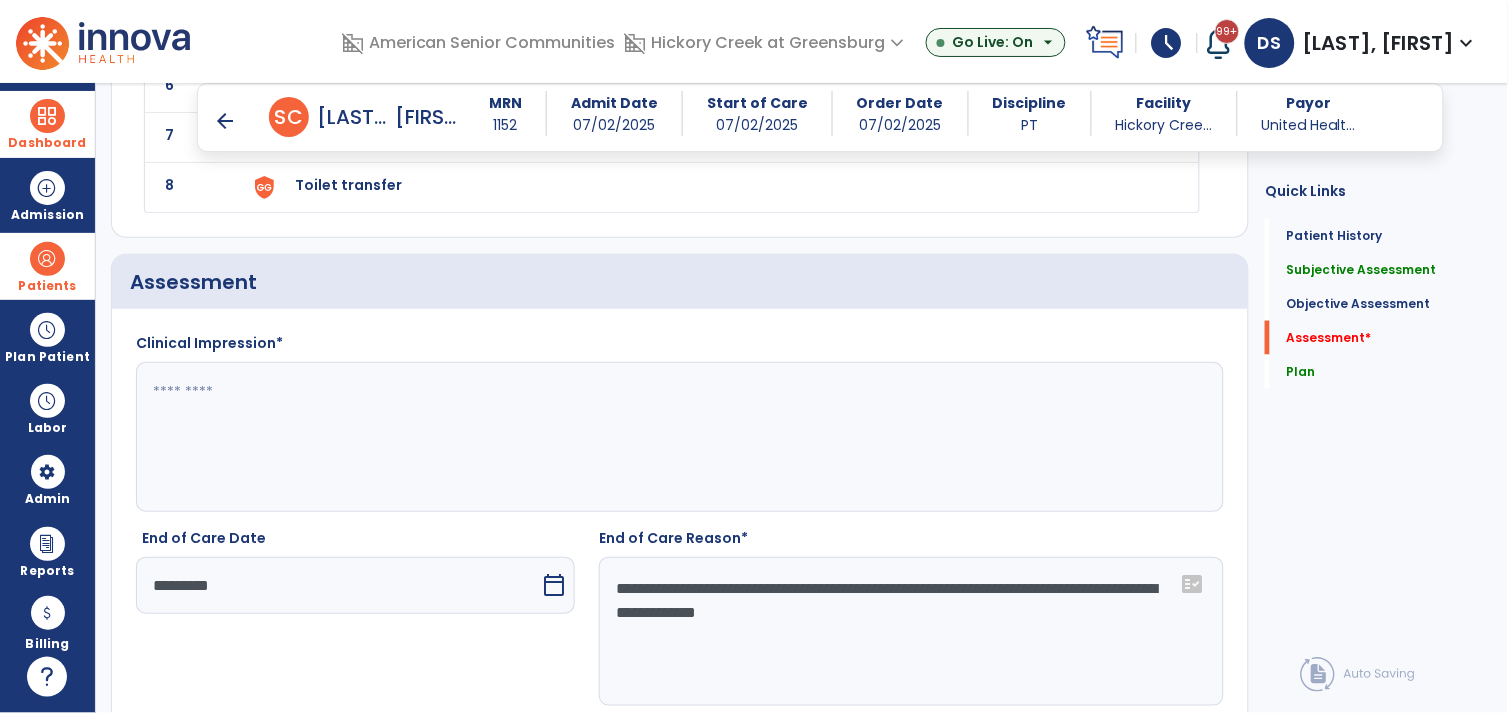 scroll, scrollTop: 2242, scrollLeft: 0, axis: vertical 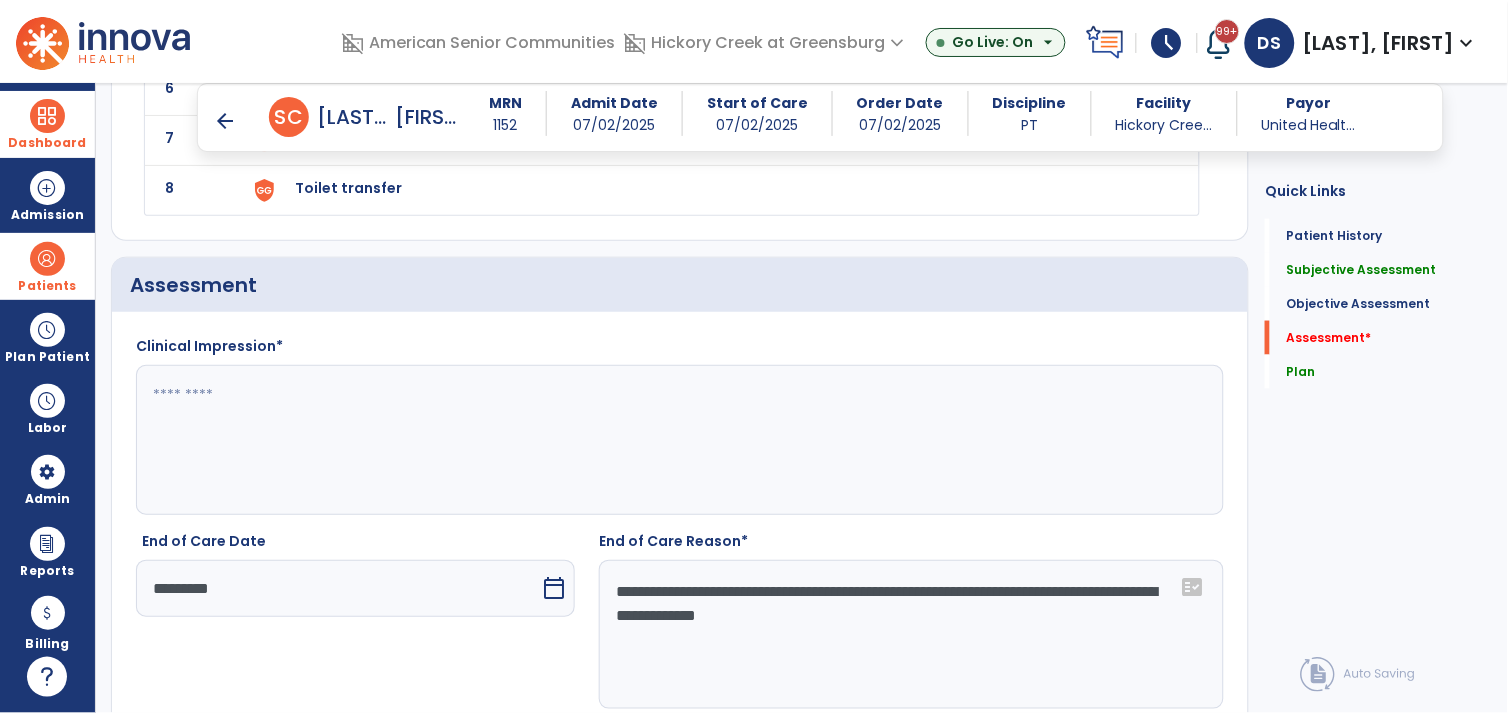 type on "**********" 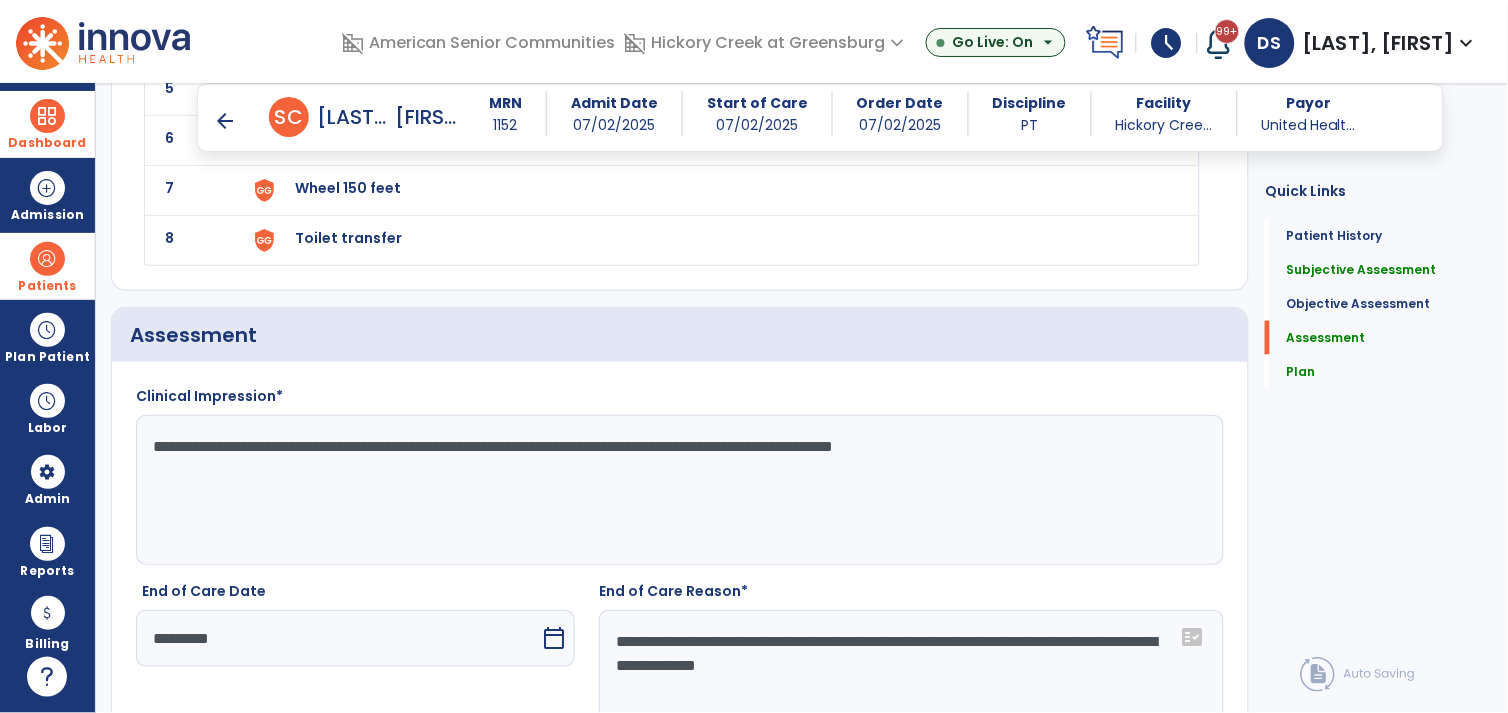 drag, startPoint x: 1073, startPoint y: 510, endPoint x: 194, endPoint y: 404, distance: 885.3683 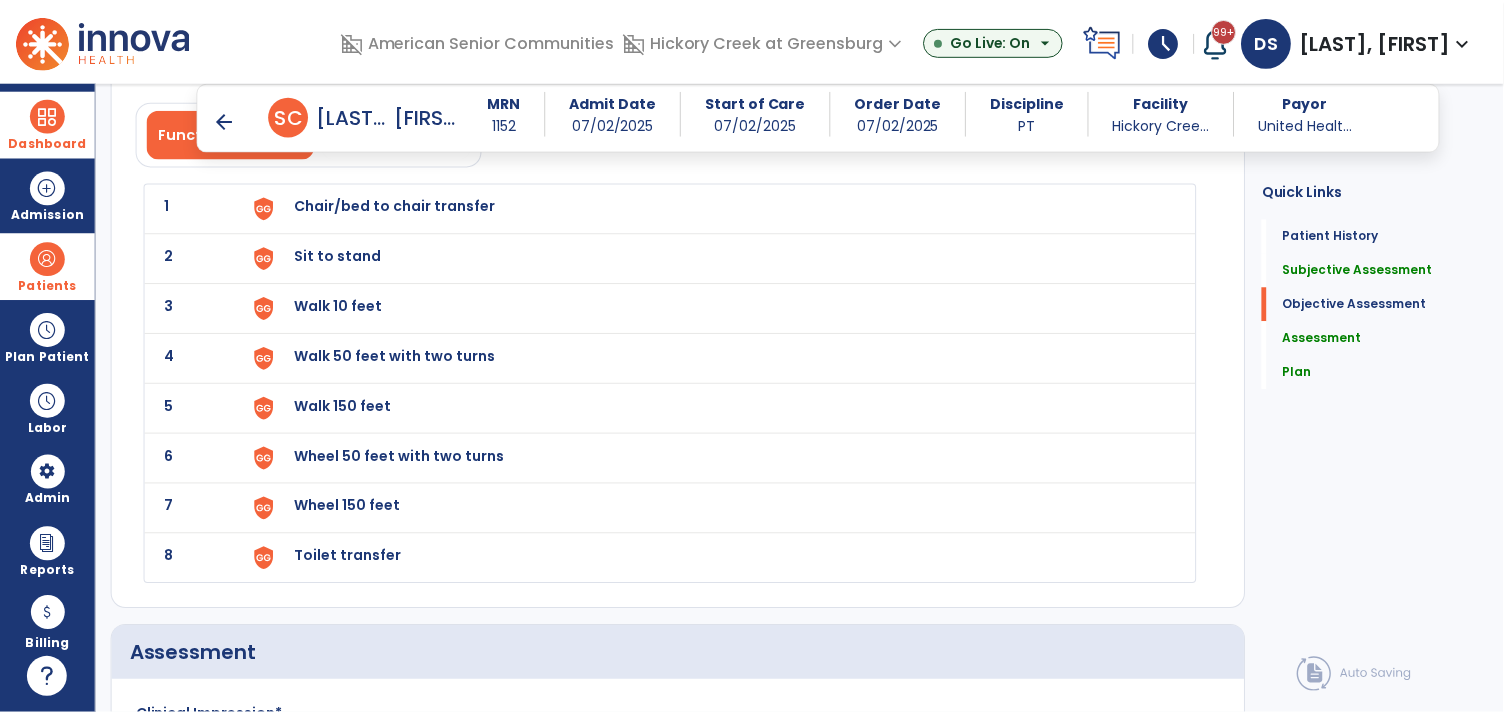 scroll, scrollTop: 1863, scrollLeft: 0, axis: vertical 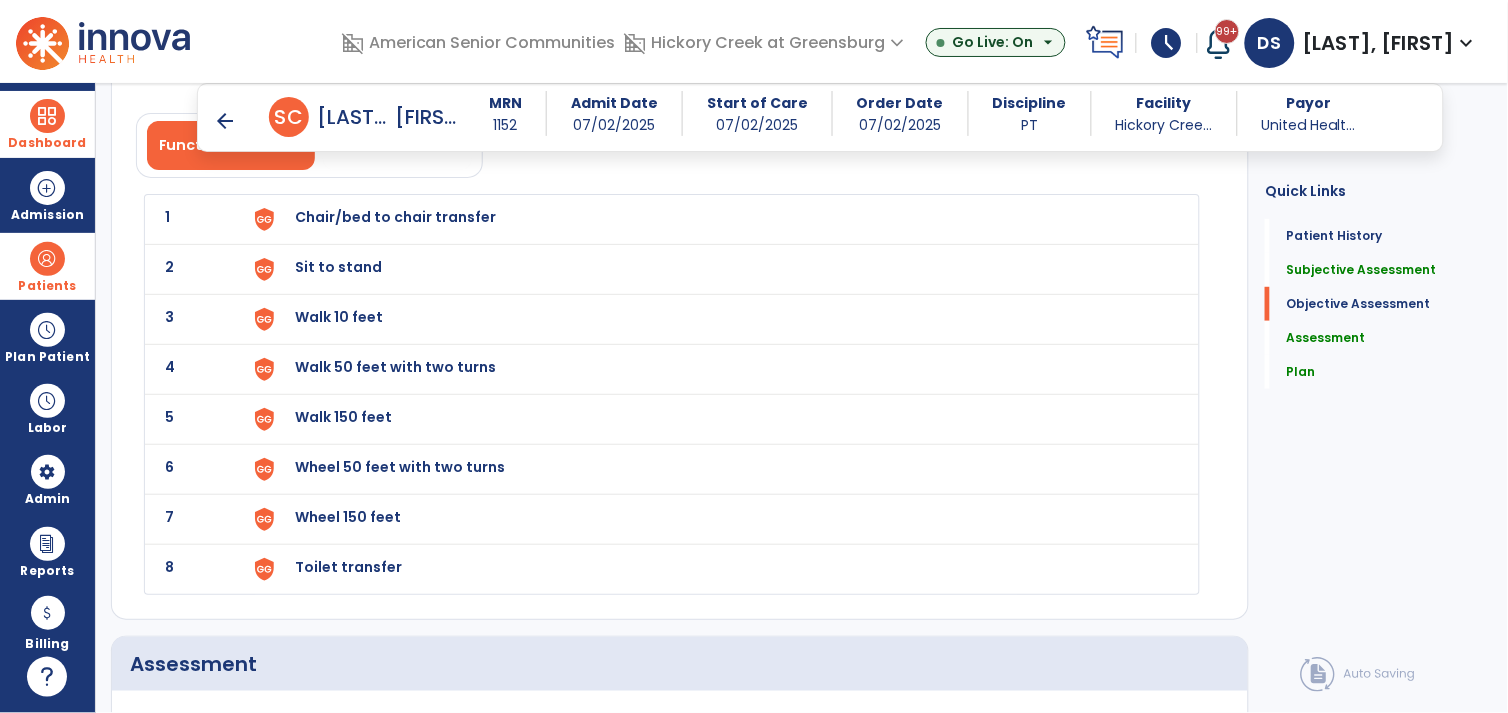 type on "**********" 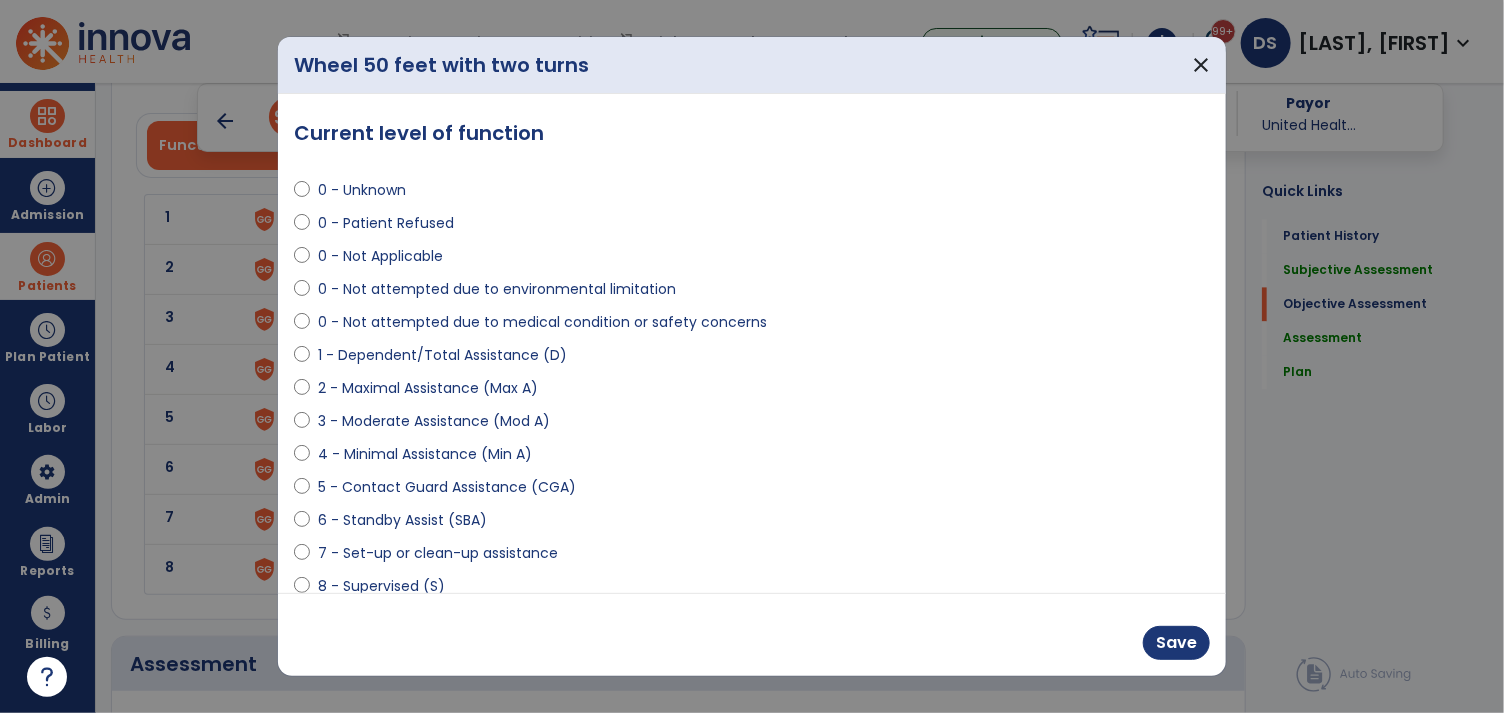 scroll, scrollTop: 1863, scrollLeft: 0, axis: vertical 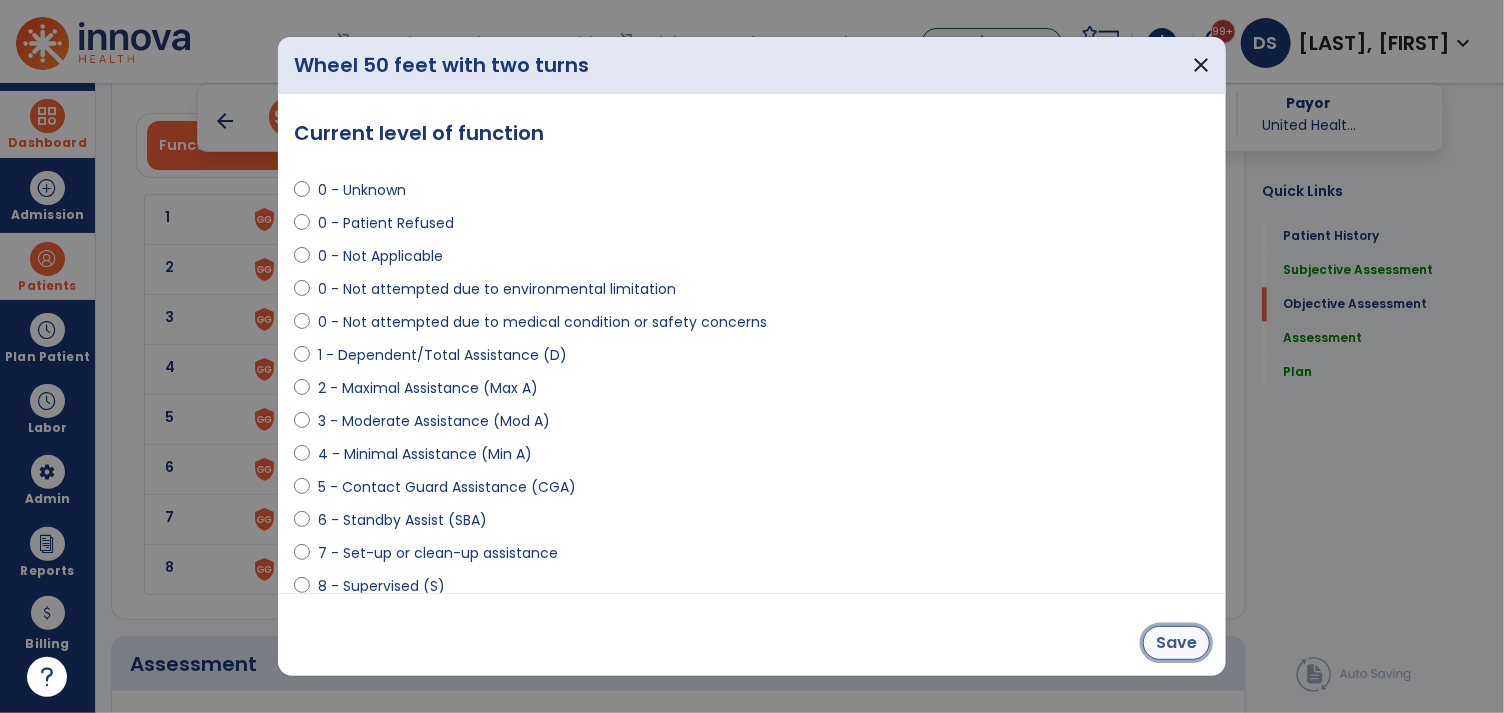 click on "Save" at bounding box center [1176, 643] 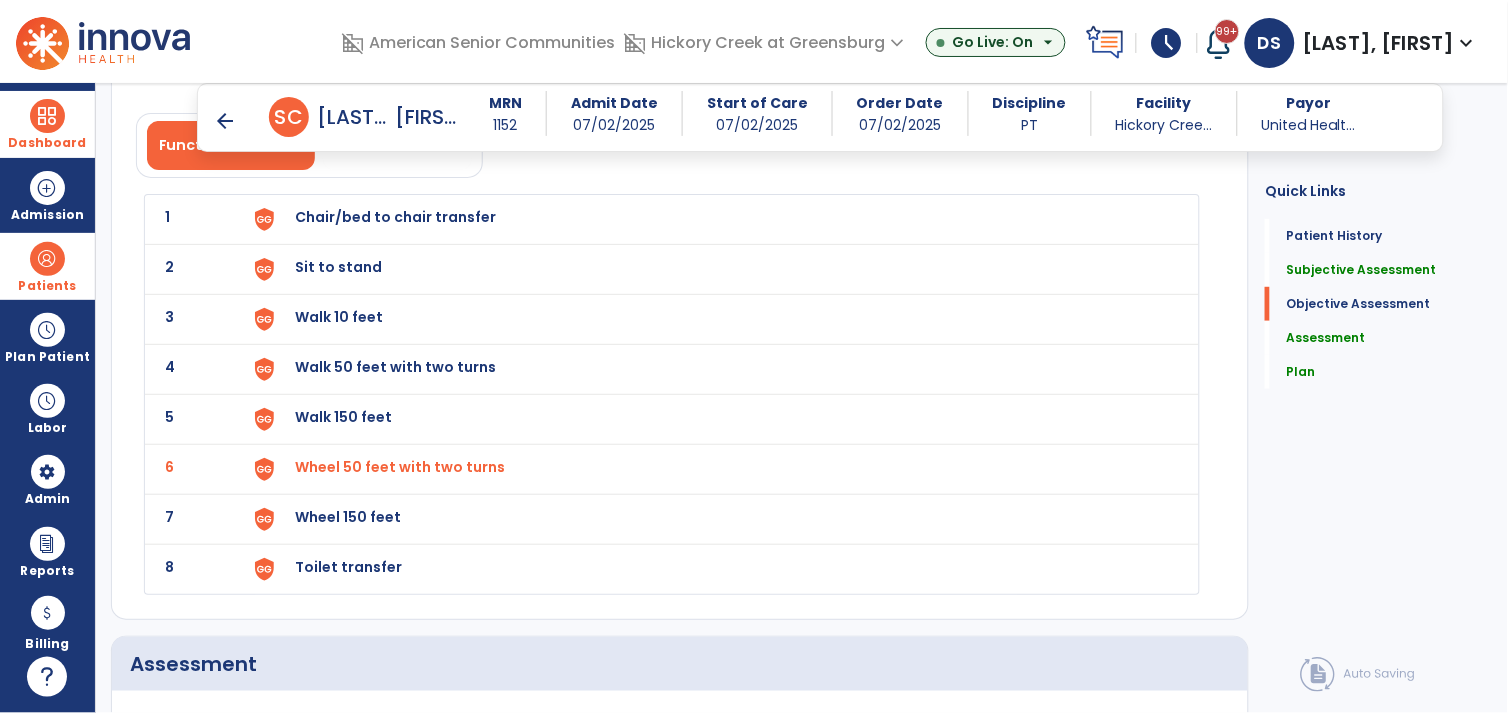 click on "Wheel 150 feet" at bounding box center [395, 217] 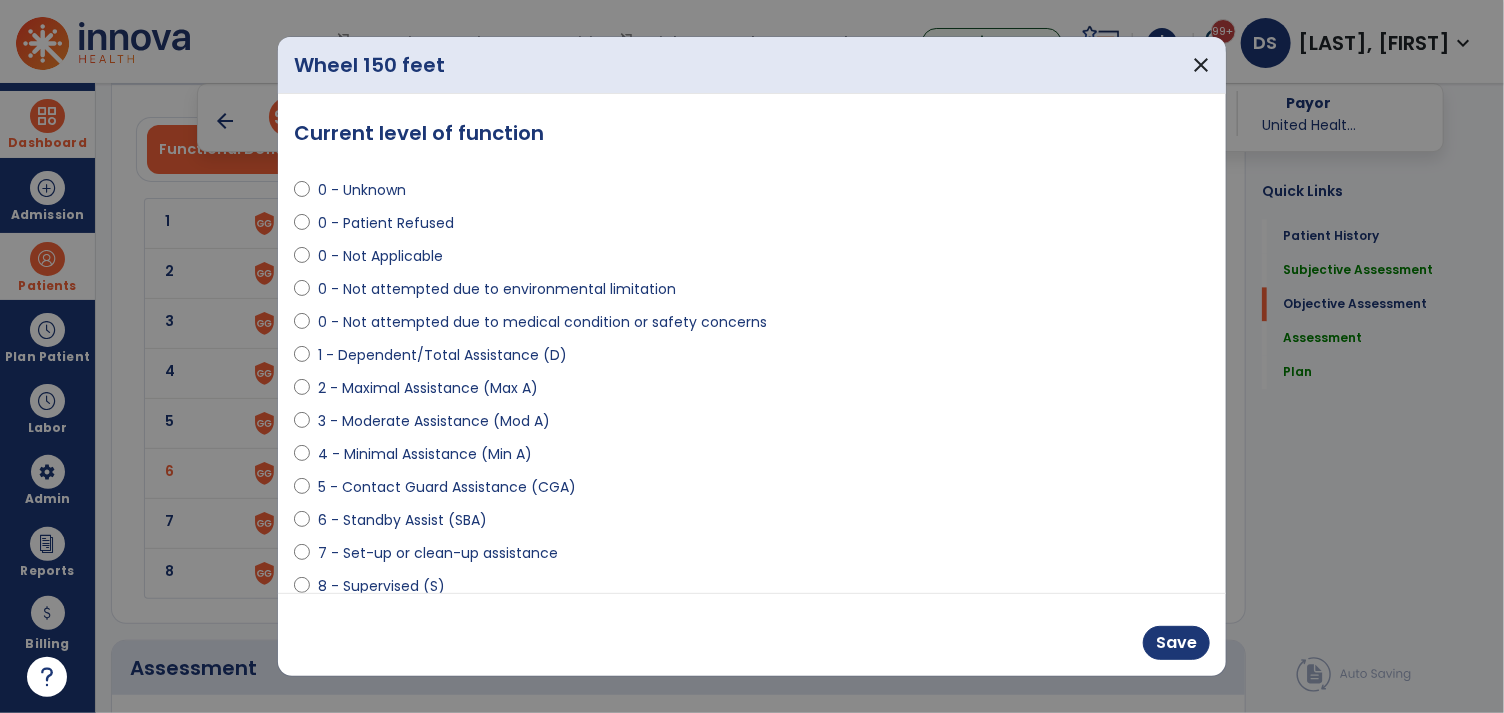 scroll, scrollTop: 1863, scrollLeft: 0, axis: vertical 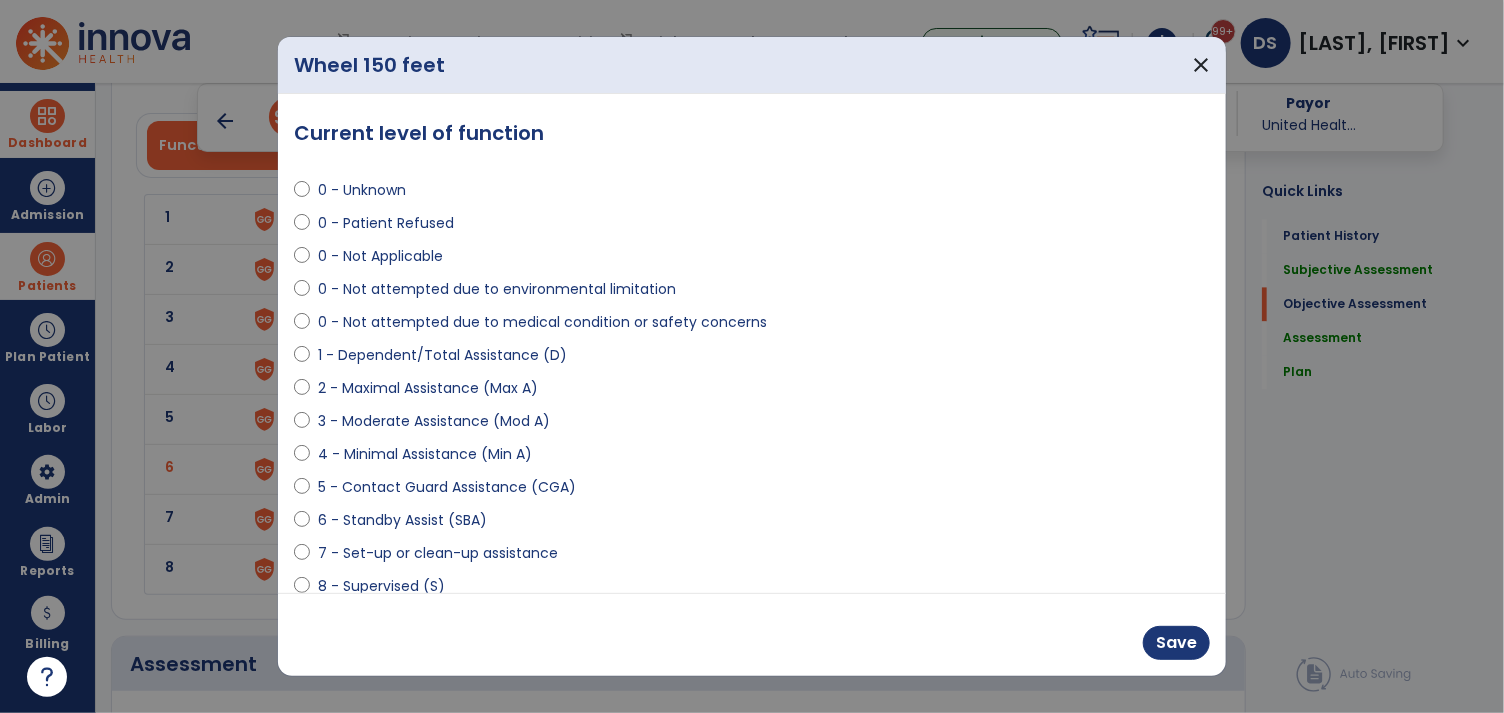 click on "8 - Supervised (S)" at bounding box center (381, 586) 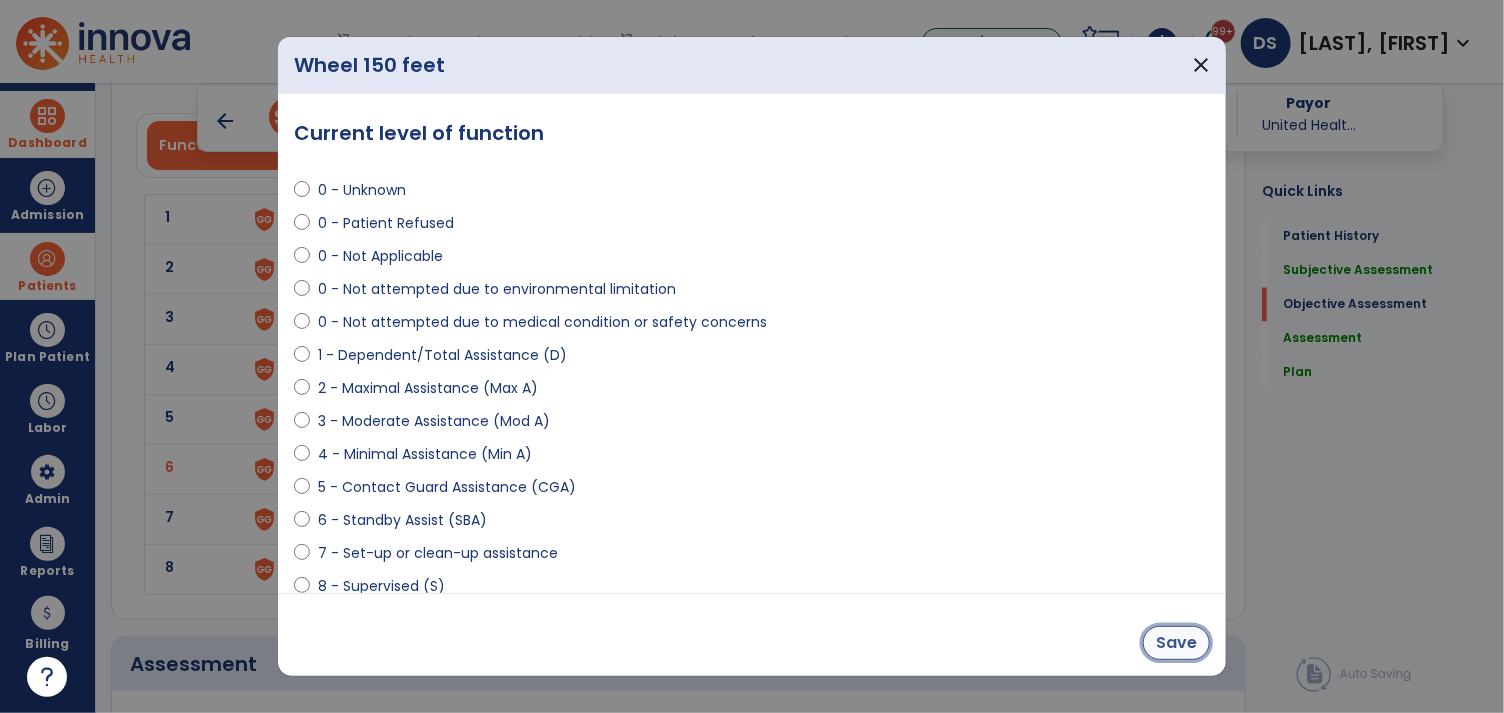 click on "Save" at bounding box center (1176, 643) 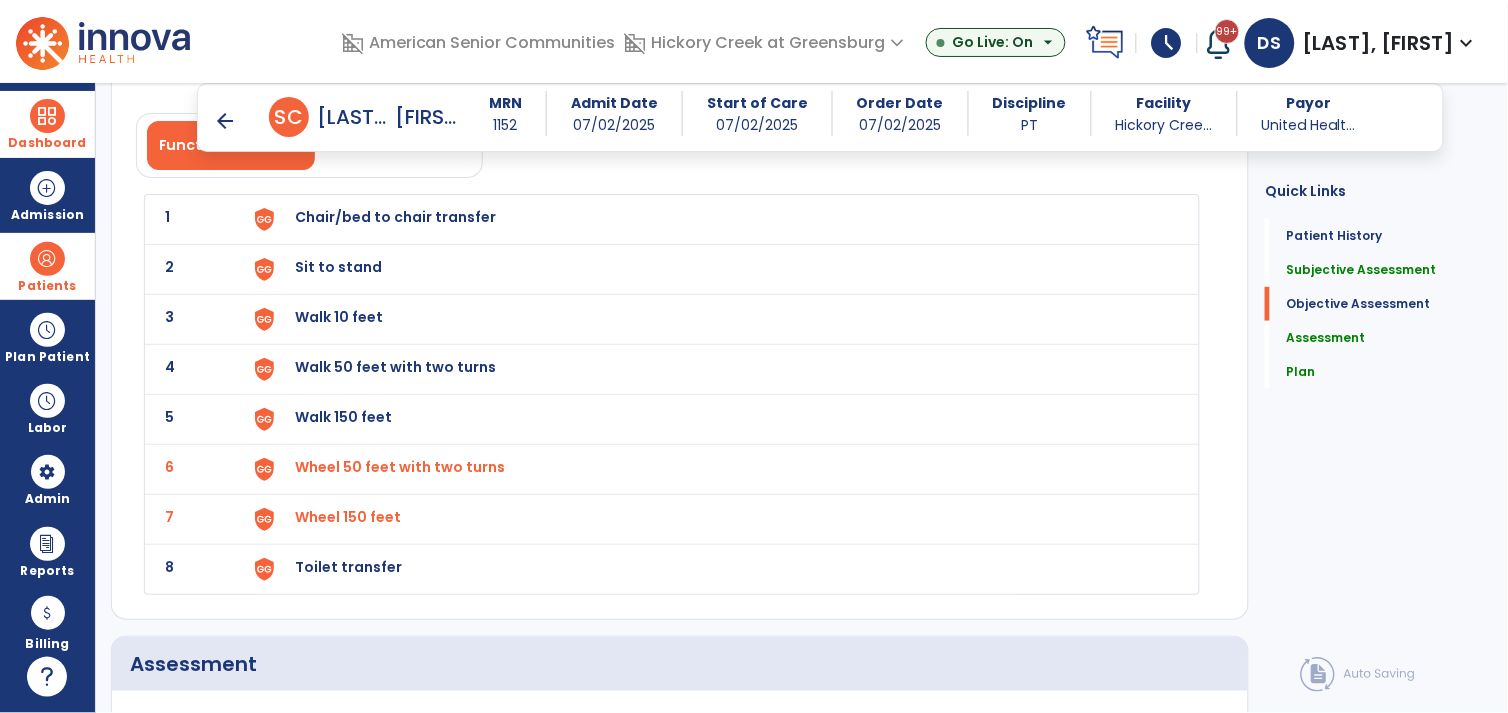 click on "Toilet transfer" at bounding box center [395, 217] 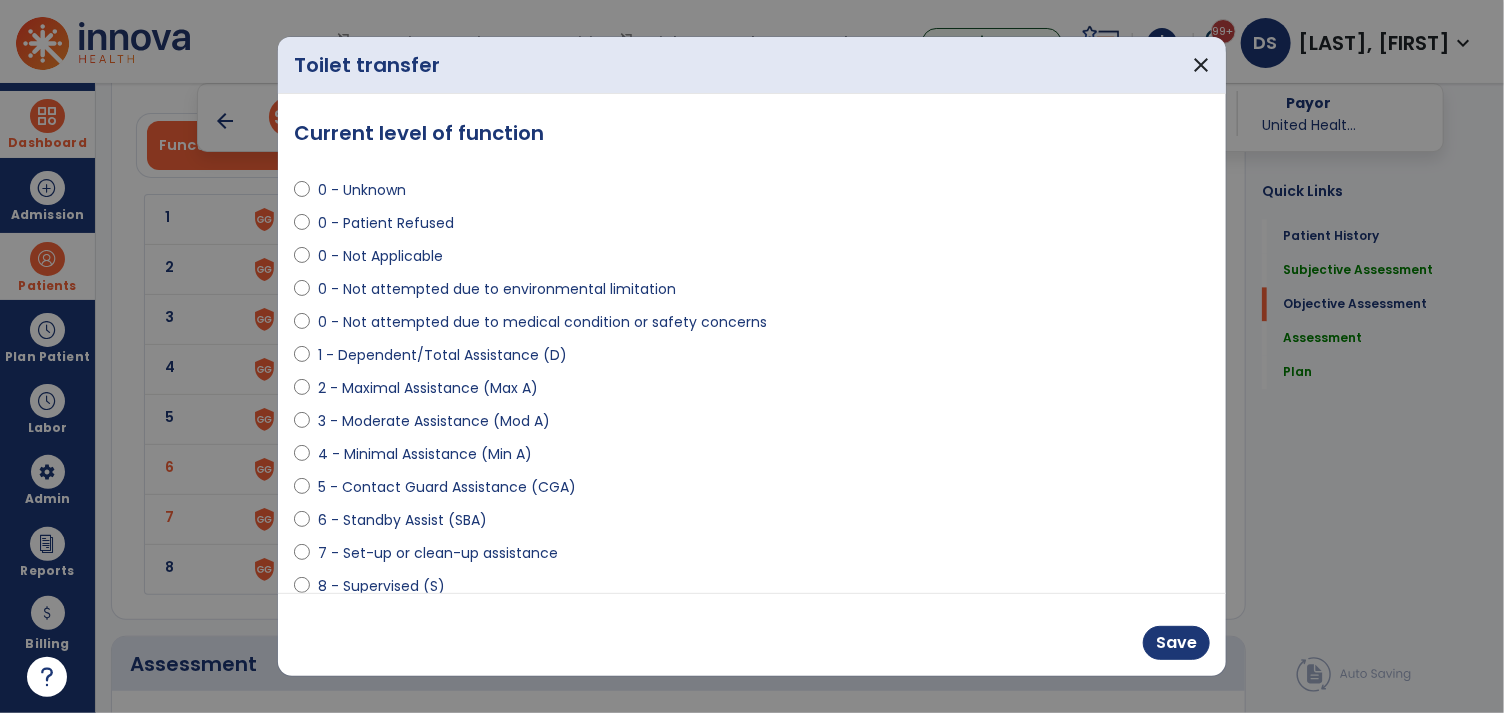 scroll, scrollTop: 1863, scrollLeft: 0, axis: vertical 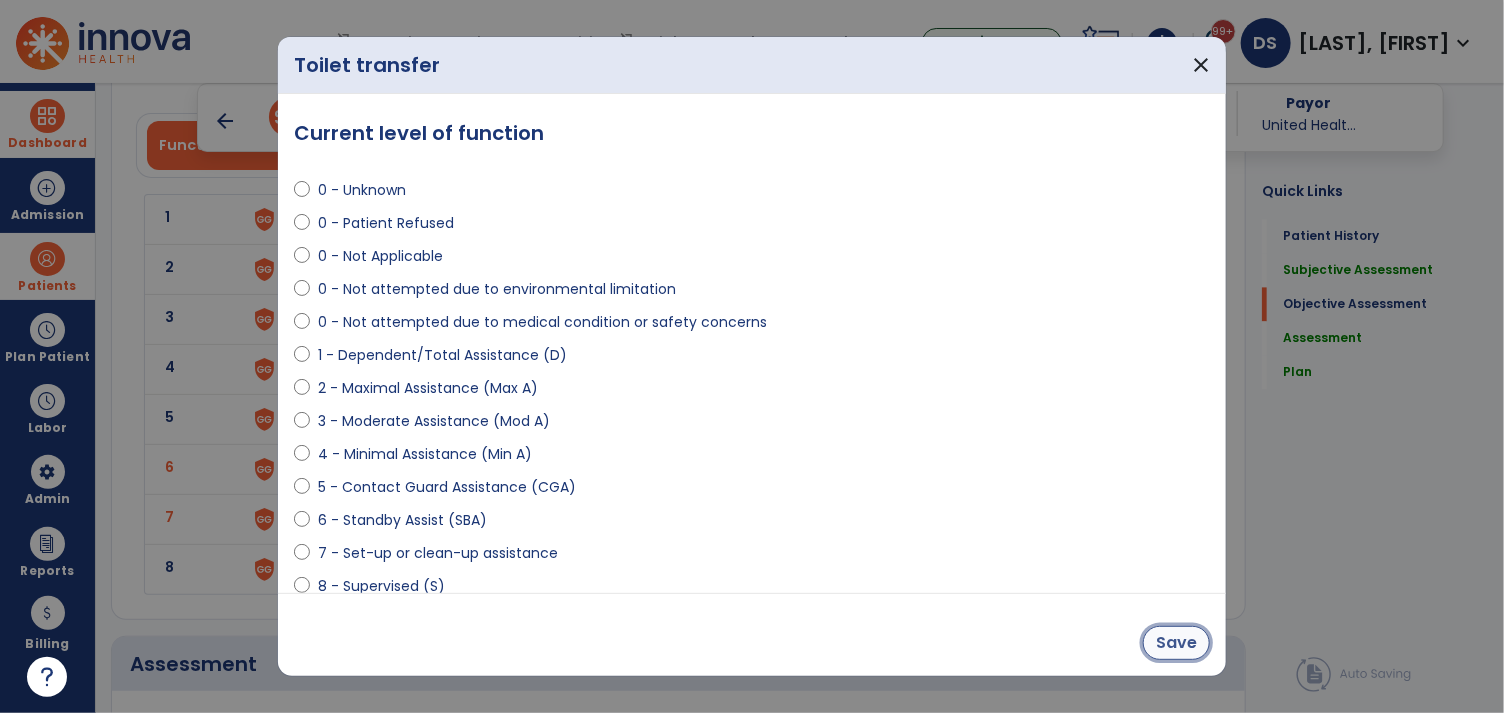 click on "Save" at bounding box center [1176, 643] 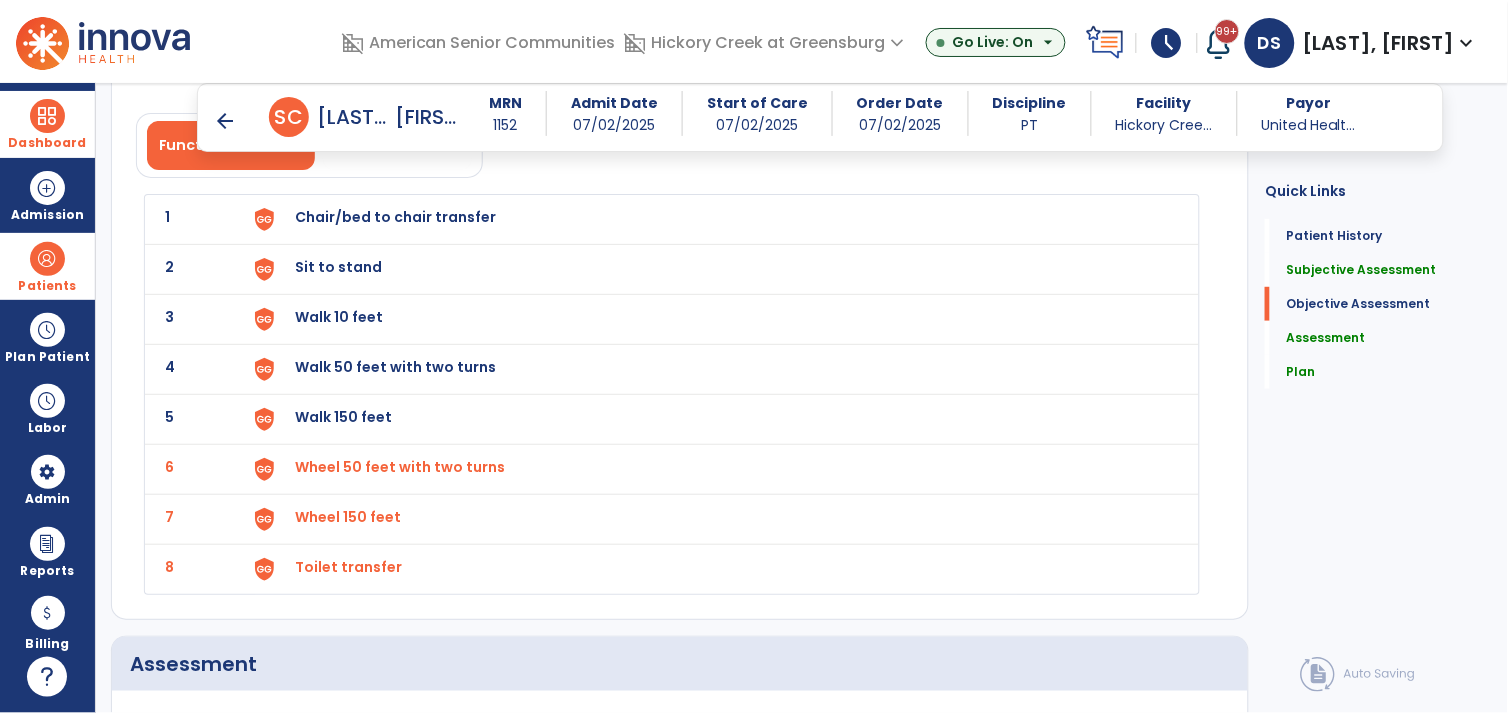 click on "5 Walk 150 feet" 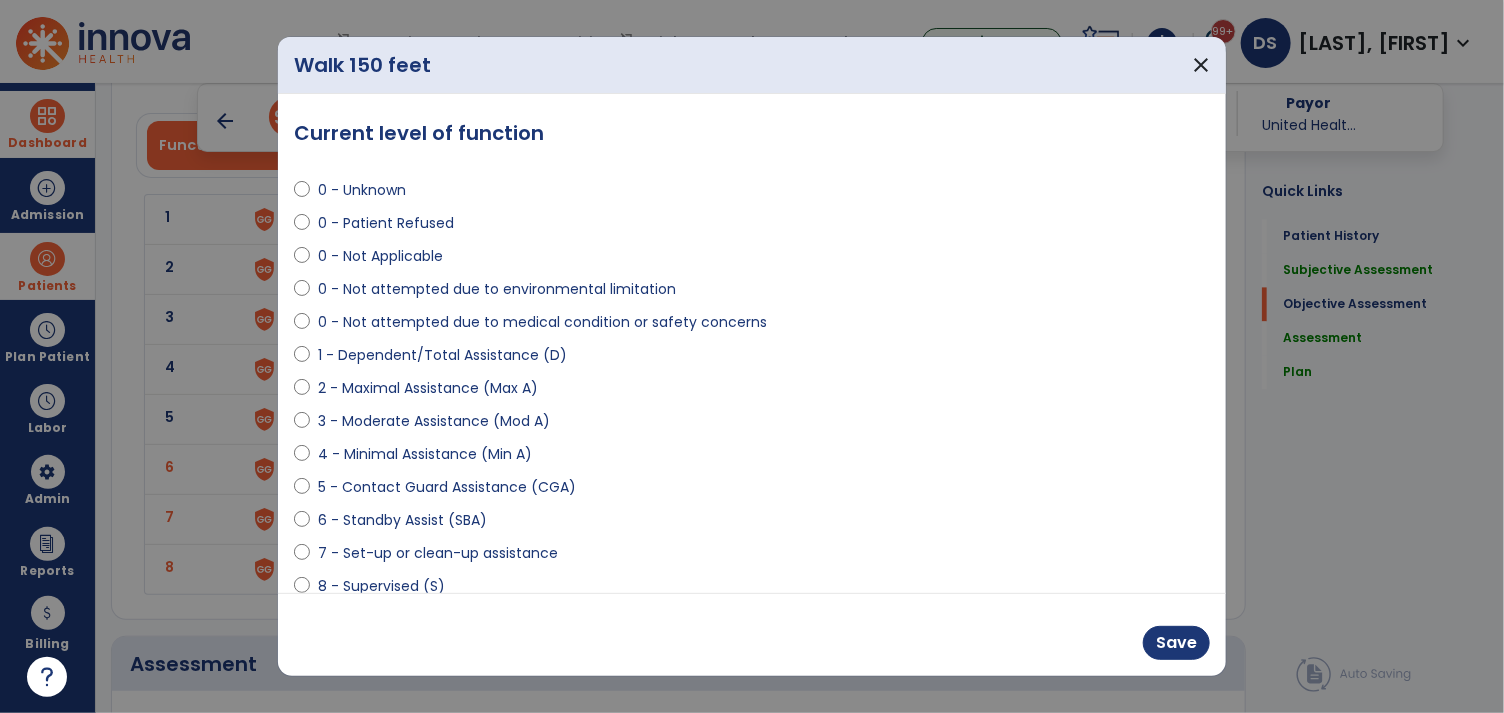 scroll, scrollTop: 1863, scrollLeft: 0, axis: vertical 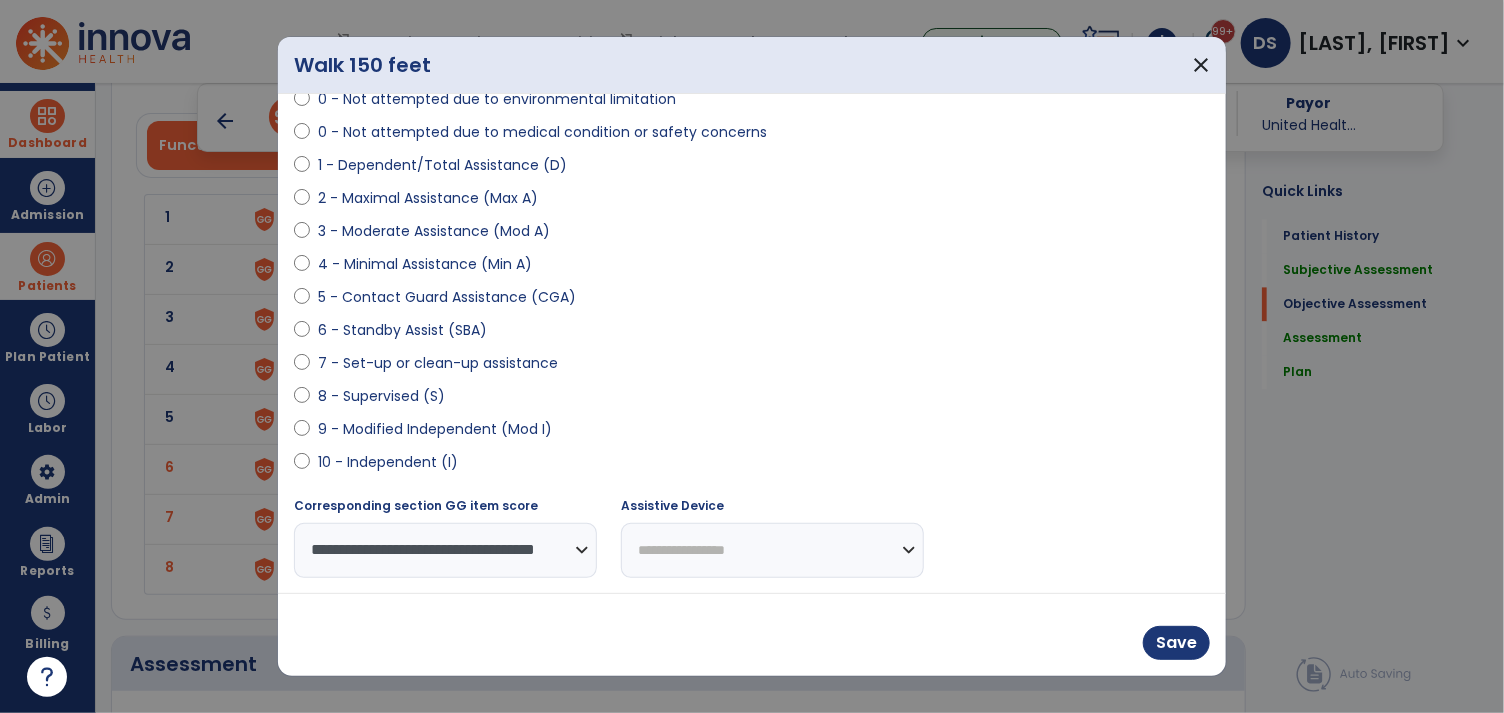 click on "**********" at bounding box center [772, 550] 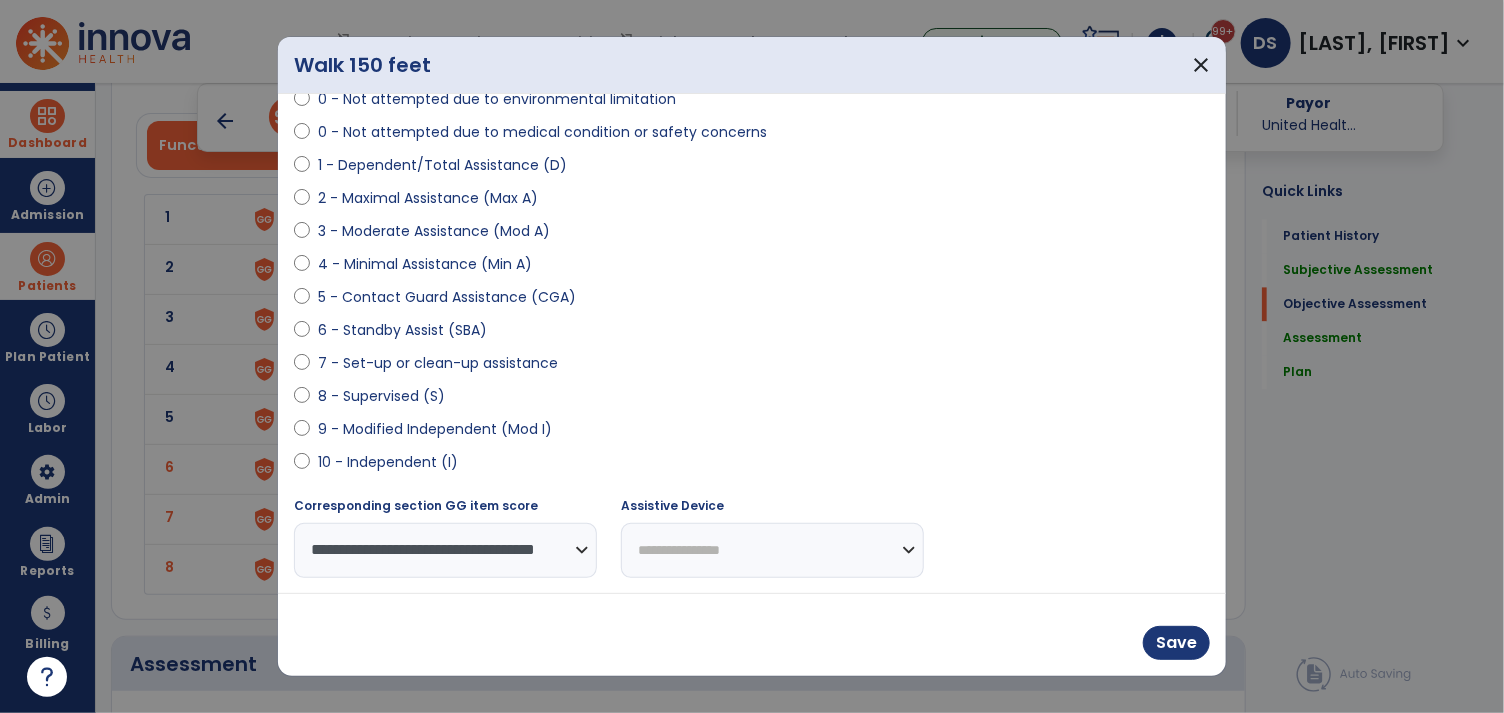 click on "**********" at bounding box center [772, 550] 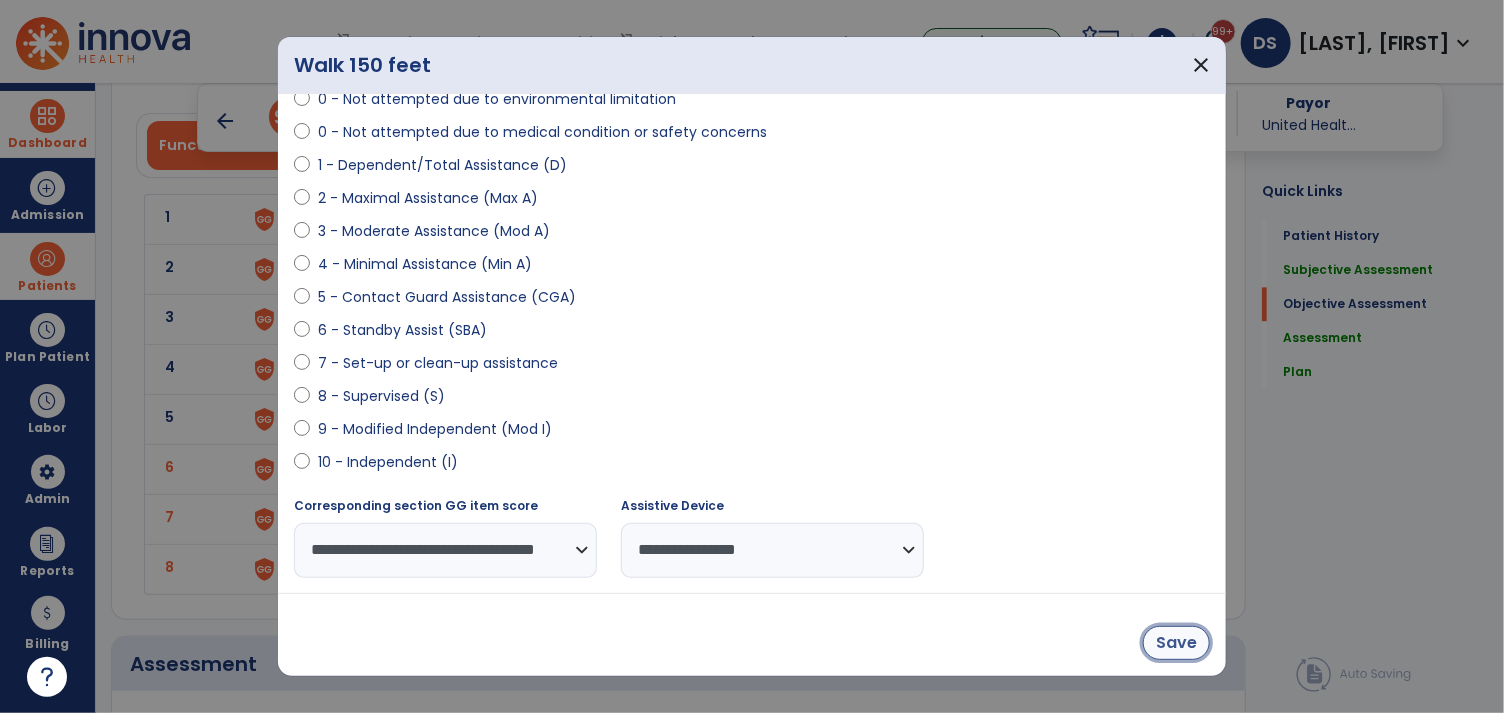 click on "Save" at bounding box center [1176, 643] 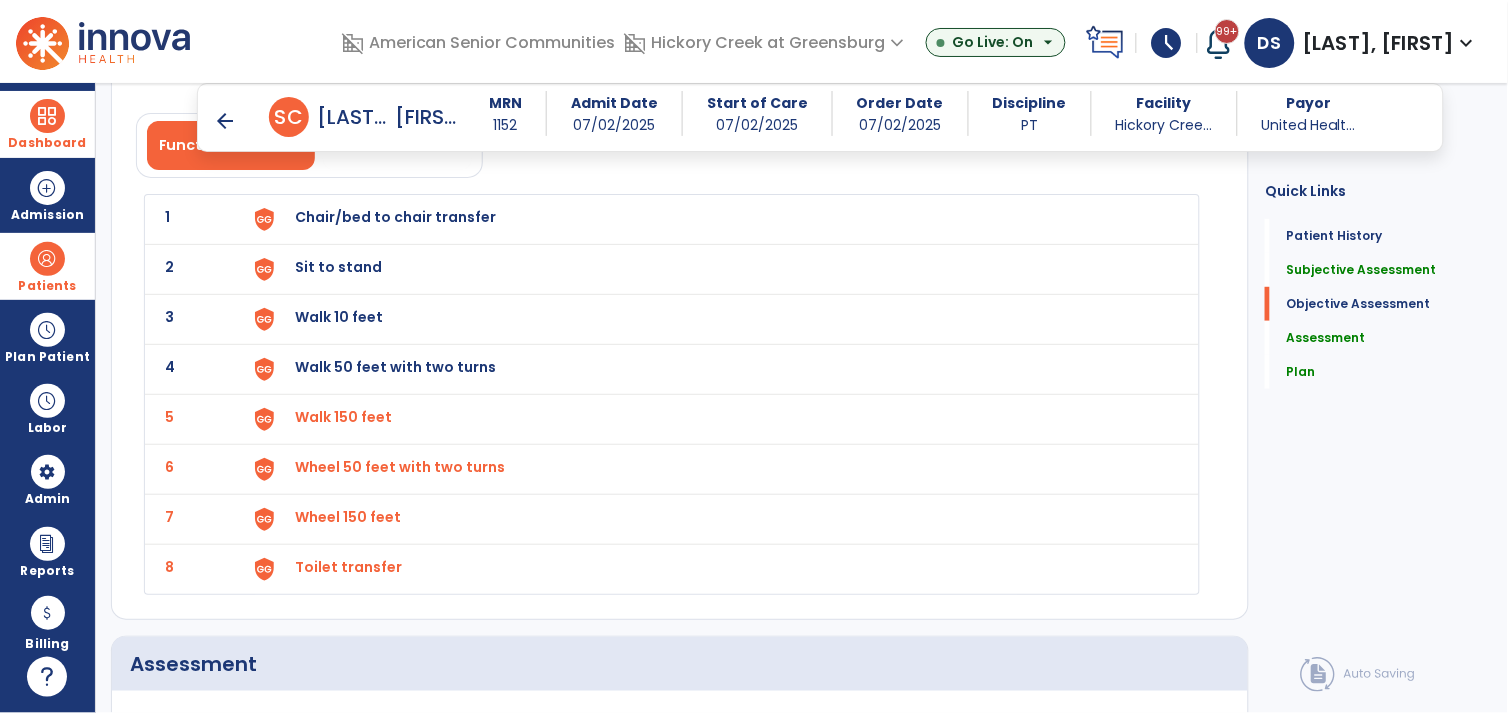 click on "Walk 50 feet with two turns" at bounding box center [395, 217] 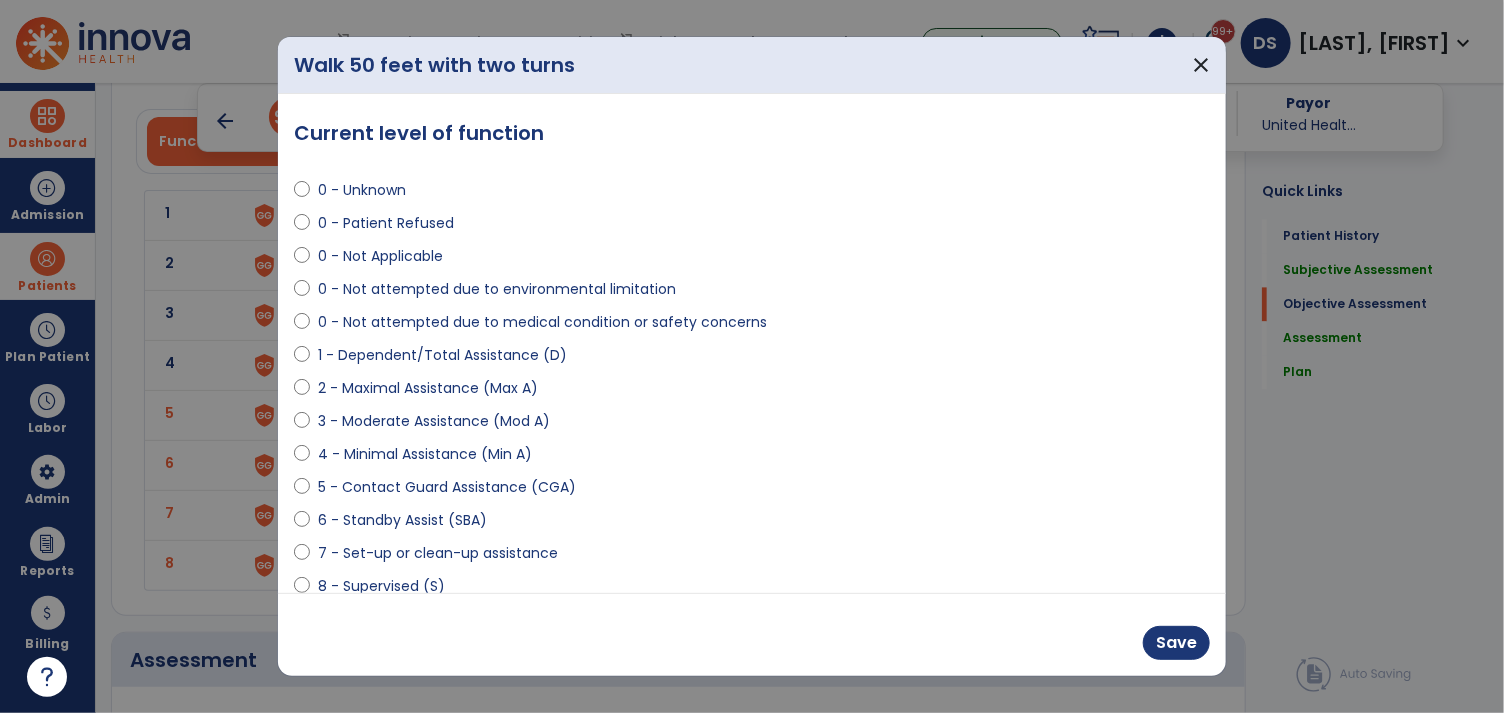 scroll, scrollTop: 1863, scrollLeft: 0, axis: vertical 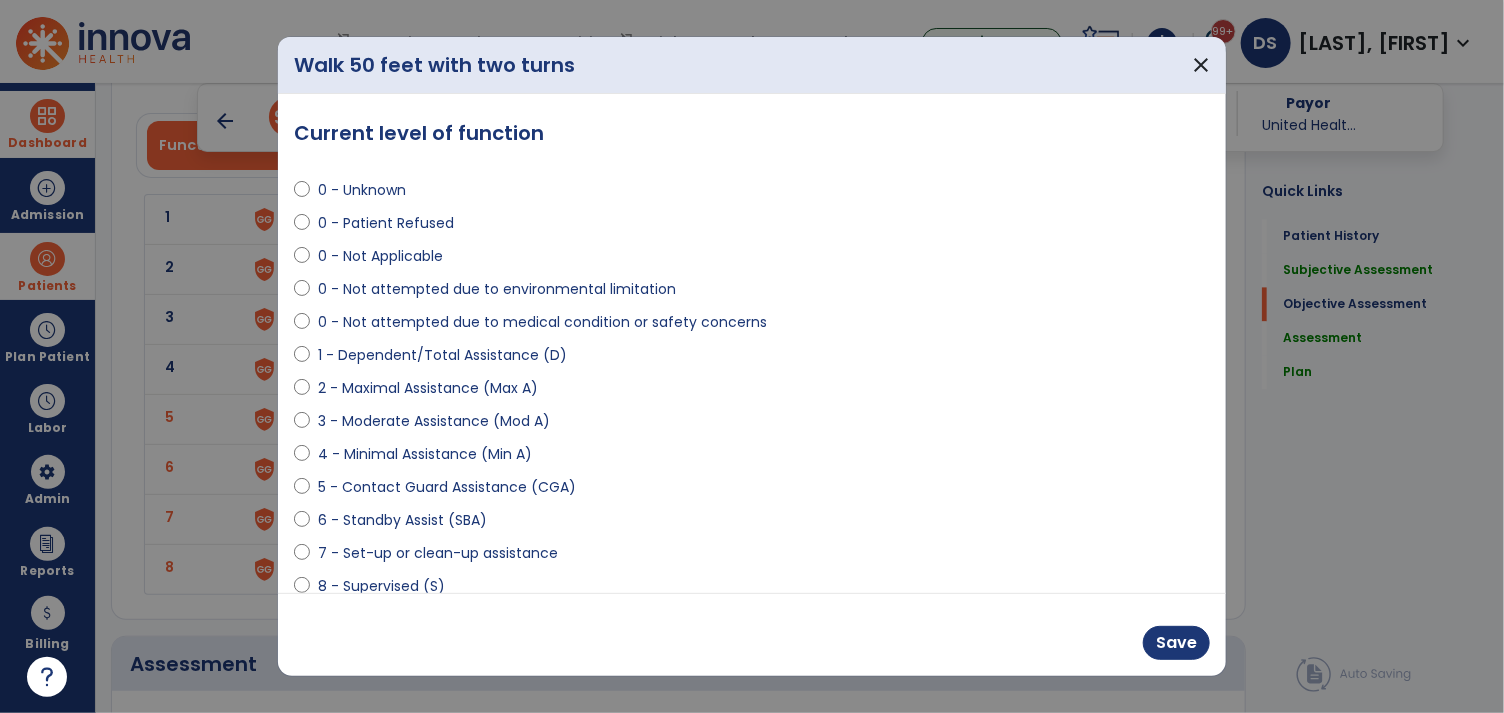 click on "8 - Supervised (S)" at bounding box center [381, 586] 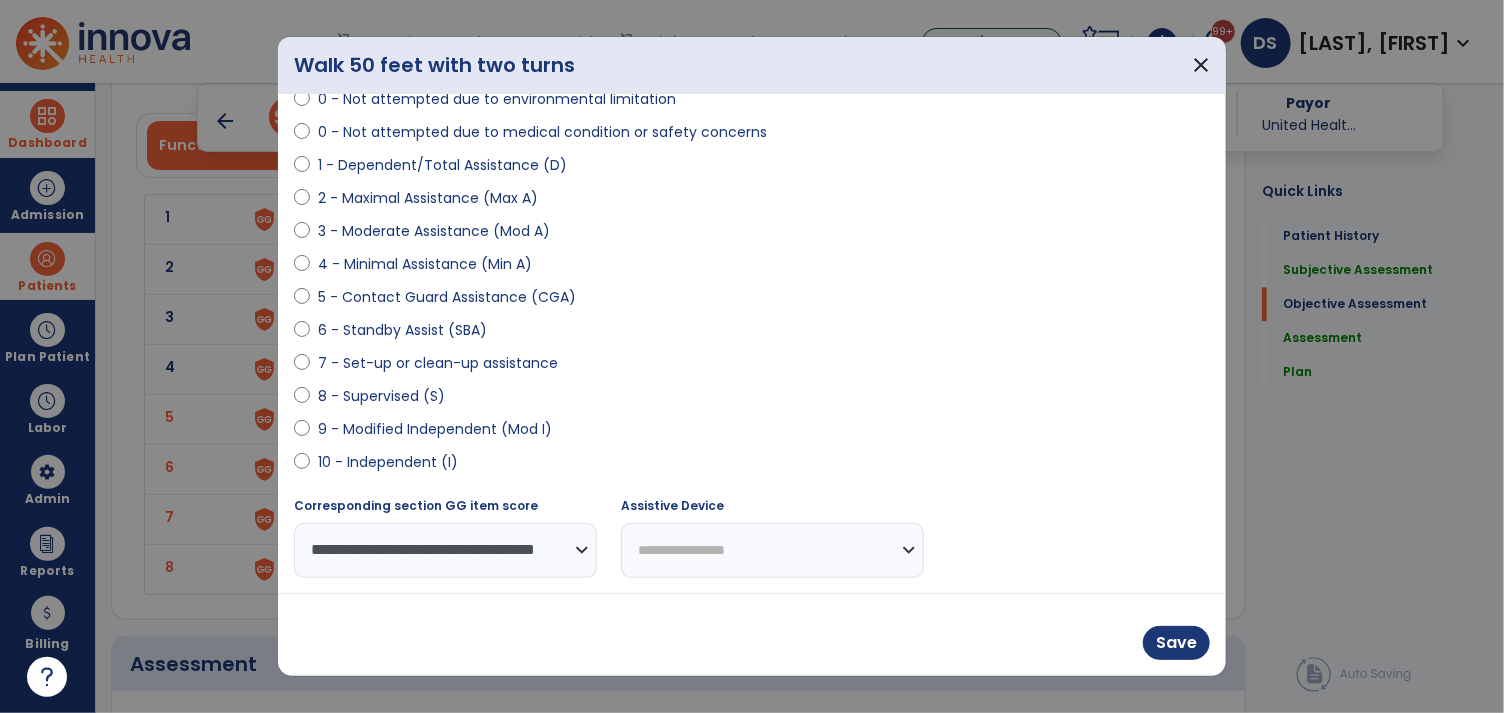 click on "**********" at bounding box center (772, 550) 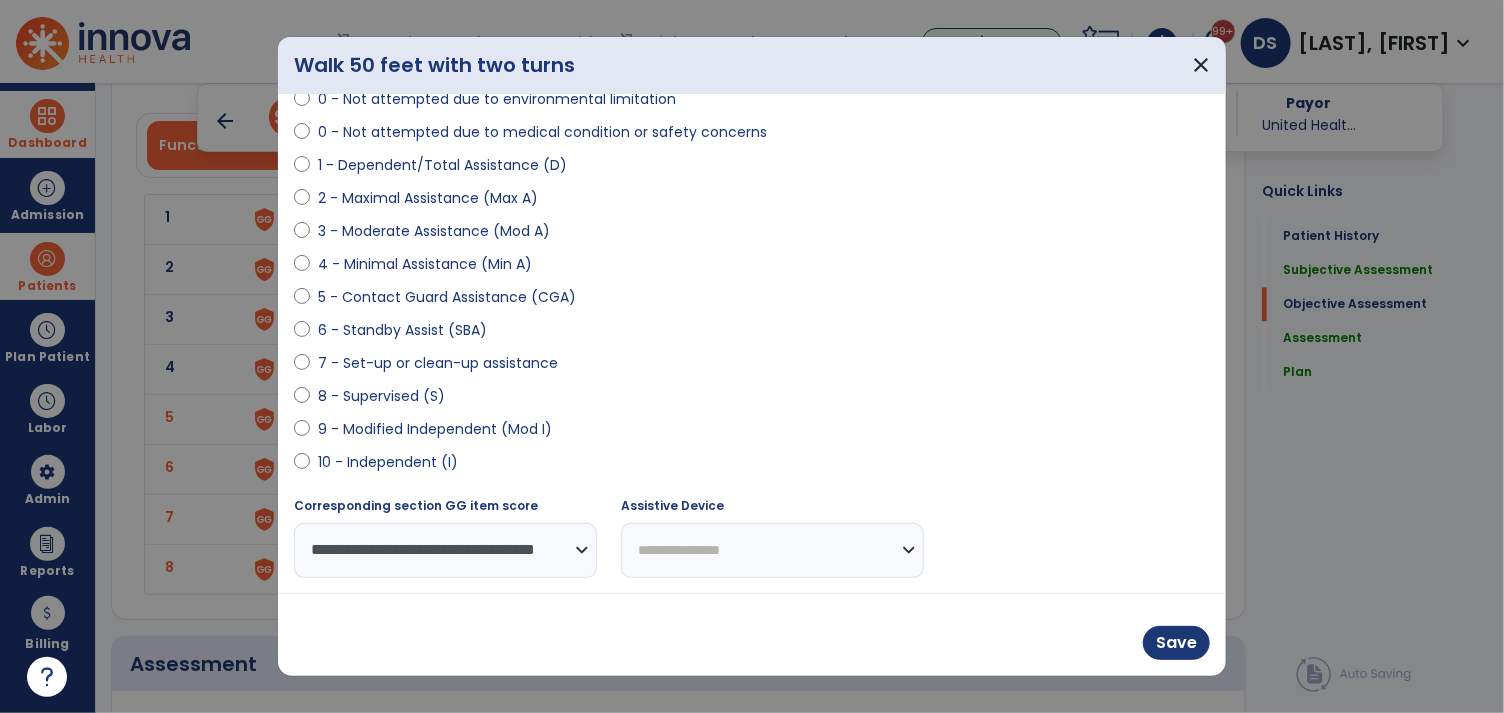 click on "**********" at bounding box center [772, 550] 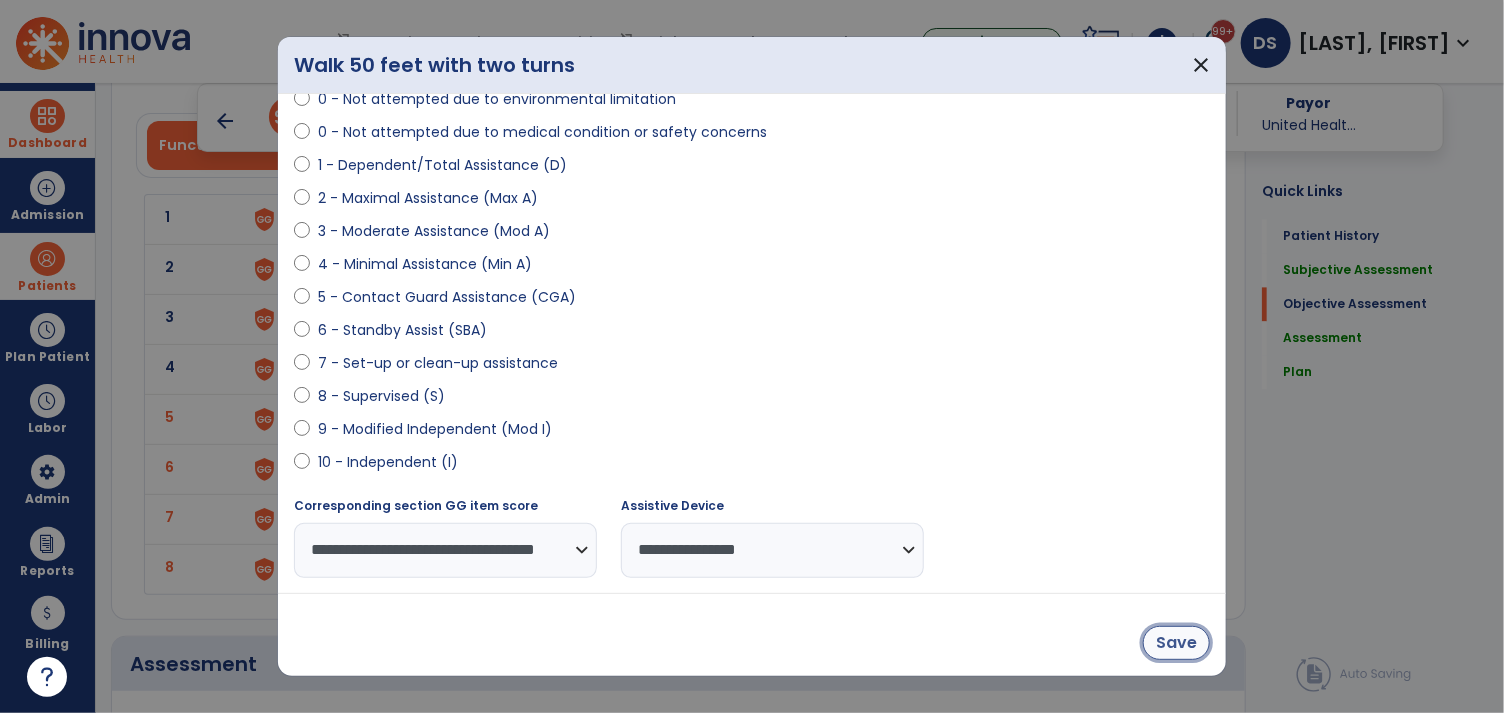 click on "Save" at bounding box center (1176, 643) 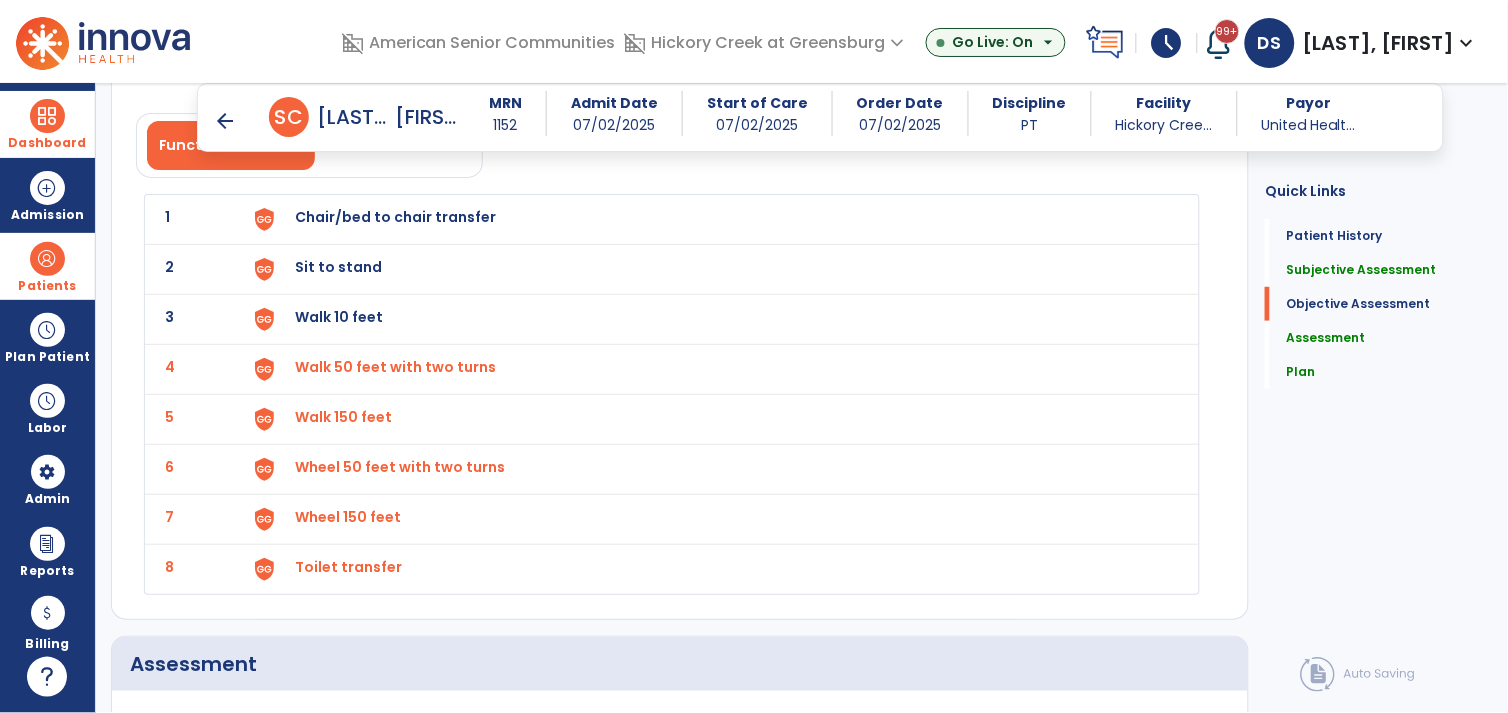 click on "Walk 10 feet" at bounding box center (395, 217) 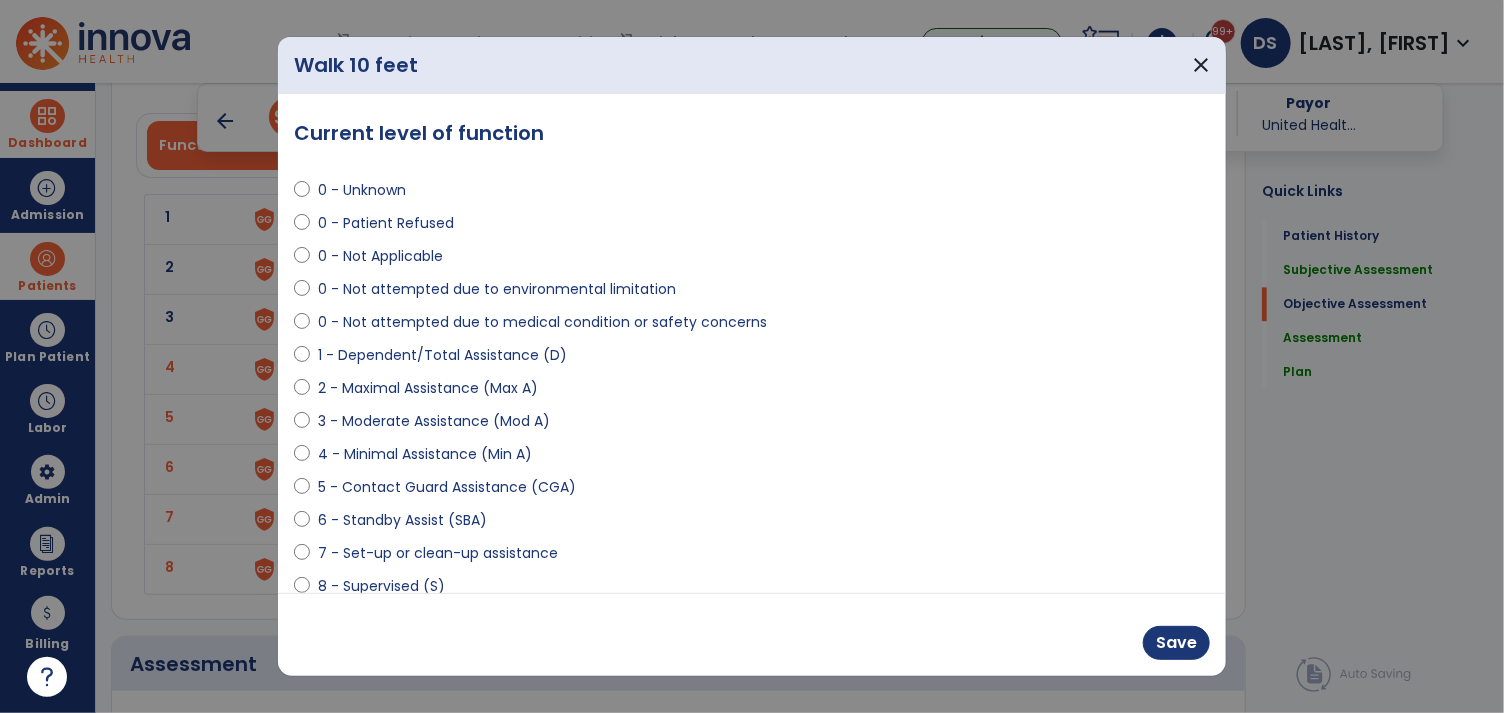scroll, scrollTop: 1863, scrollLeft: 0, axis: vertical 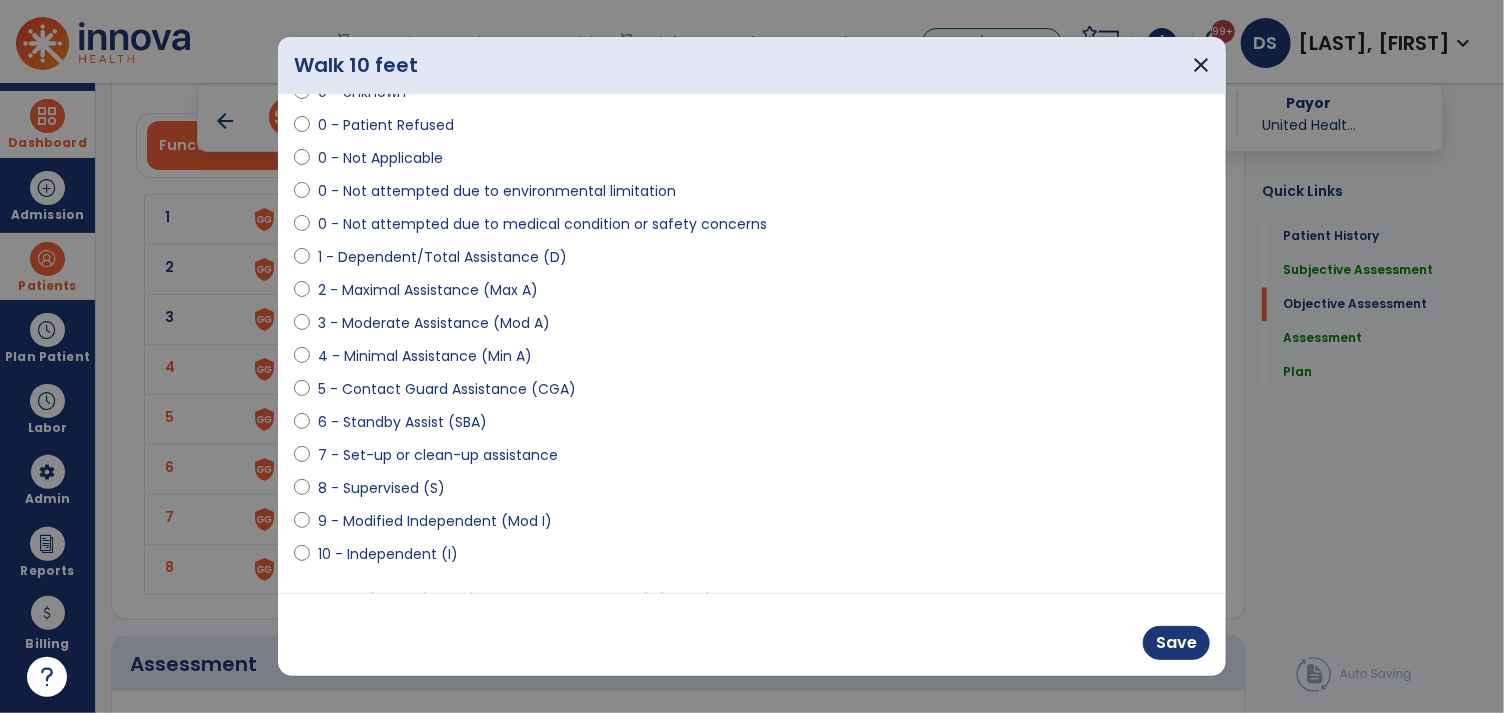 click on "8 - Supervised (S)" at bounding box center (381, 488) 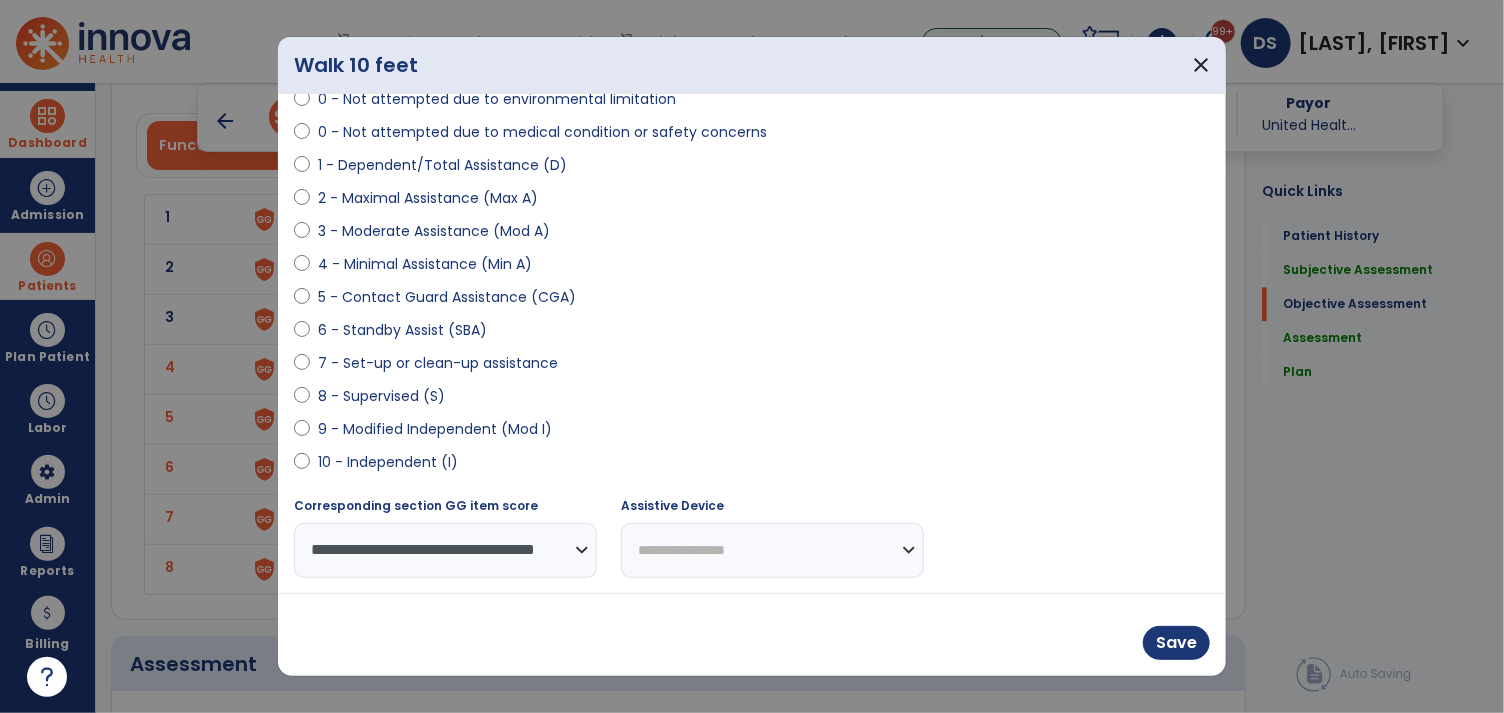click on "**********" at bounding box center (772, 550) 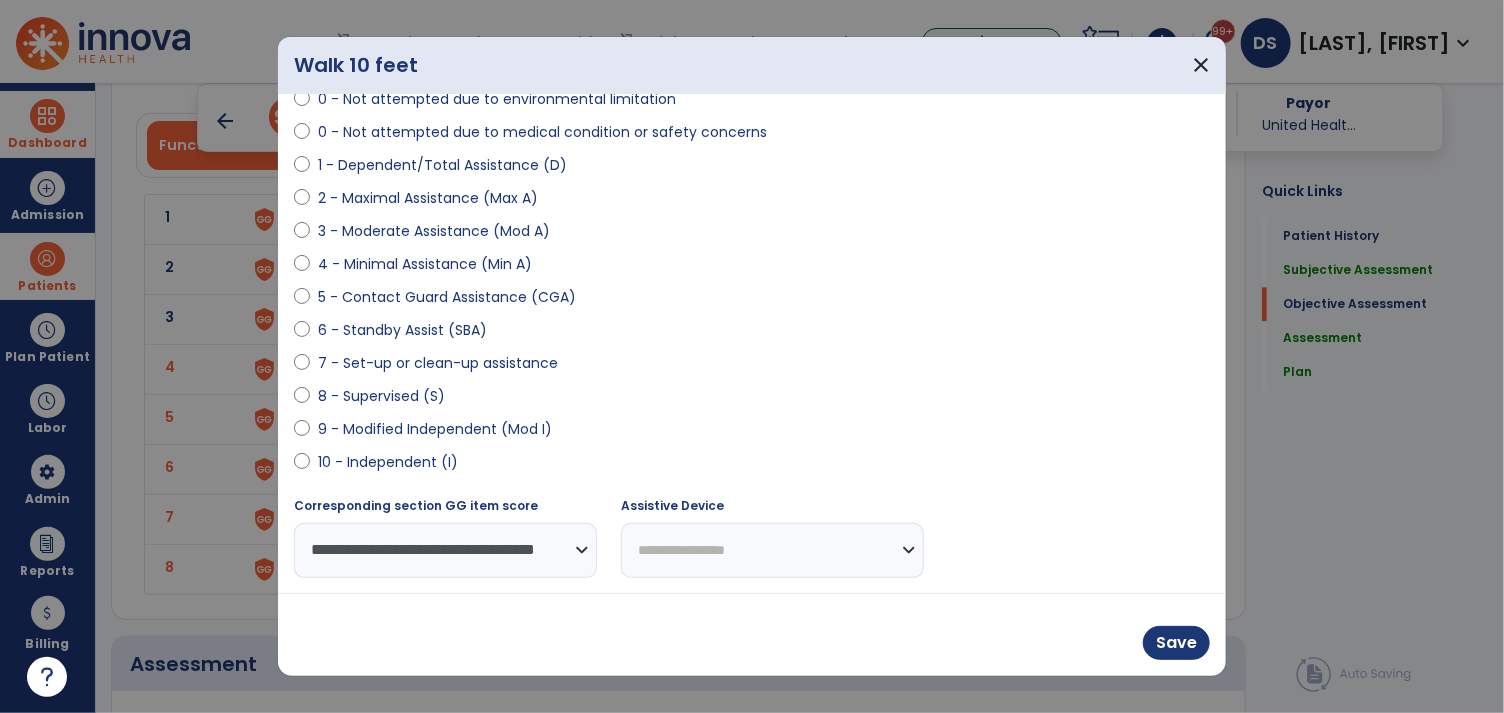 select on "**********" 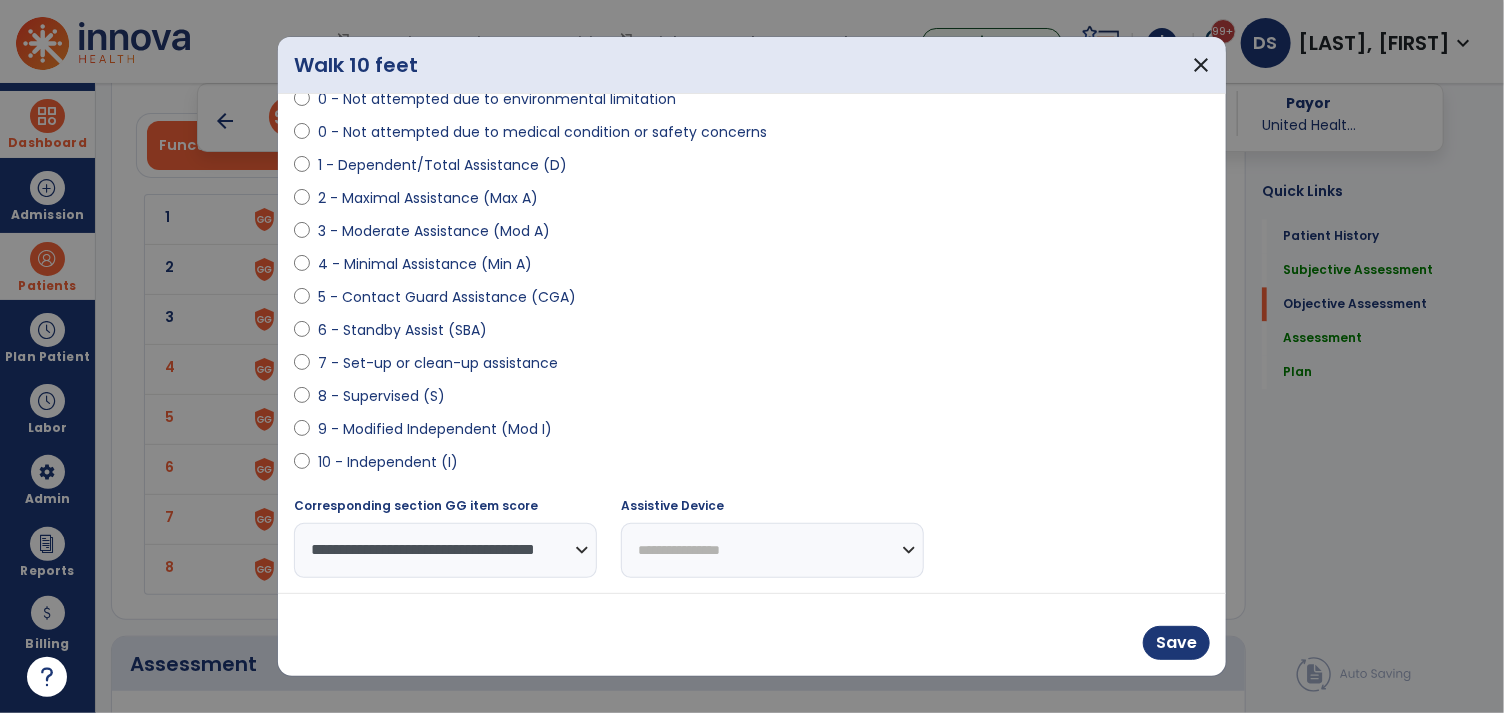 click on "**********" at bounding box center (772, 550) 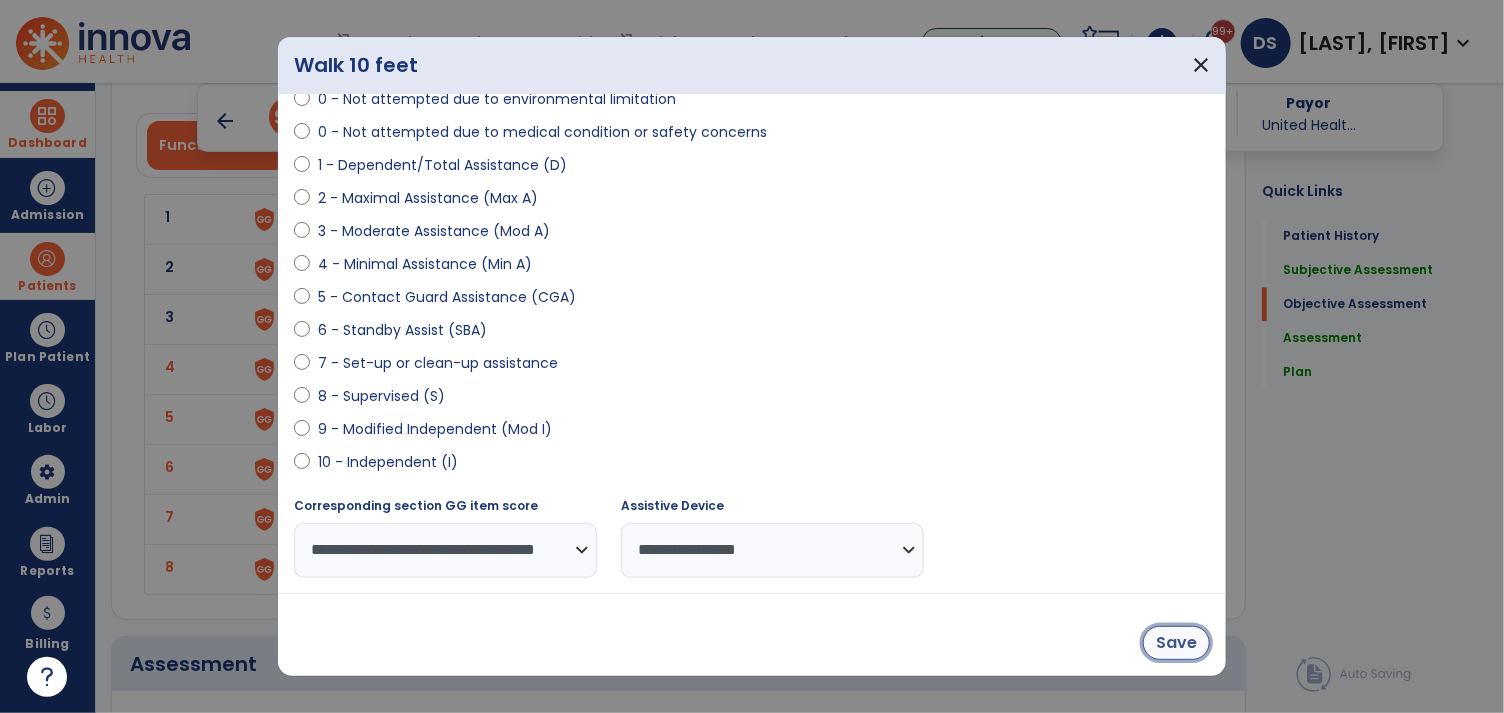 click on "Save" at bounding box center [1176, 643] 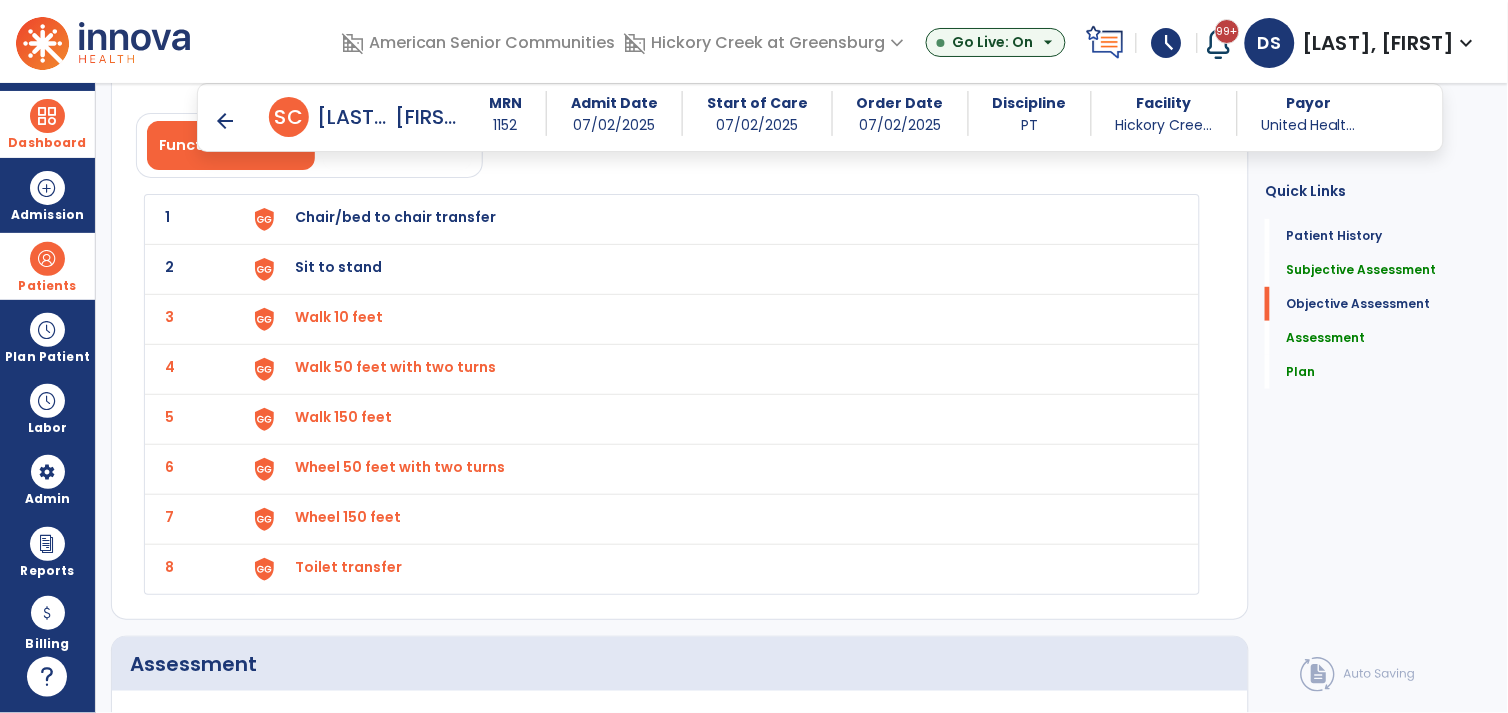 click on "Sit to stand" at bounding box center [715, 219] 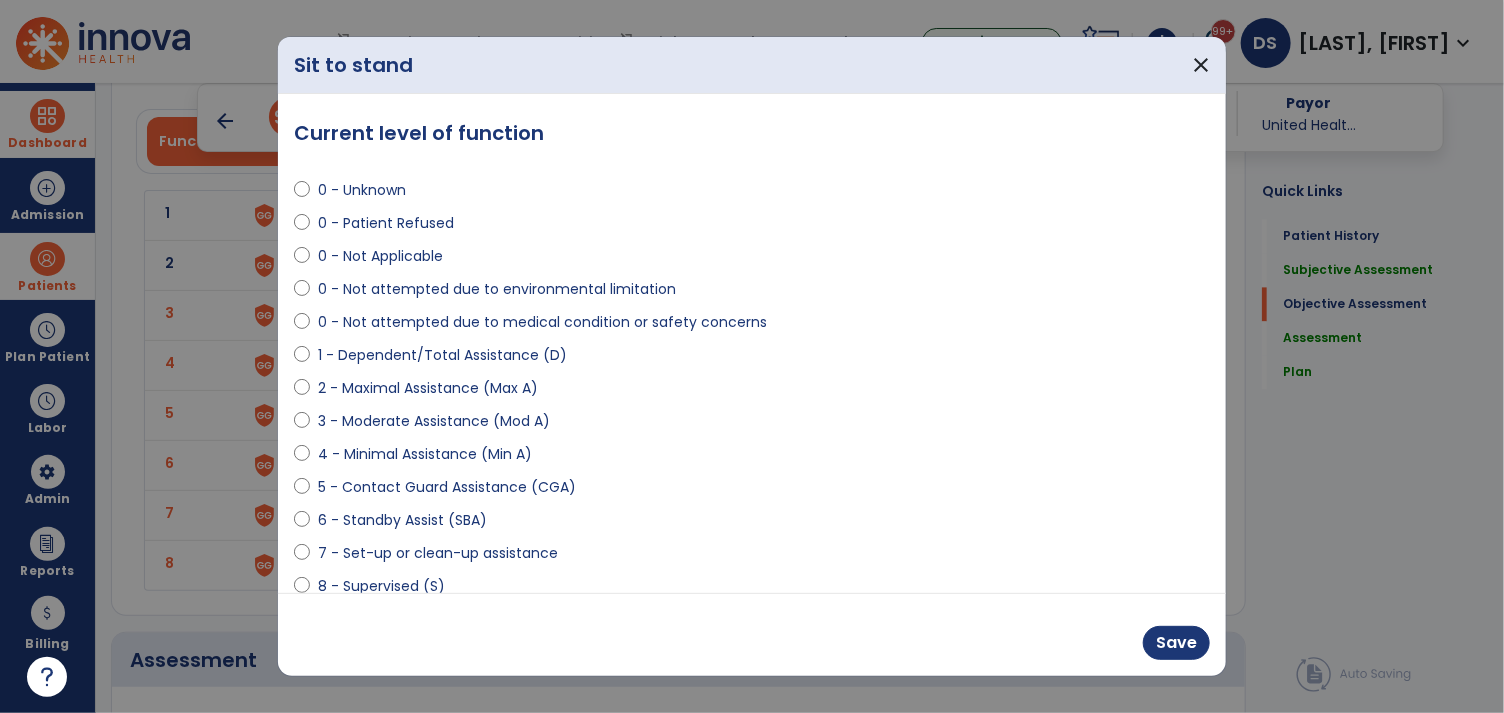 scroll, scrollTop: 1863, scrollLeft: 0, axis: vertical 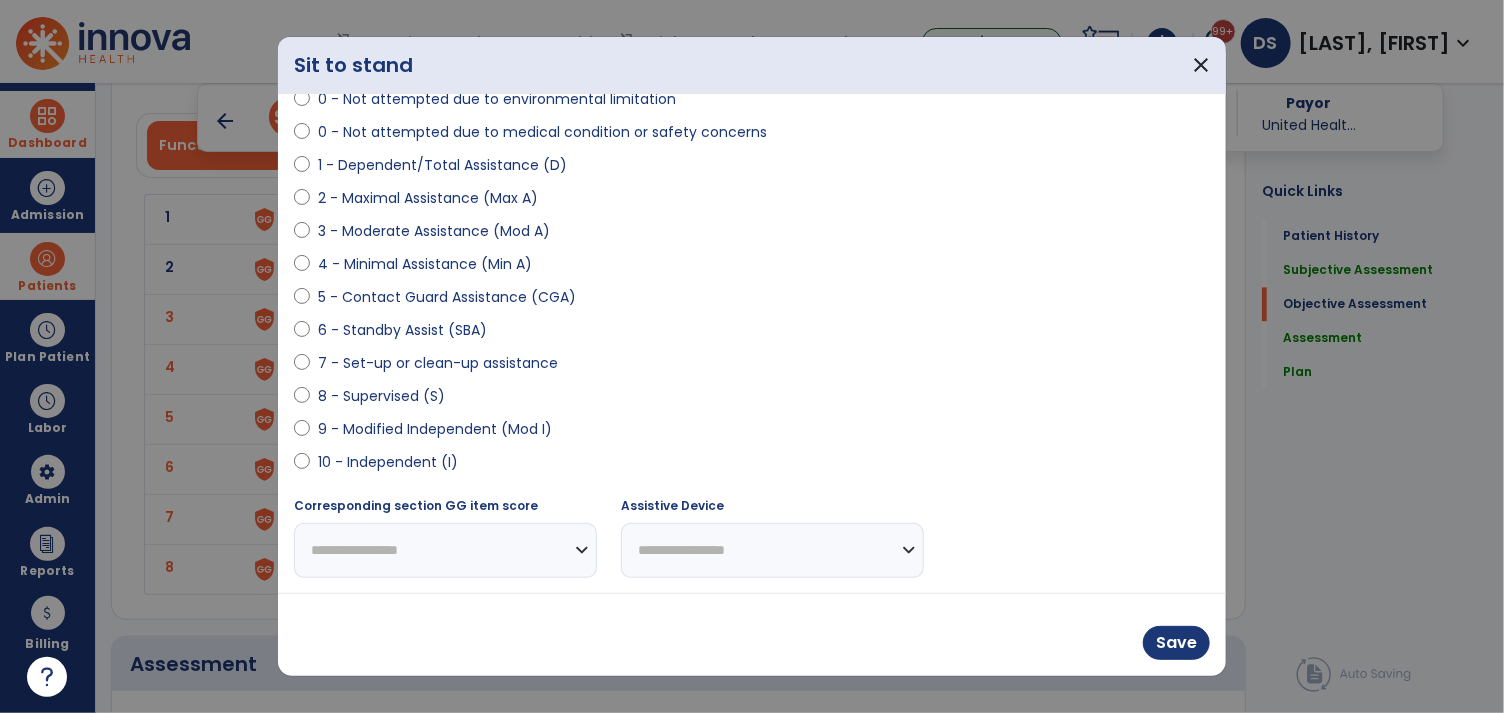 click on "8 - Supervised (S)" at bounding box center [381, 396] 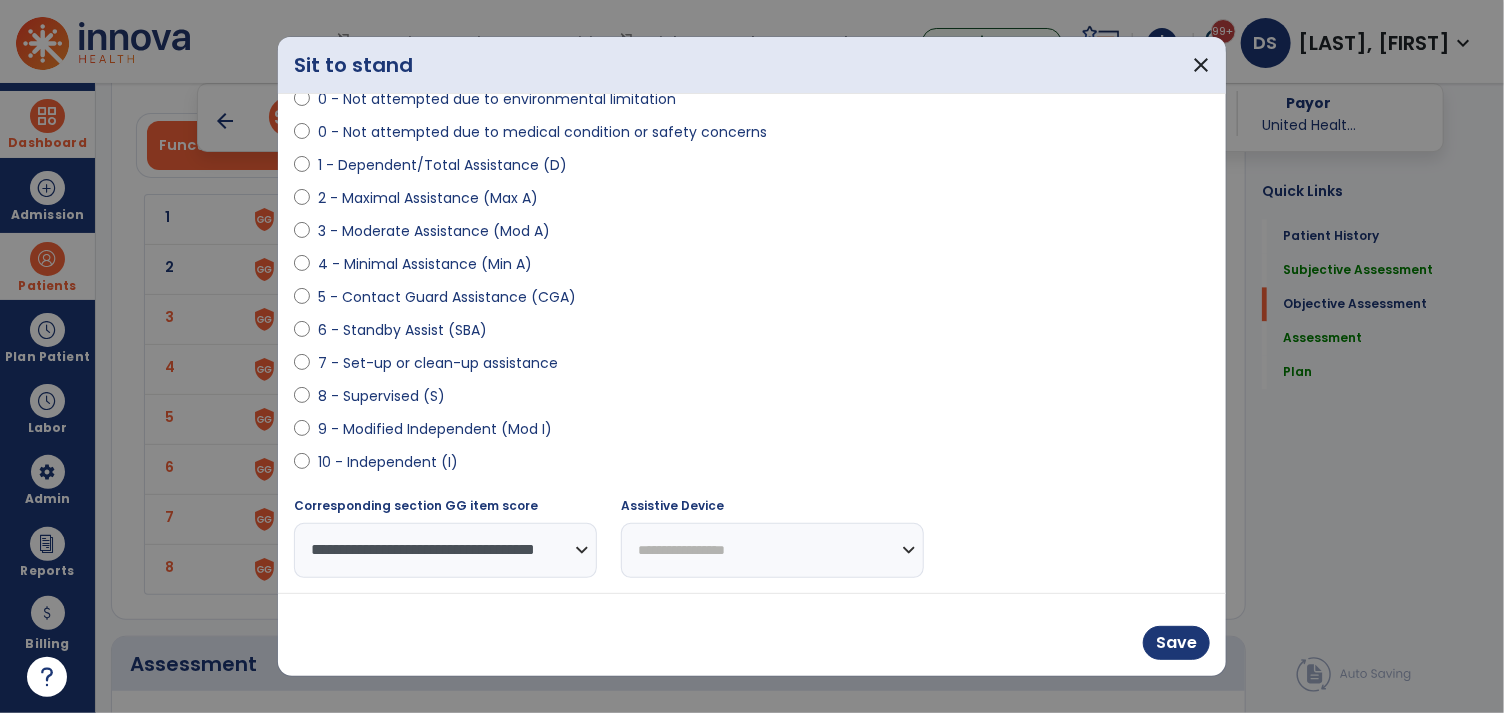 click on "**********" at bounding box center [772, 550] 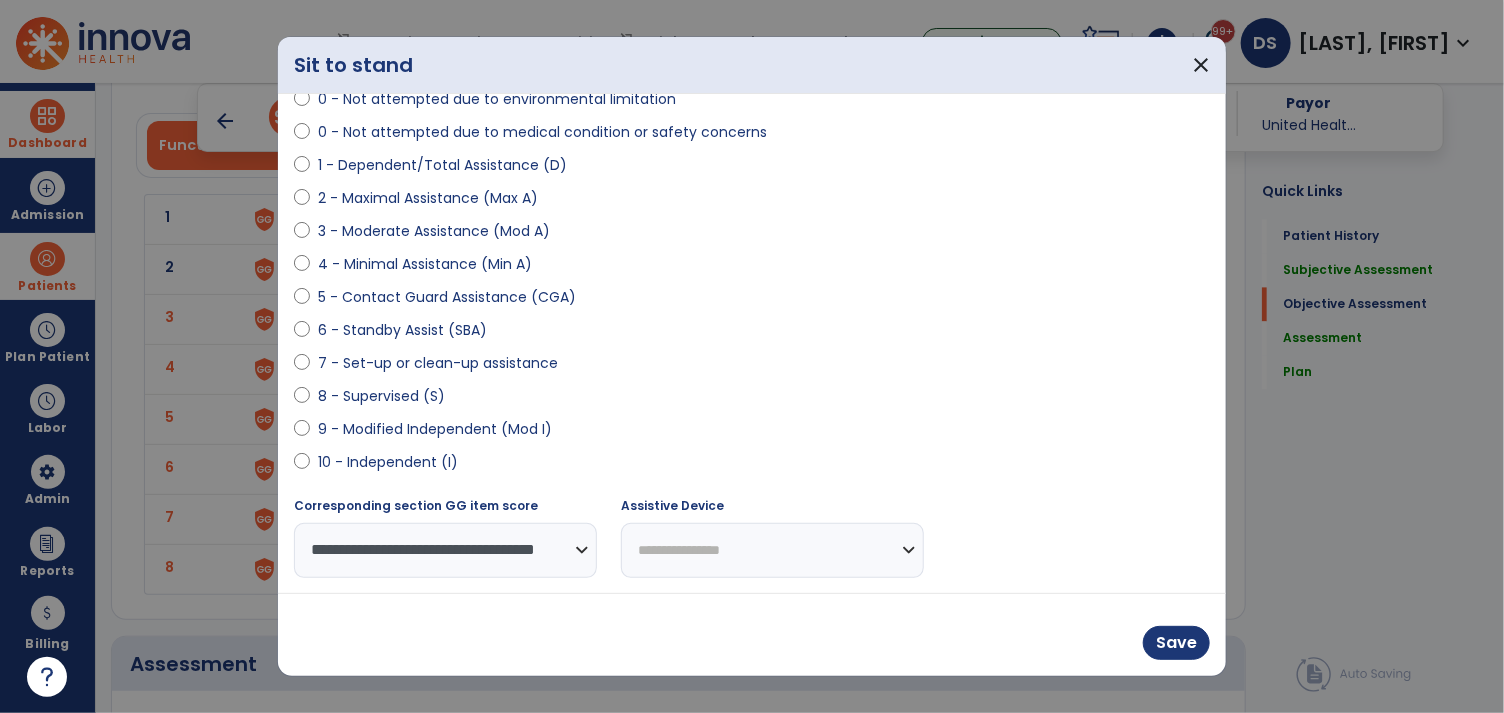 click on "**********" at bounding box center [772, 550] 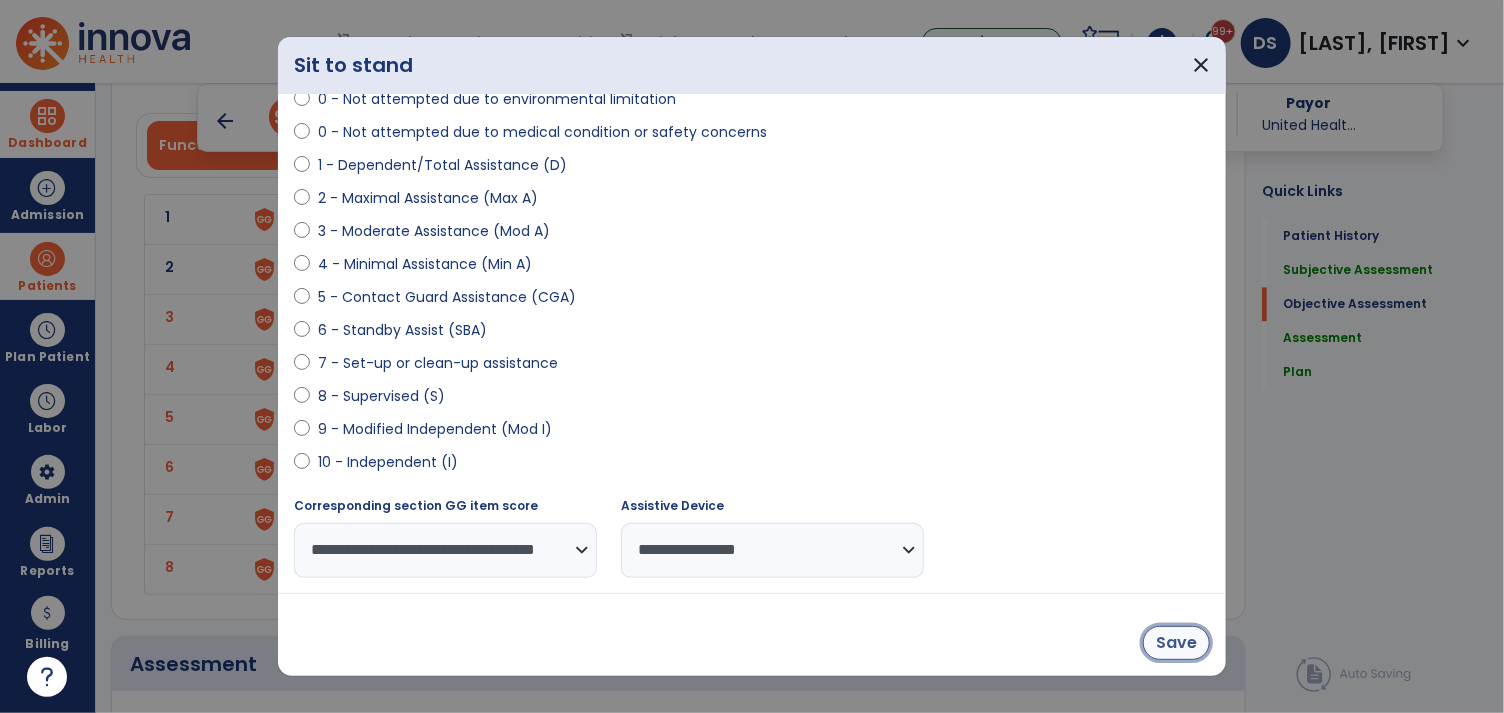 click on "Save" at bounding box center [1176, 643] 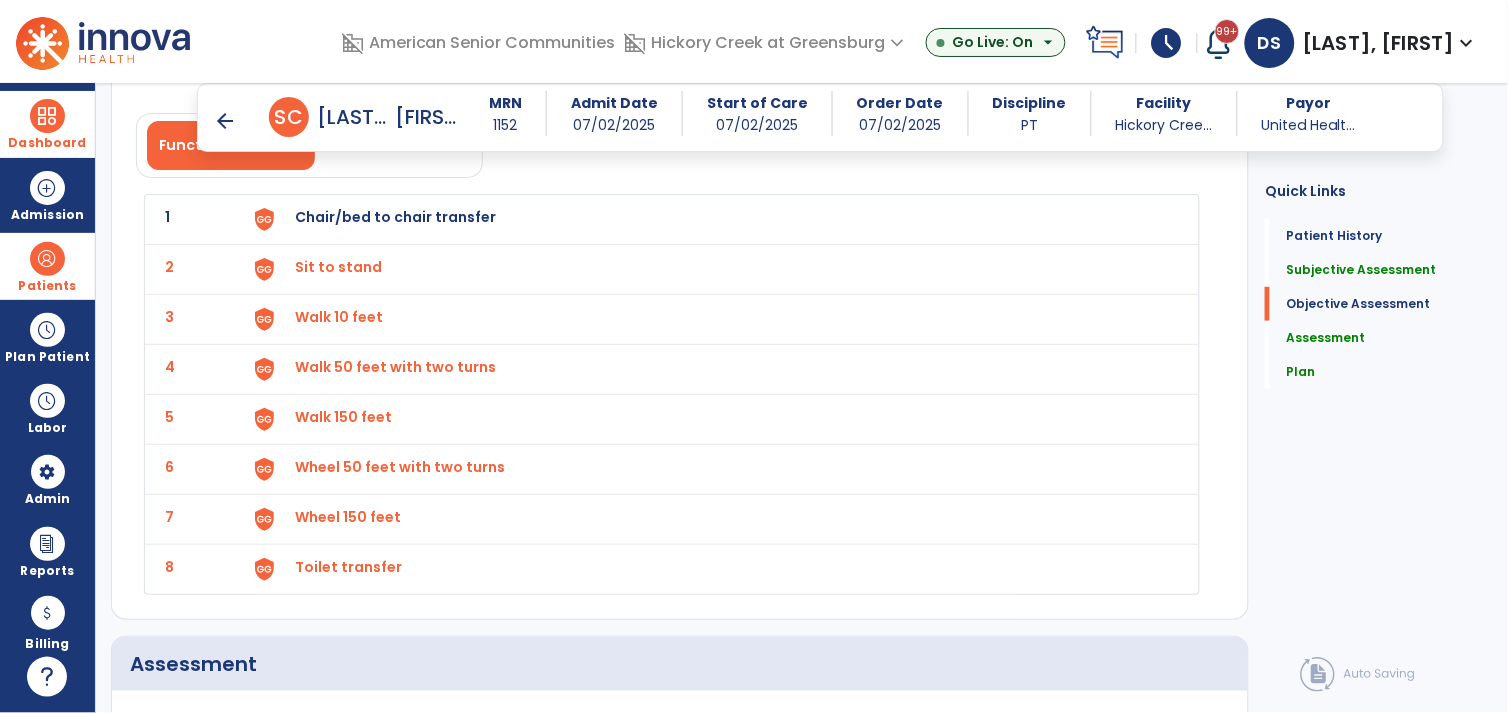 click on "Chair/bed to chair transfer" at bounding box center [395, 217] 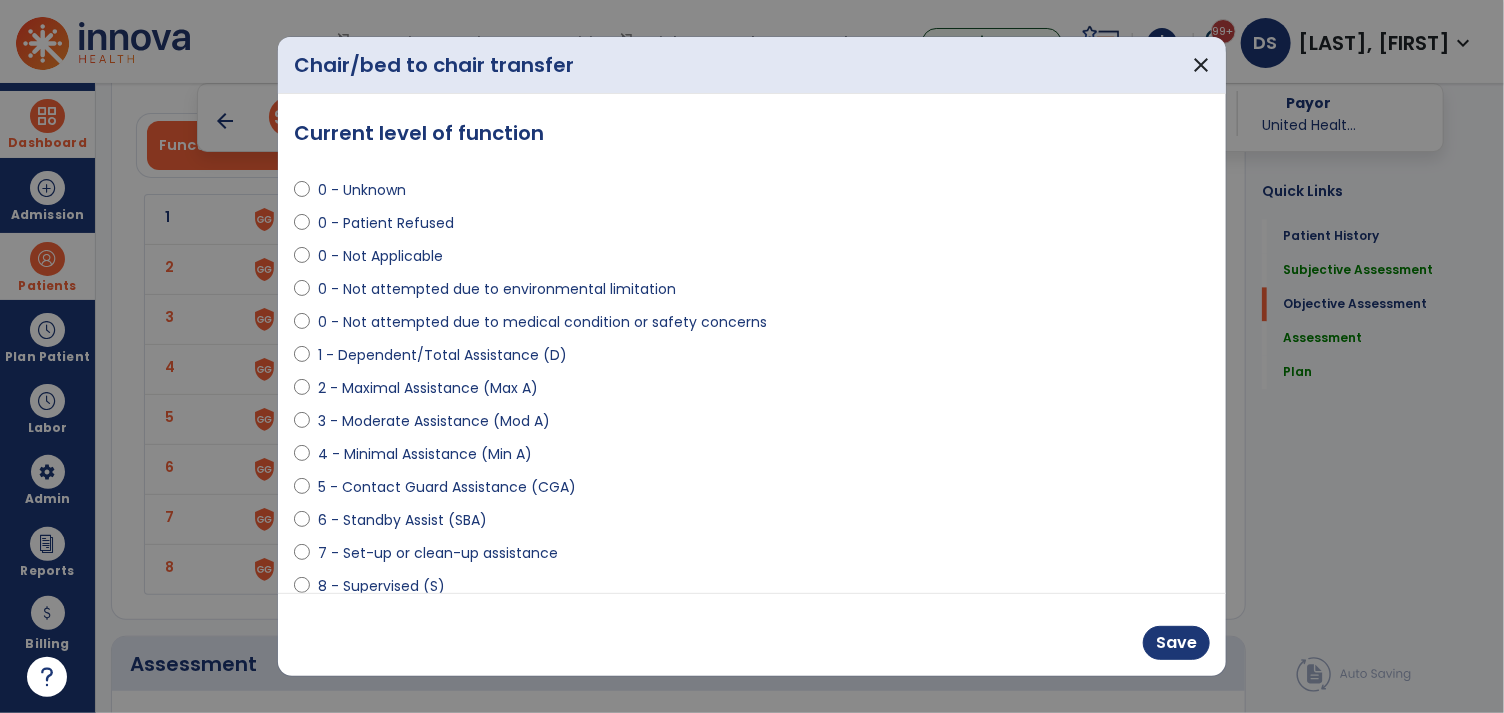 scroll, scrollTop: 1863, scrollLeft: 0, axis: vertical 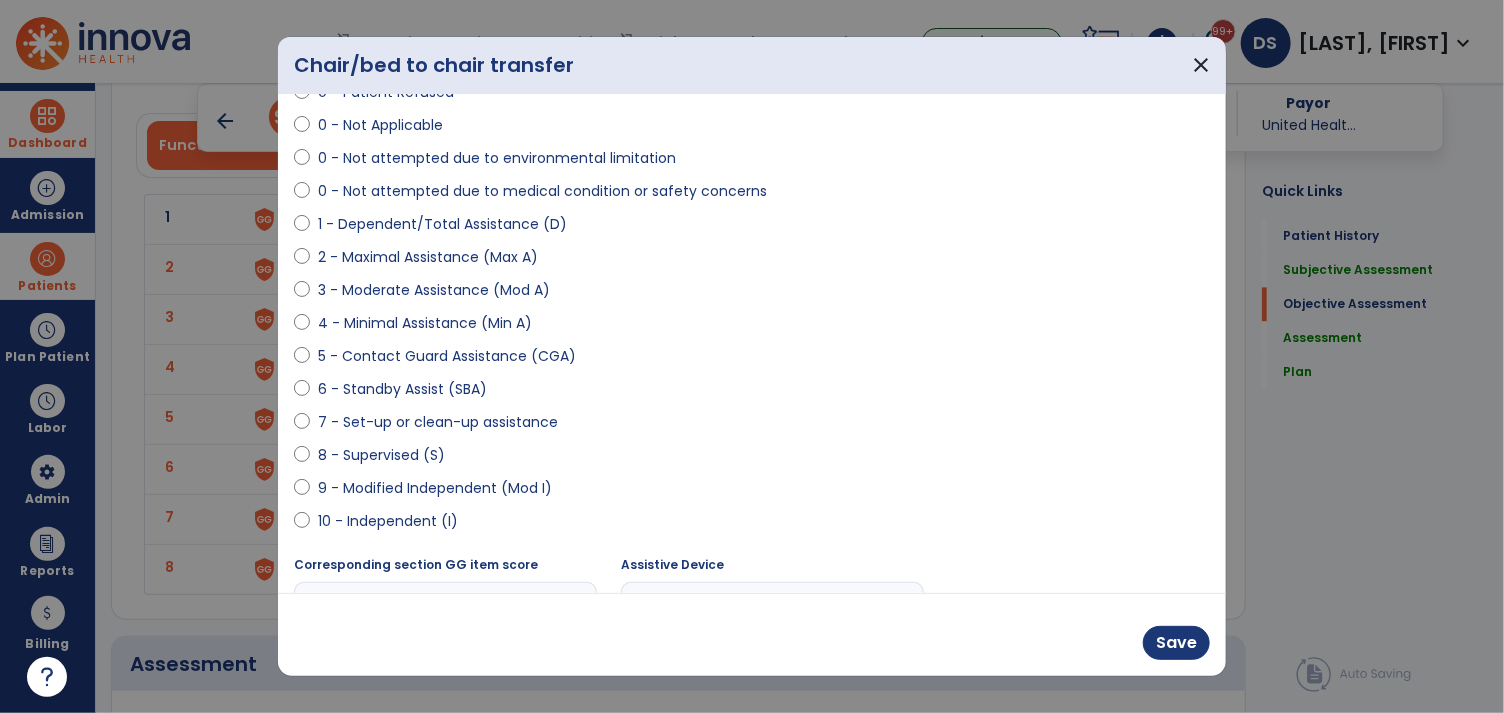 click on "8 - Supervised (S)" at bounding box center [381, 455] 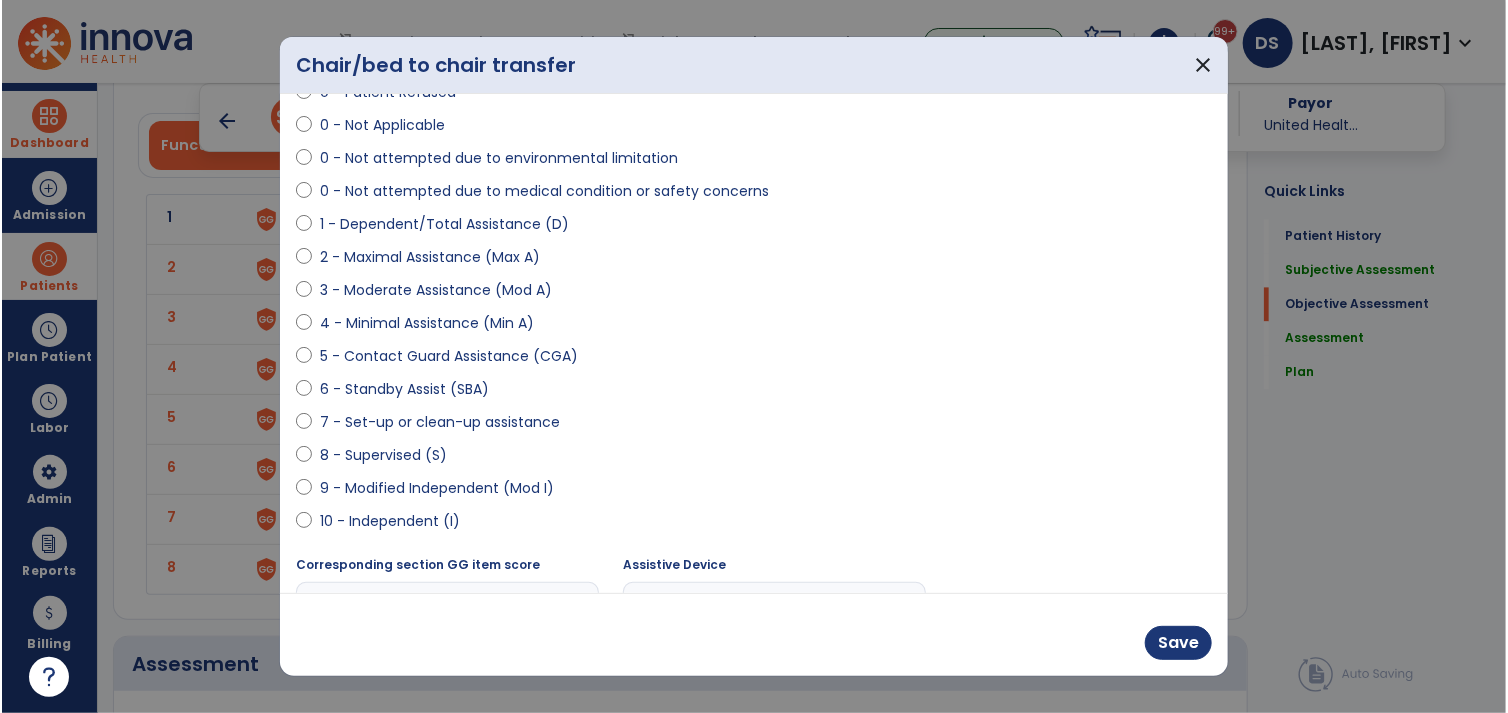 scroll, scrollTop: 190, scrollLeft: 0, axis: vertical 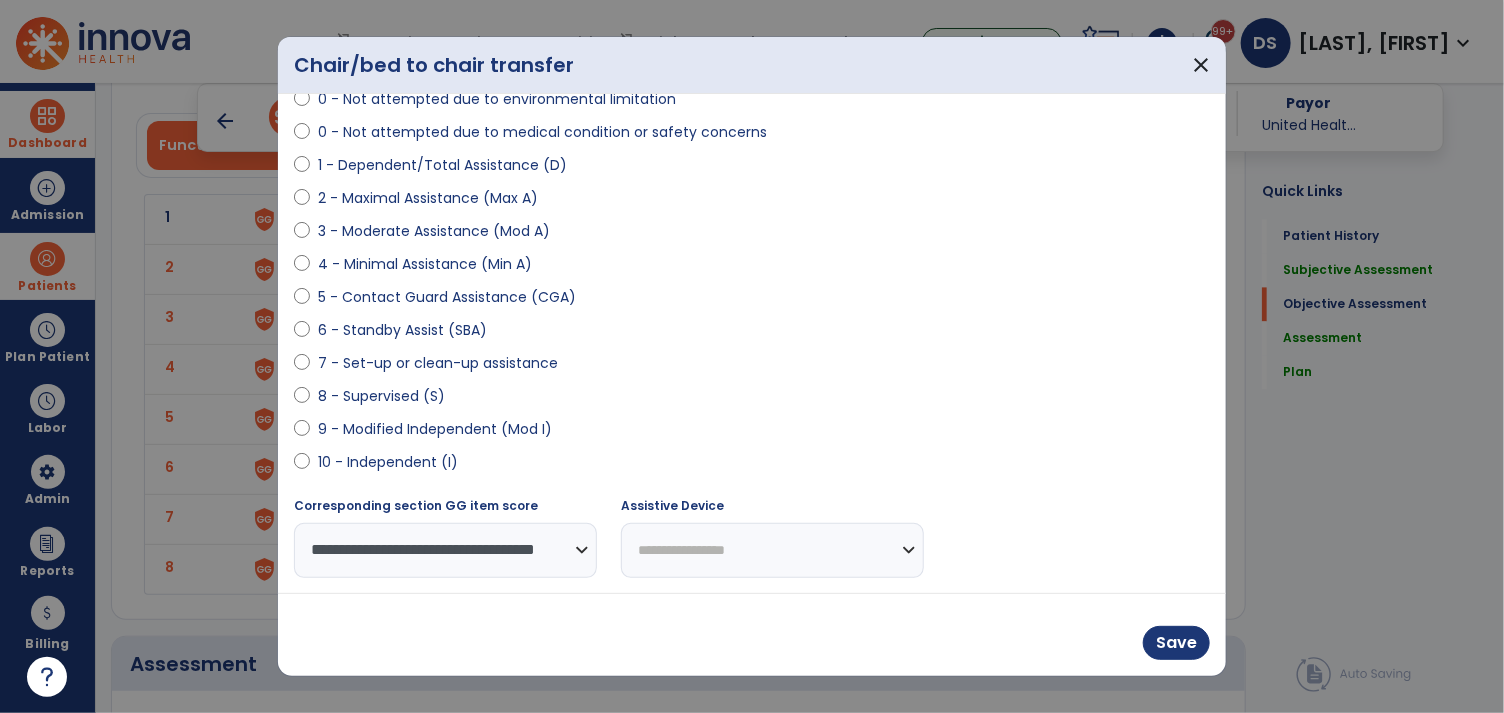 click on "**********" at bounding box center [772, 550] 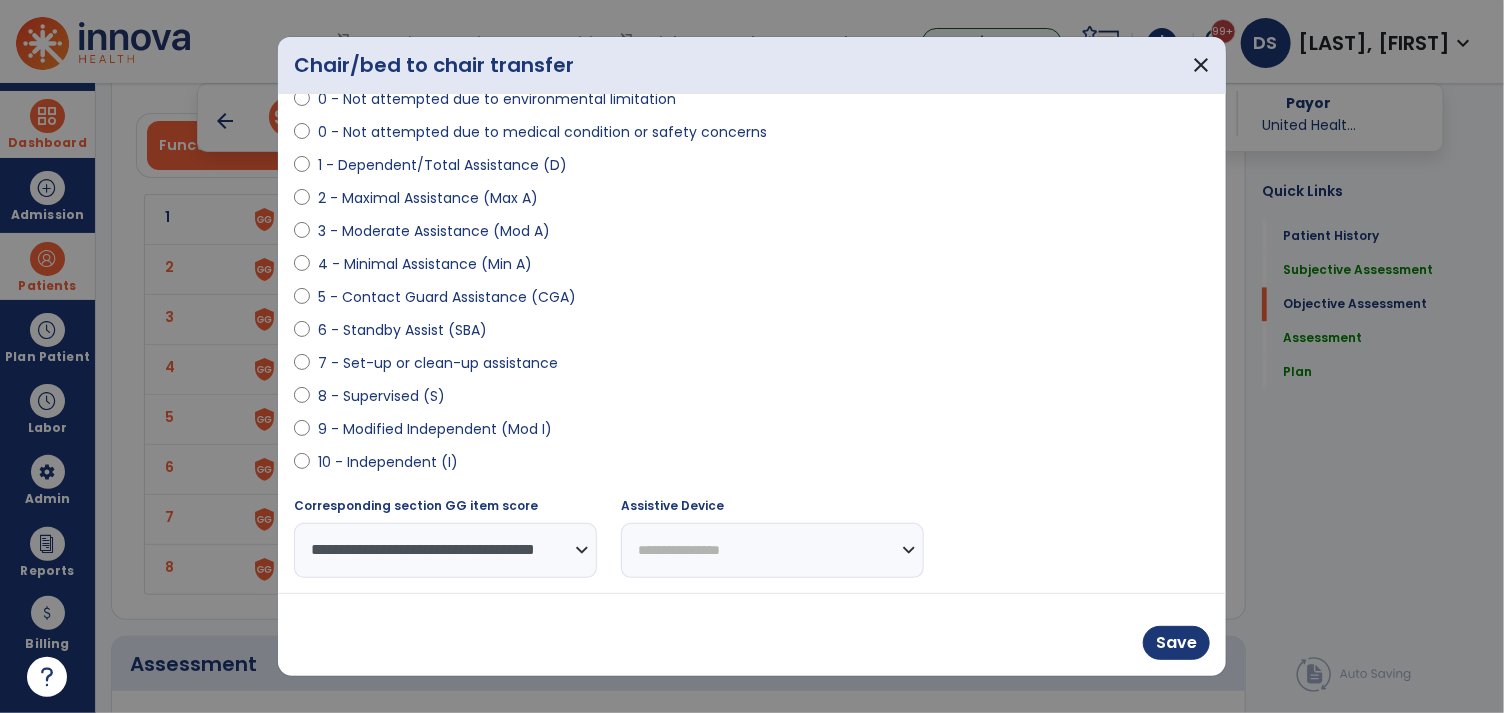 click on "**********" at bounding box center (772, 550) 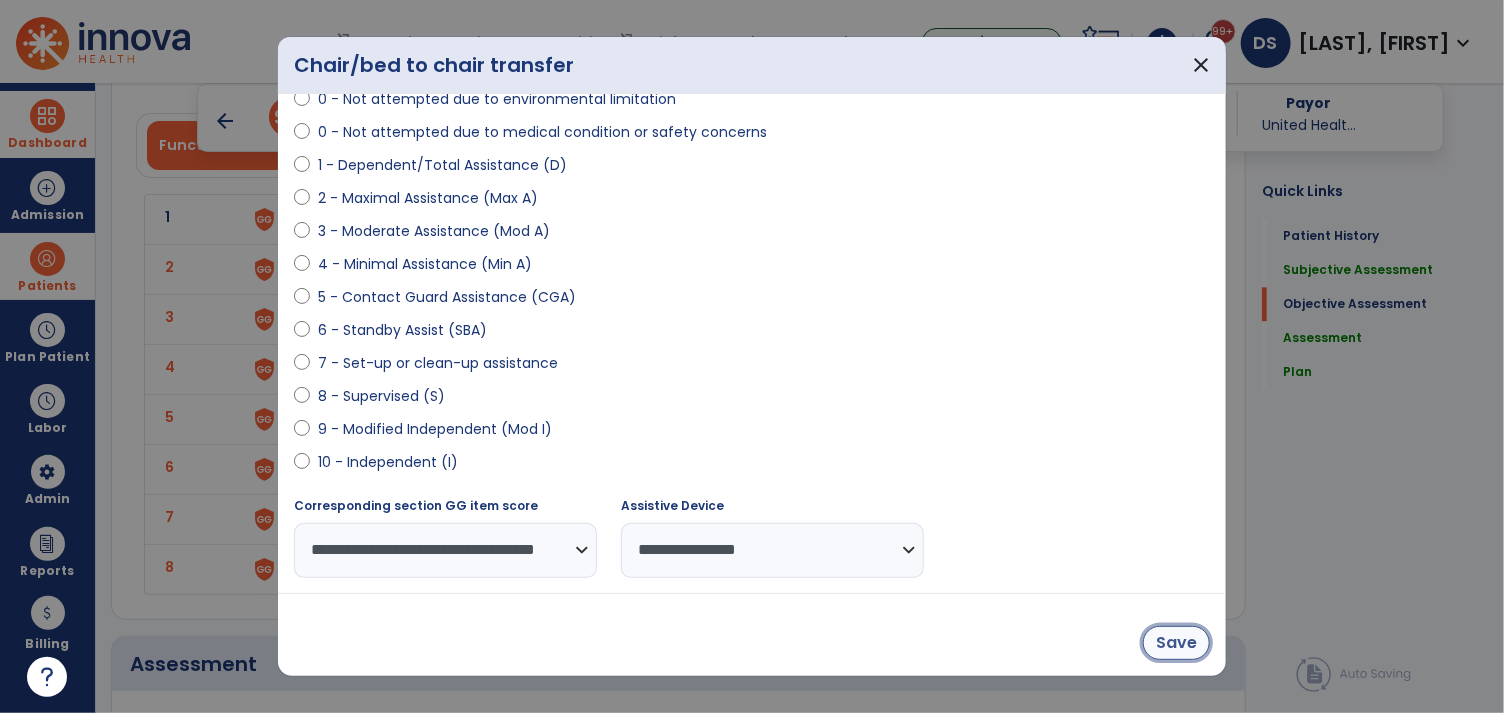 click on "Save" at bounding box center (1176, 643) 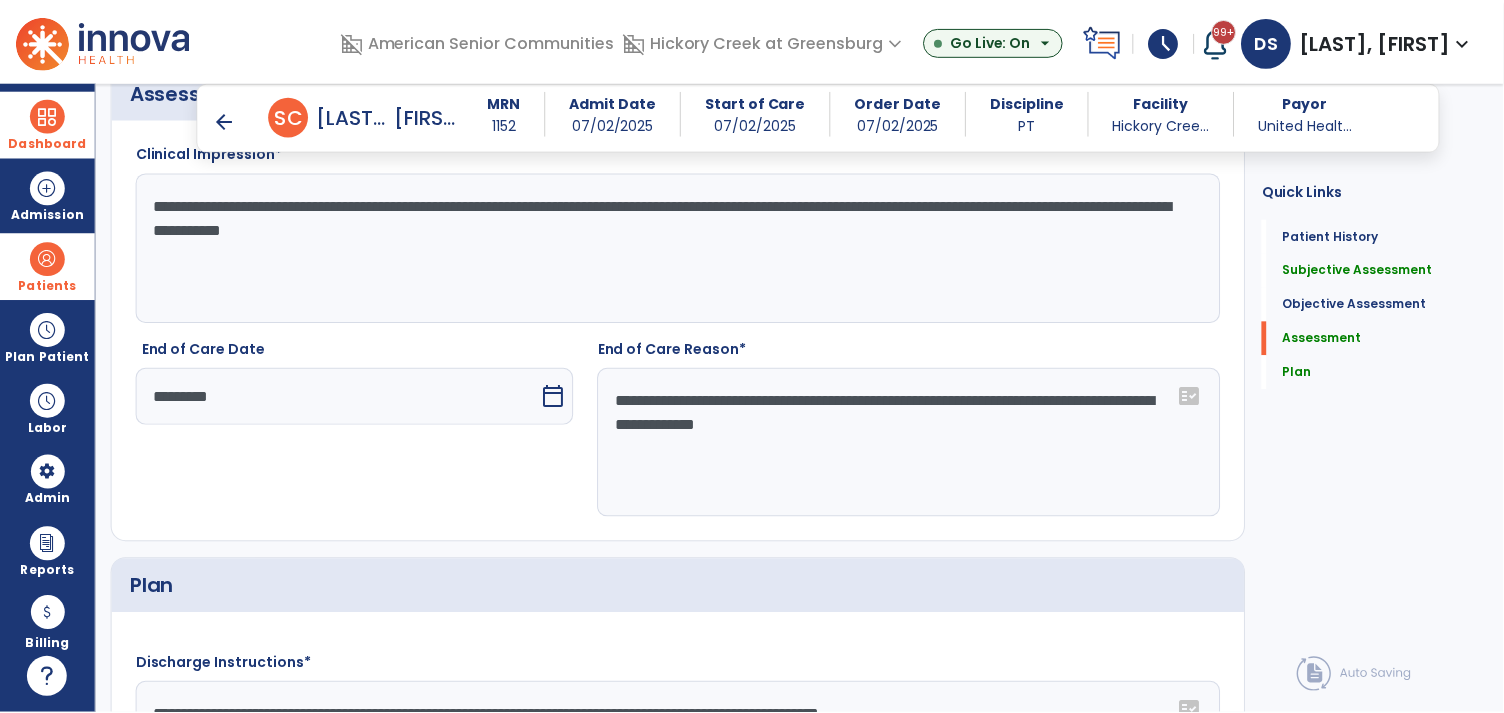 scroll, scrollTop: 2866, scrollLeft: 0, axis: vertical 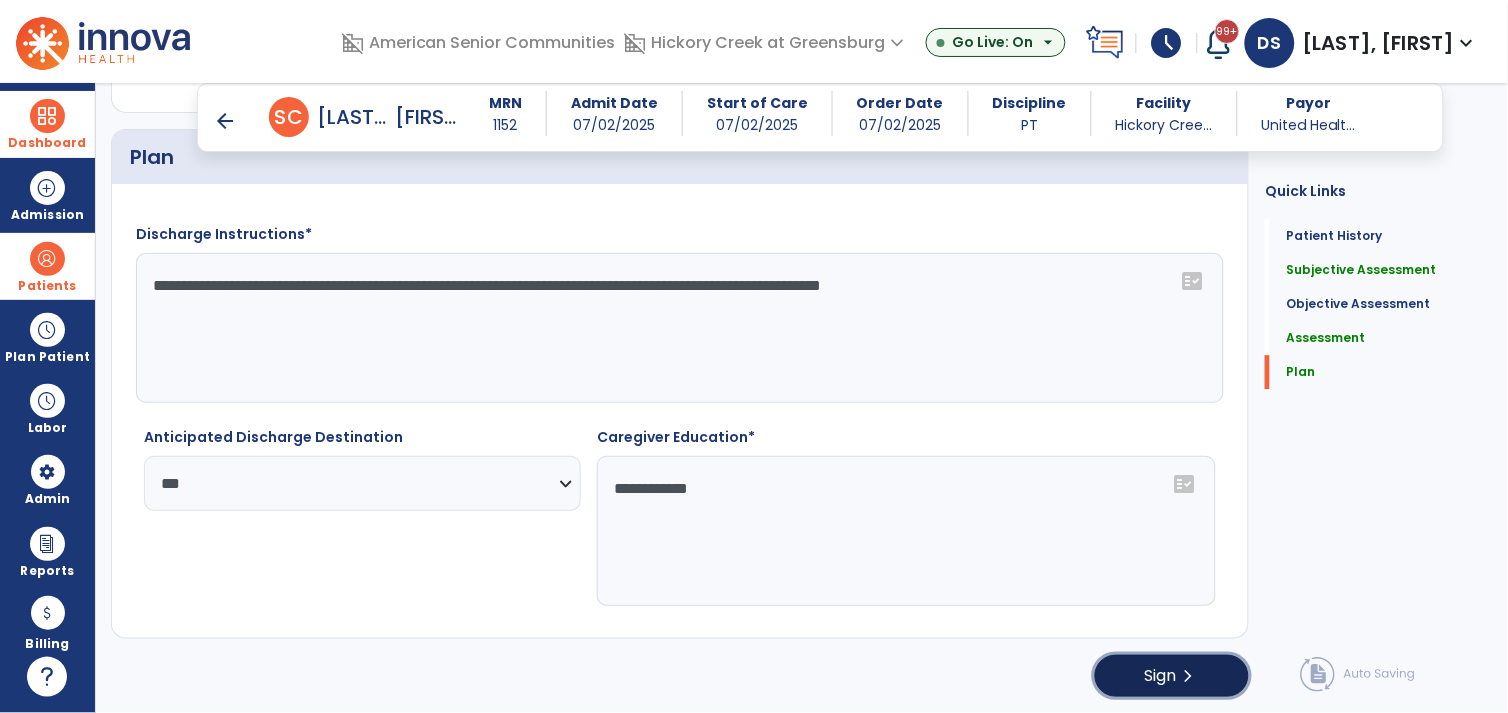 click on "Sign" 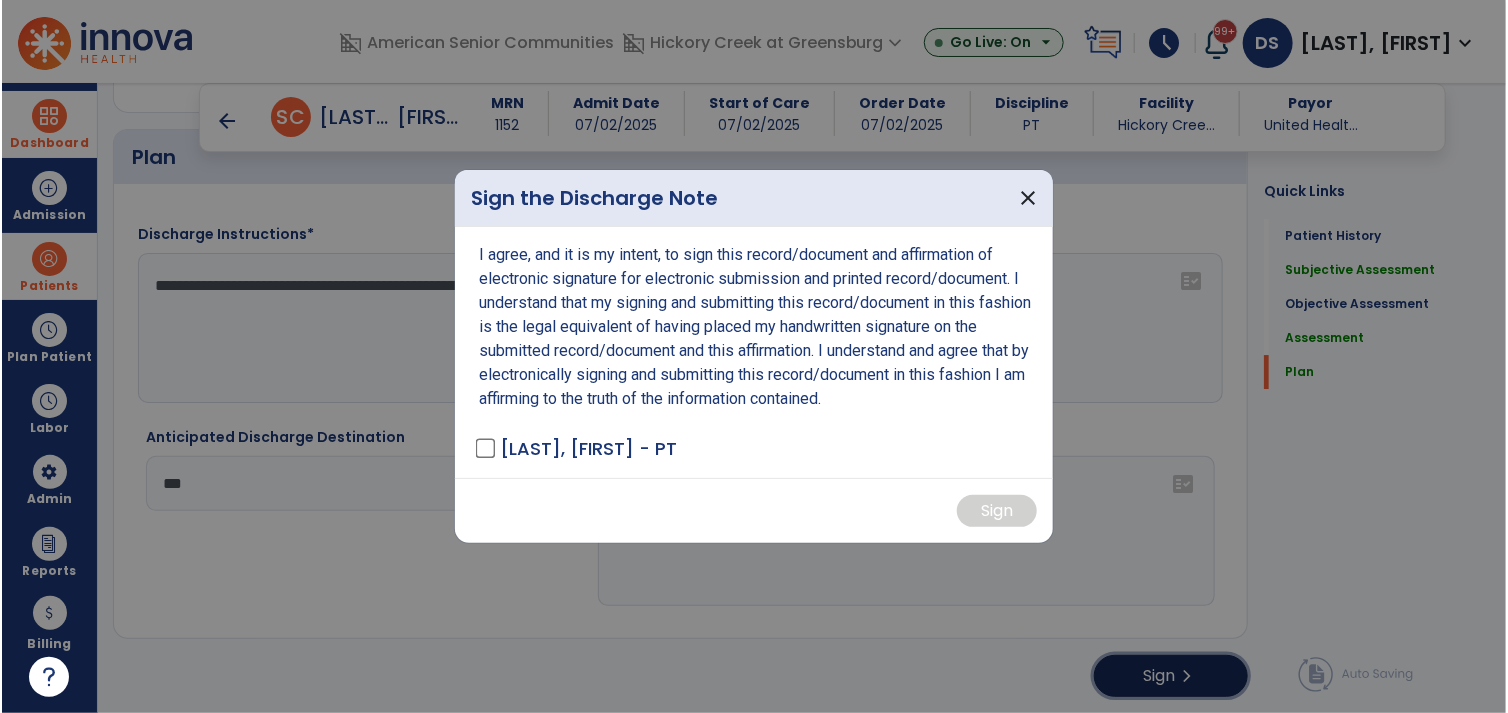 scroll, scrollTop: 2866, scrollLeft: 0, axis: vertical 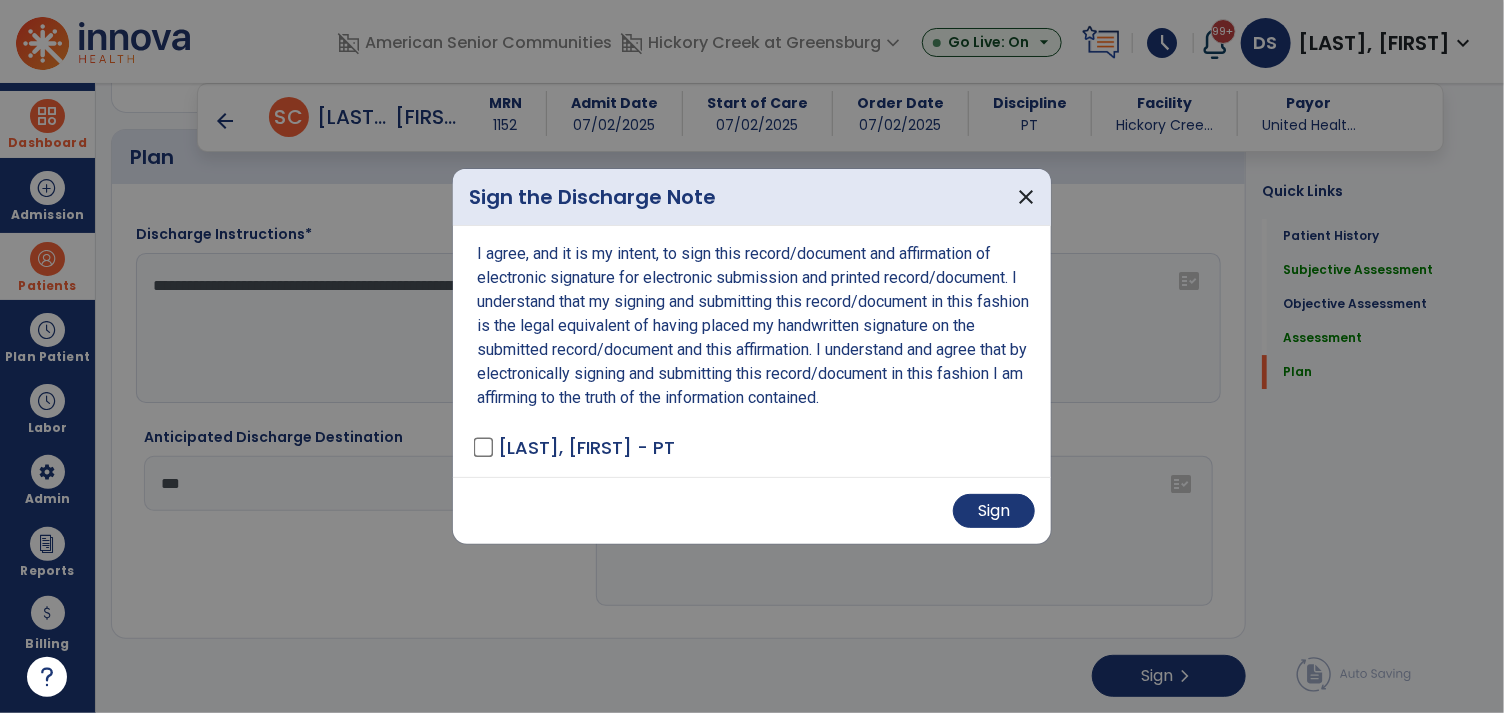 click on "Sign" at bounding box center [752, 510] 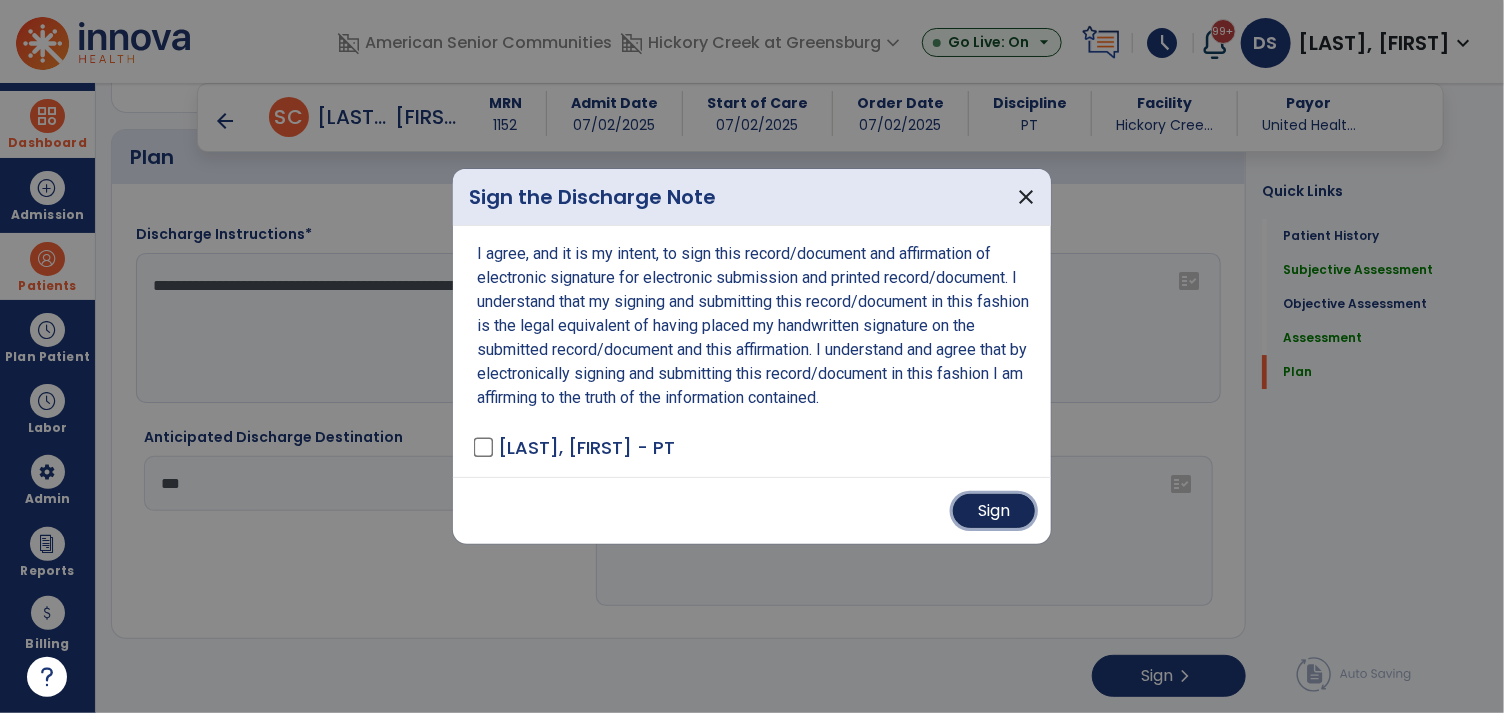 click on "Sign" at bounding box center [994, 511] 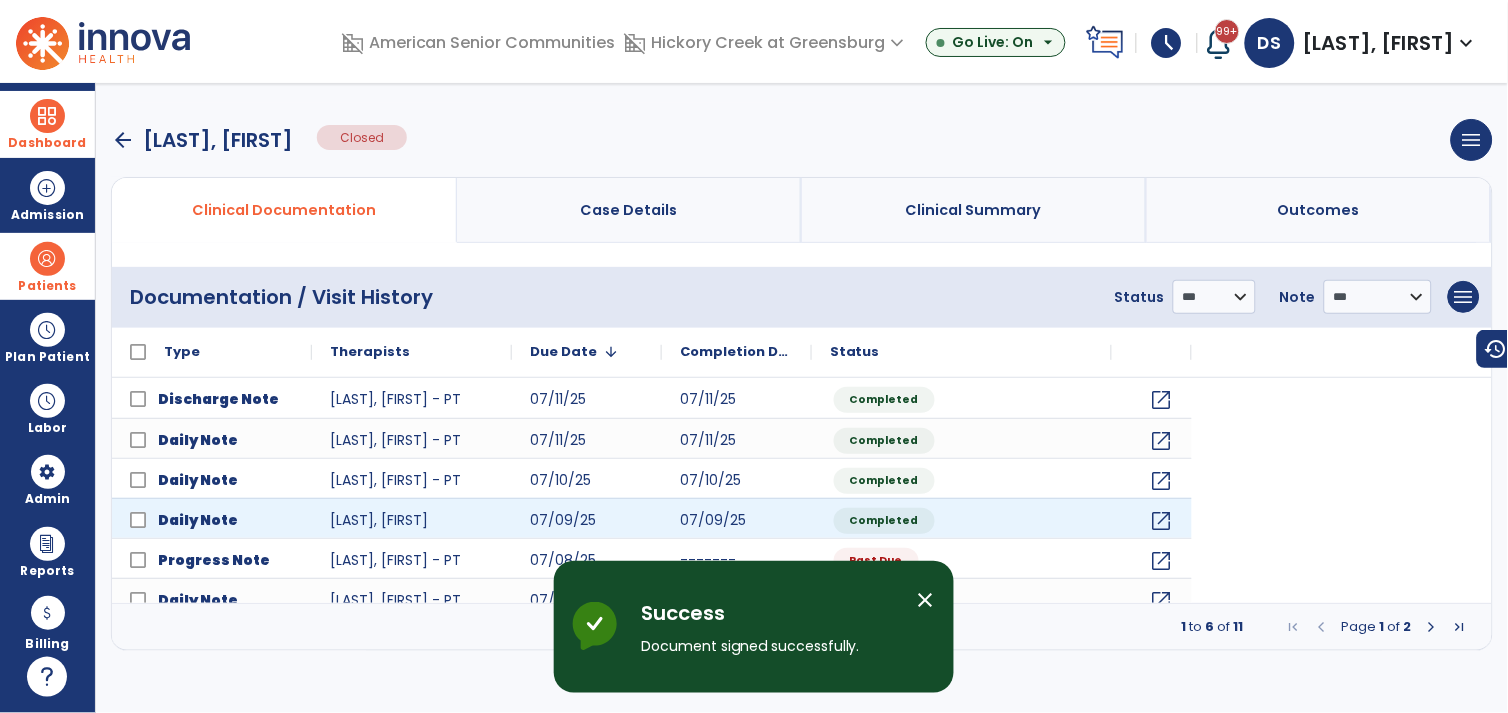 scroll, scrollTop: 0, scrollLeft: 0, axis: both 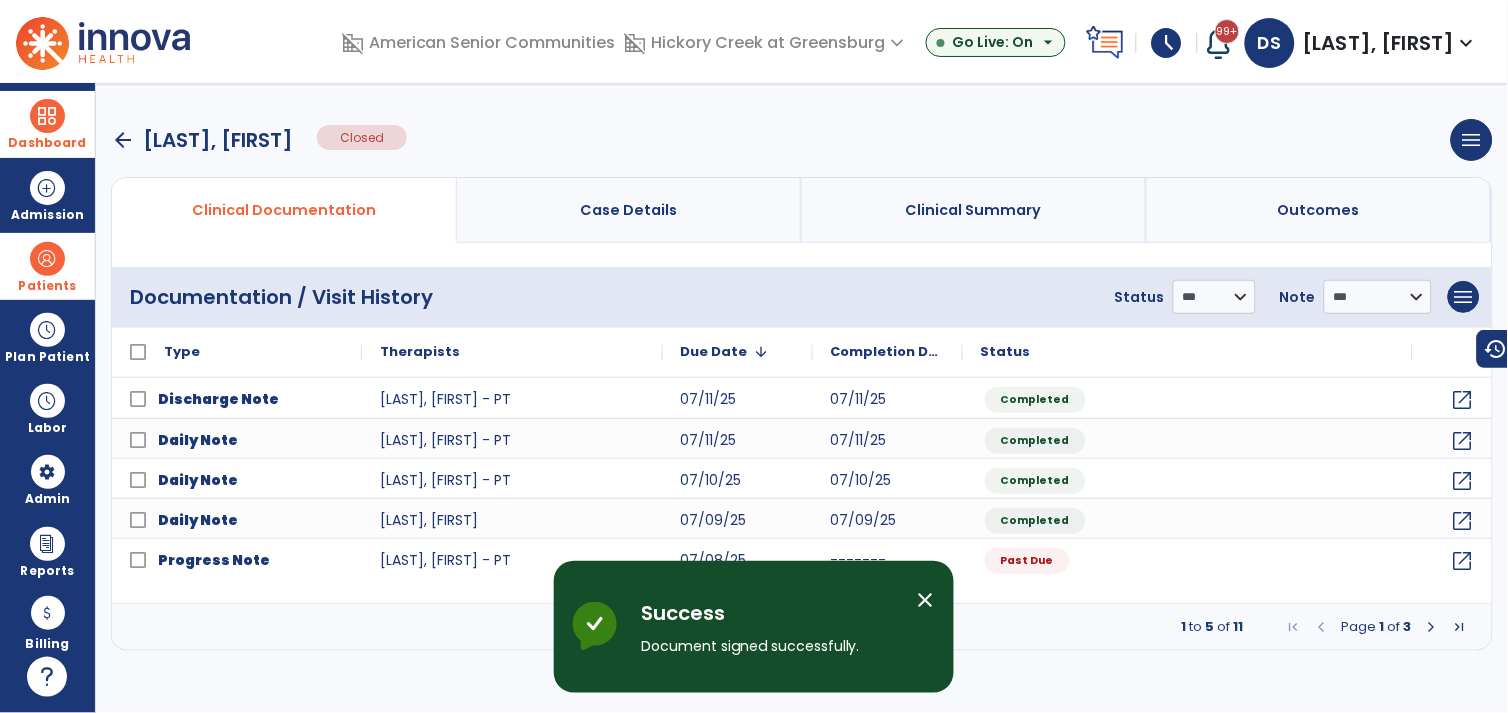 click on "Dashboard" at bounding box center [47, 143] 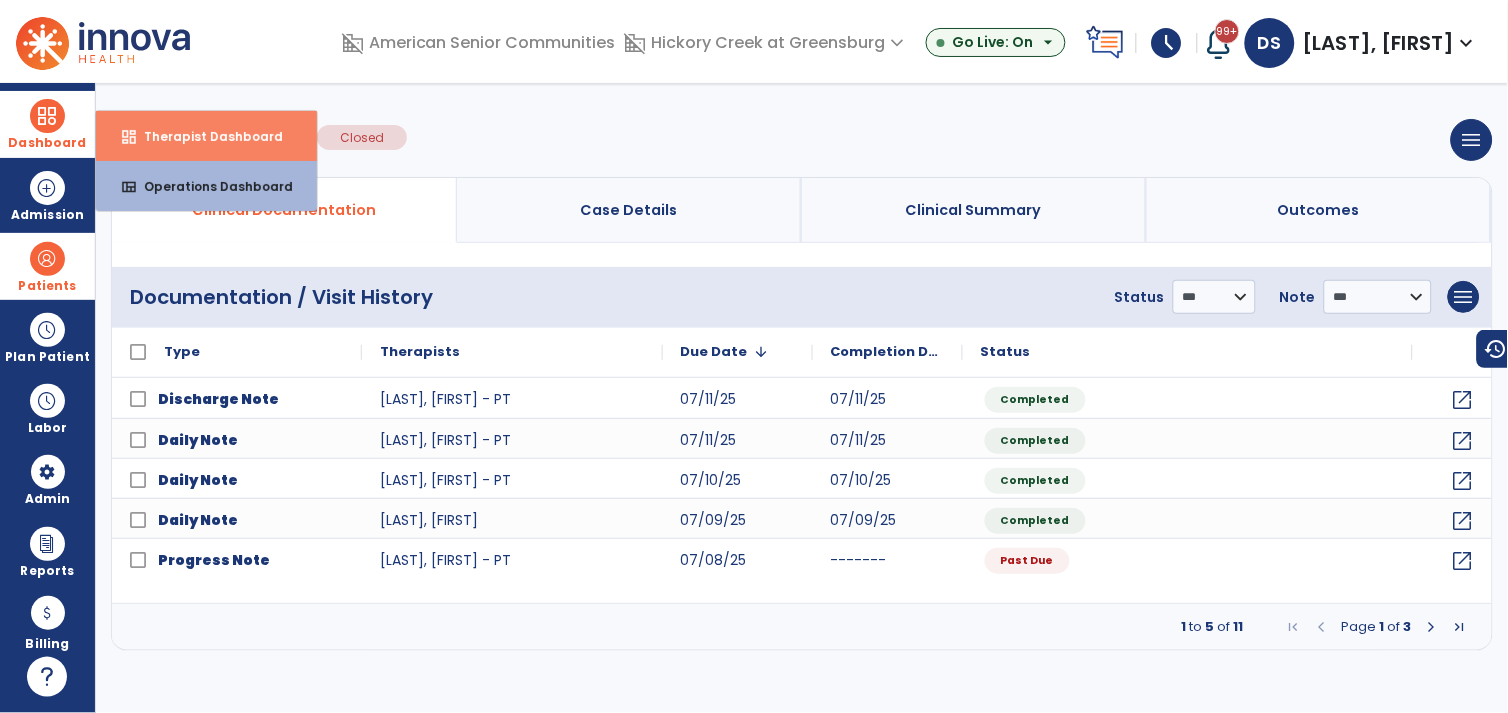 click on "Therapist Dashboard" at bounding box center [205, 136] 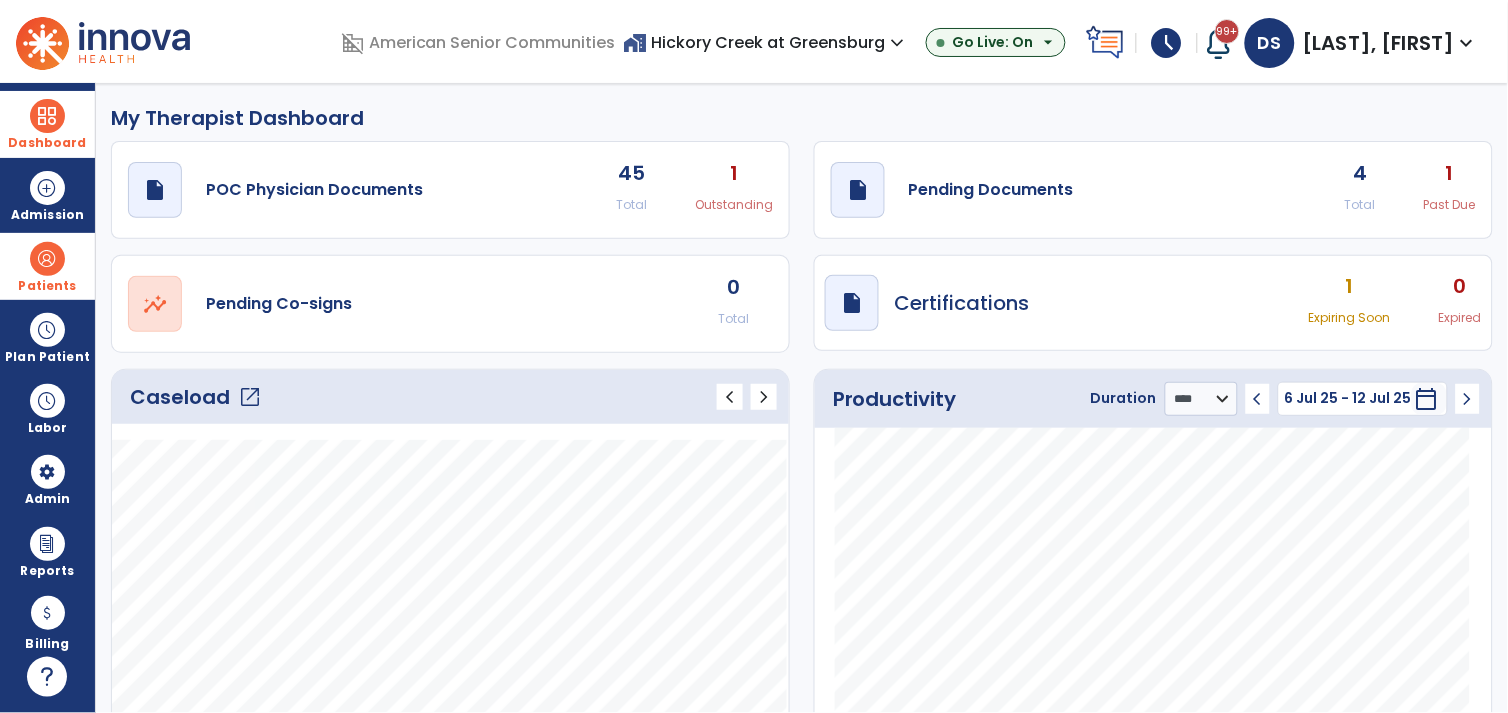 click on "Caseload   open_in_new" 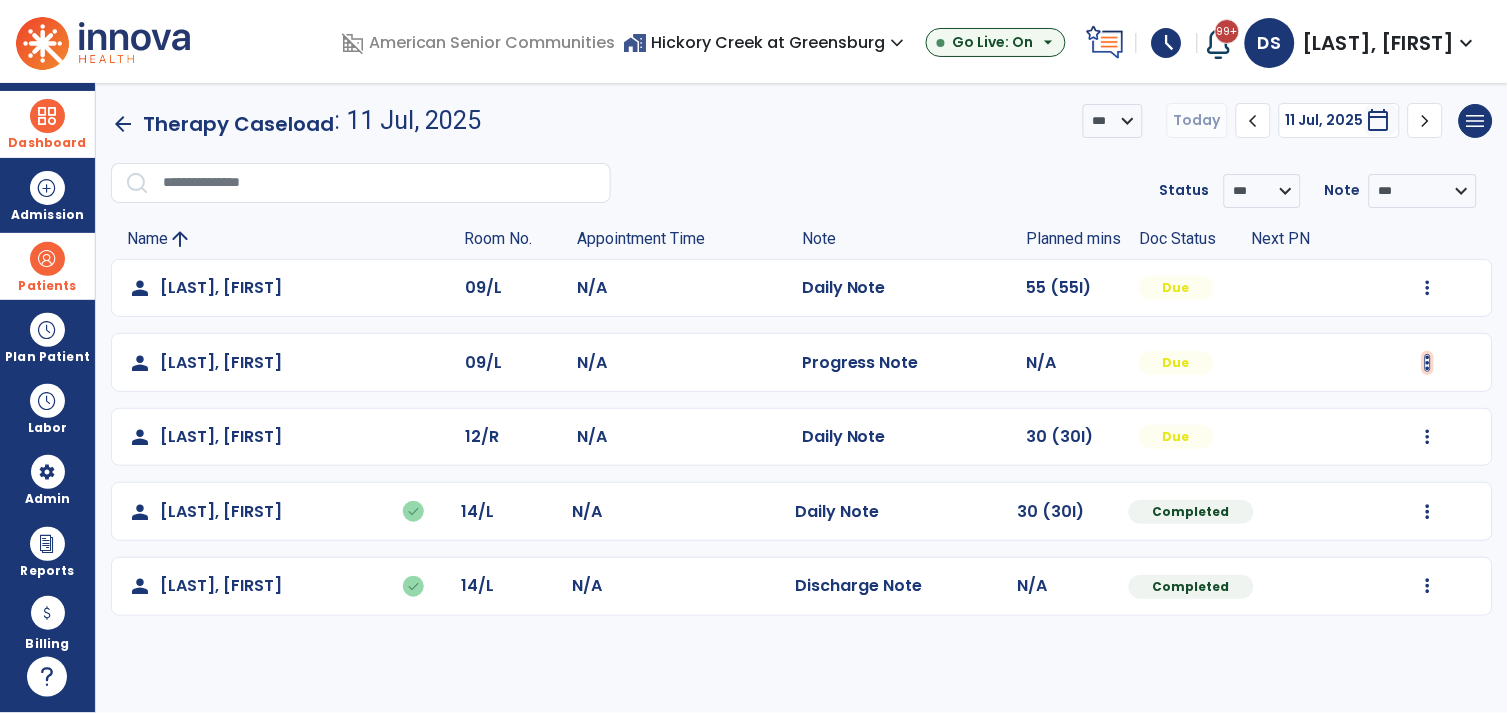 click at bounding box center [1428, 288] 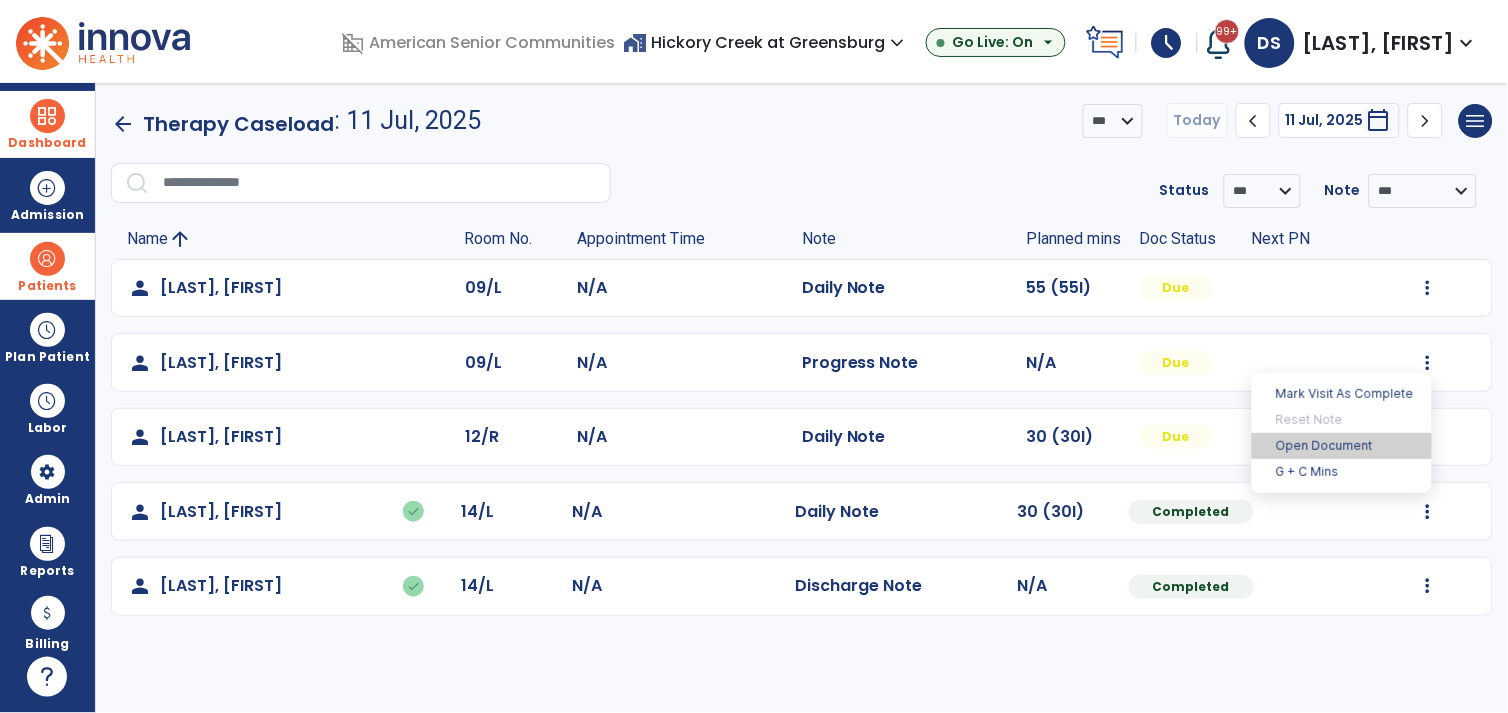 click on "Open Document" at bounding box center [1342, 446] 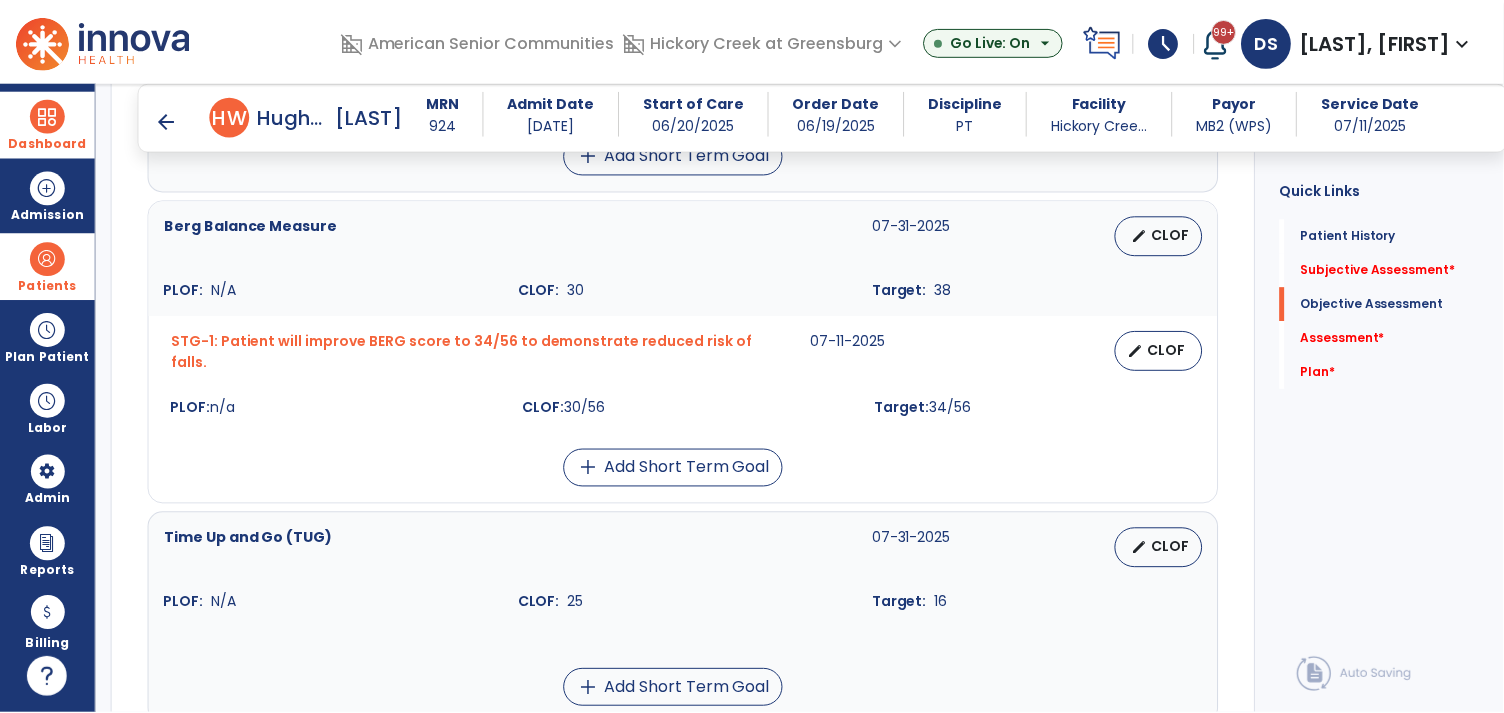 scroll, scrollTop: 1720, scrollLeft: 0, axis: vertical 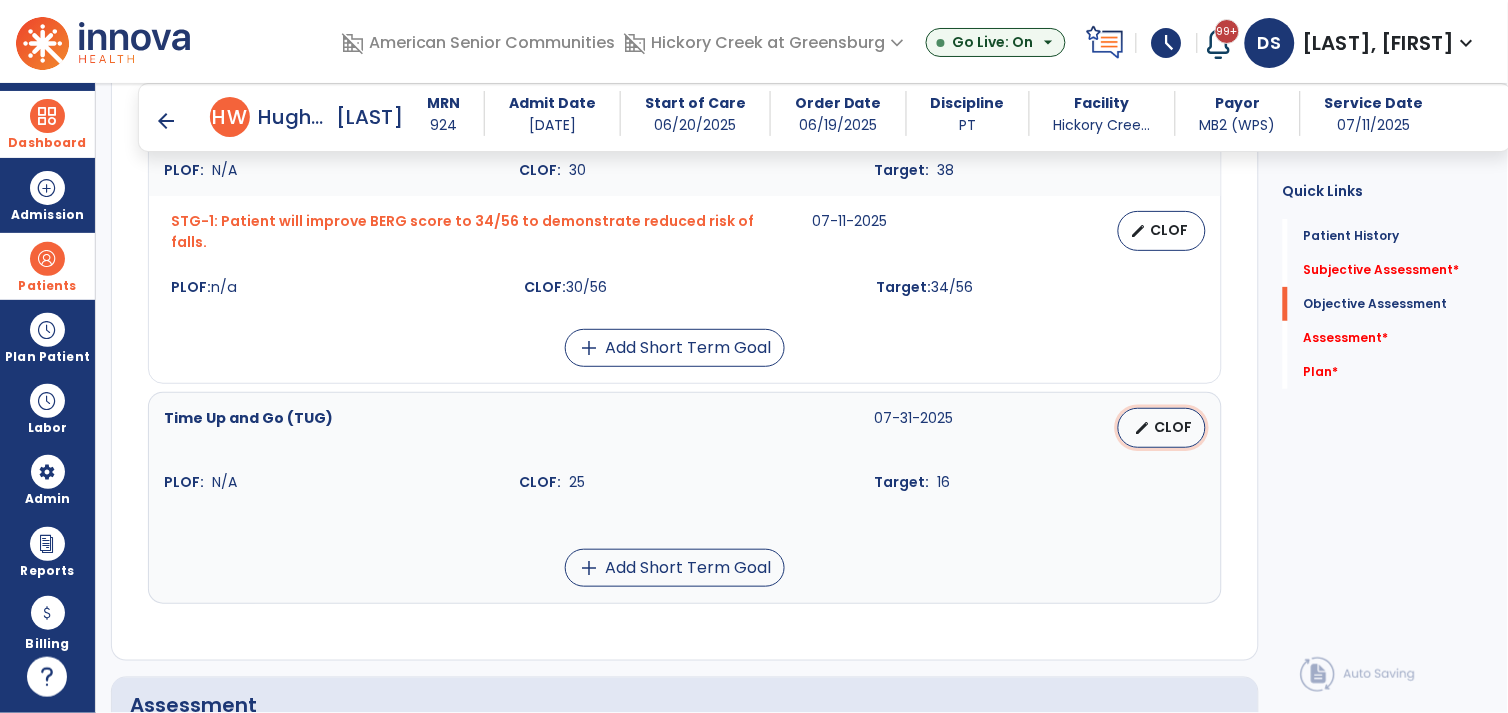 click on "edit   CLOF" at bounding box center [1162, 428] 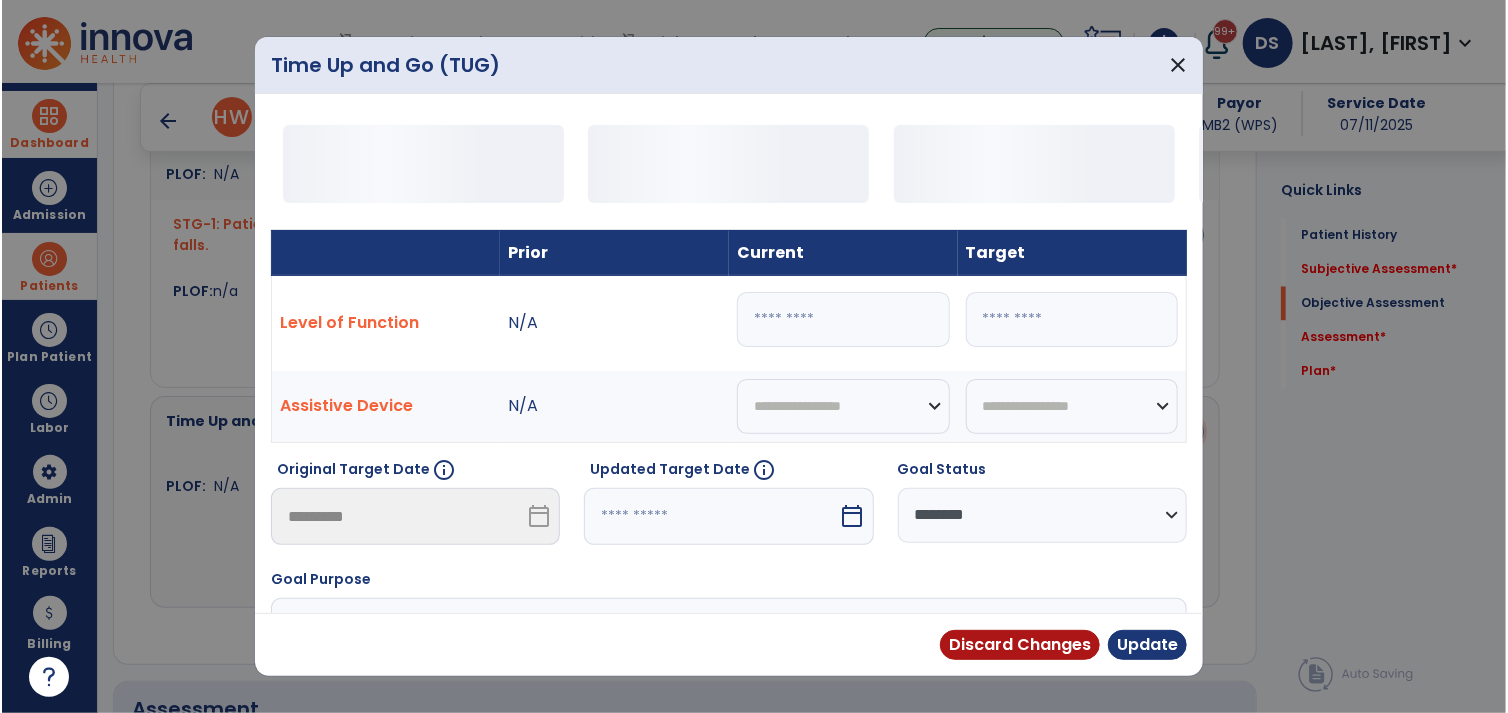 scroll, scrollTop: 1720, scrollLeft: 0, axis: vertical 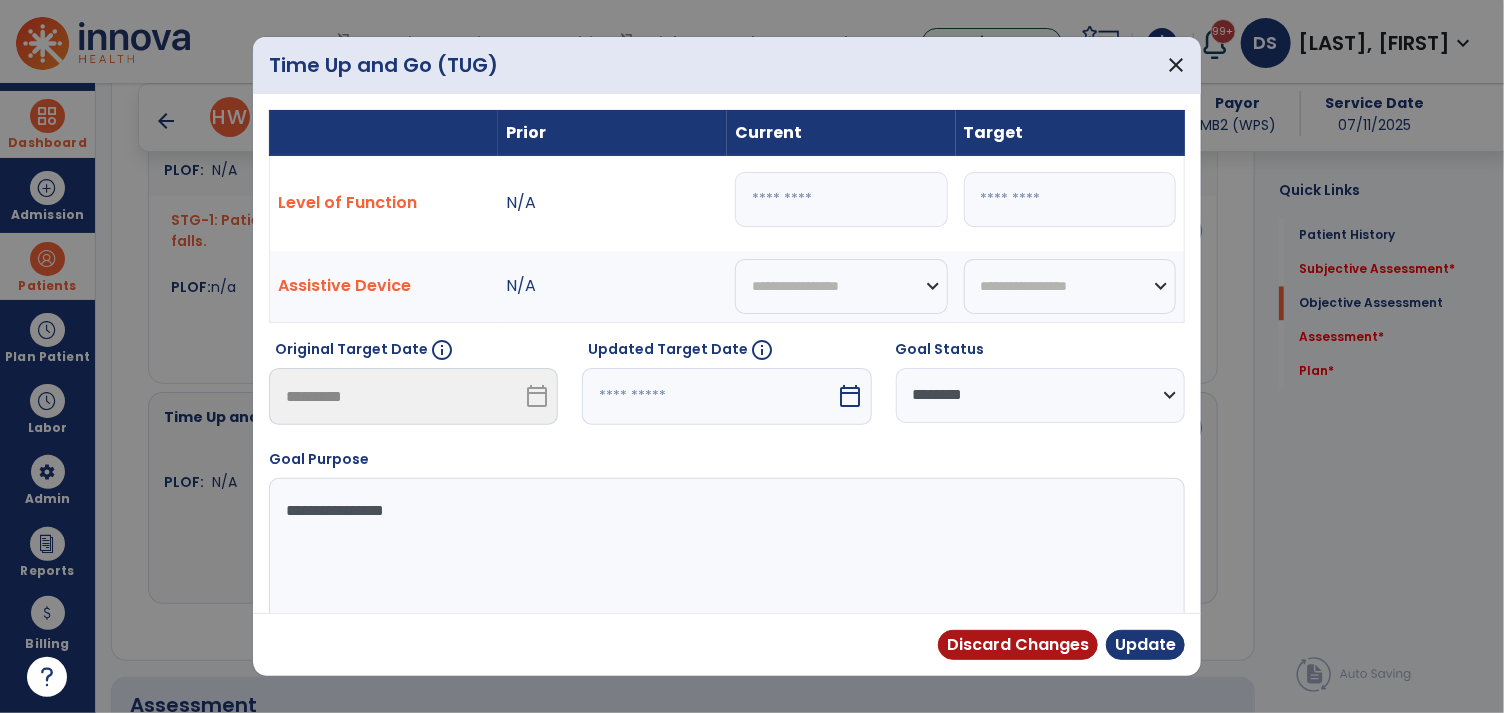 drag, startPoint x: 852, startPoint y: 196, endPoint x: 544, endPoint y: 181, distance: 308.36505 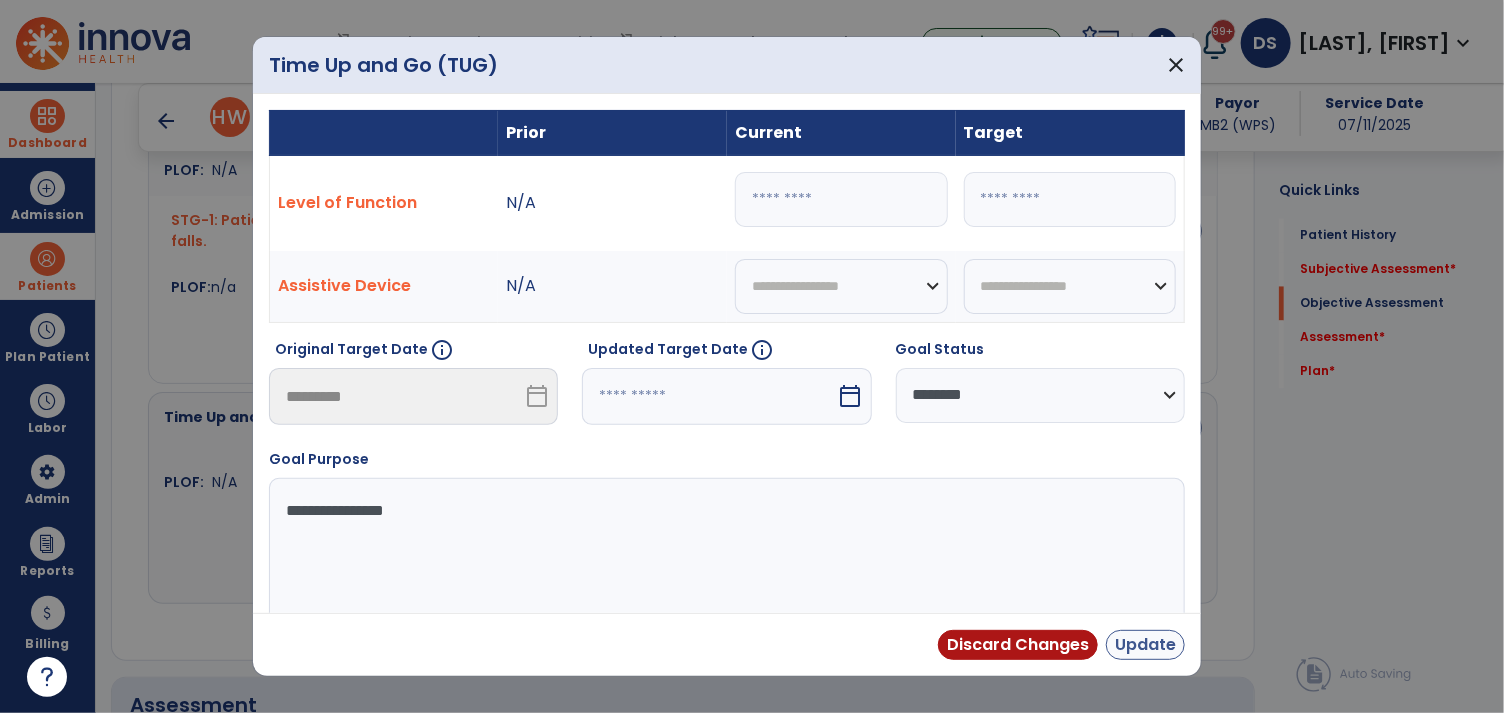 type on "**" 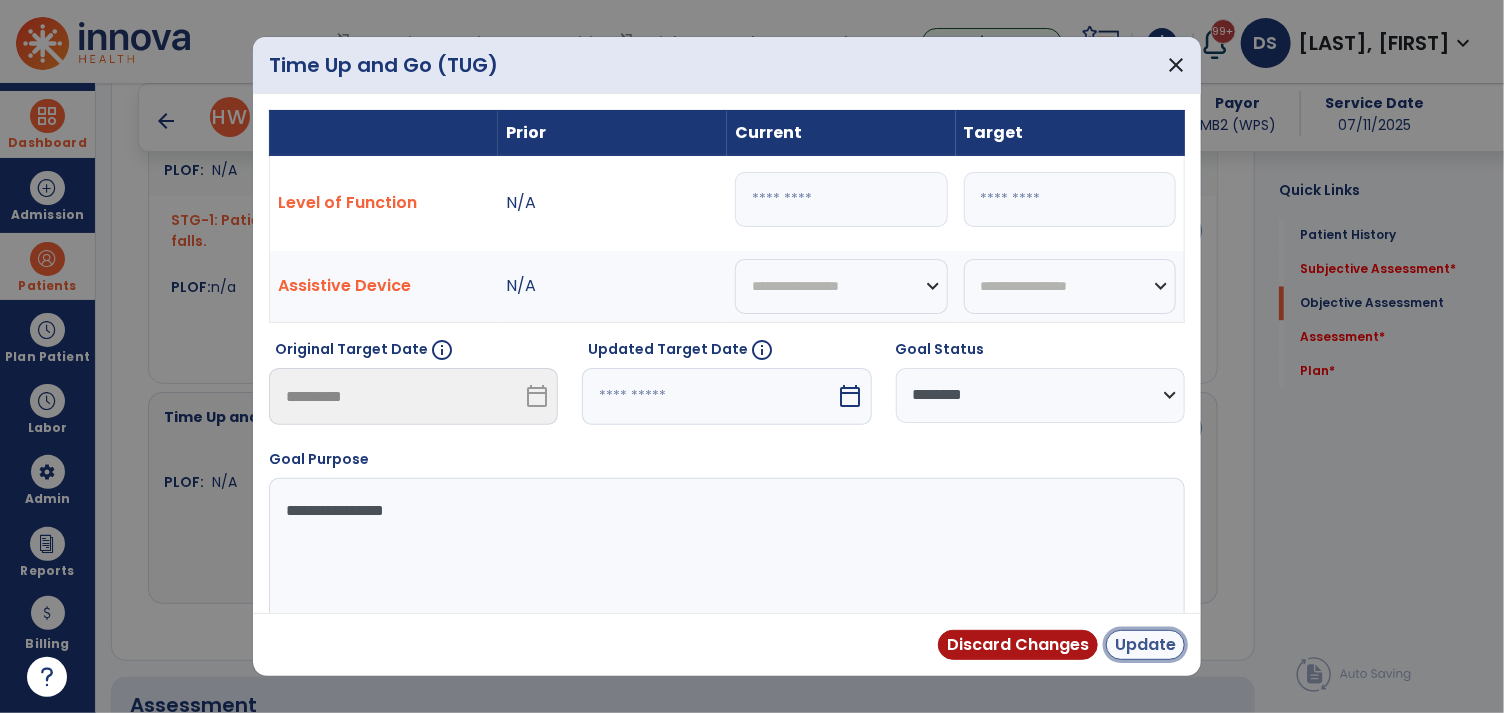 click on "Update" at bounding box center (1145, 645) 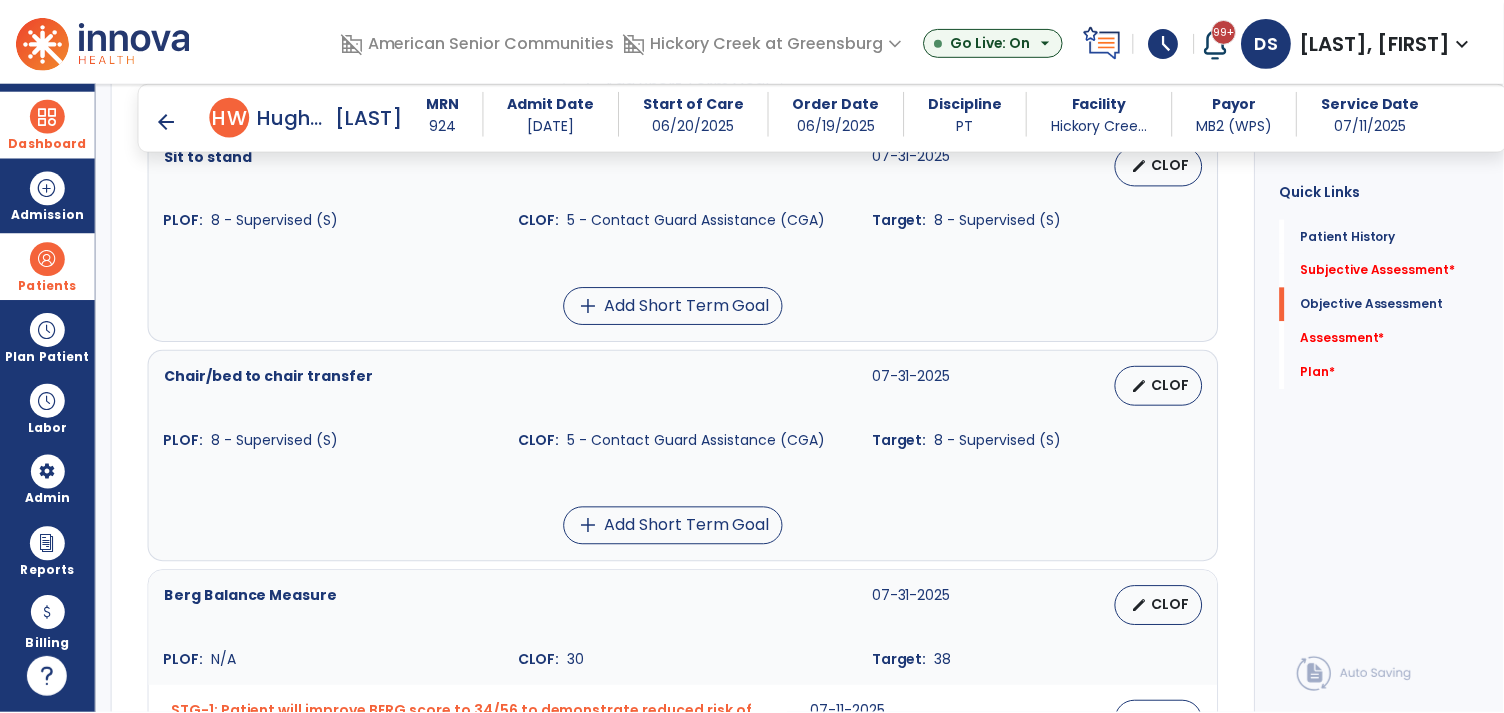 scroll, scrollTop: 1186, scrollLeft: 0, axis: vertical 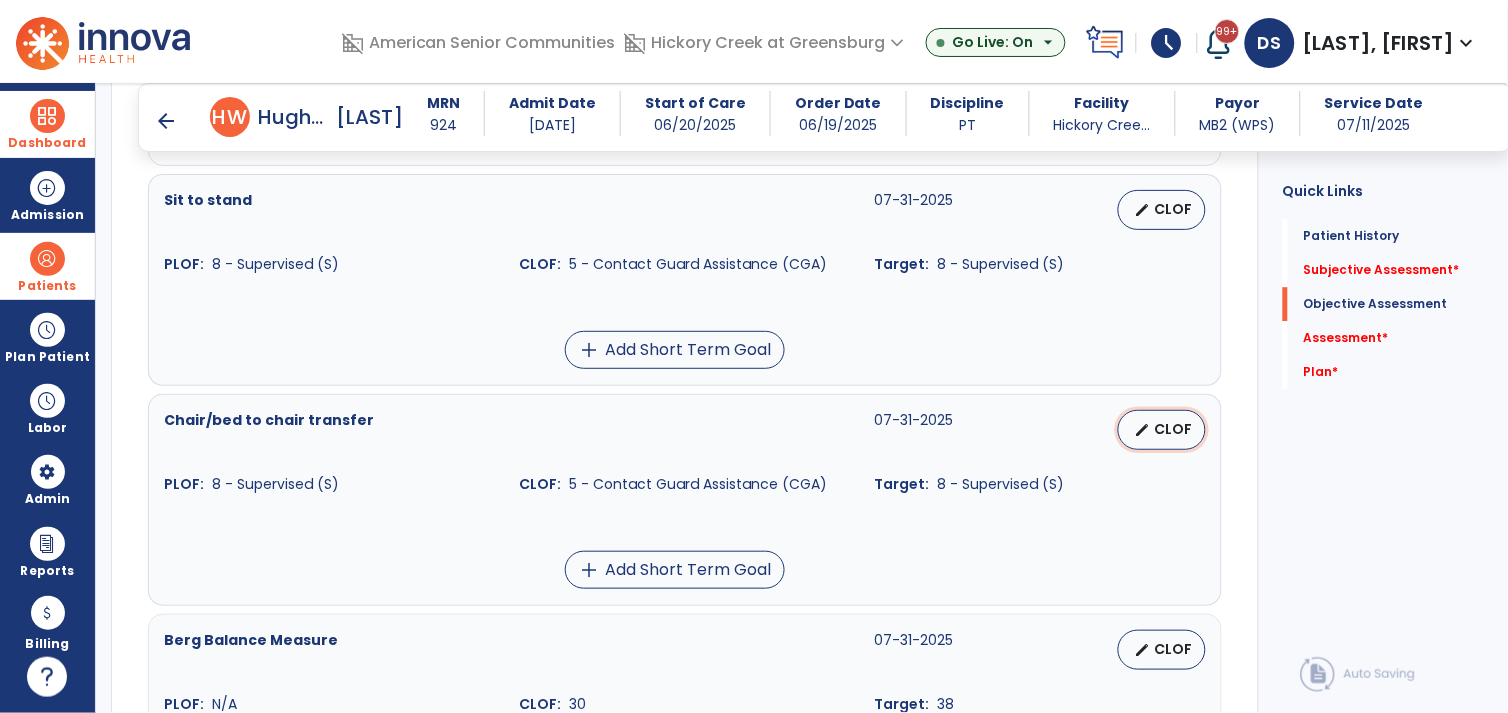 click on "CLOF" at bounding box center [1174, 429] 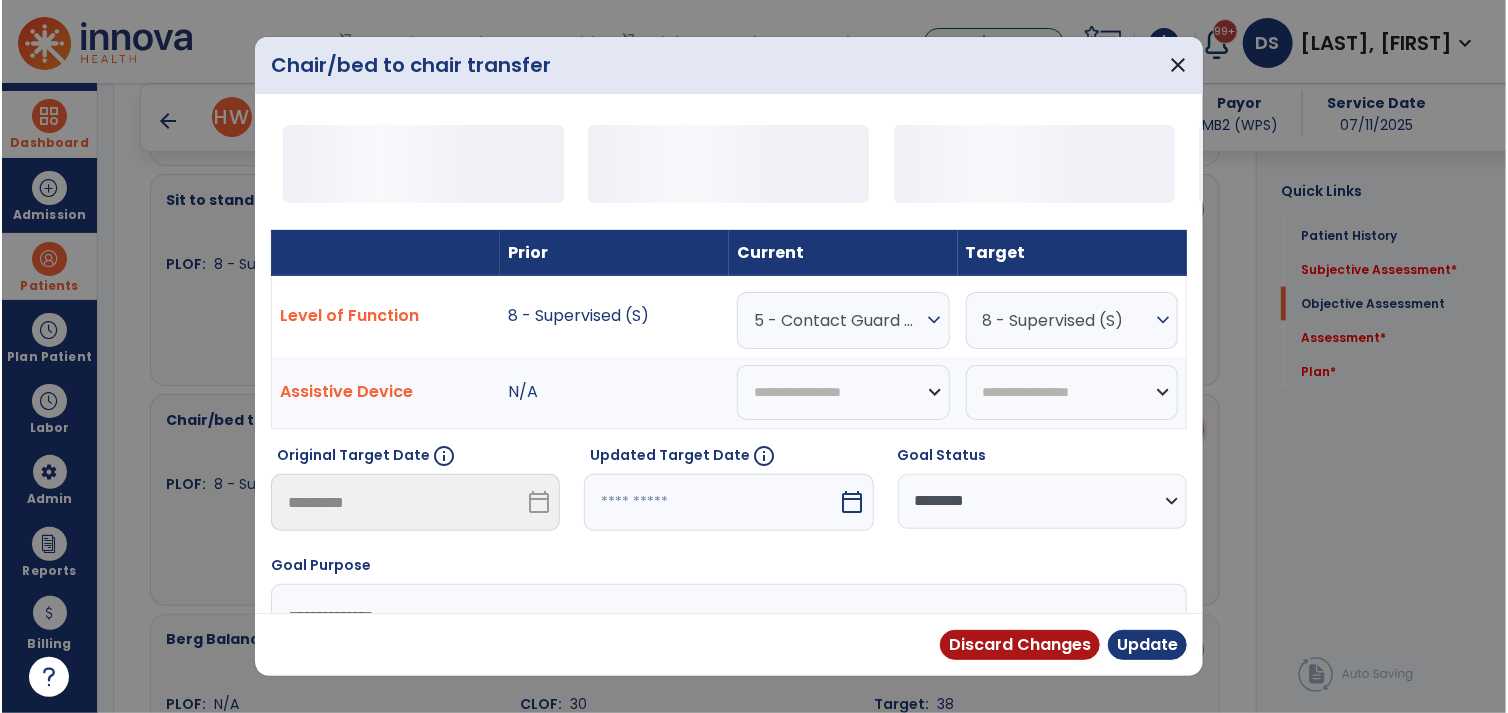 scroll, scrollTop: 1186, scrollLeft: 0, axis: vertical 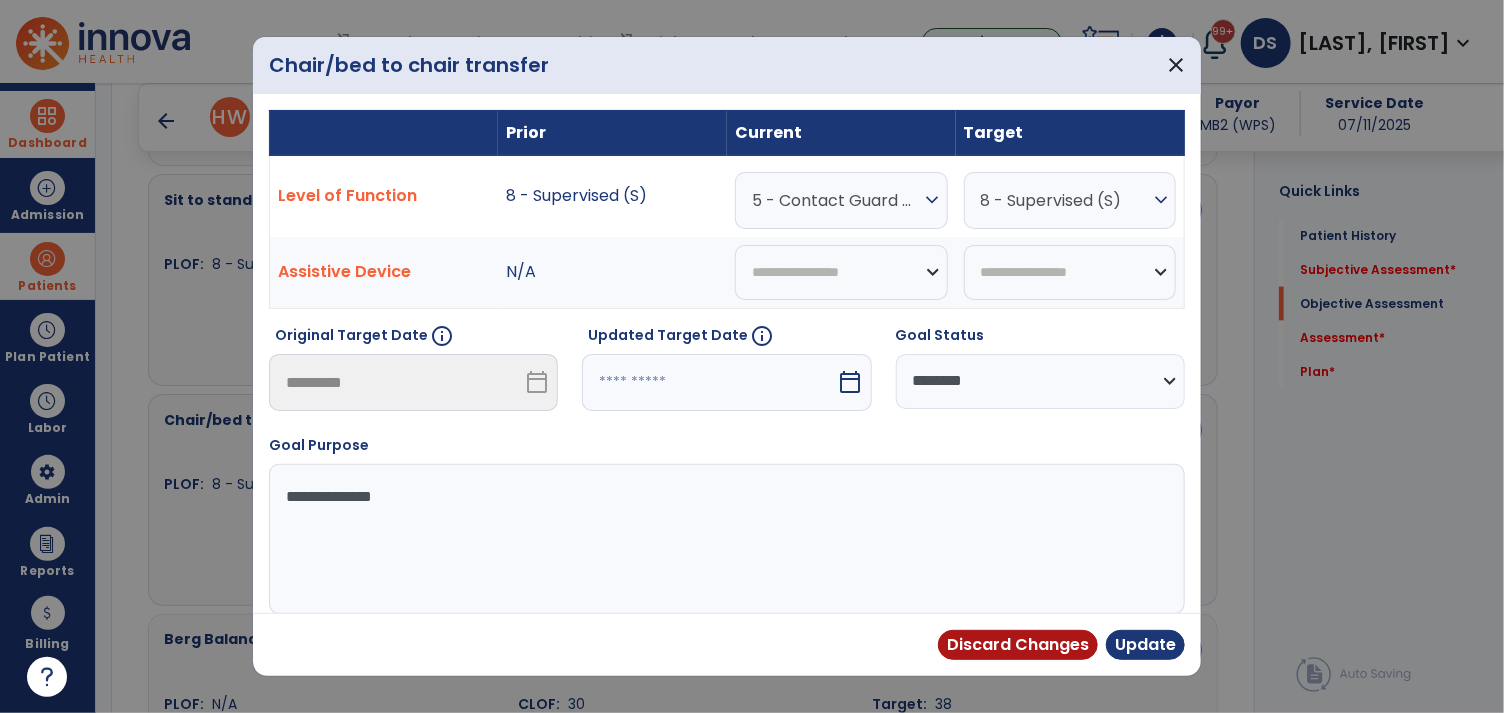 click on "5 - Contact Guard Assistance (CGA)   expand_more" at bounding box center [841, 200] 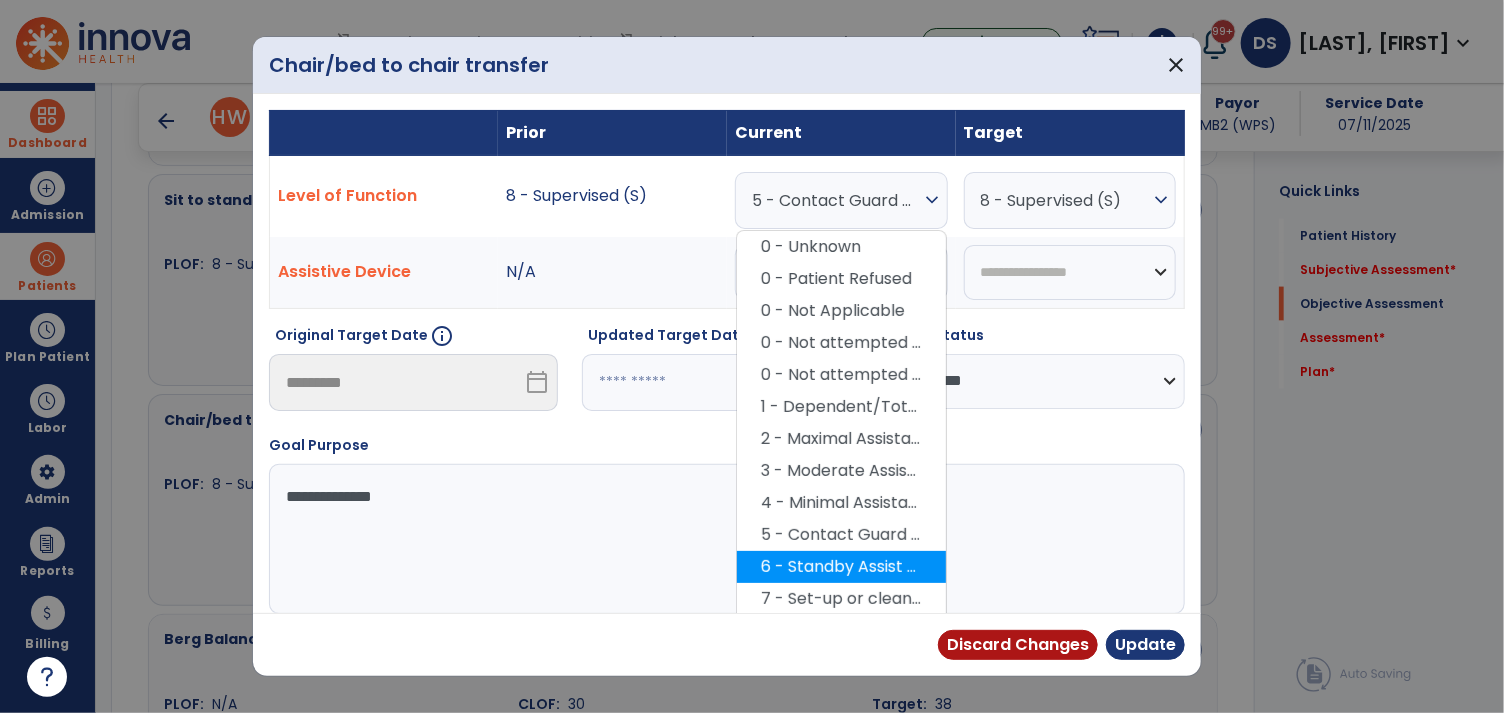 click on "6 - Standby Assist (SBA)" at bounding box center [841, 567] 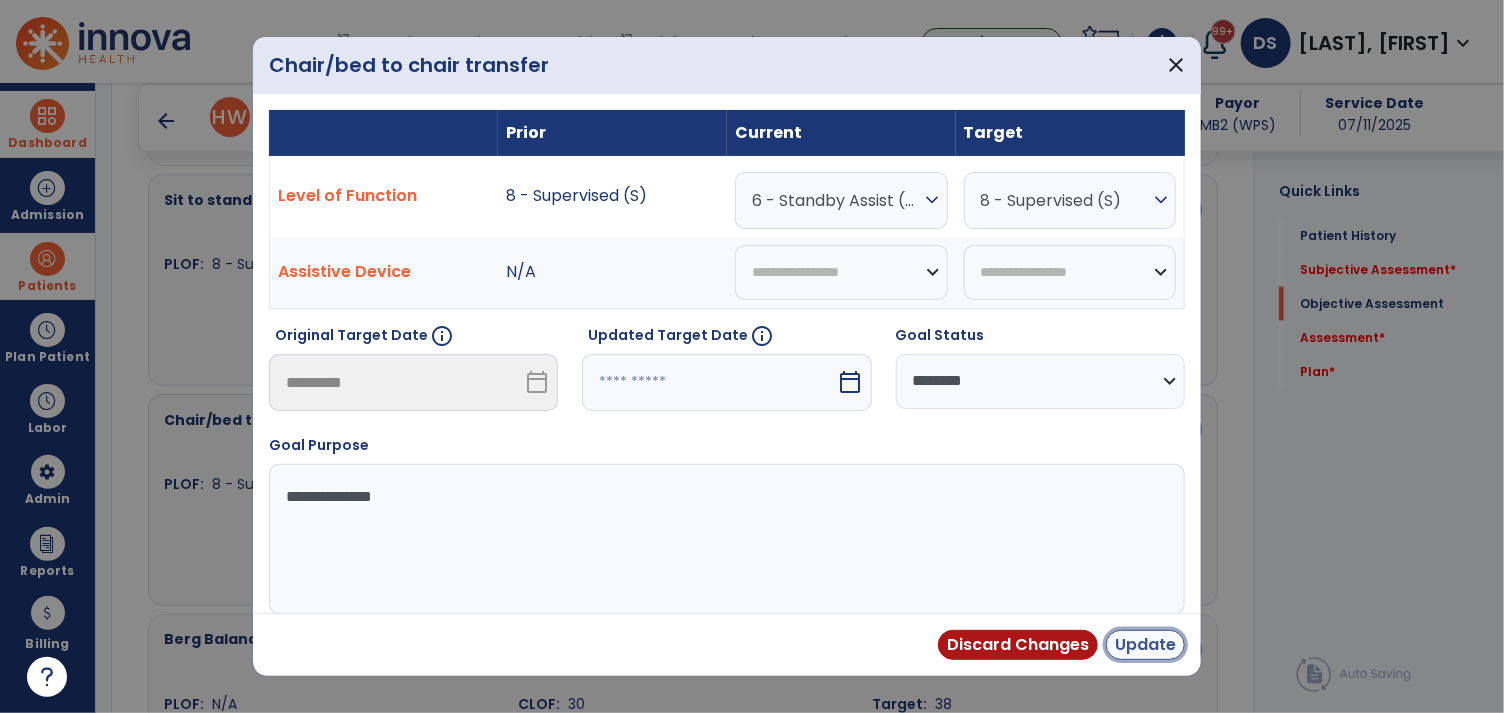 click on "Update" at bounding box center [1145, 645] 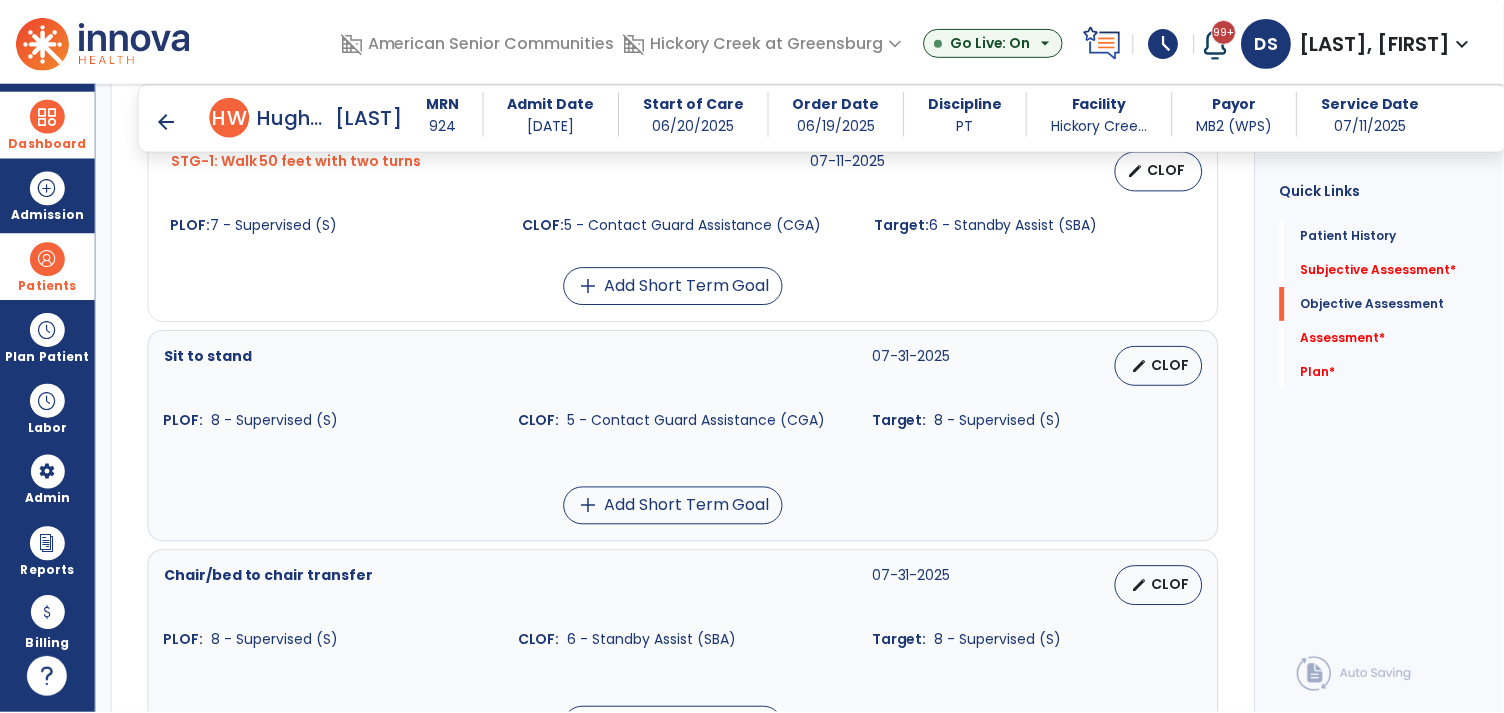 scroll, scrollTop: 1028, scrollLeft: 0, axis: vertical 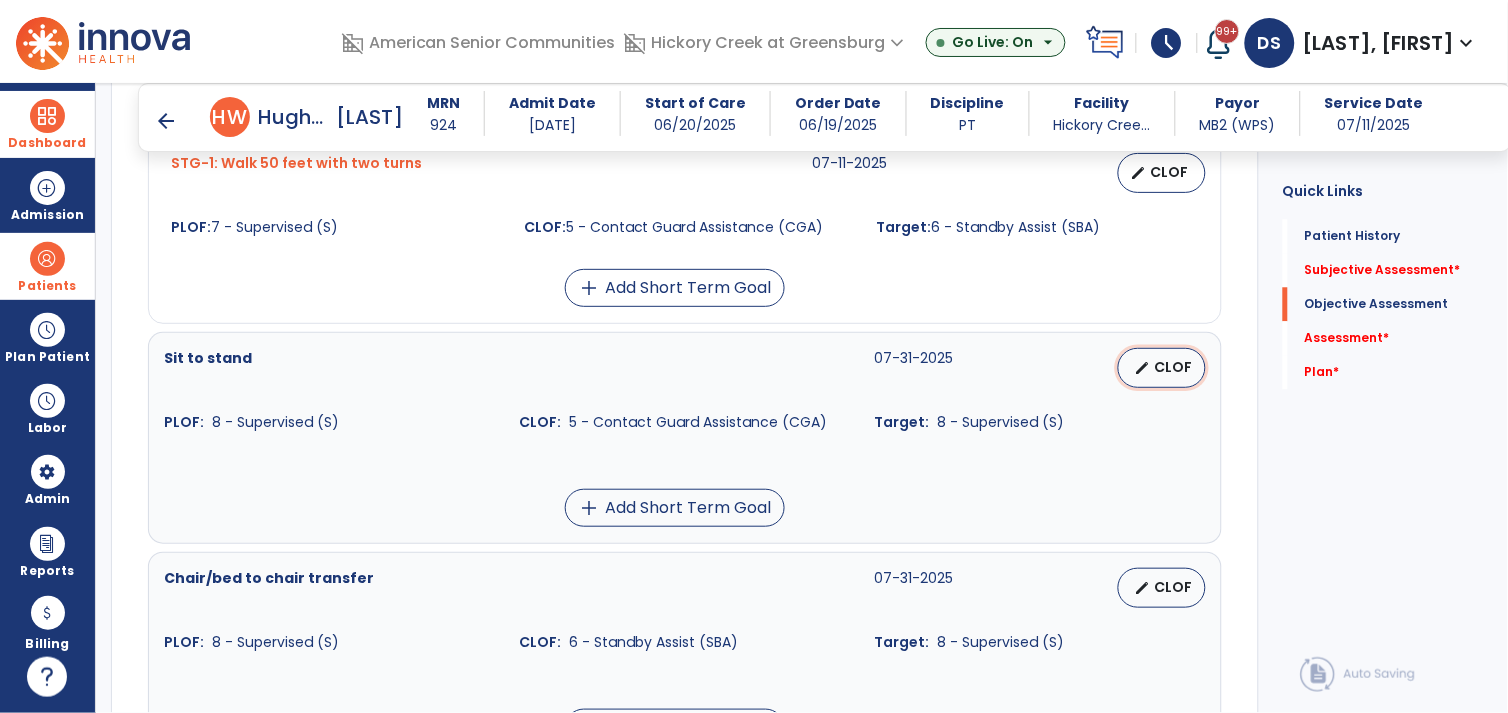 click on "edit   CLOF" at bounding box center [1162, 368] 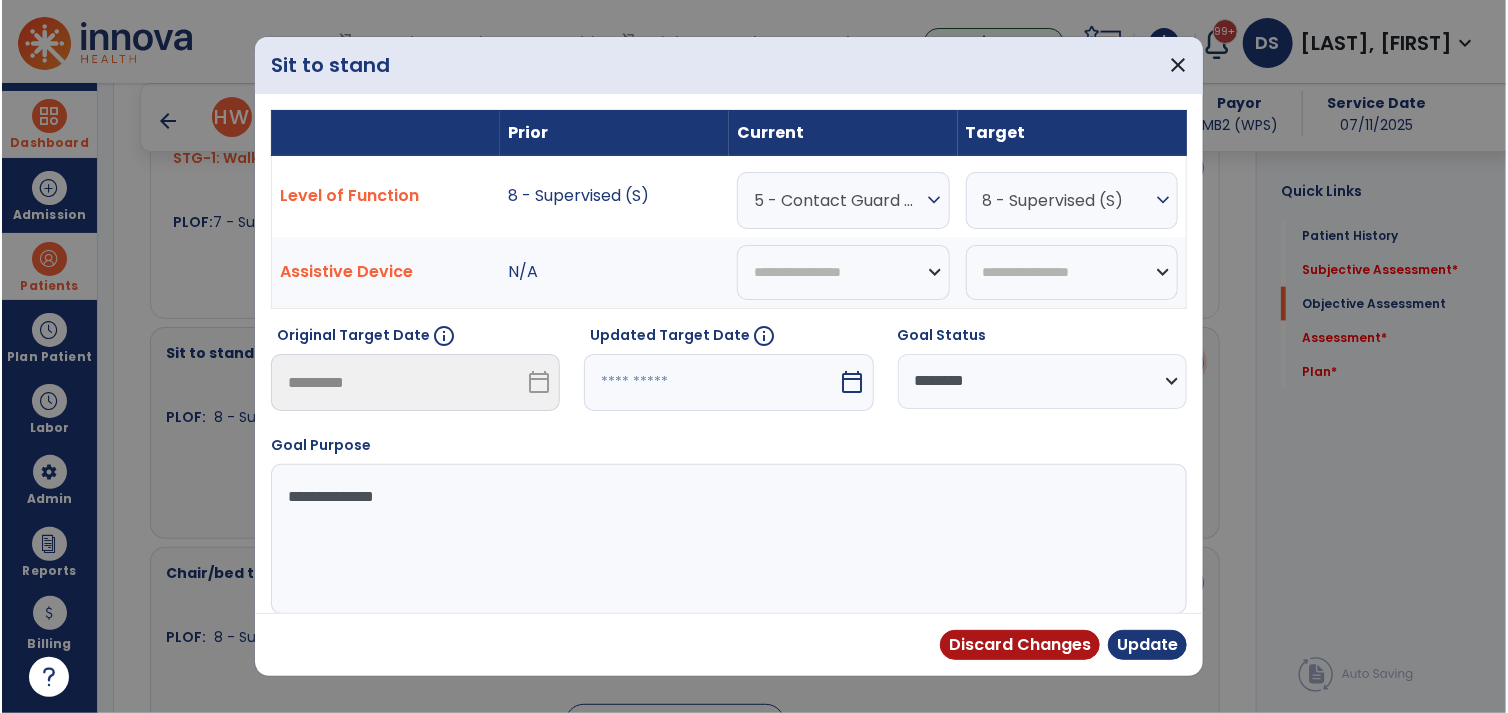scroll, scrollTop: 1028, scrollLeft: 0, axis: vertical 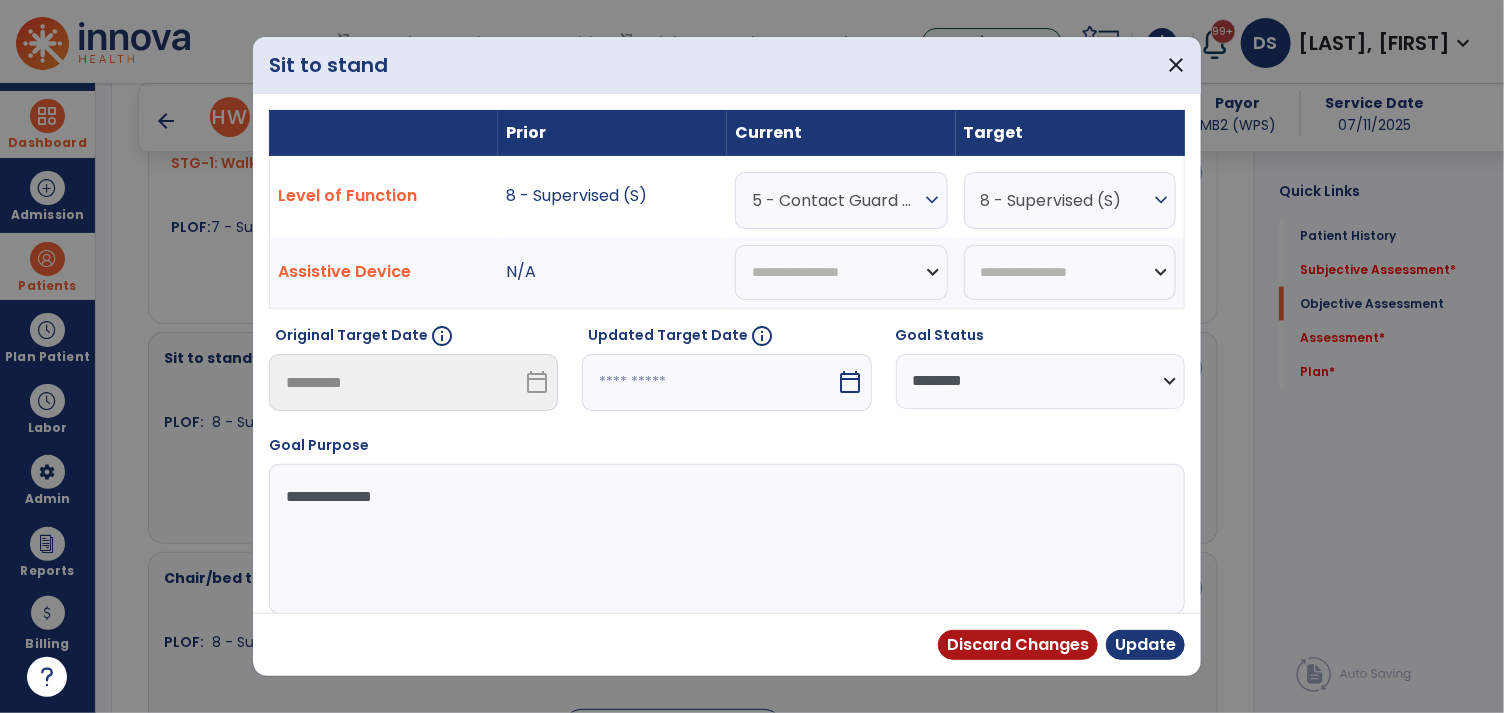 click on "5 - Contact Guard Assistance (CGA)" at bounding box center (836, 200) 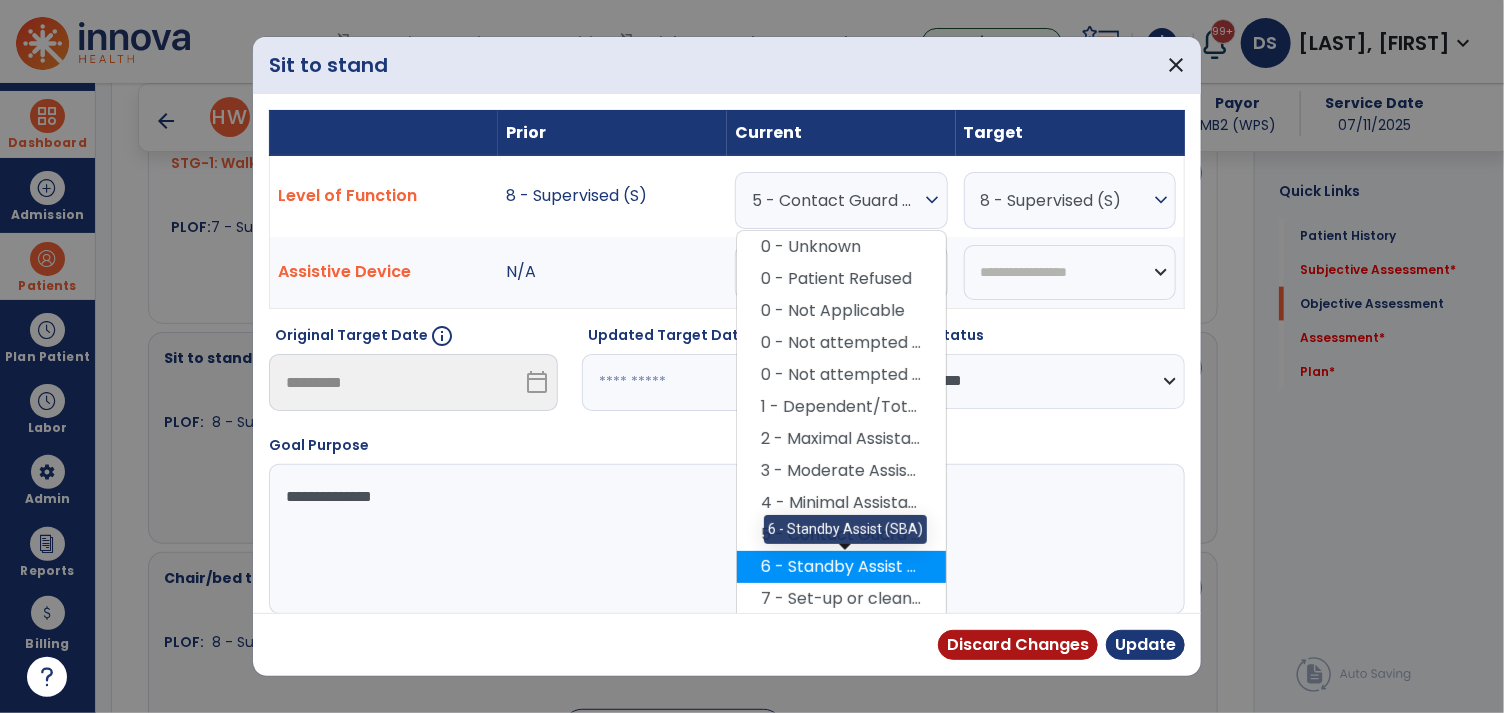 click on "6 - Standby Assist (SBA)" at bounding box center (841, 567) 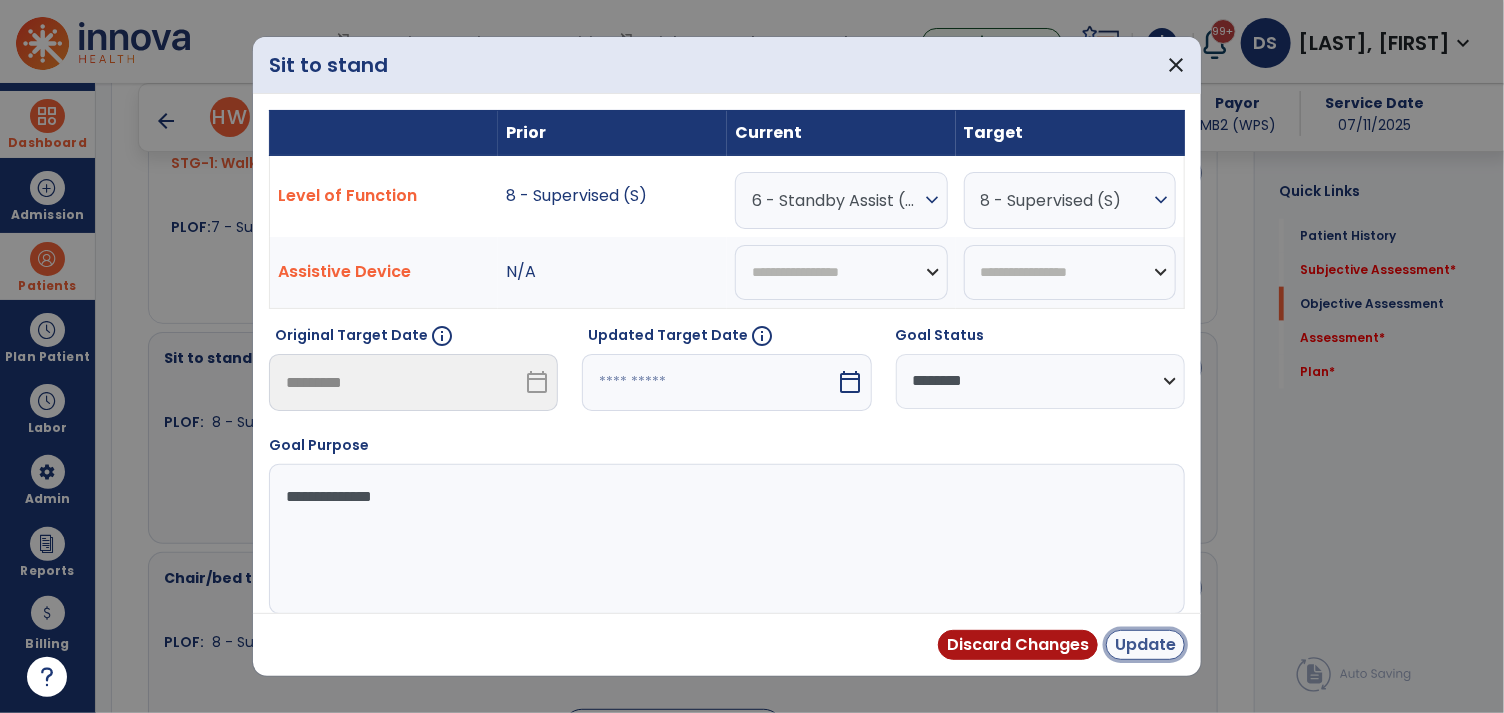 click on "Update" at bounding box center [1145, 645] 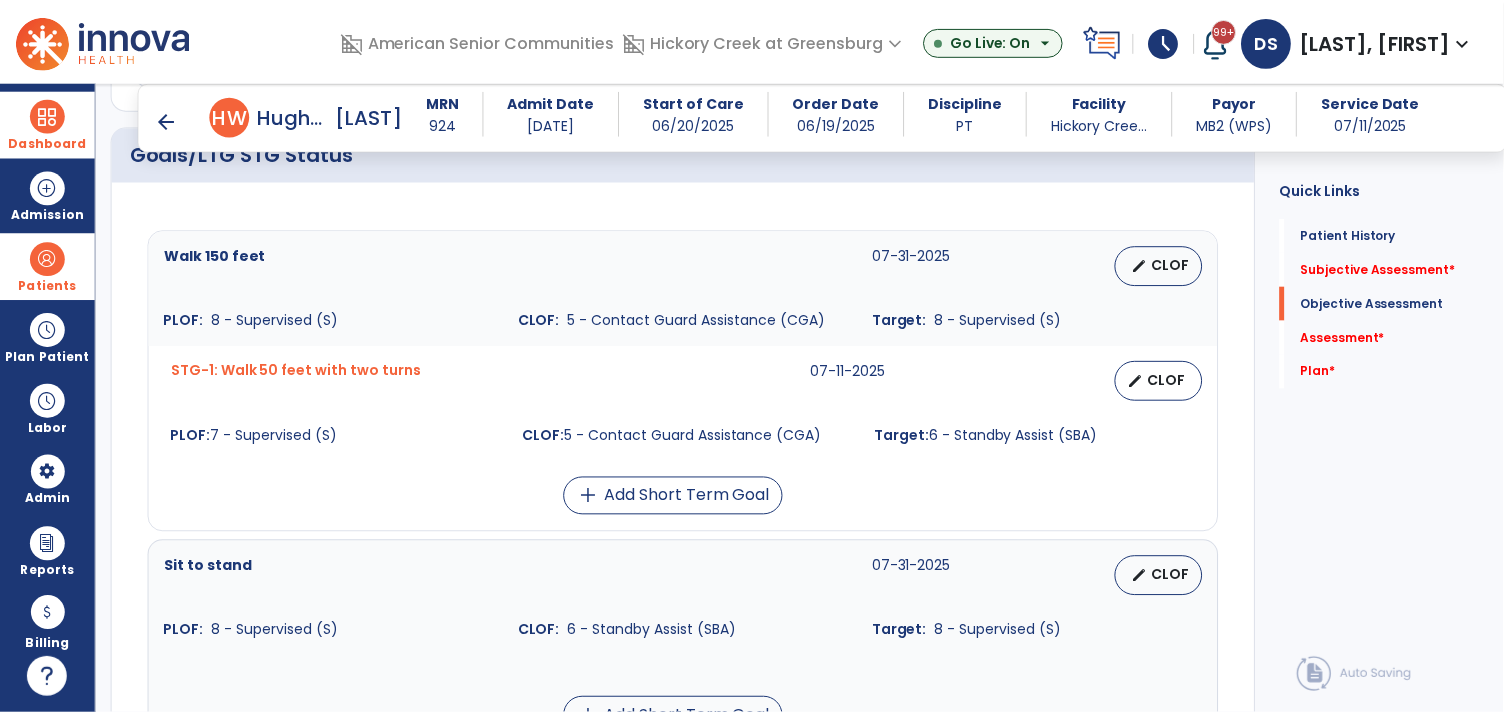 scroll, scrollTop: 813, scrollLeft: 0, axis: vertical 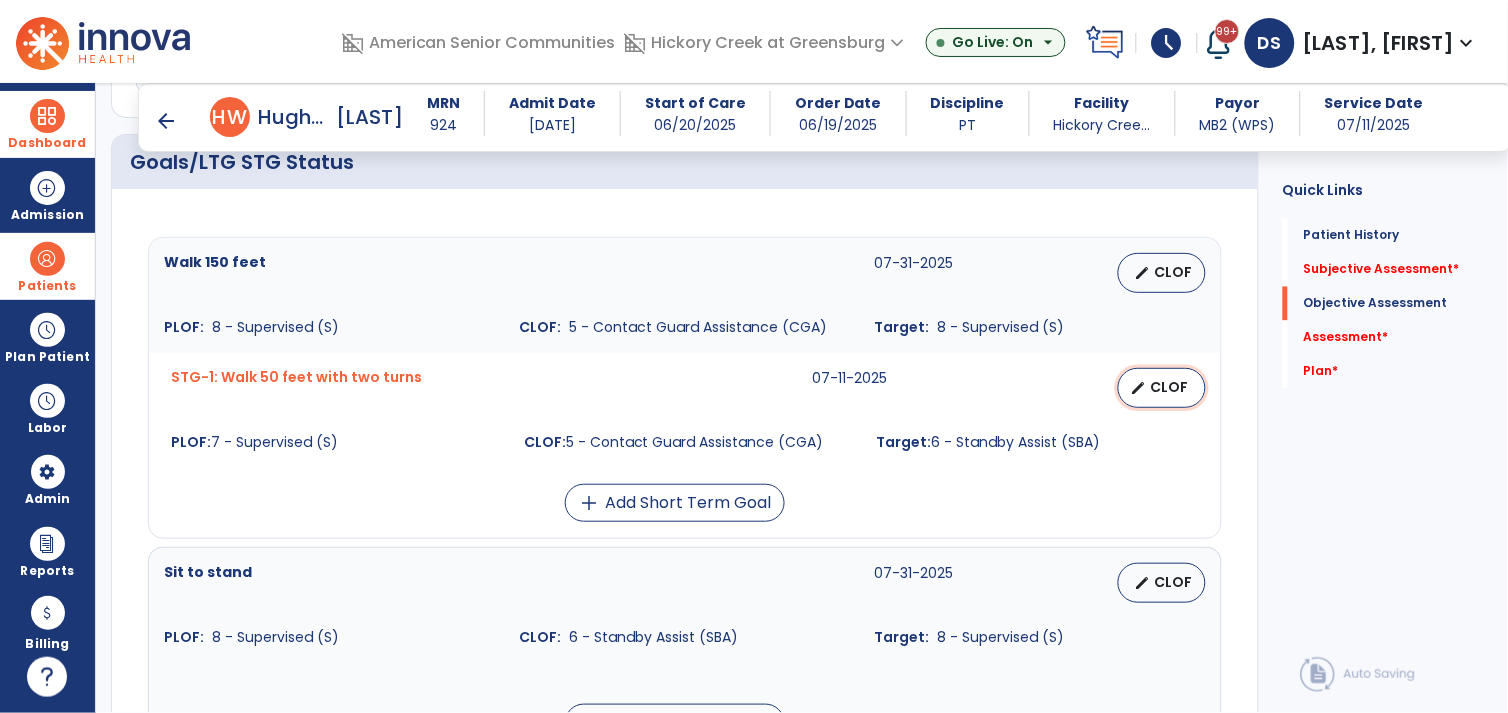 click on "CLOF" at bounding box center (1170, 387) 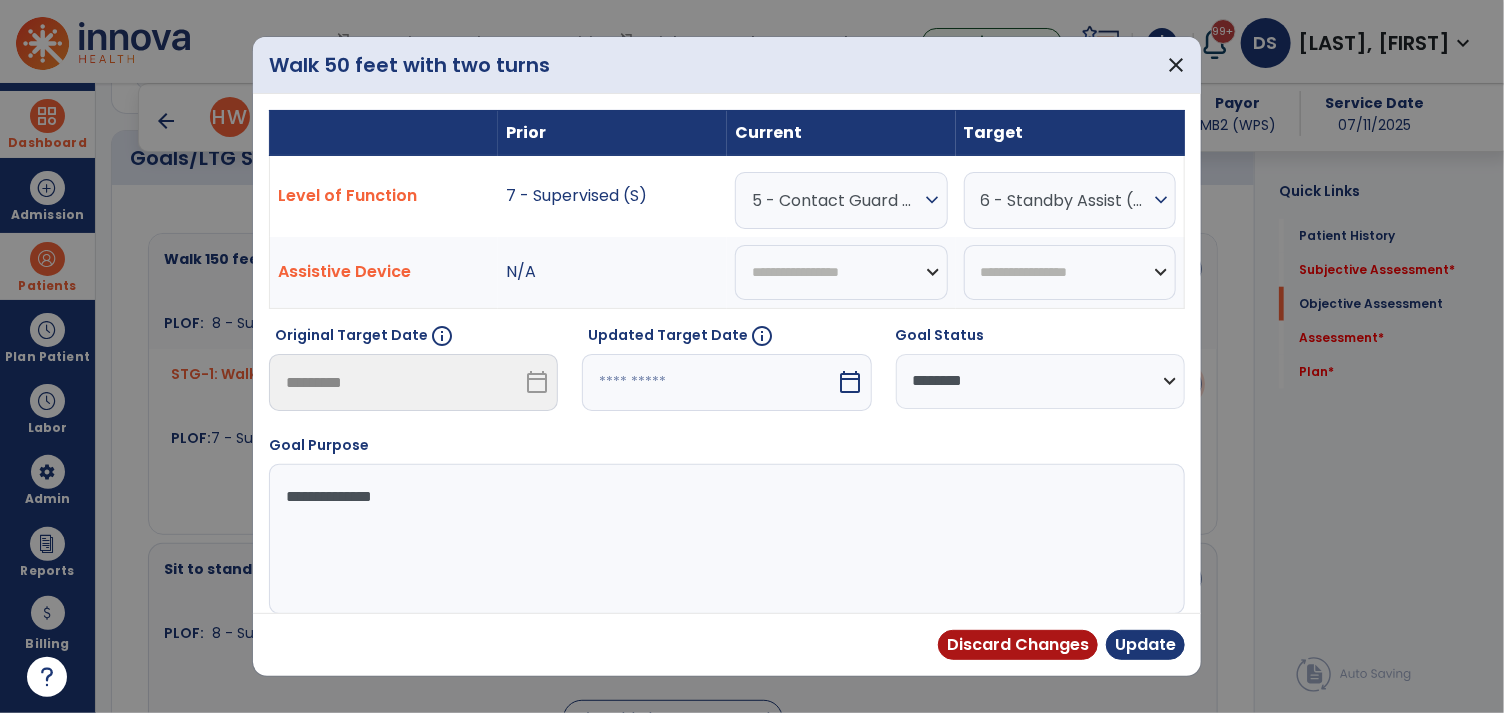 scroll, scrollTop: 813, scrollLeft: 0, axis: vertical 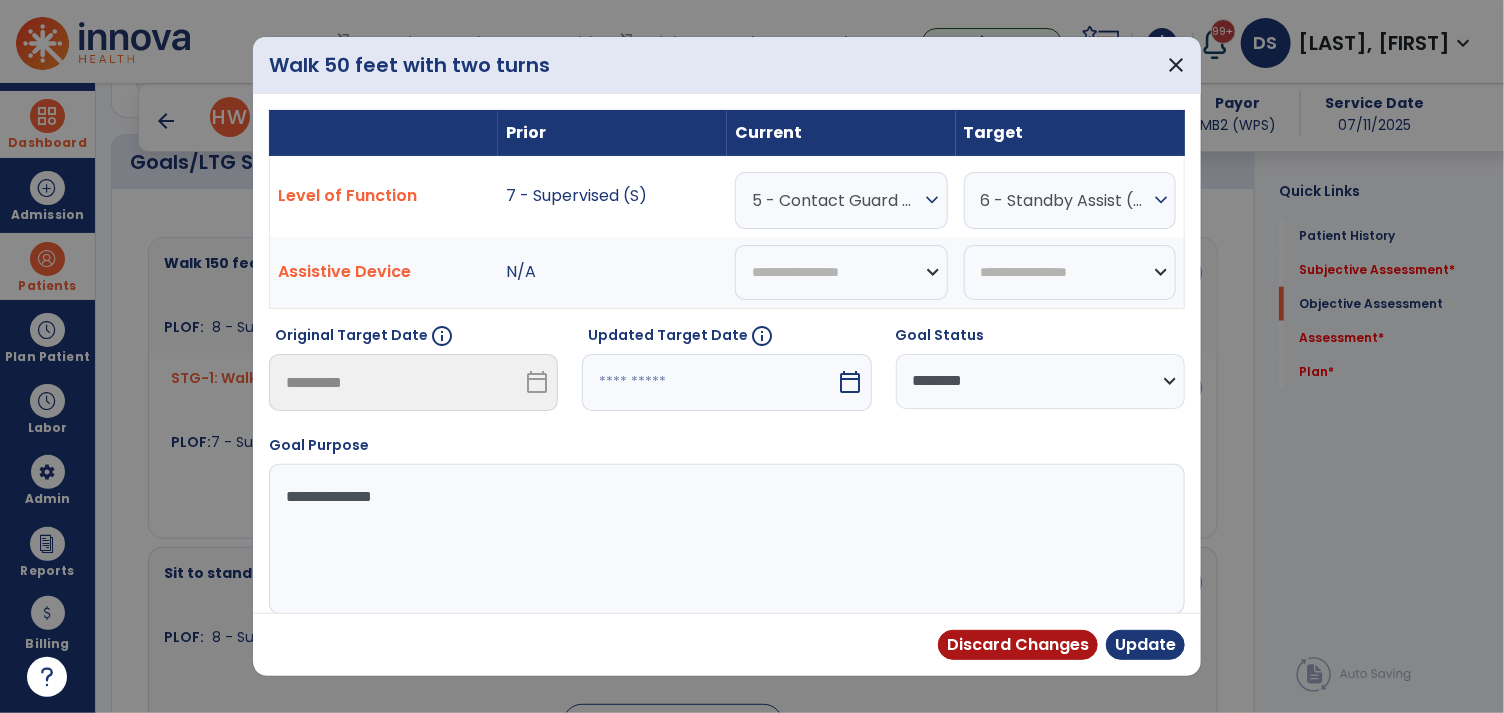 click on "5 - Contact Guard Assistance (CGA)" at bounding box center (836, 200) 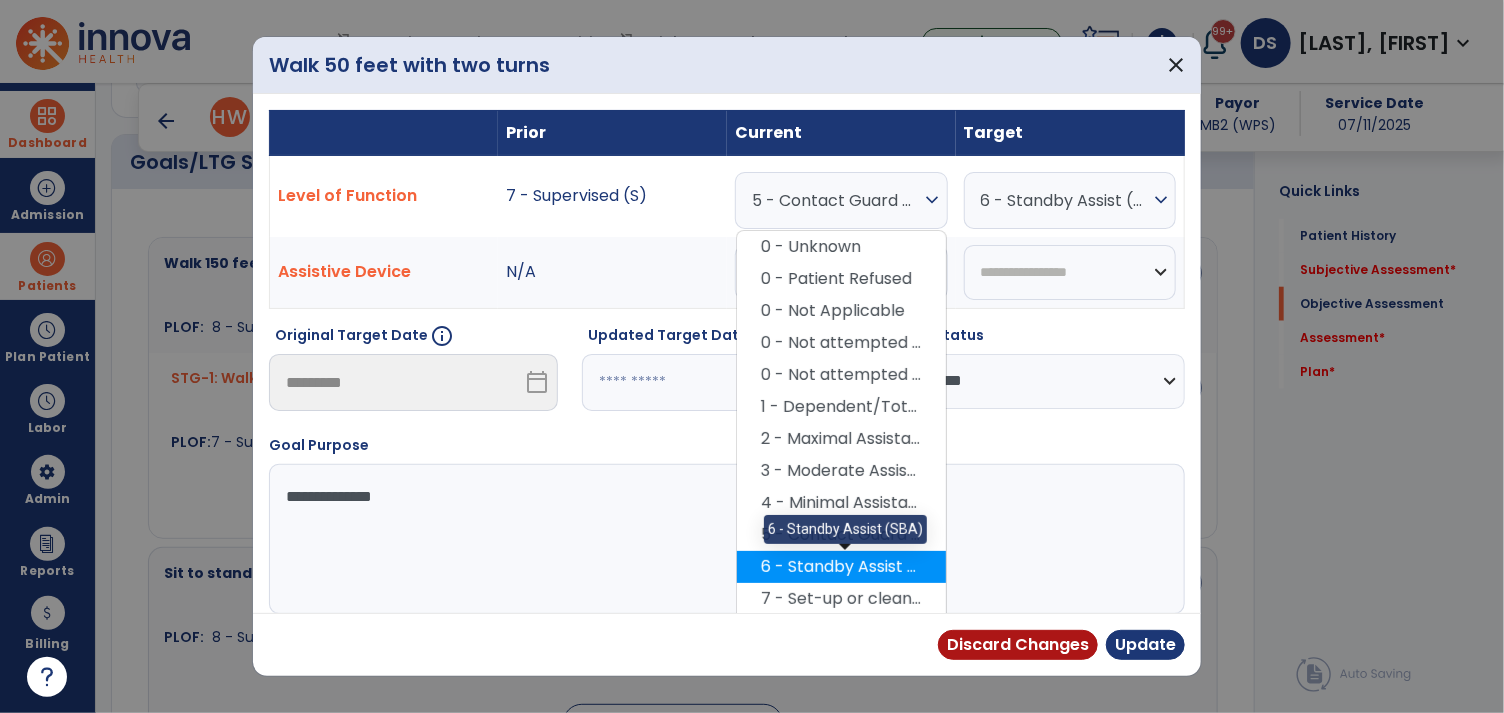 click on "6 - Standby Assist (SBA)" at bounding box center [841, 567] 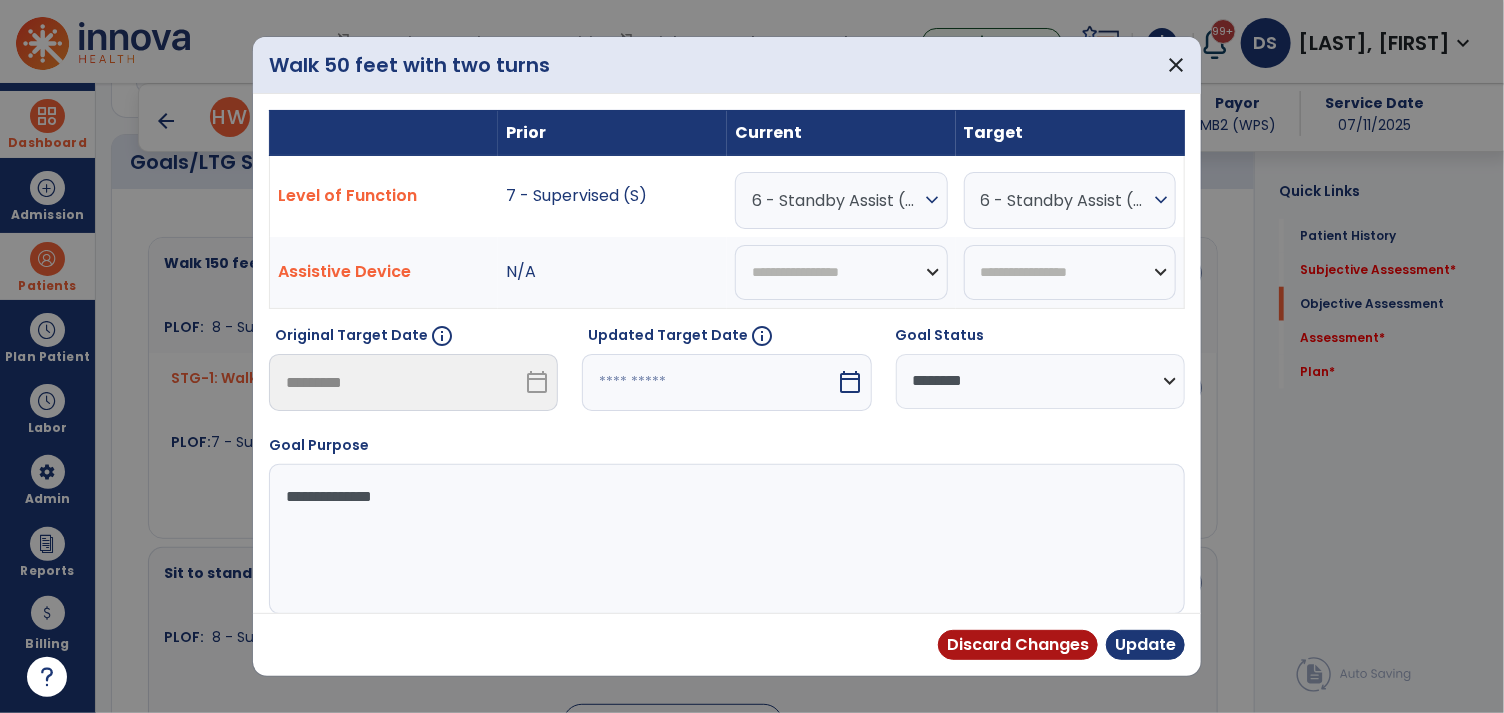 click on "**********" at bounding box center (1040, 381) 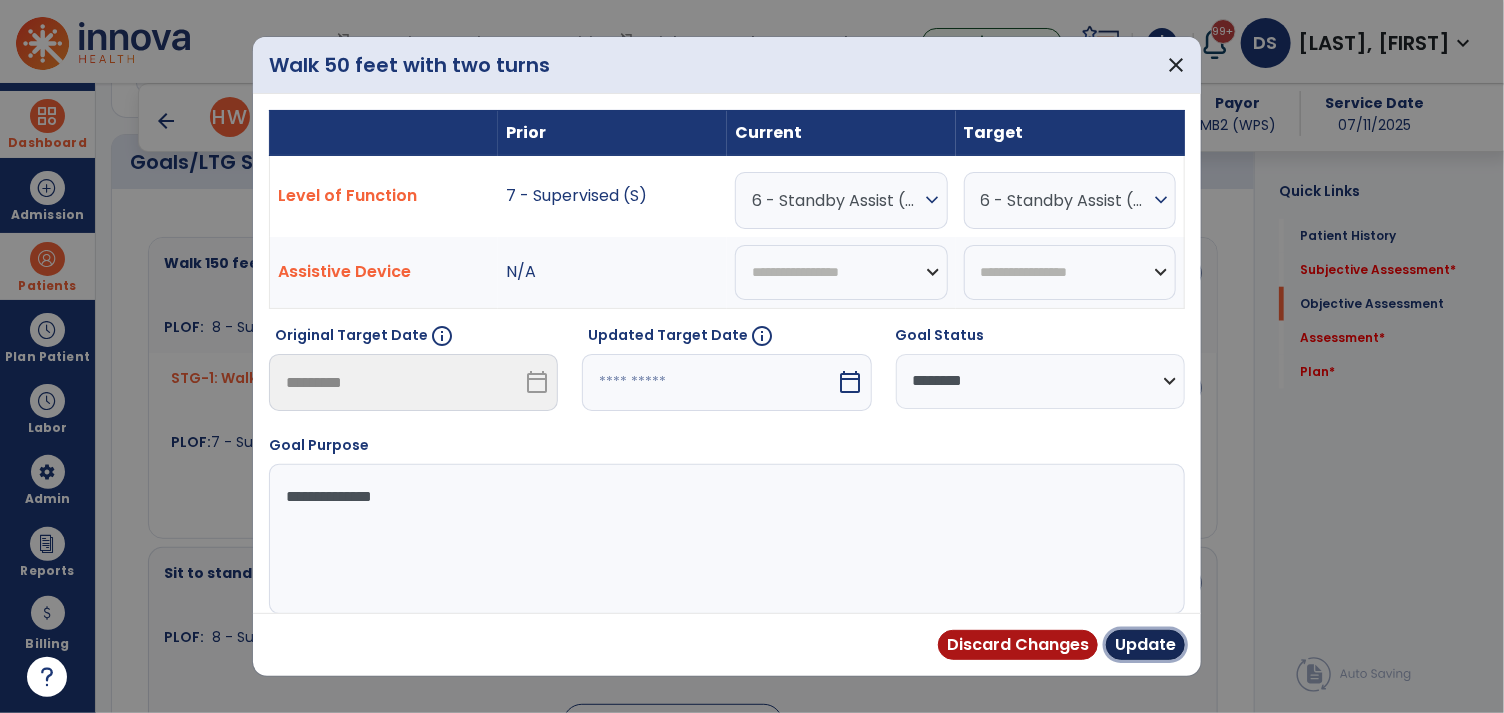 click on "Update" at bounding box center [1145, 645] 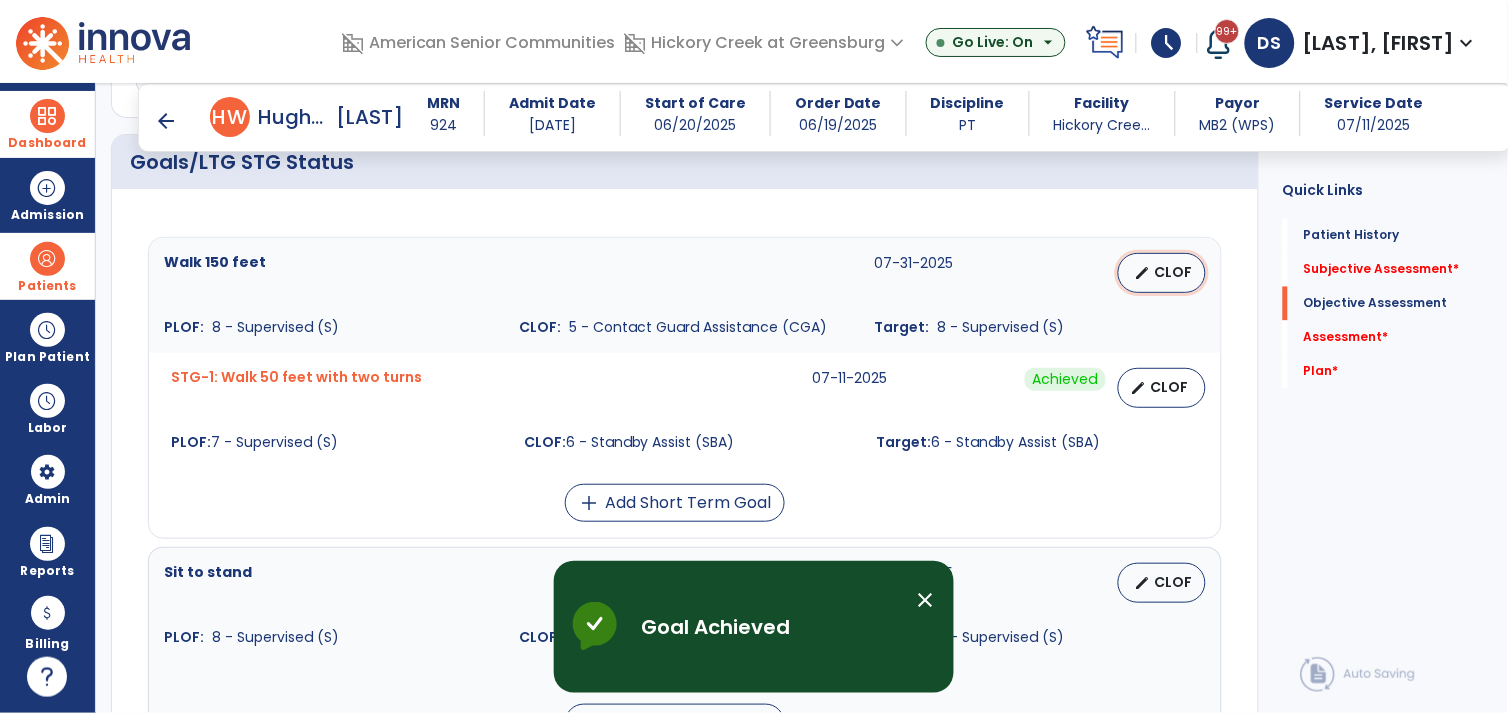 click on "edit" at bounding box center (1143, 273) 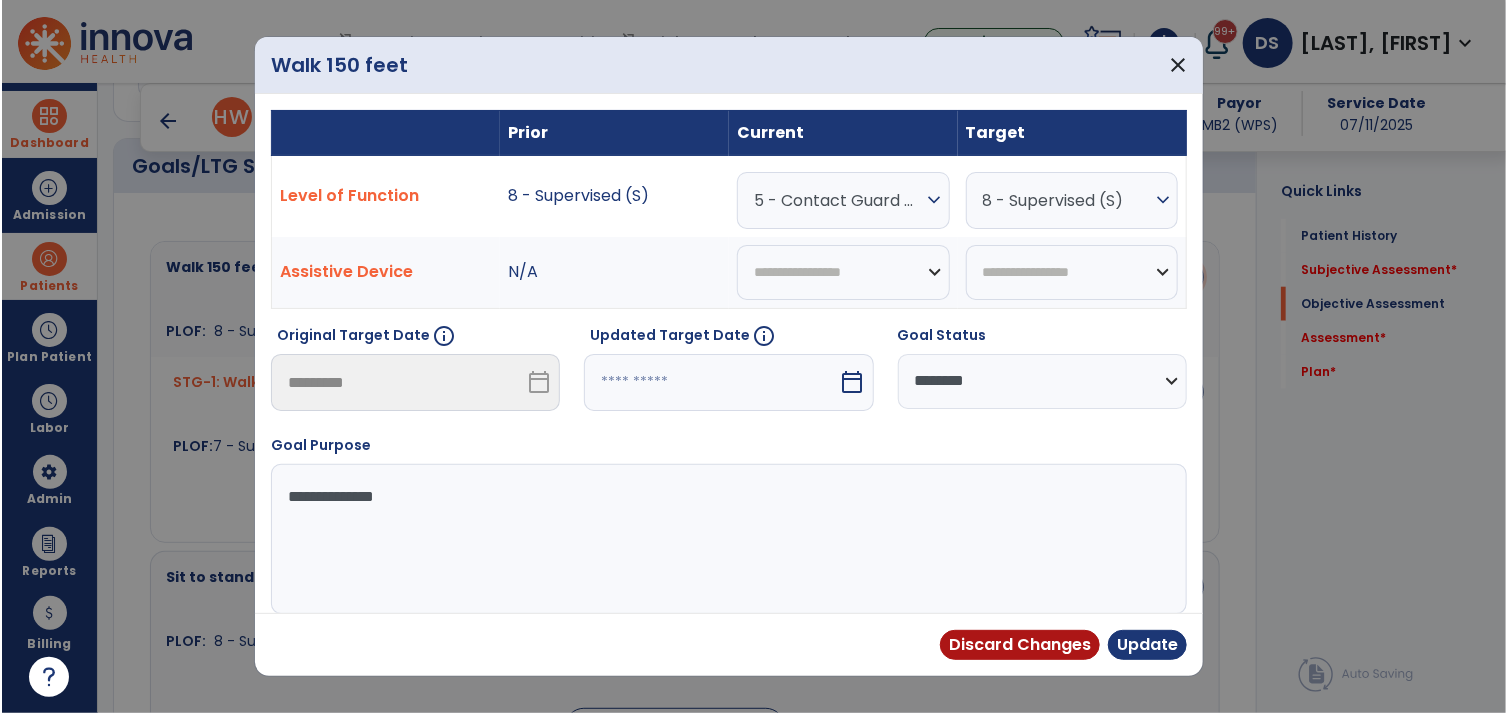 scroll, scrollTop: 813, scrollLeft: 0, axis: vertical 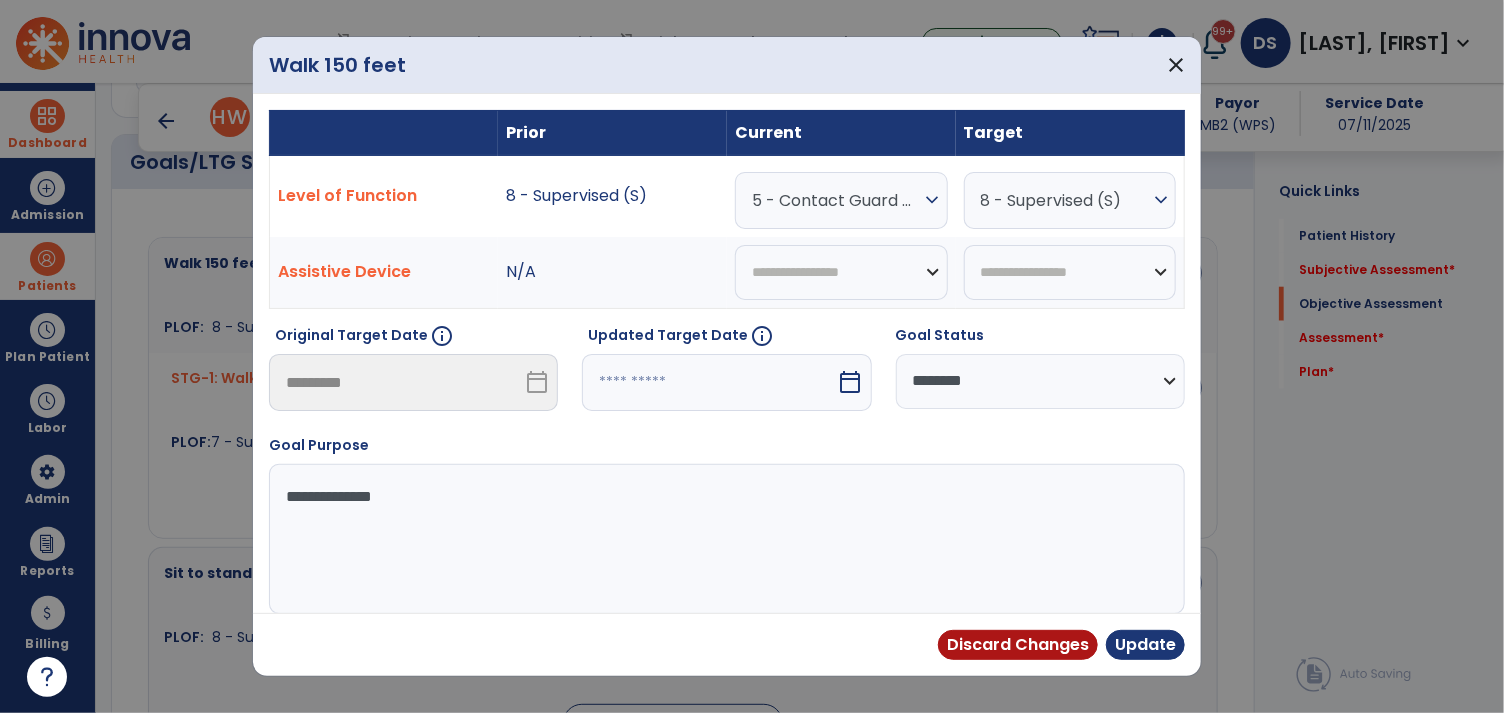 click on "5 - Contact Guard Assistance (CGA)" at bounding box center [836, 200] 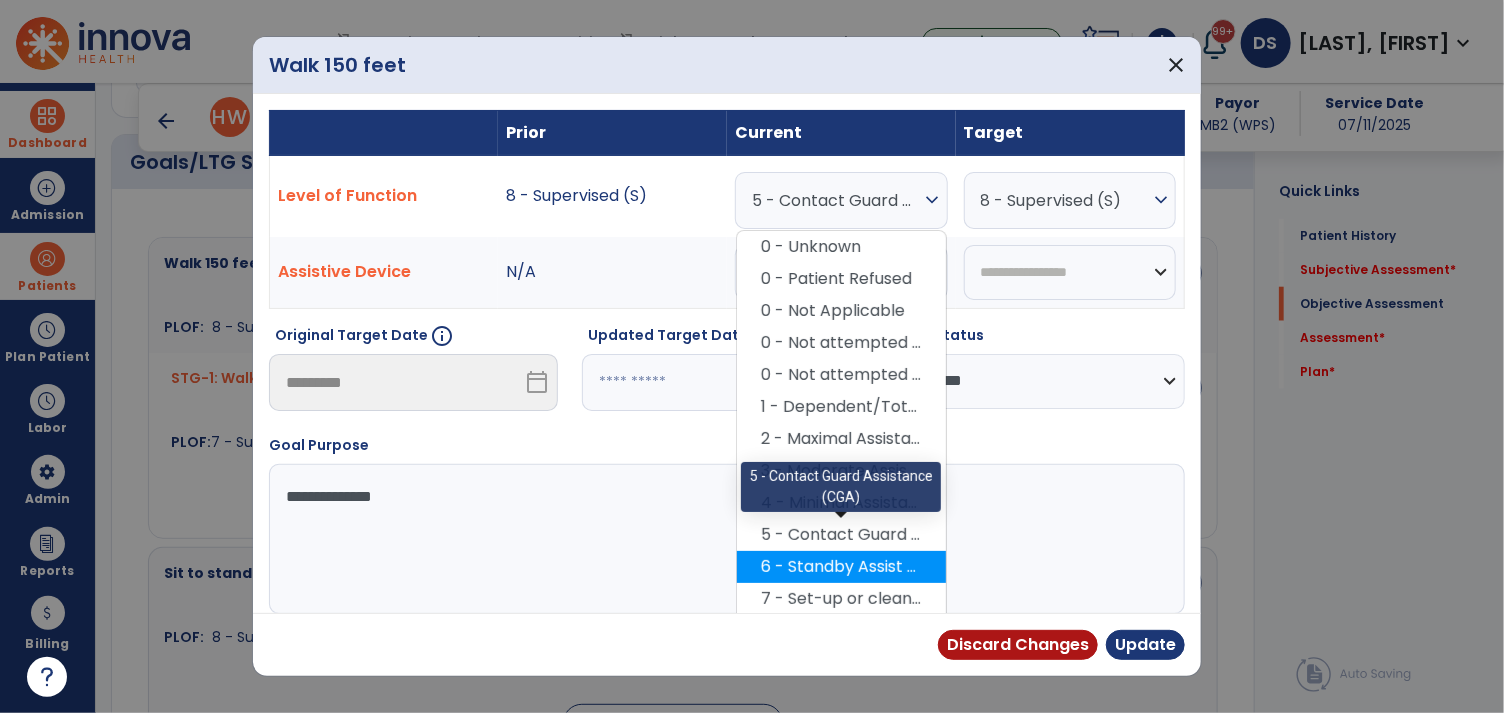 click on "6 - Standby Assist (SBA)" at bounding box center (841, 567) 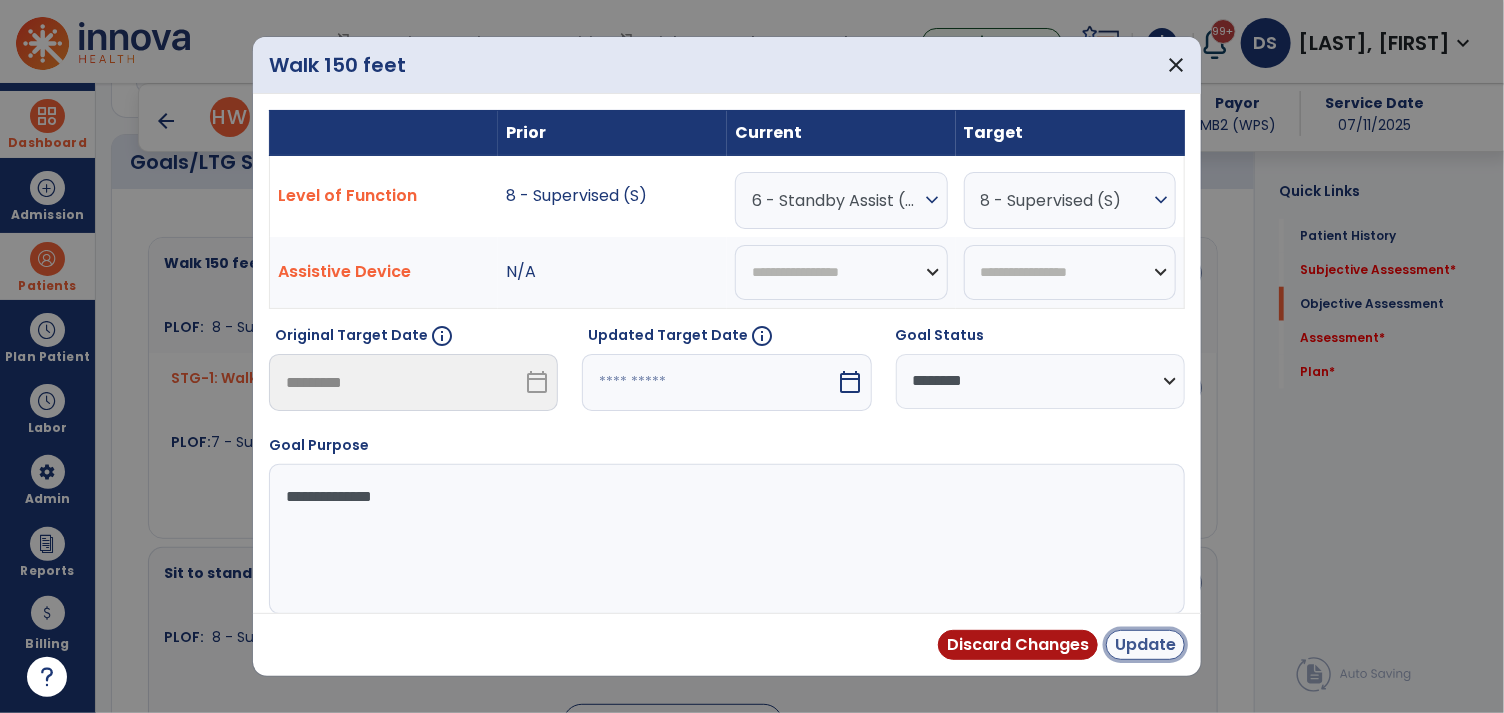 click on "Update" at bounding box center (1145, 645) 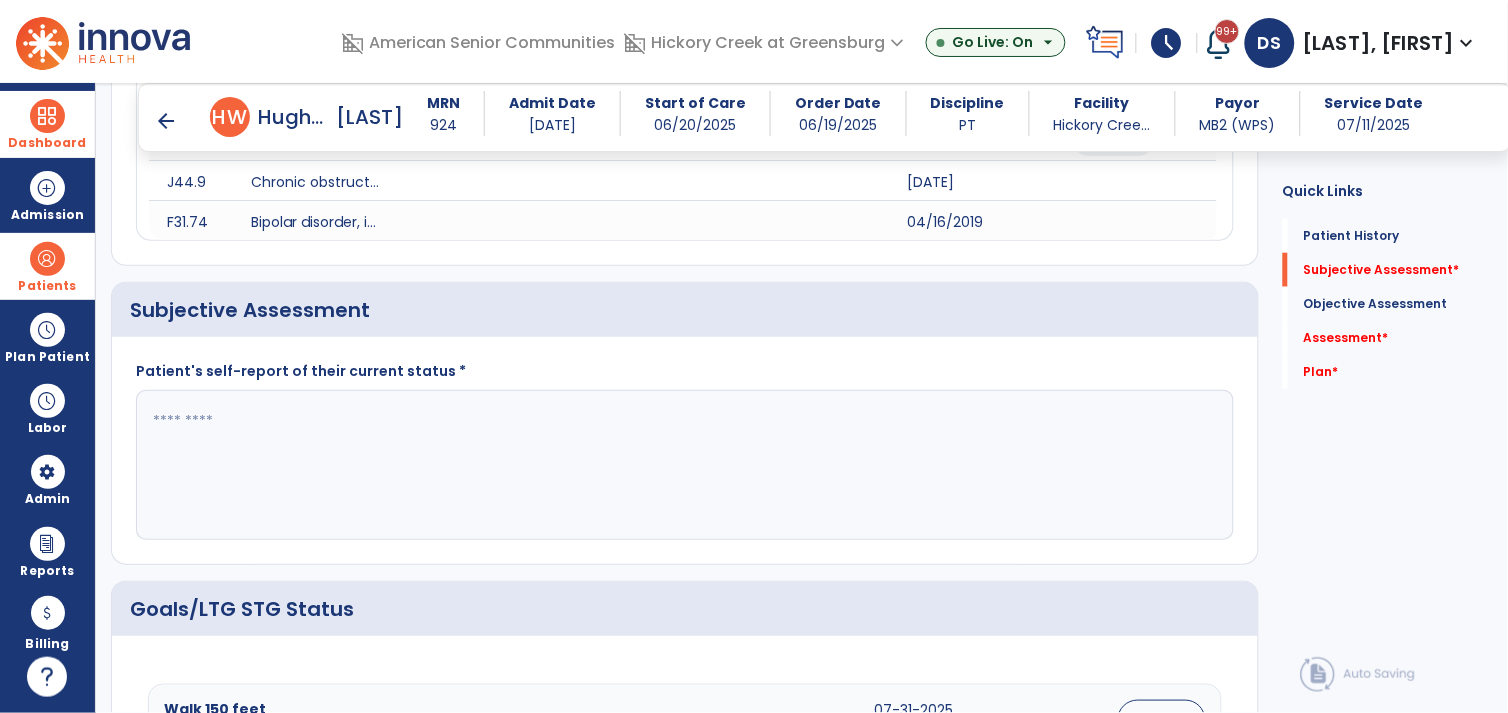 scroll, scrollTop: 358, scrollLeft: 0, axis: vertical 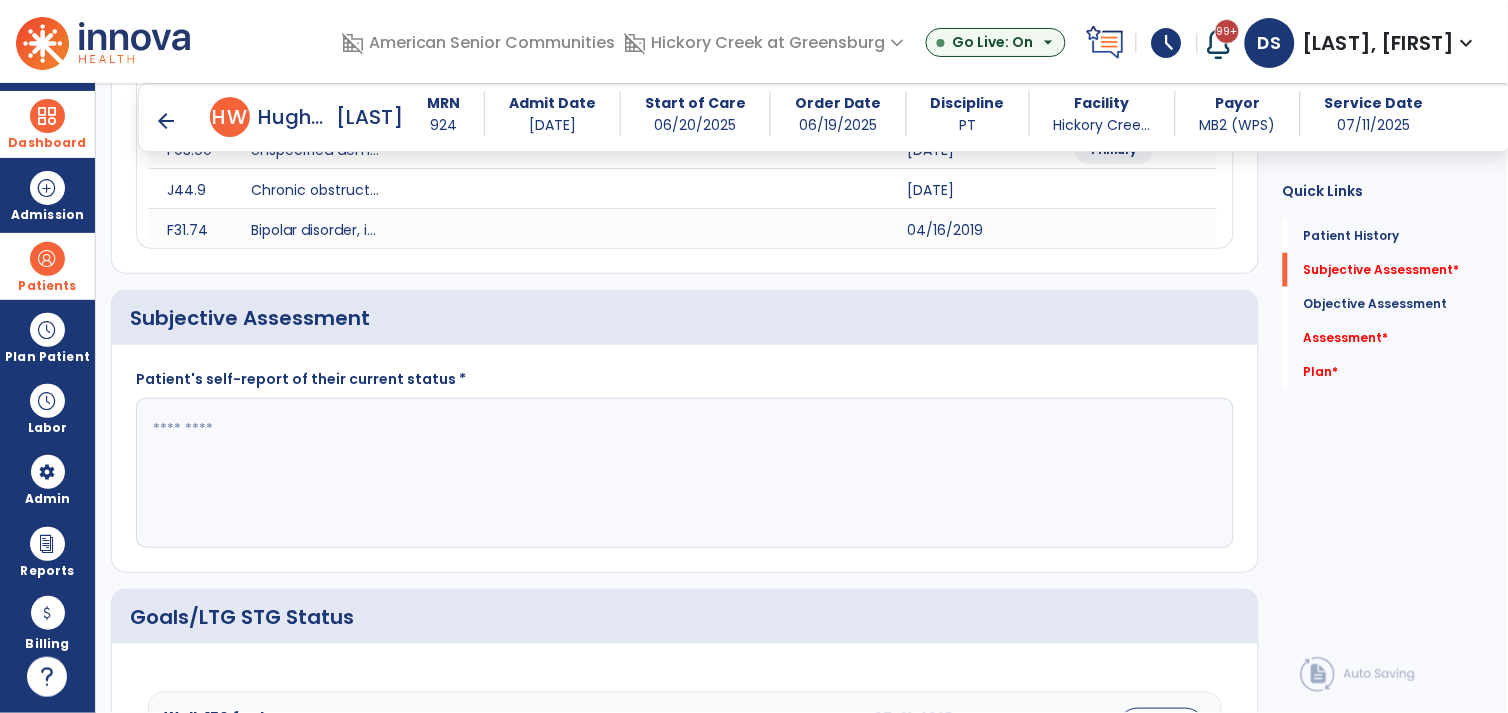 click 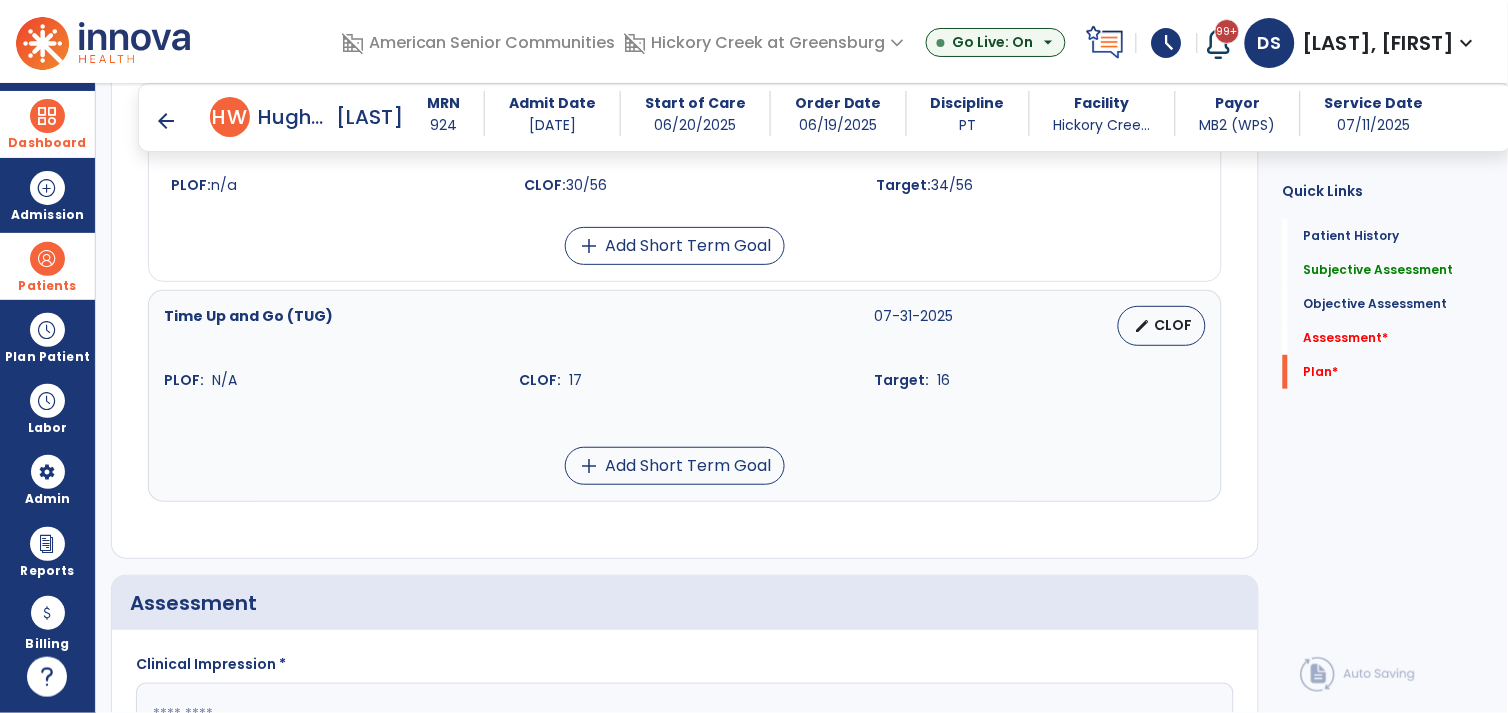 scroll, scrollTop: 2261, scrollLeft: 0, axis: vertical 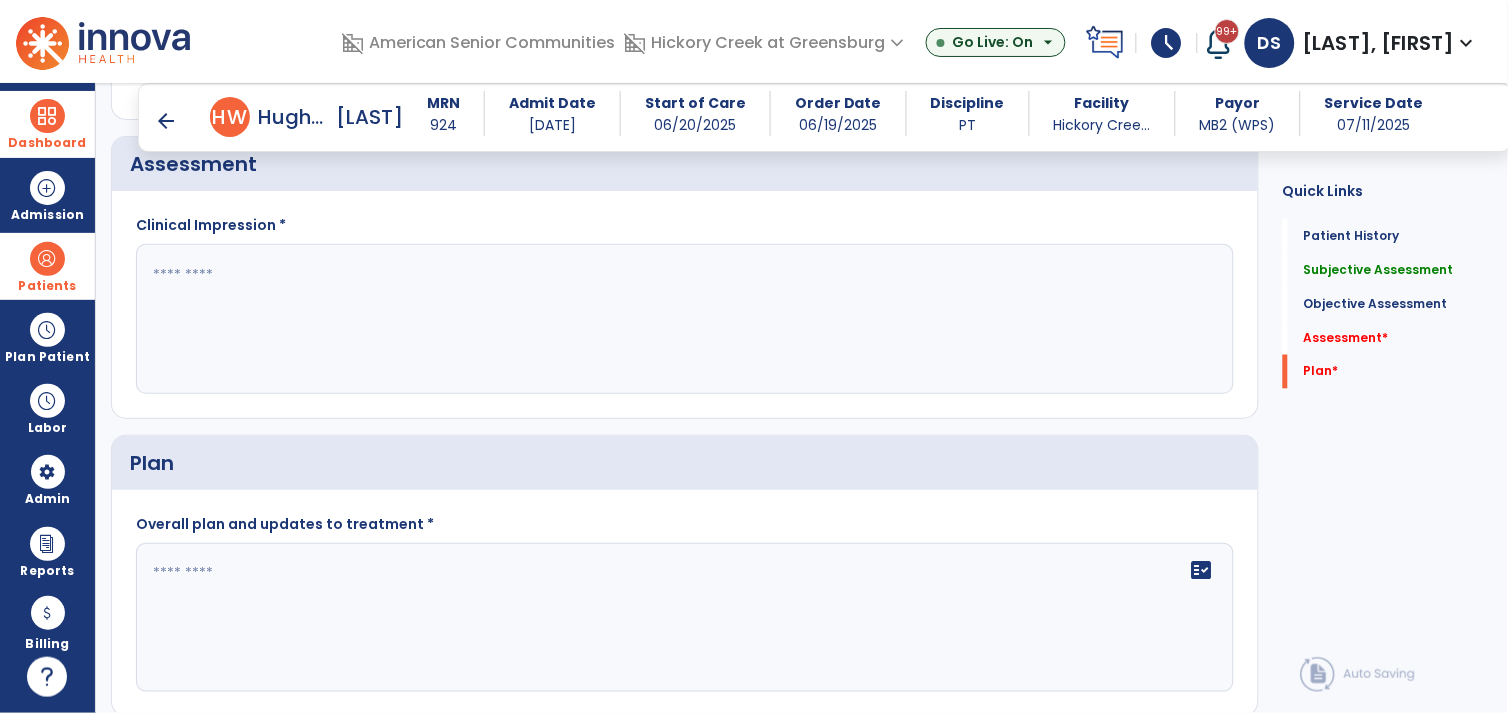 type on "**********" 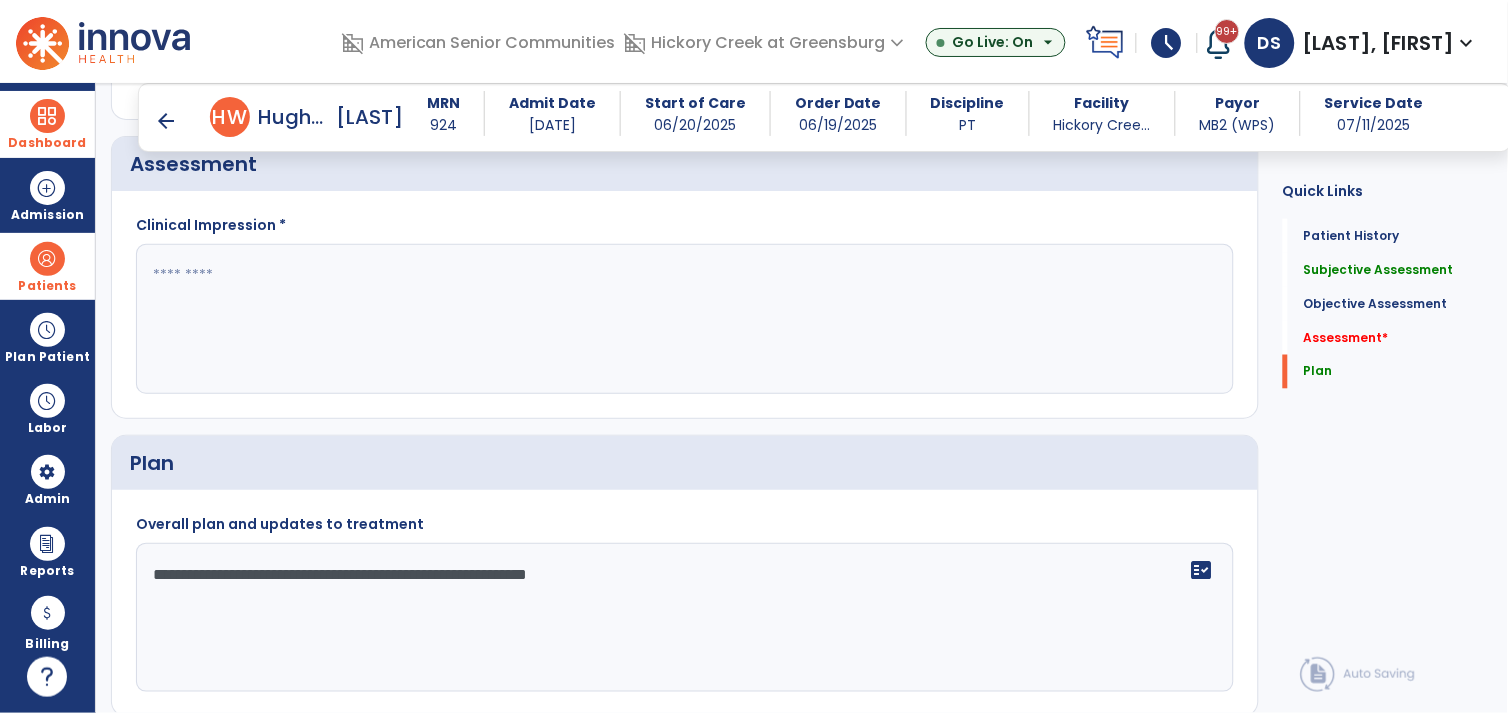 type on "**********" 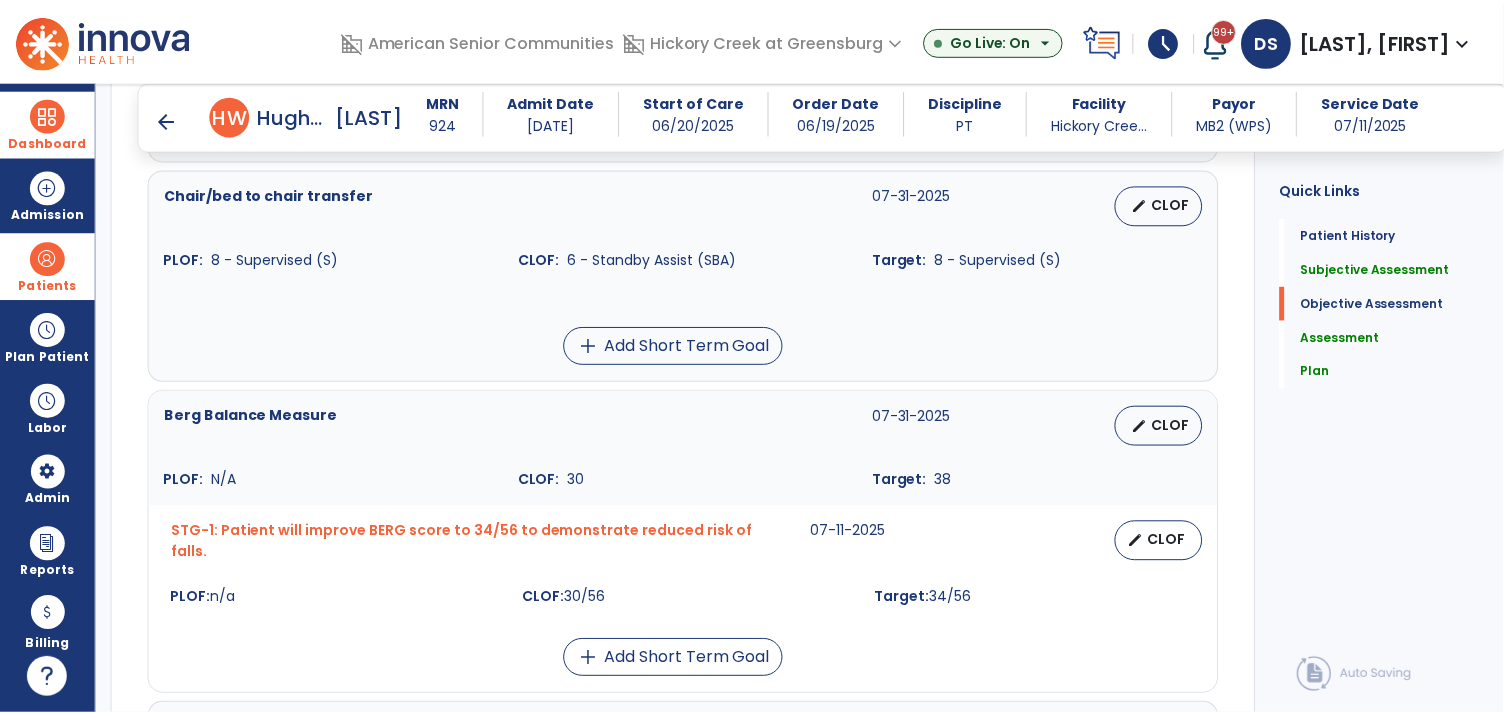 scroll, scrollTop: 1523, scrollLeft: 0, axis: vertical 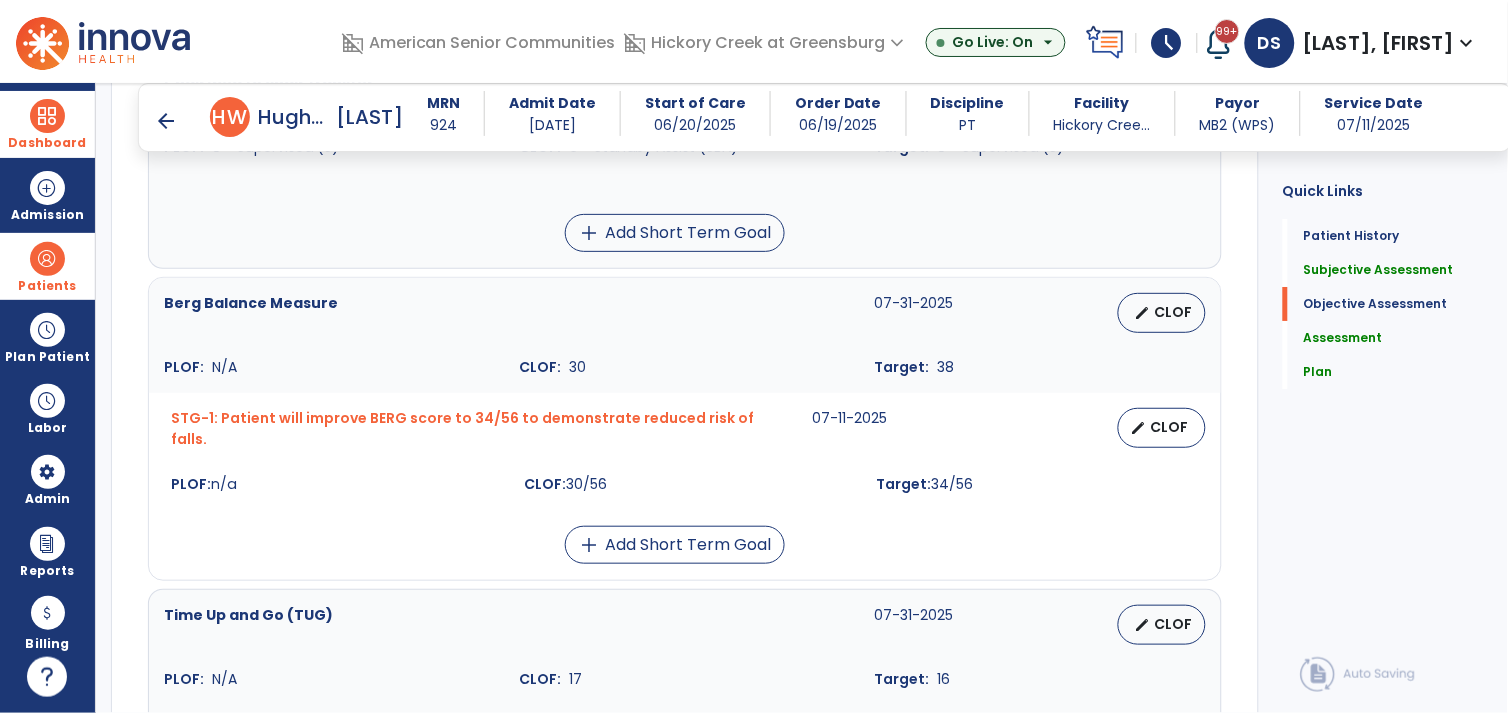type on "**********" 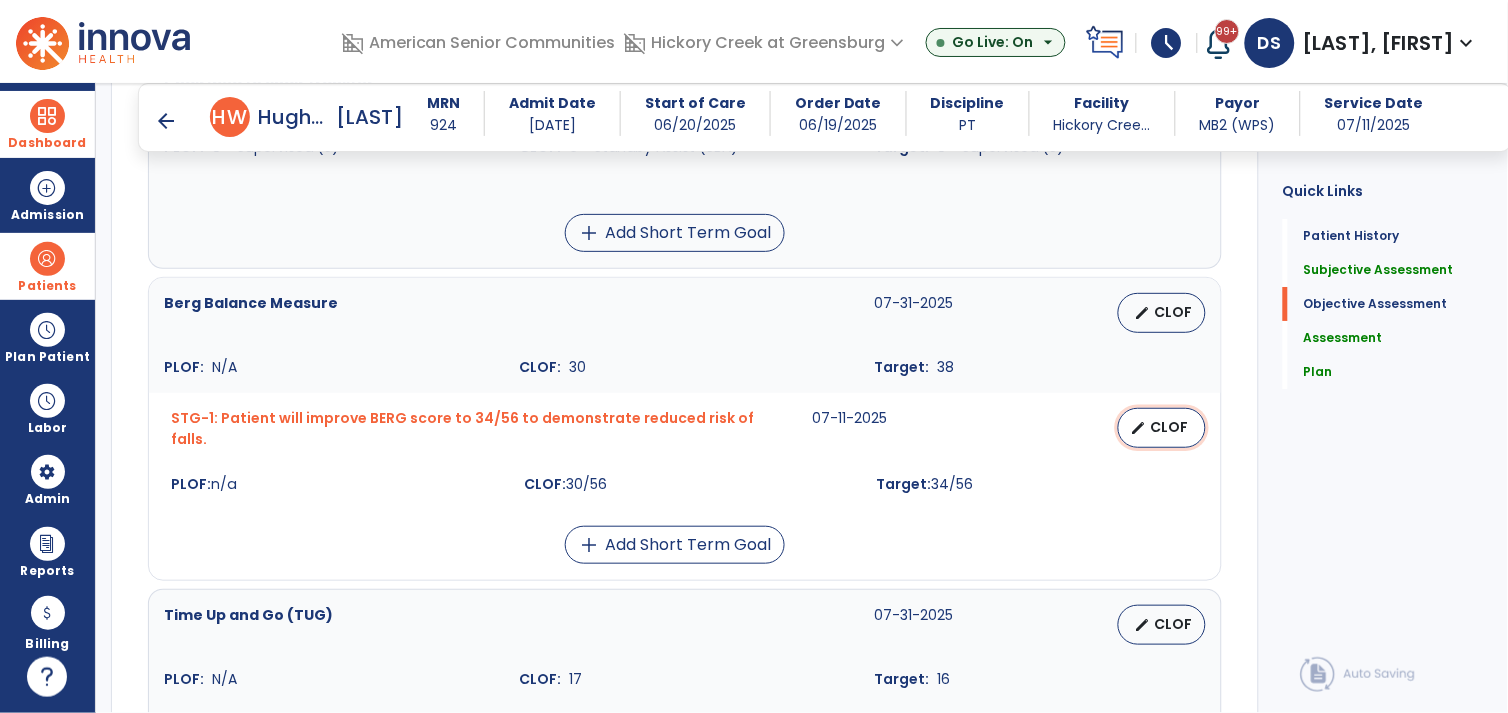 click on "CLOF" at bounding box center [1170, 427] 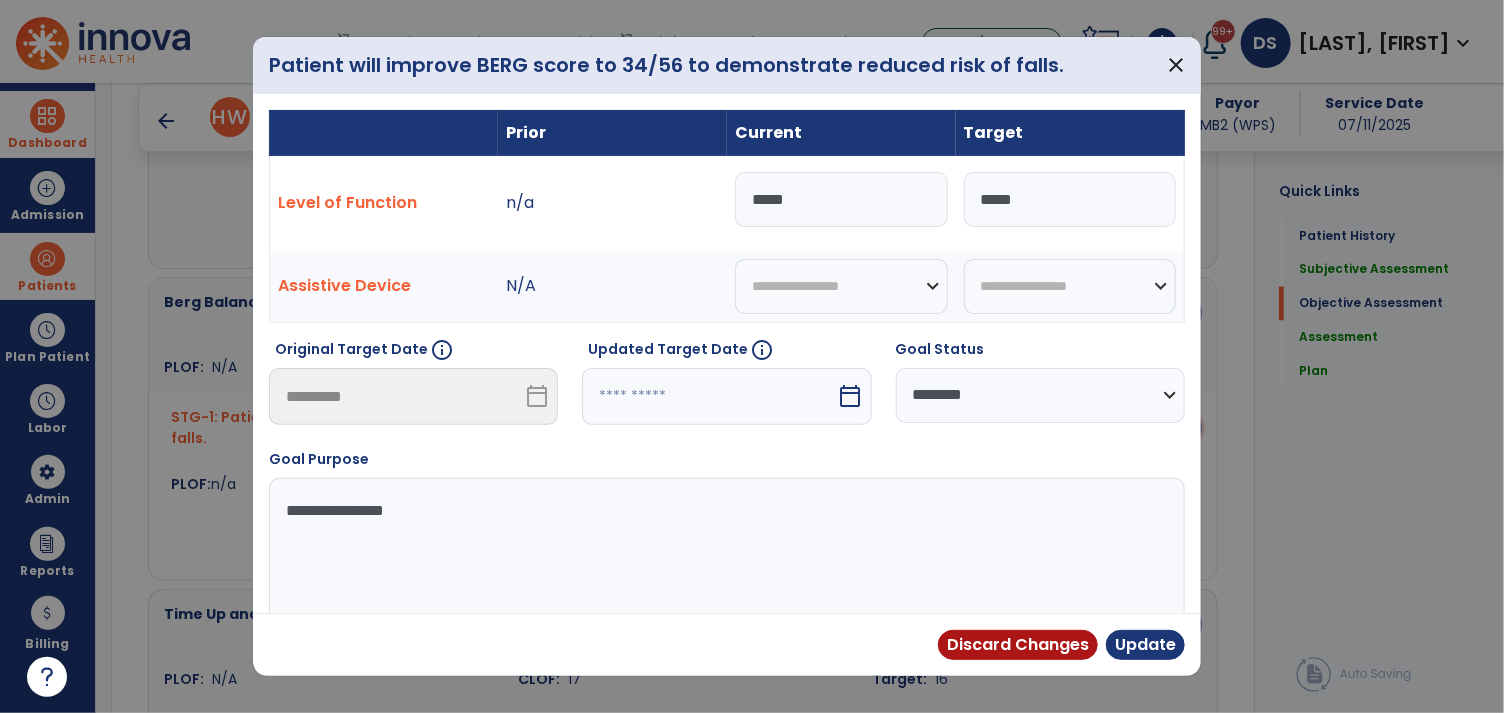scroll, scrollTop: 1523, scrollLeft: 0, axis: vertical 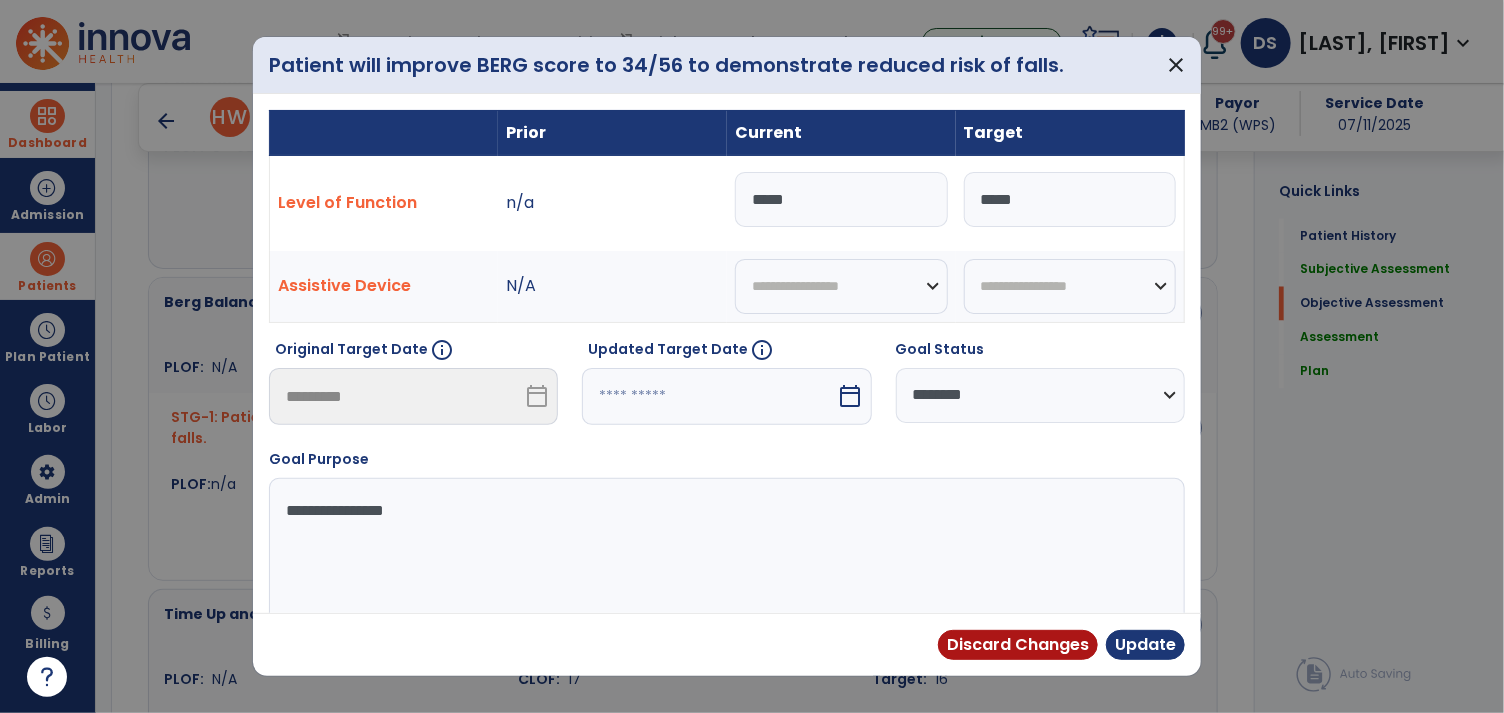 click on "*****" at bounding box center (841, 199) 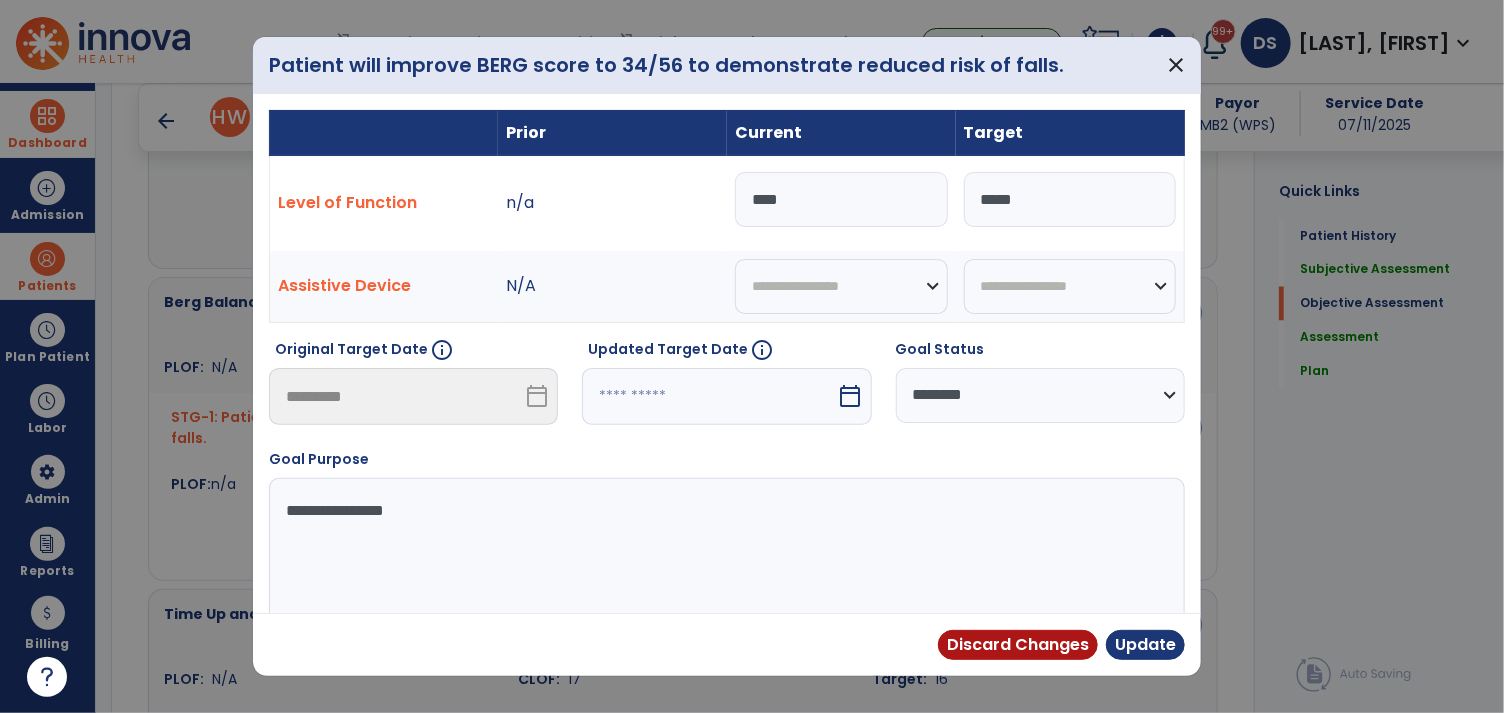 type on "*****" 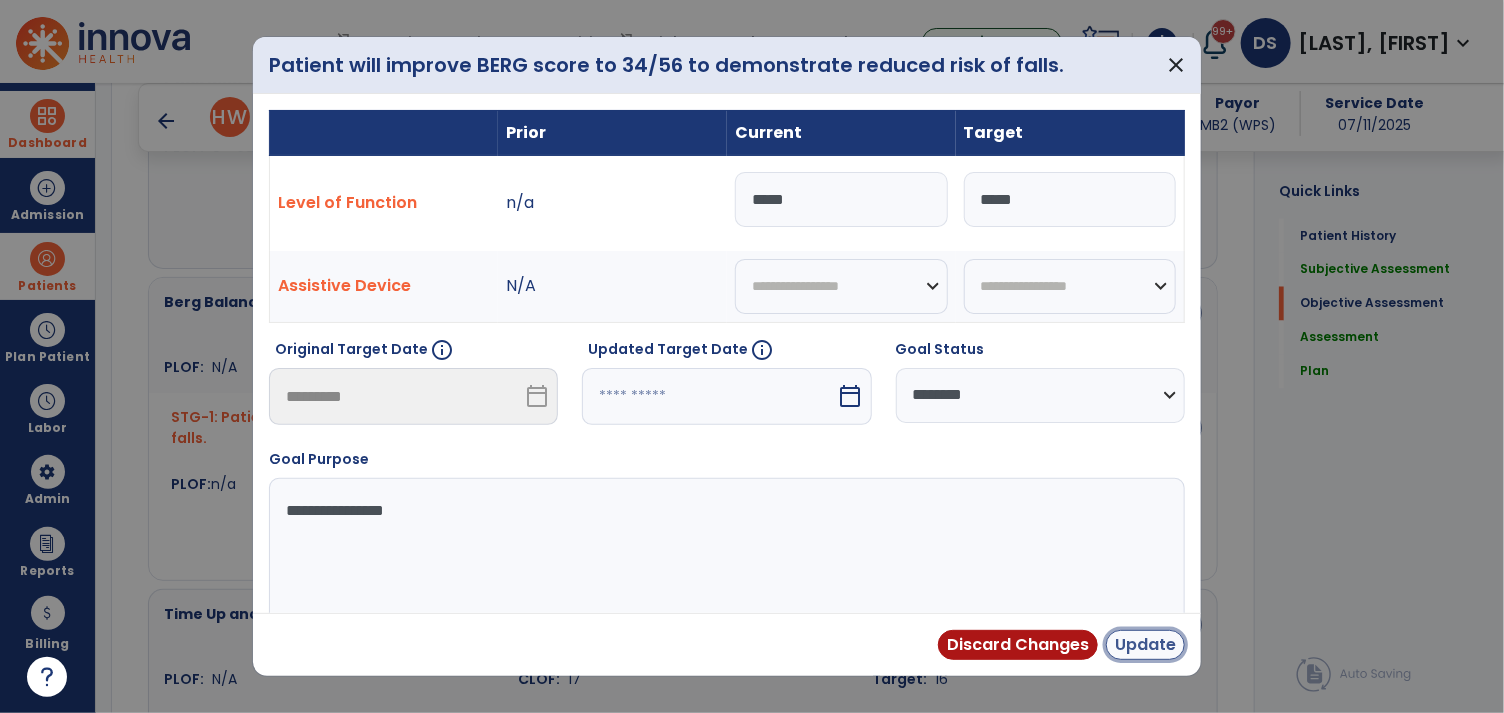click on "Update" at bounding box center [1145, 645] 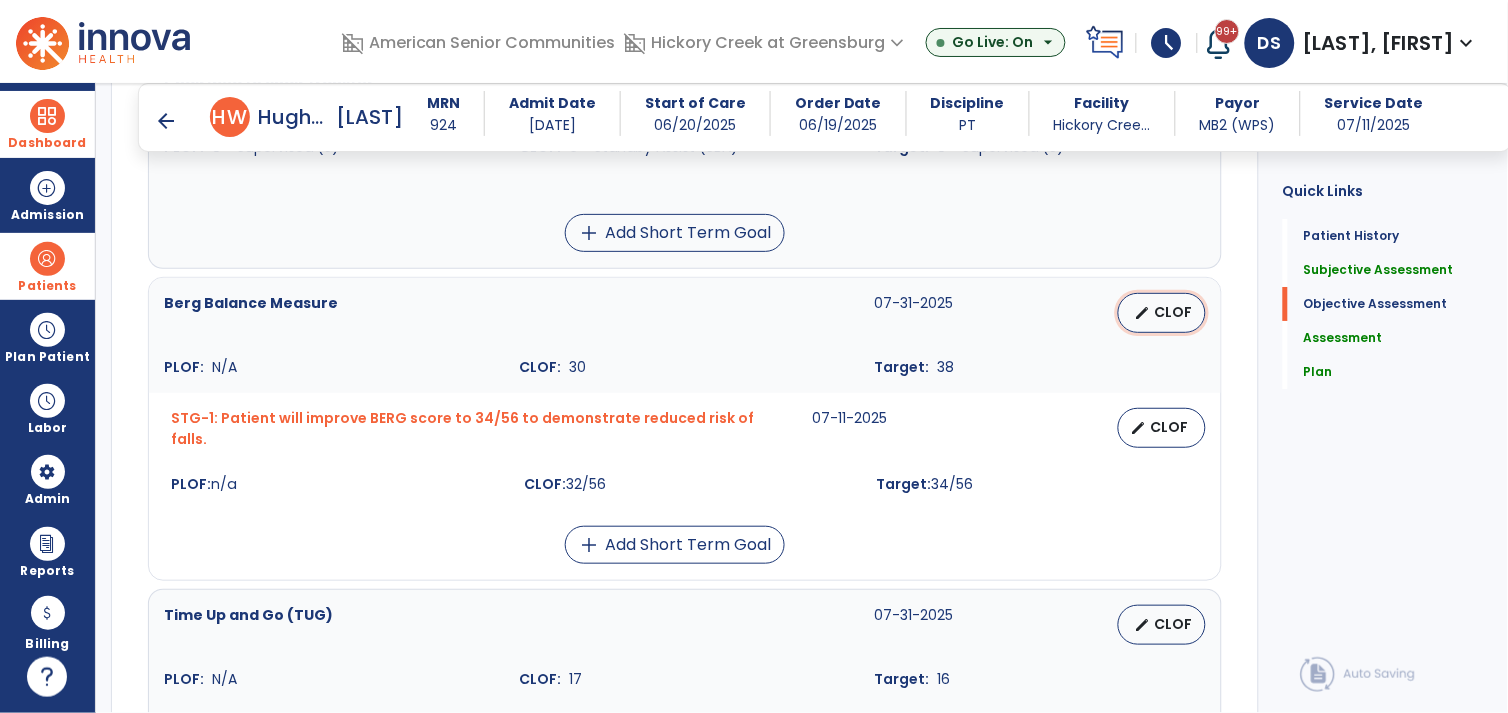 click on "edit   CLOF" at bounding box center (1162, 313) 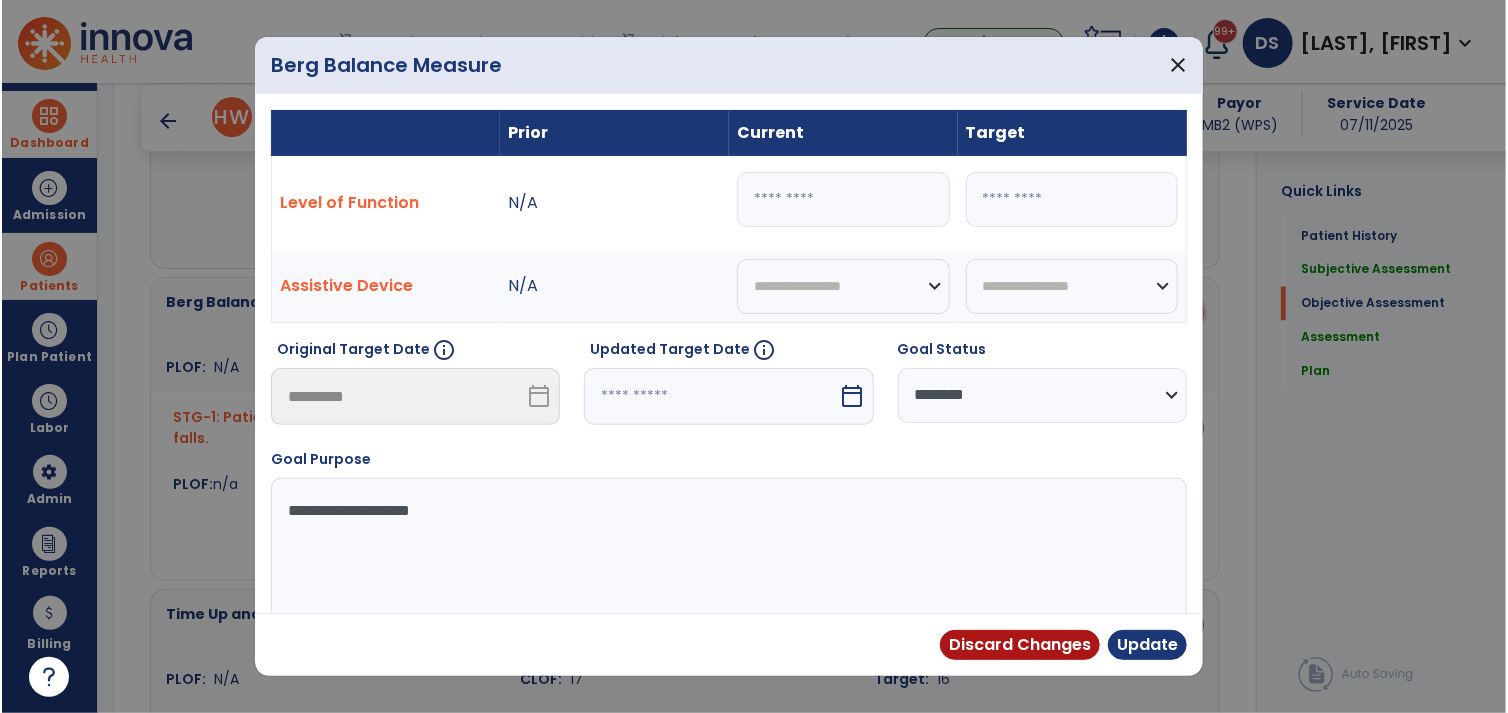 scroll, scrollTop: 1523, scrollLeft: 0, axis: vertical 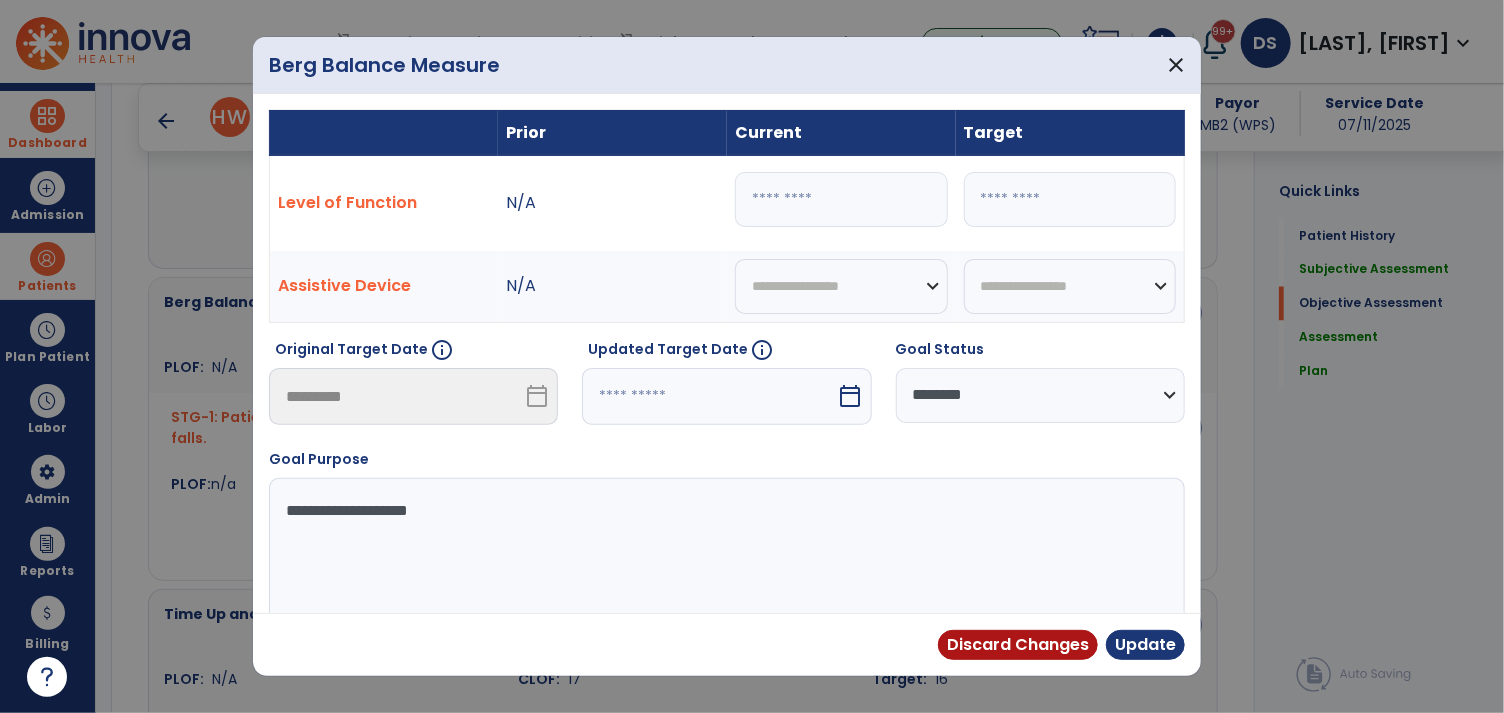 click on "**" at bounding box center (841, 199) 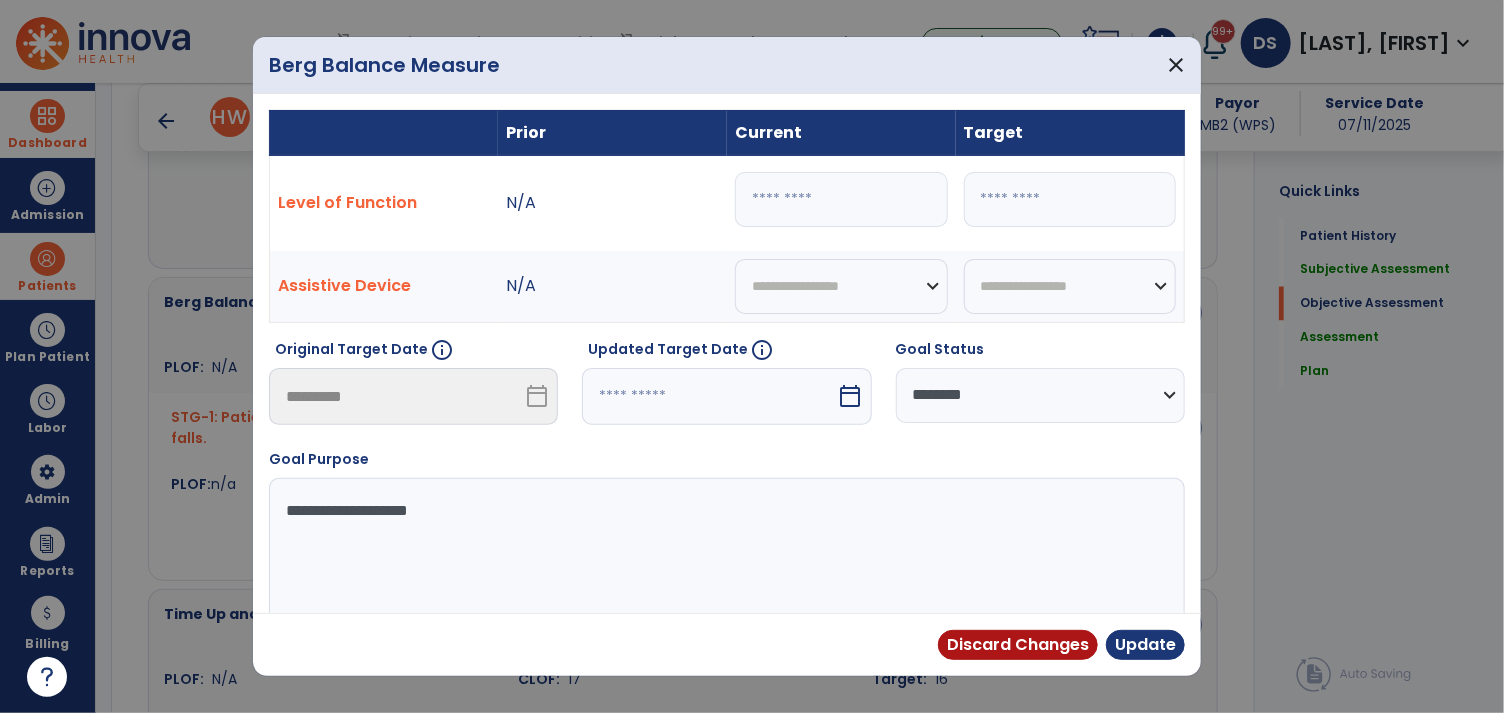 type on "**" 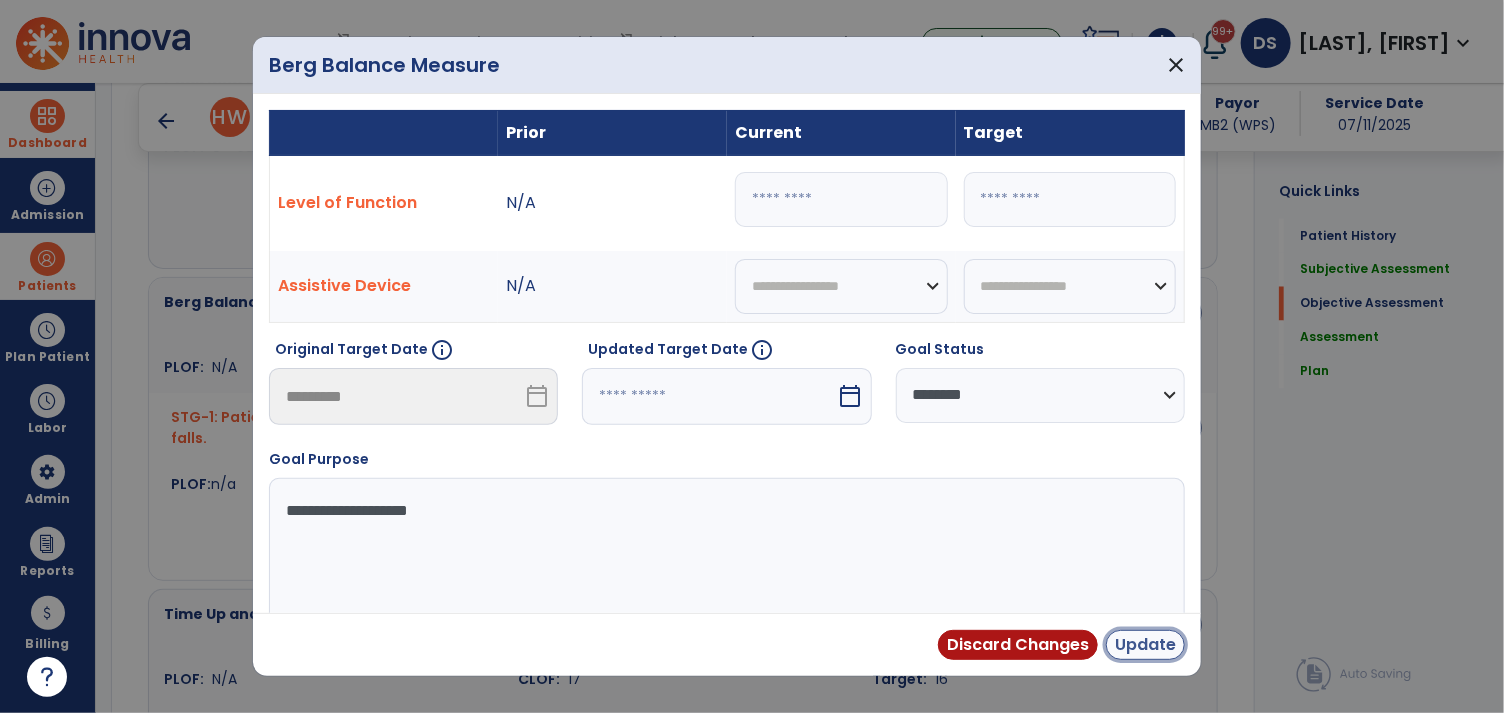 click on "Update" at bounding box center [1145, 645] 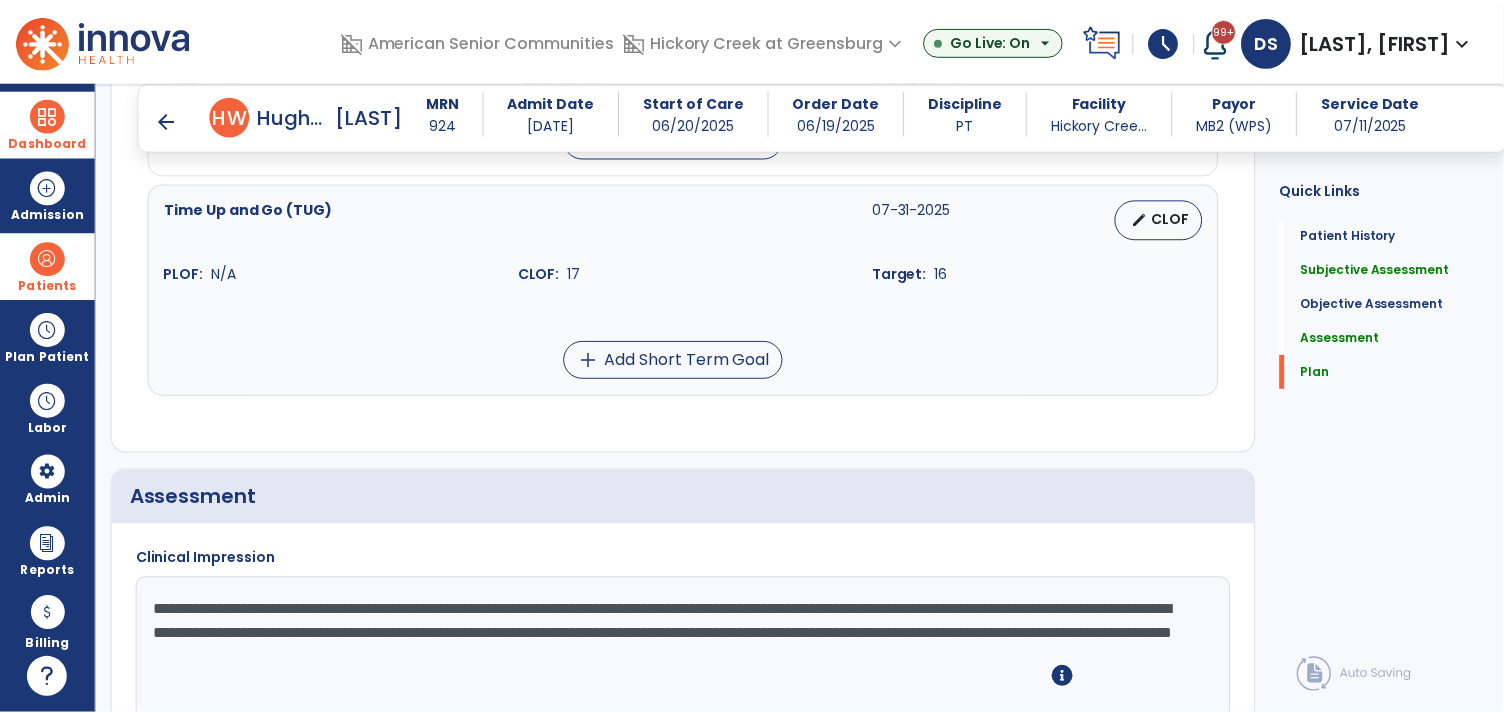 scroll, scrollTop: 2341, scrollLeft: 0, axis: vertical 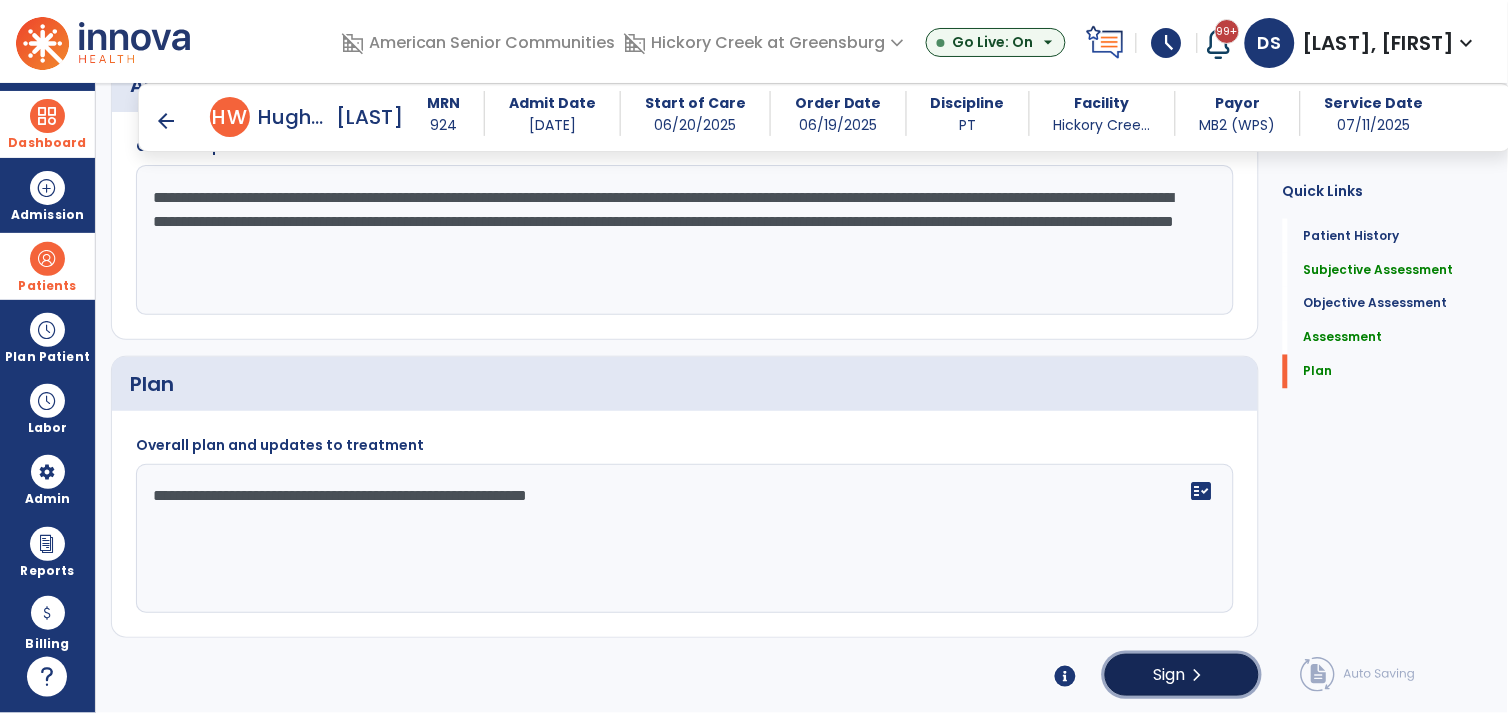 click on "Sign" 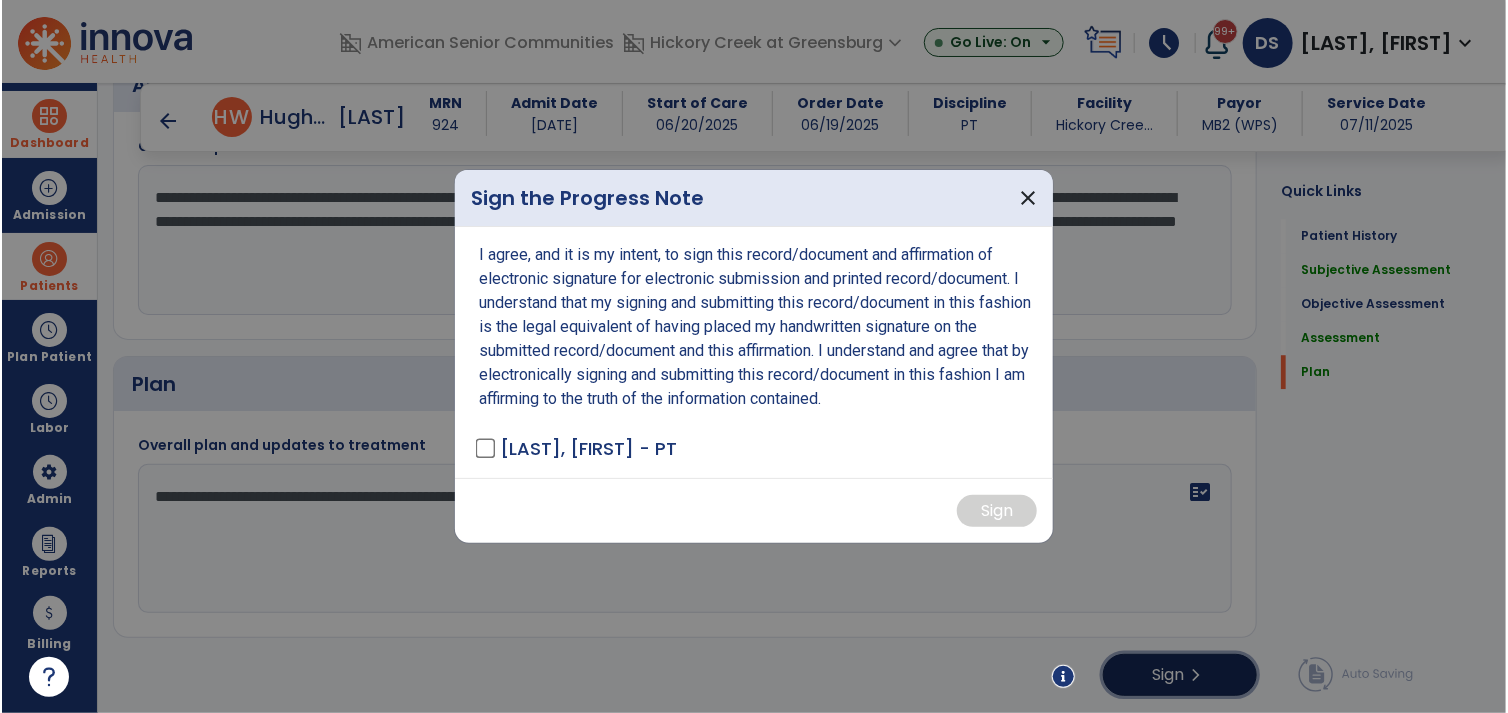 scroll, scrollTop: 2341, scrollLeft: 0, axis: vertical 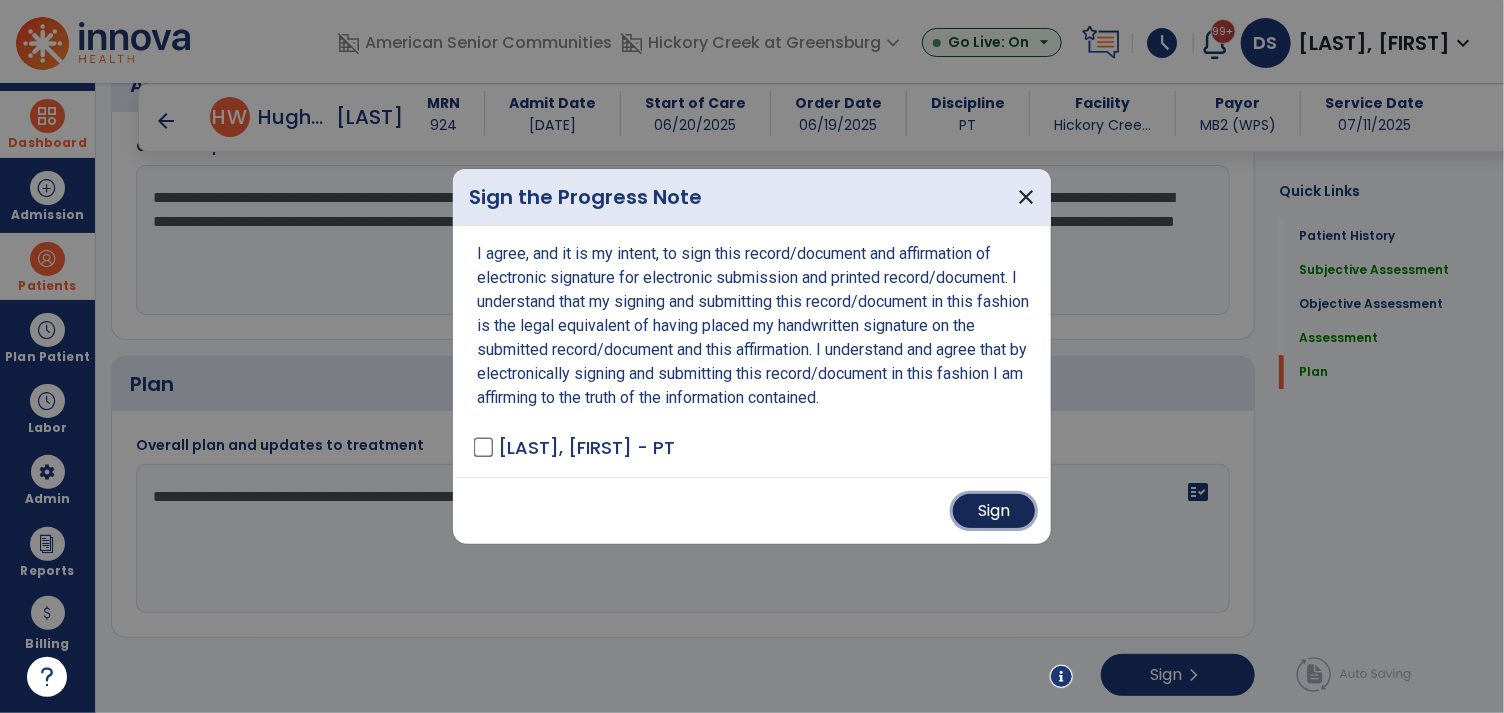 click on "Sign" at bounding box center [994, 511] 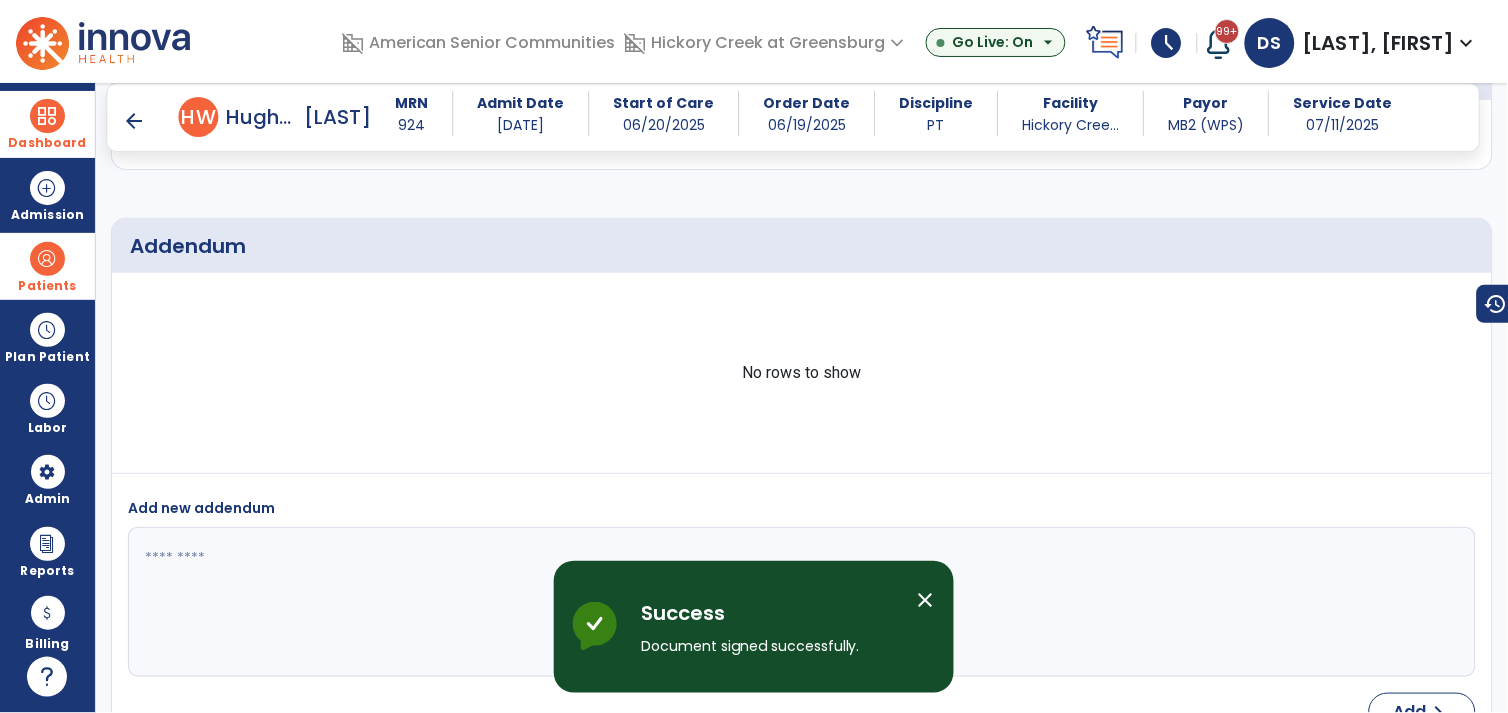 scroll, scrollTop: 2922, scrollLeft: 0, axis: vertical 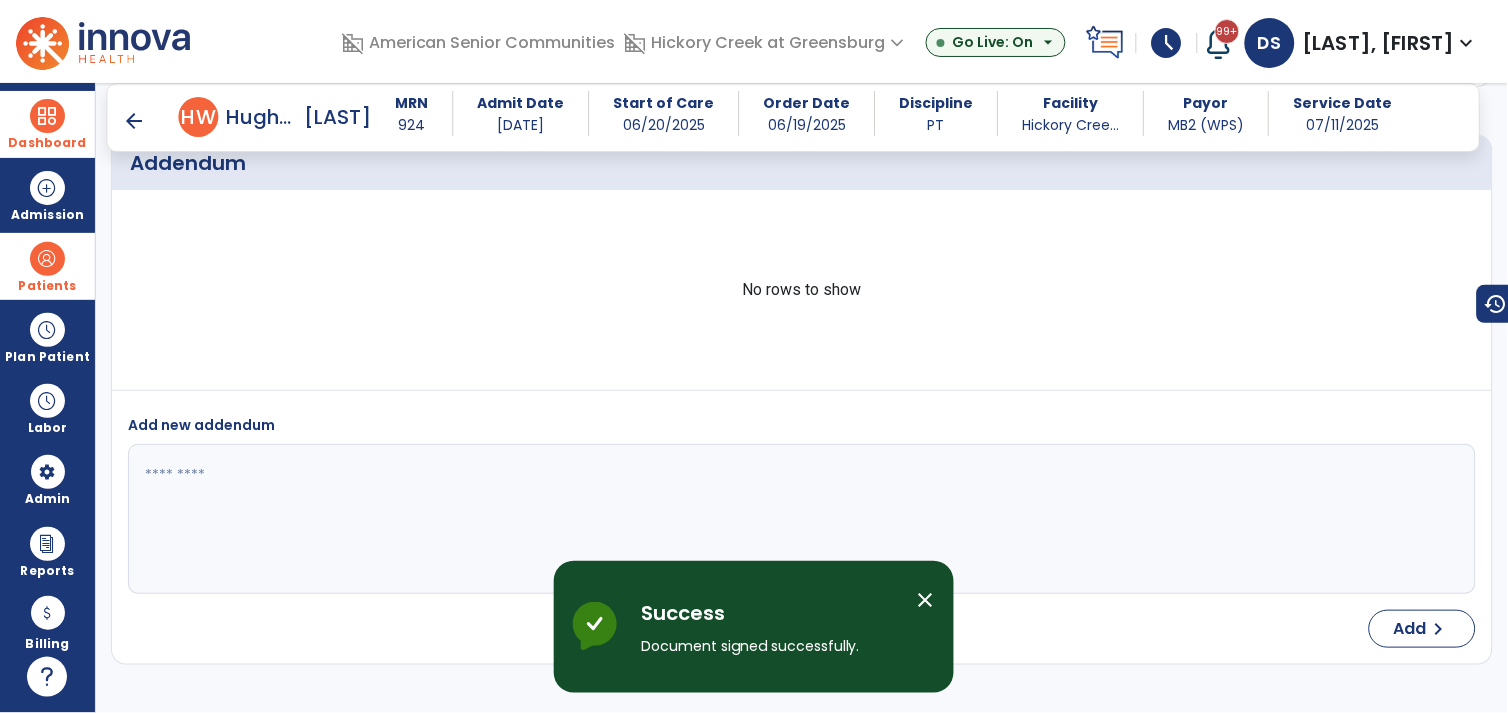 click on "arrow_back" at bounding box center [135, 121] 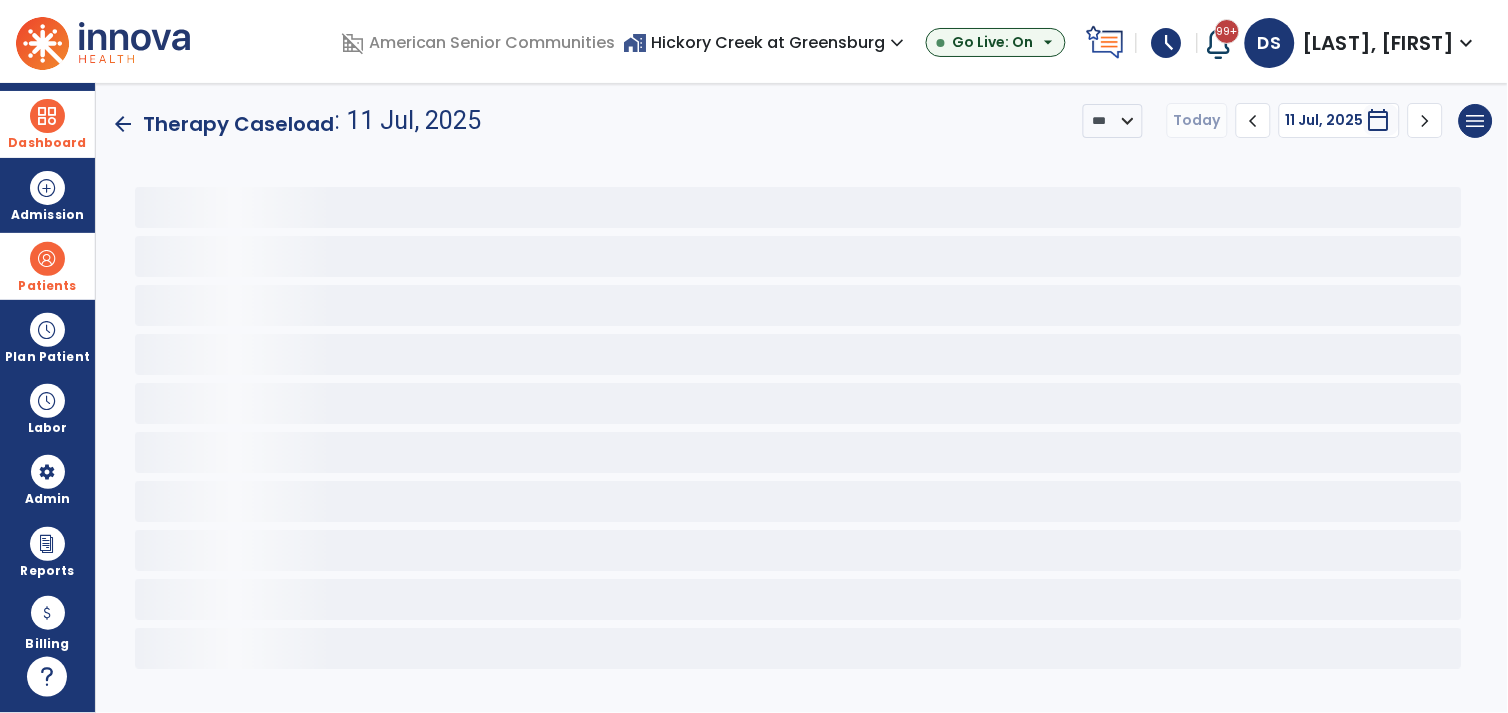 scroll, scrollTop: 0, scrollLeft: 0, axis: both 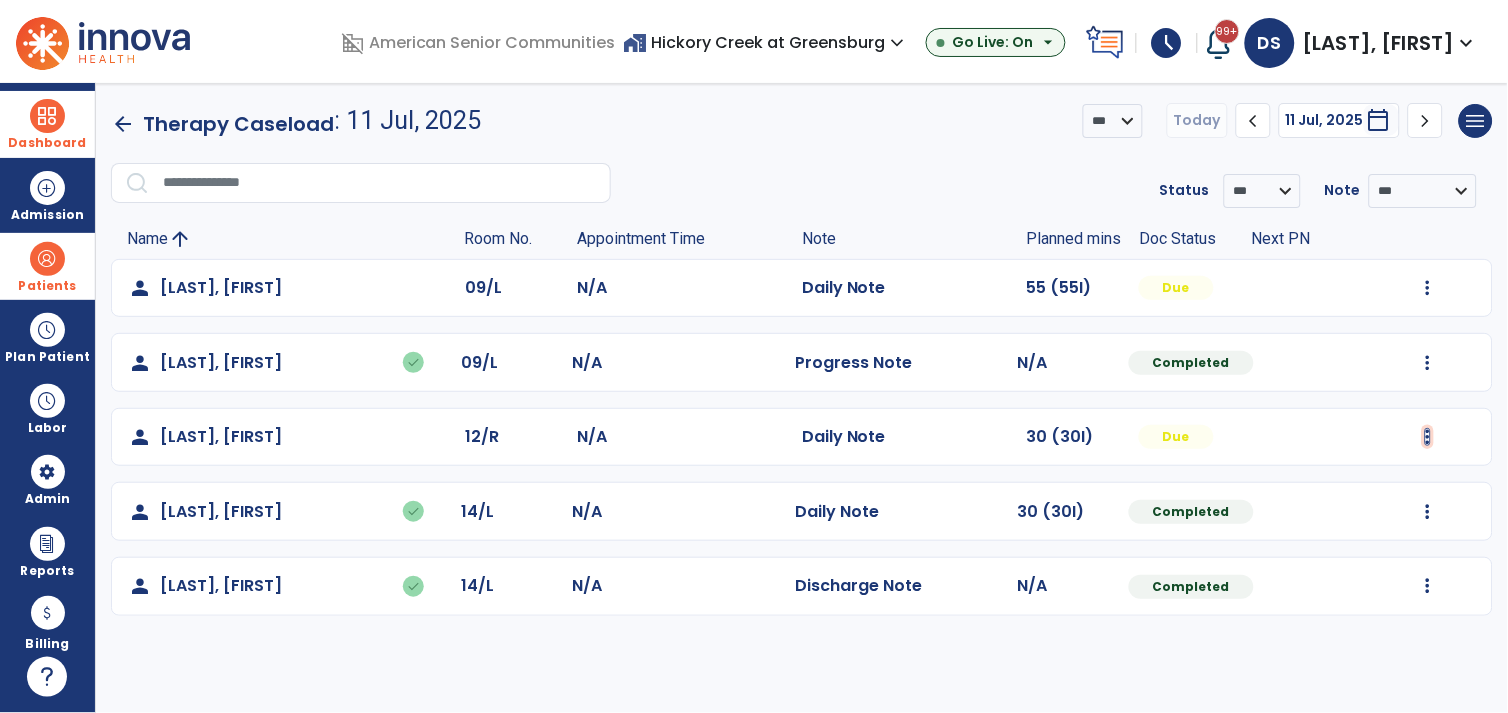 click at bounding box center (1428, 288) 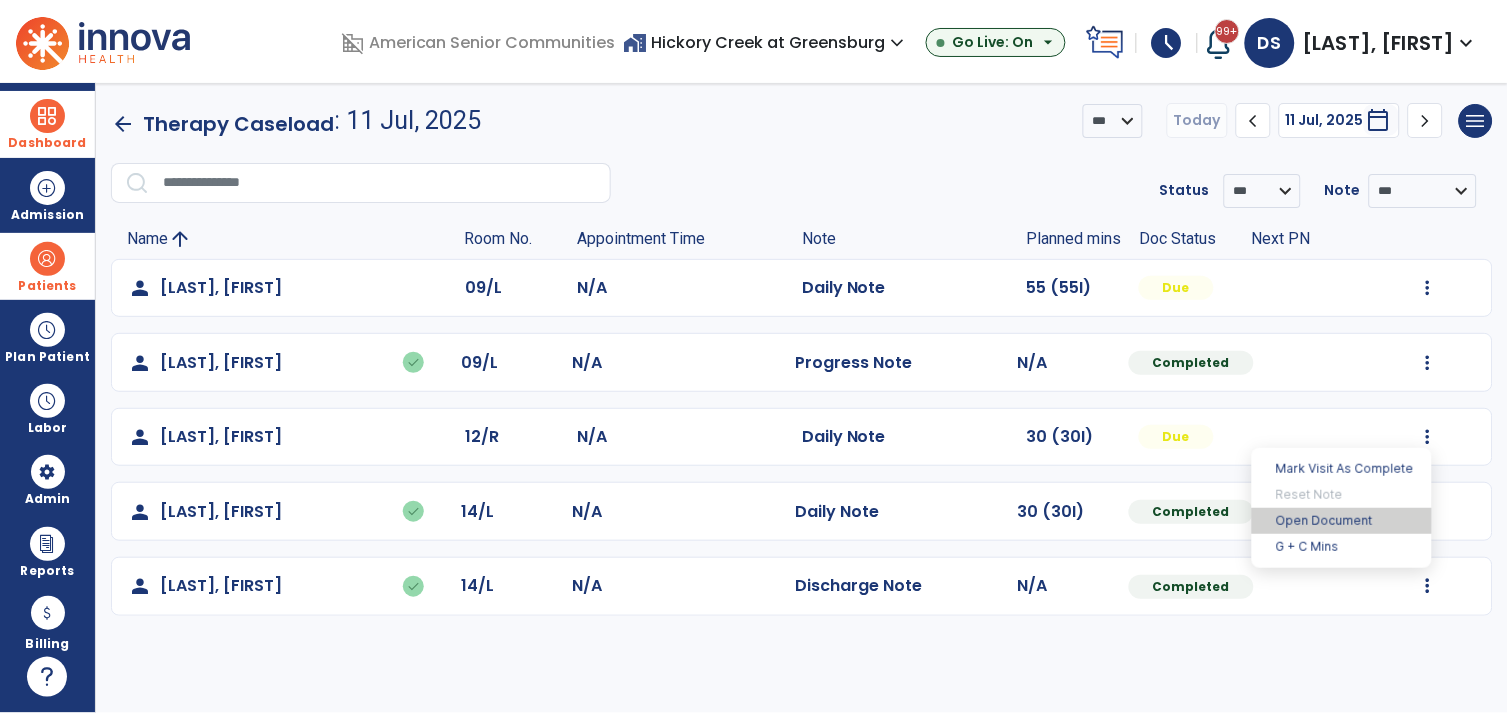 click on "Open Document" at bounding box center (1342, 521) 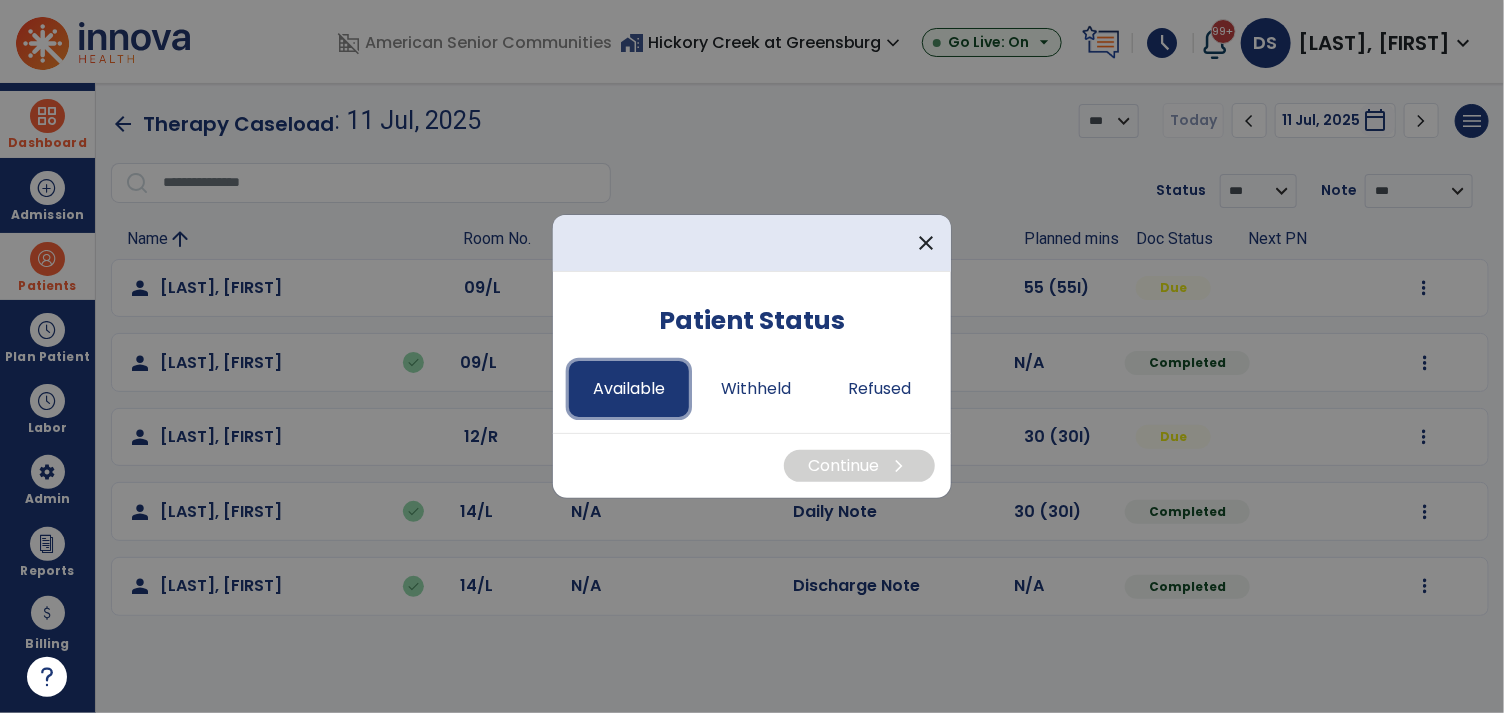 click on "Available" at bounding box center [629, 389] 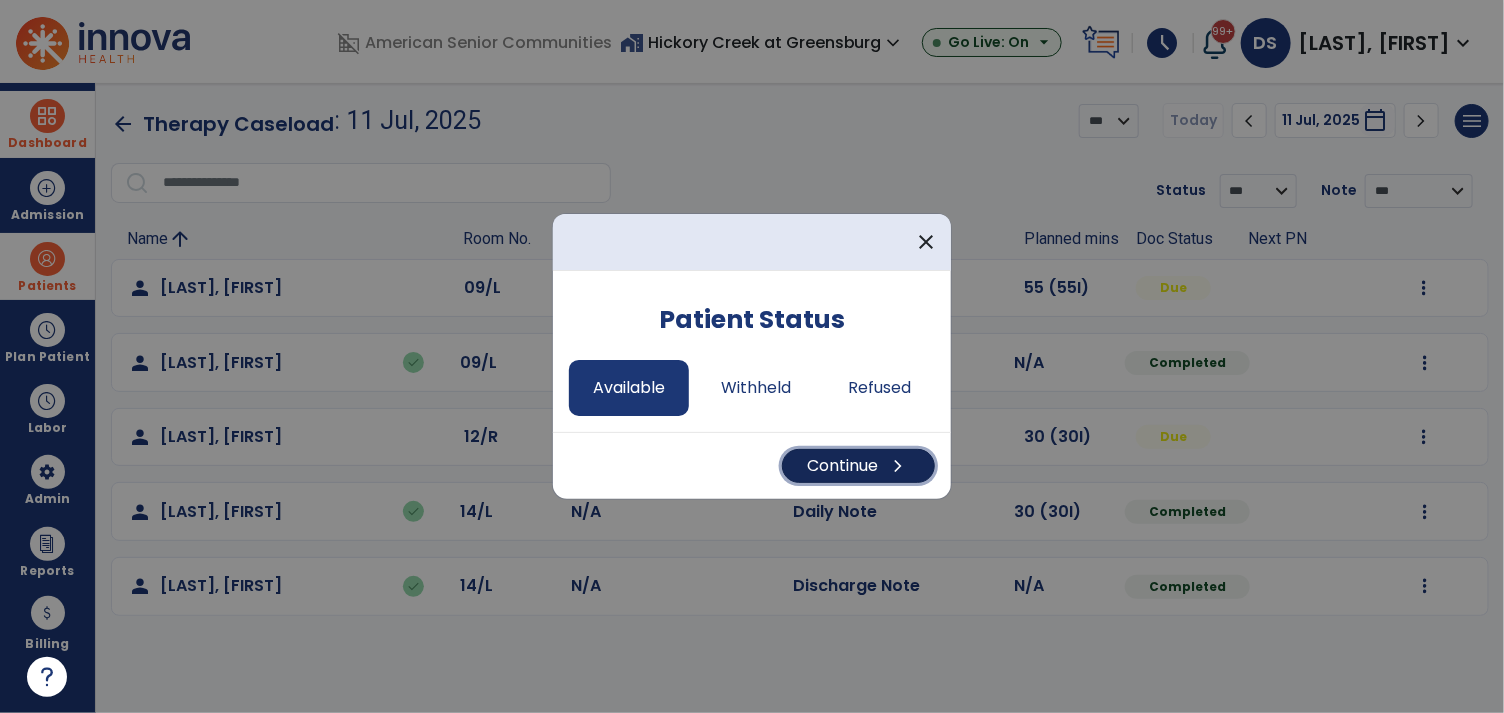 click on "Continue   chevron_right" at bounding box center (858, 466) 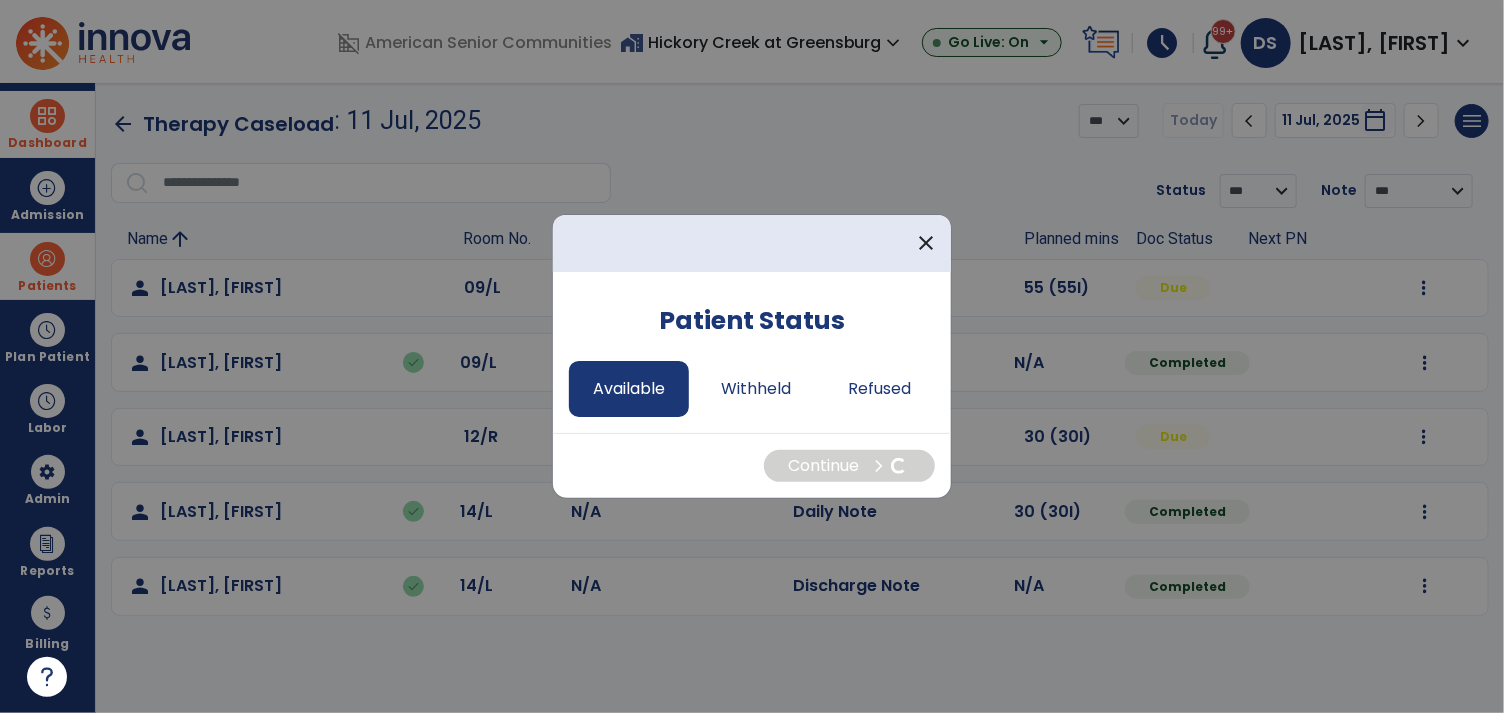 select on "*" 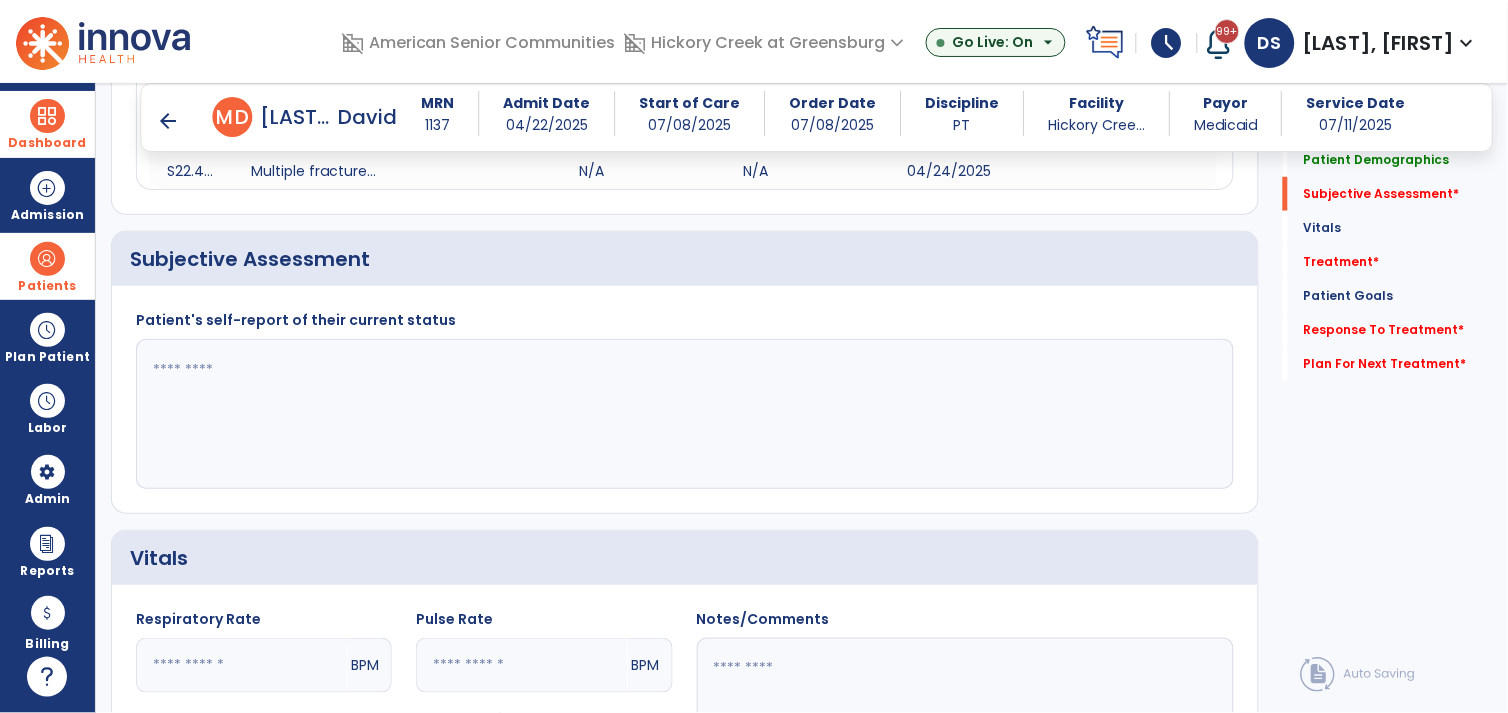 scroll, scrollTop: 338, scrollLeft: 0, axis: vertical 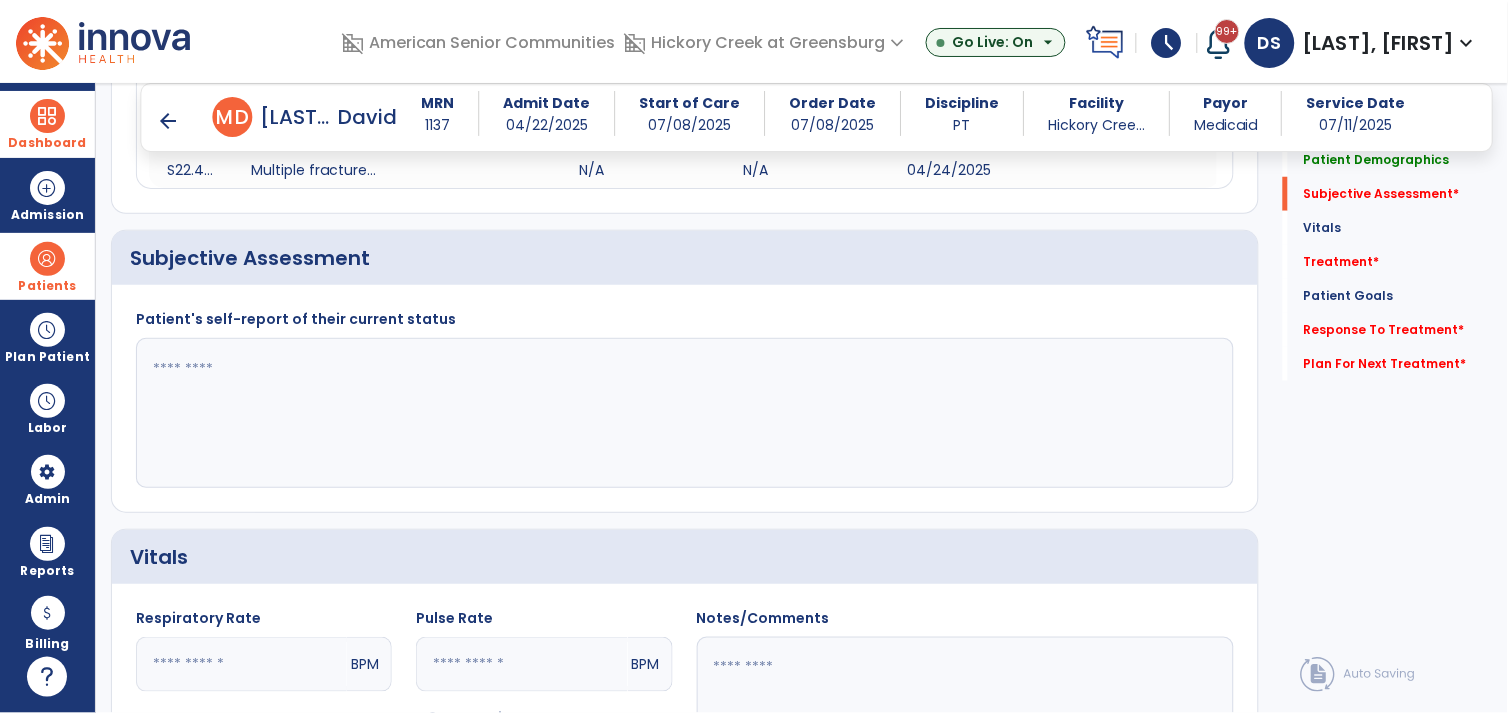 click 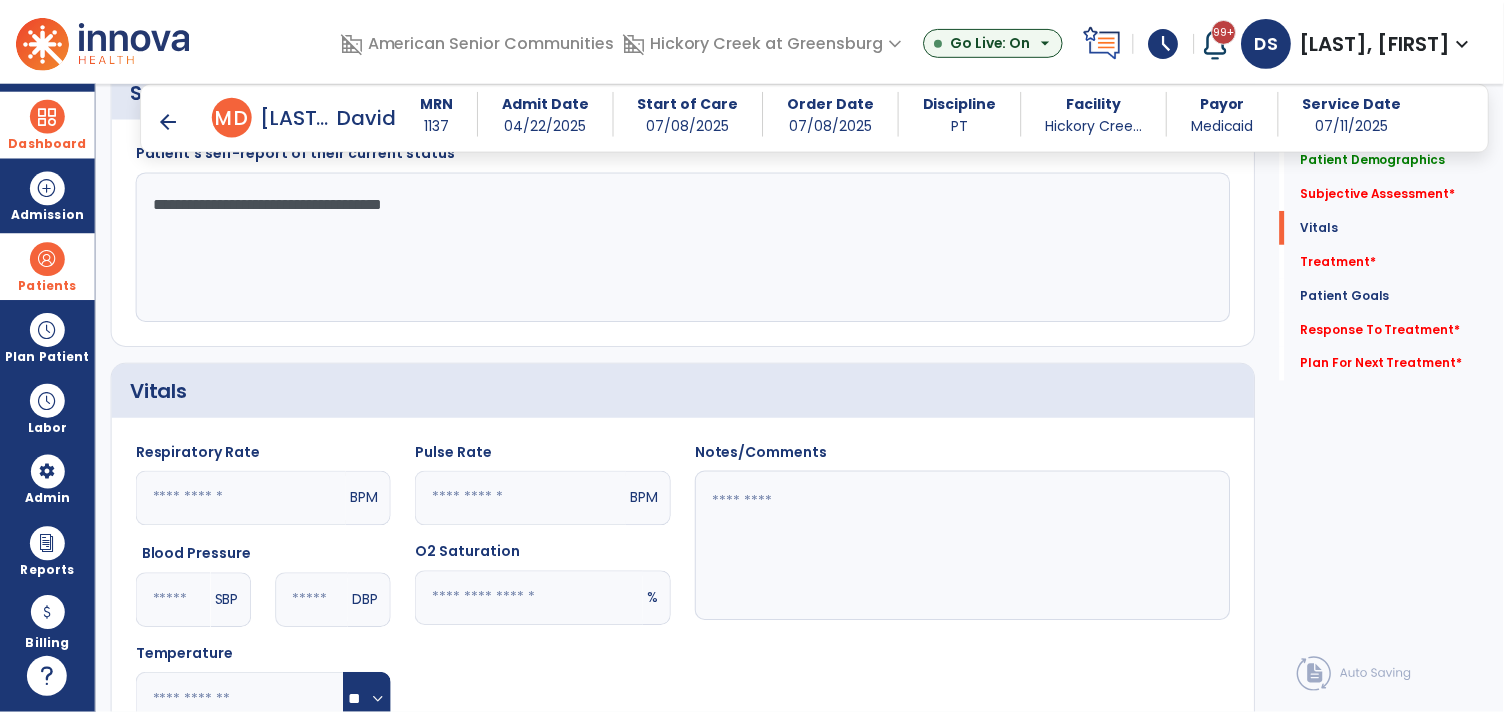 scroll, scrollTop: 818, scrollLeft: 0, axis: vertical 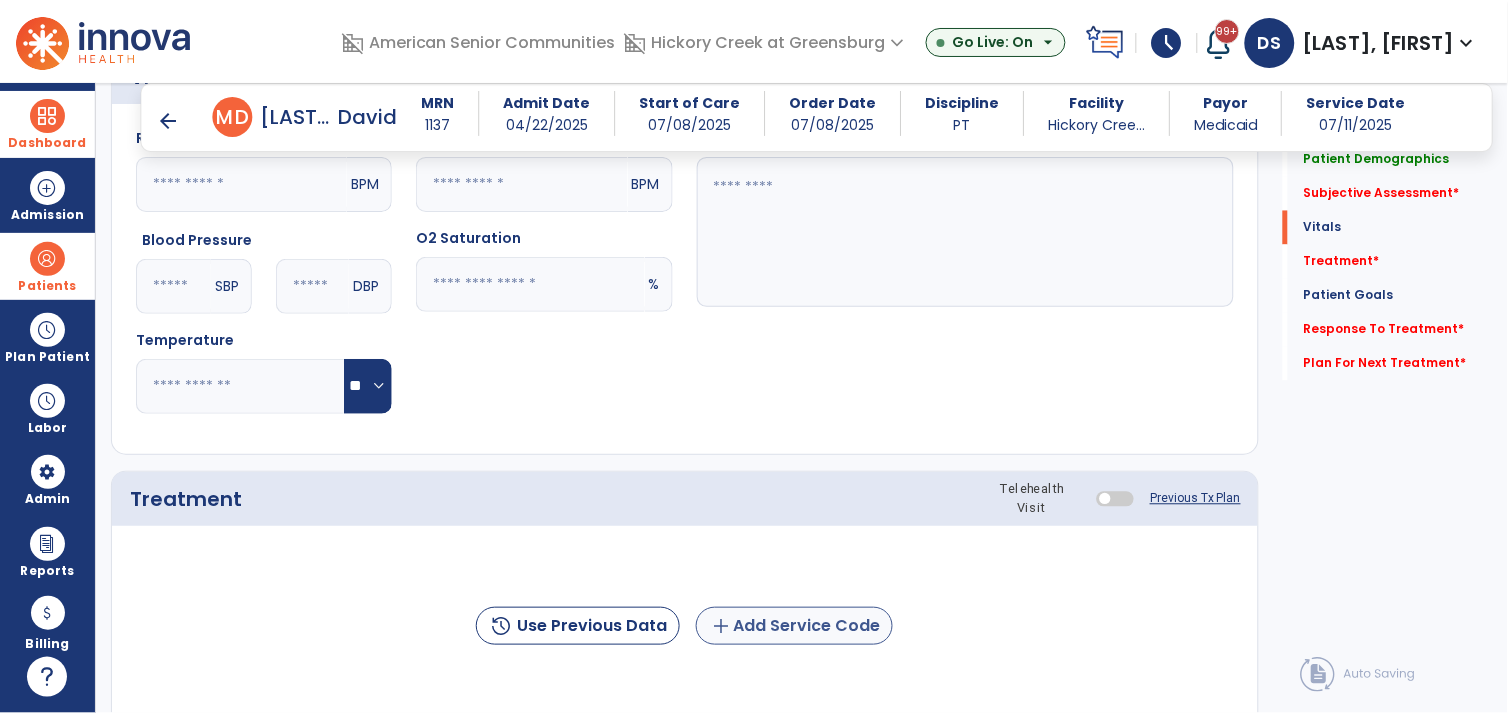 type on "**********" 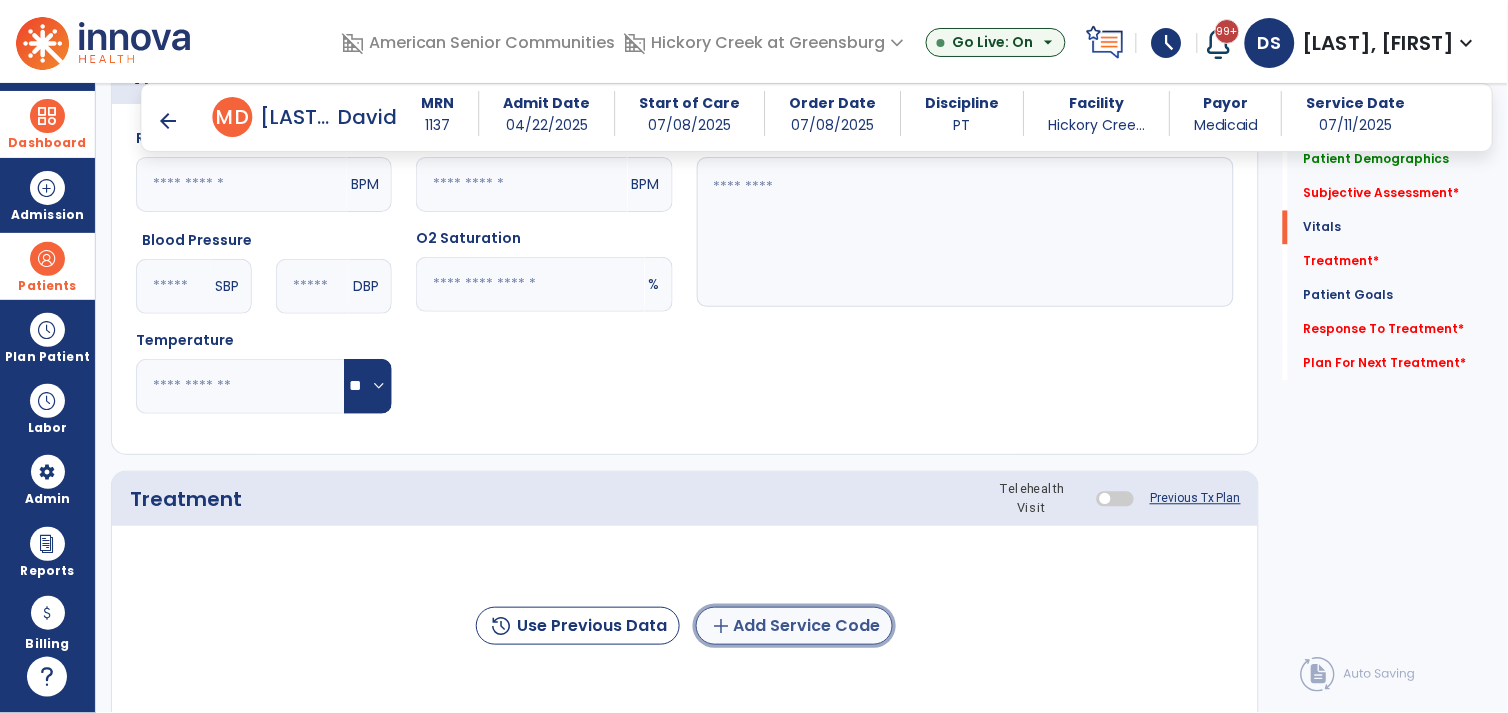 click on "add  Add Service Code" 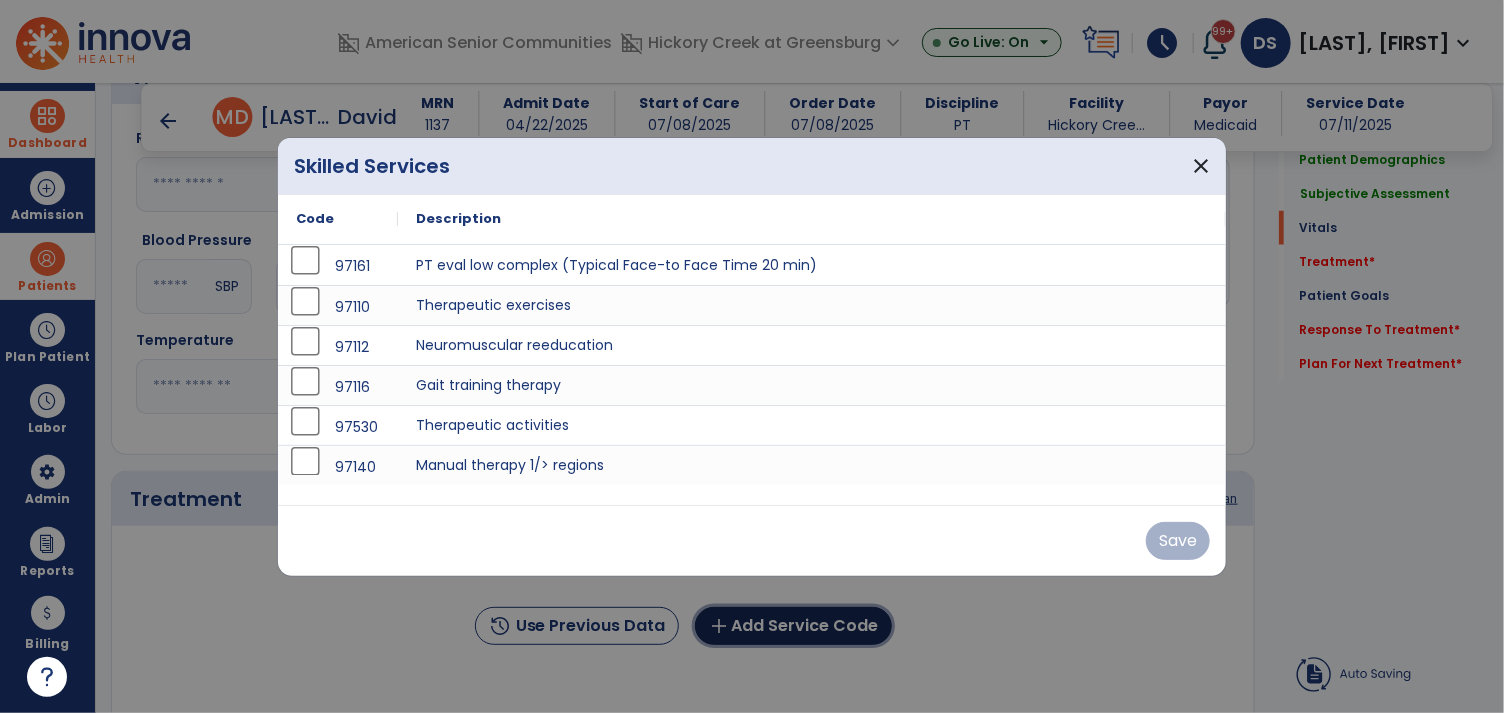 scroll, scrollTop: 818, scrollLeft: 0, axis: vertical 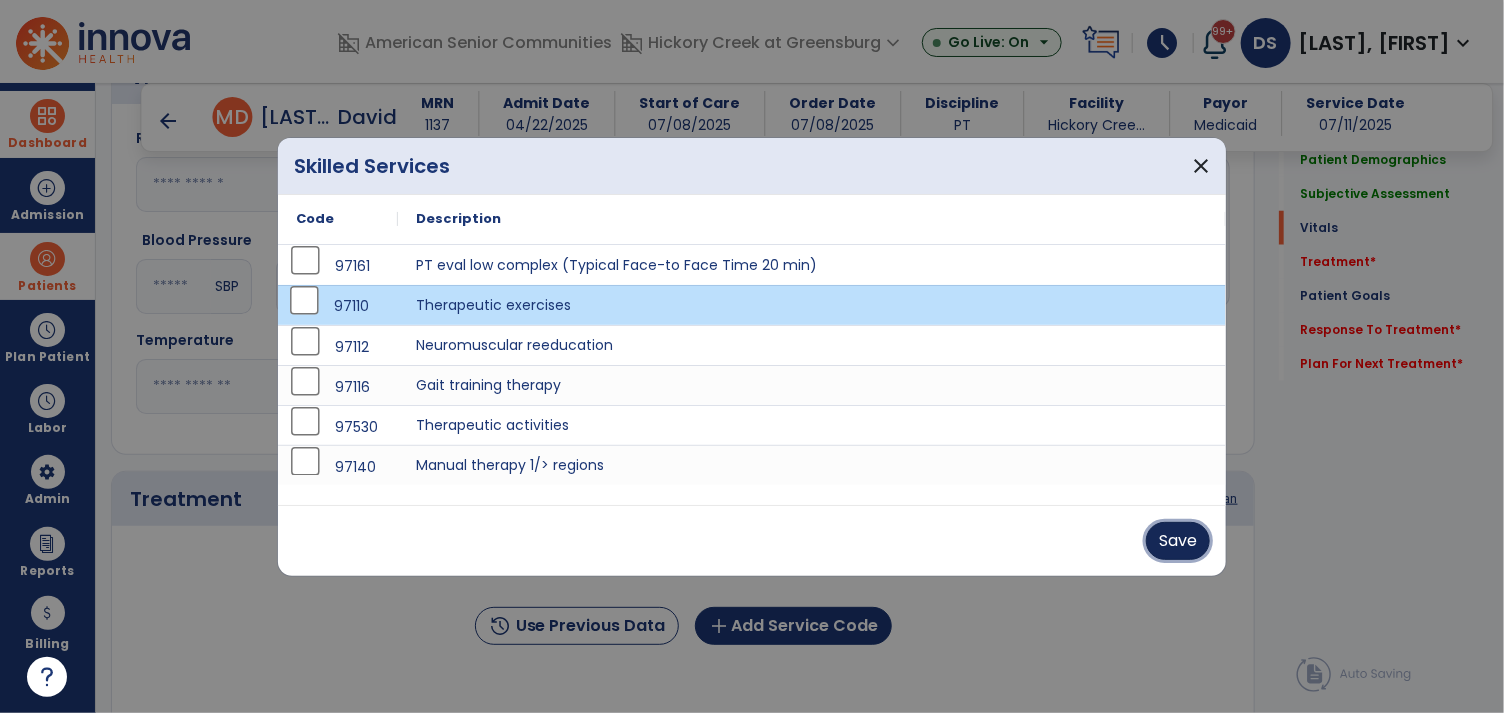 click on "Save" at bounding box center (1178, 541) 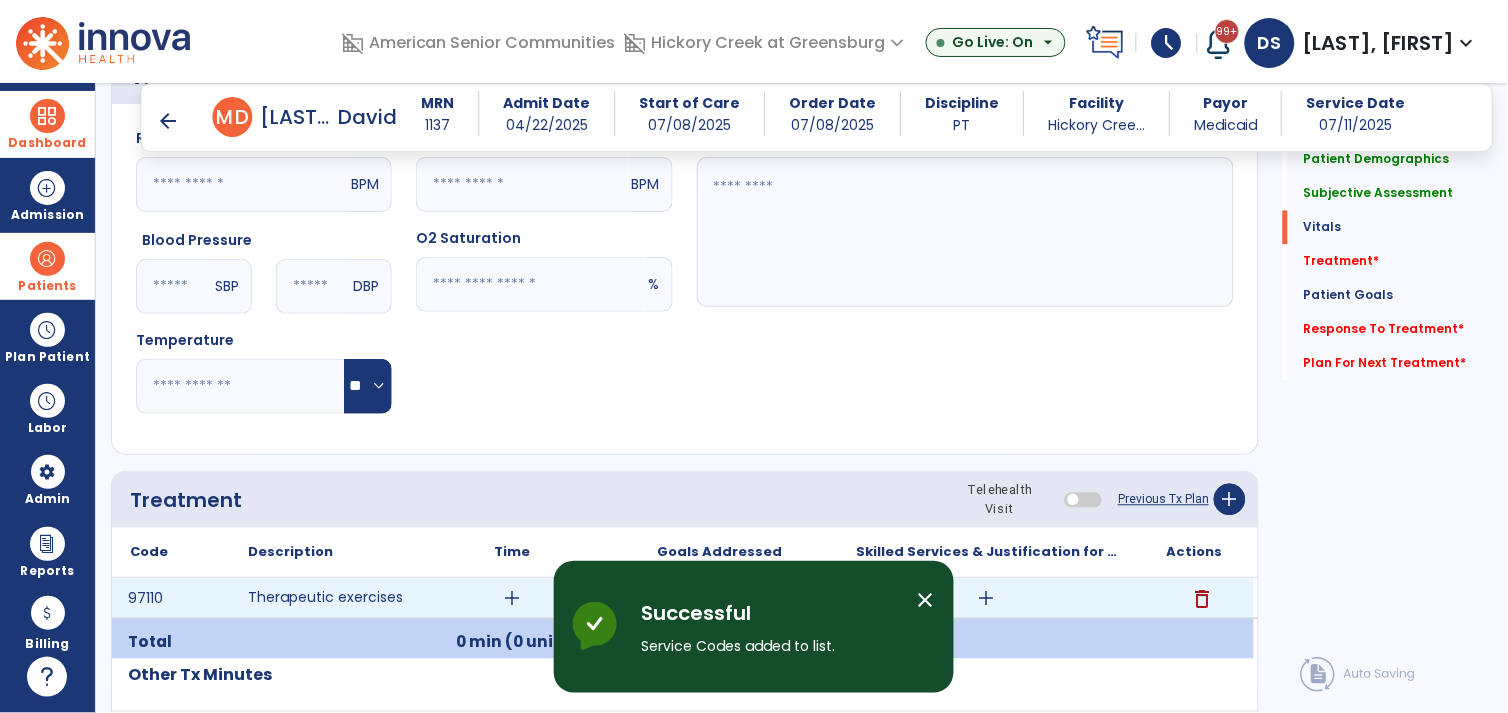 click on "add" at bounding box center [512, 598] 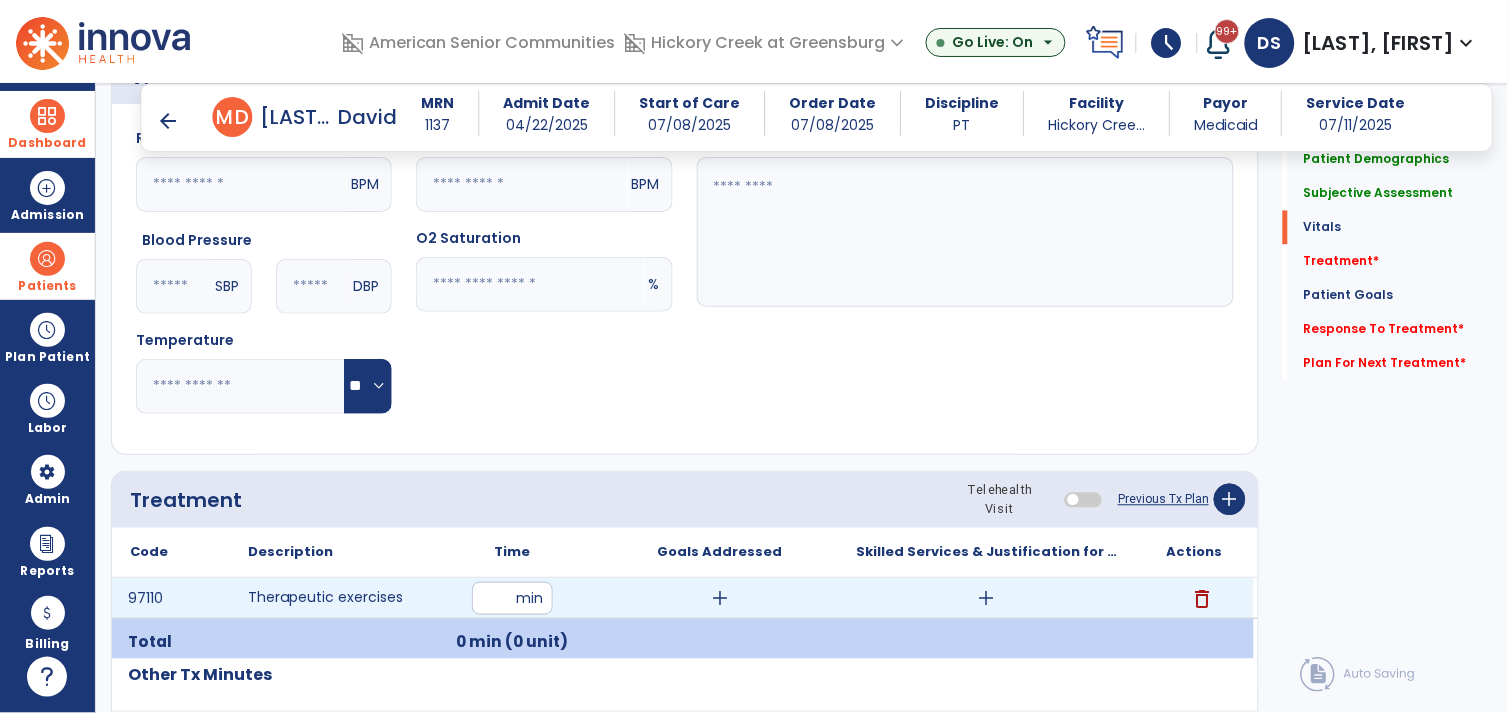 type on "**" 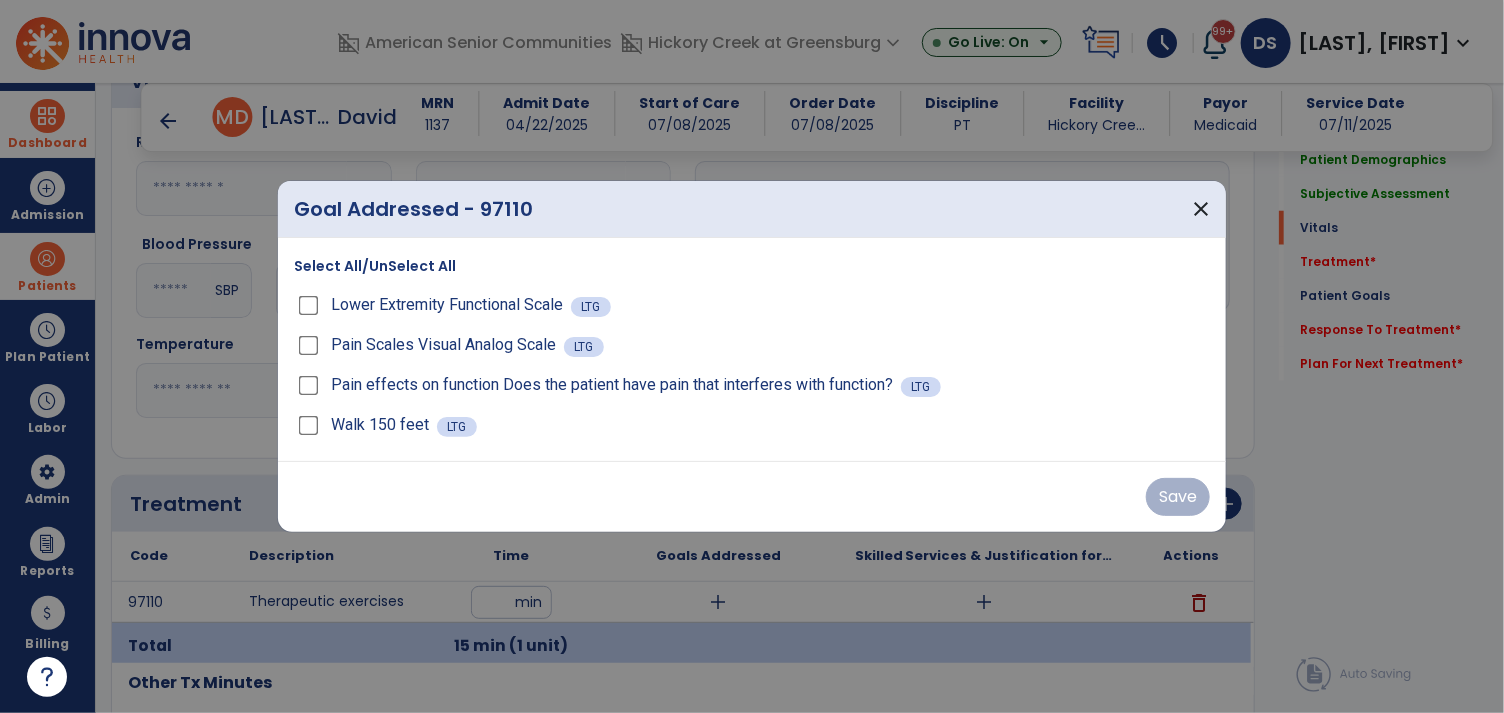 scroll, scrollTop: 818, scrollLeft: 0, axis: vertical 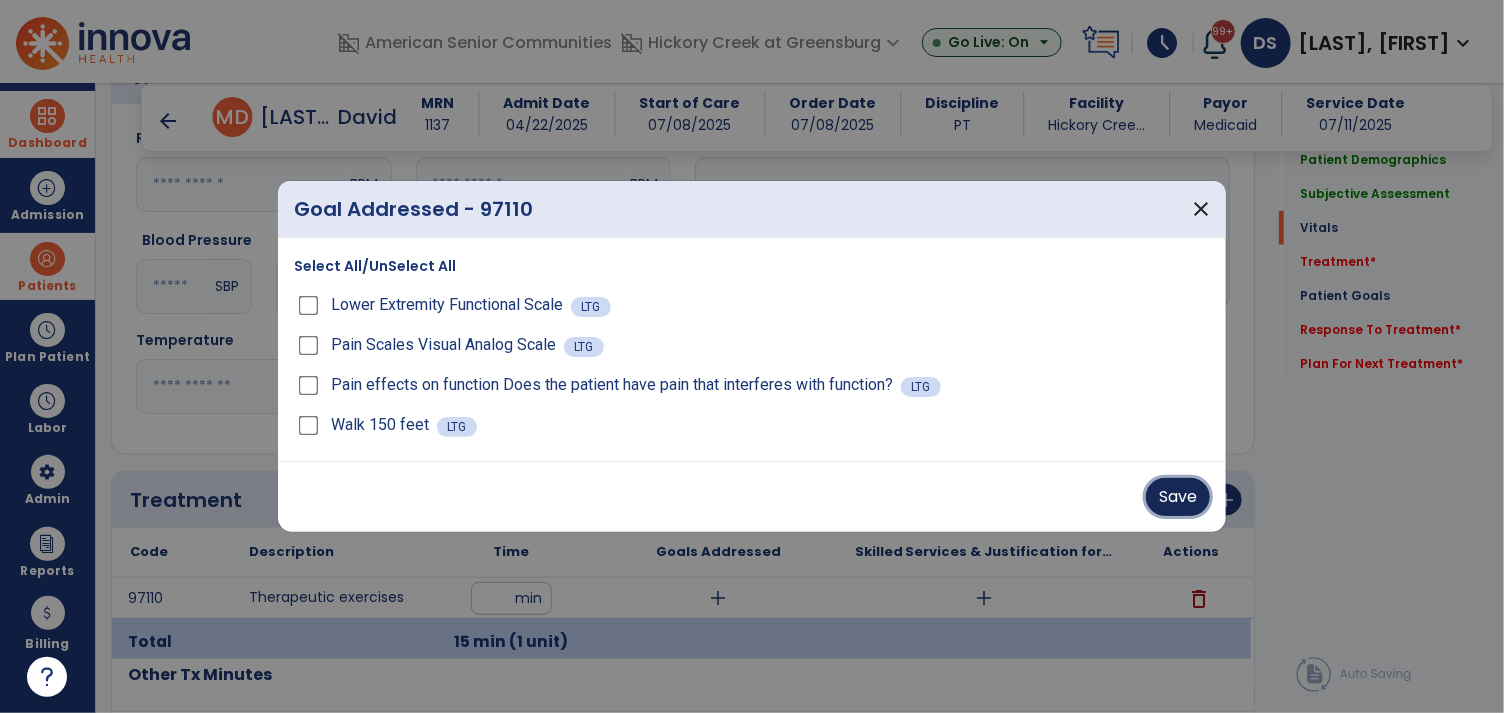 click on "Save" at bounding box center [1178, 497] 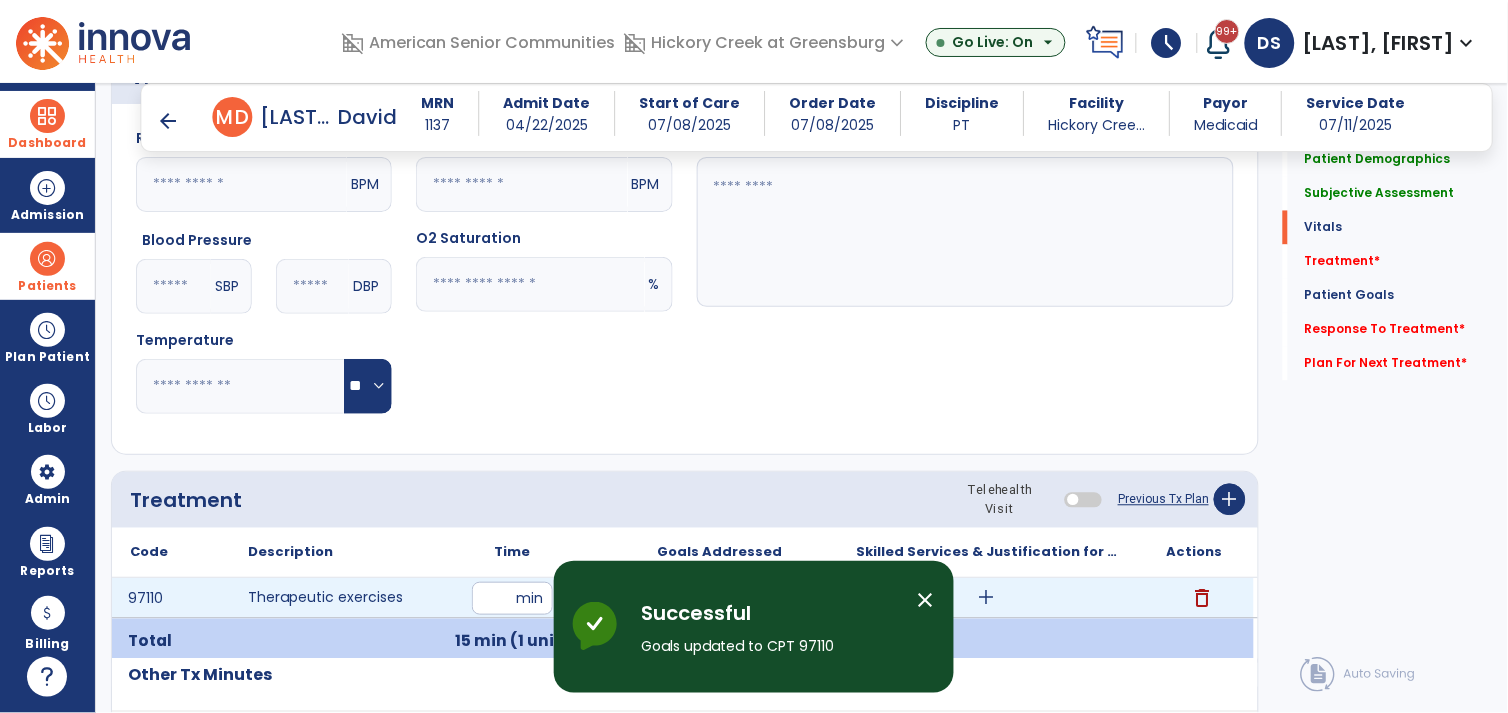 click on "add" at bounding box center (987, 598) 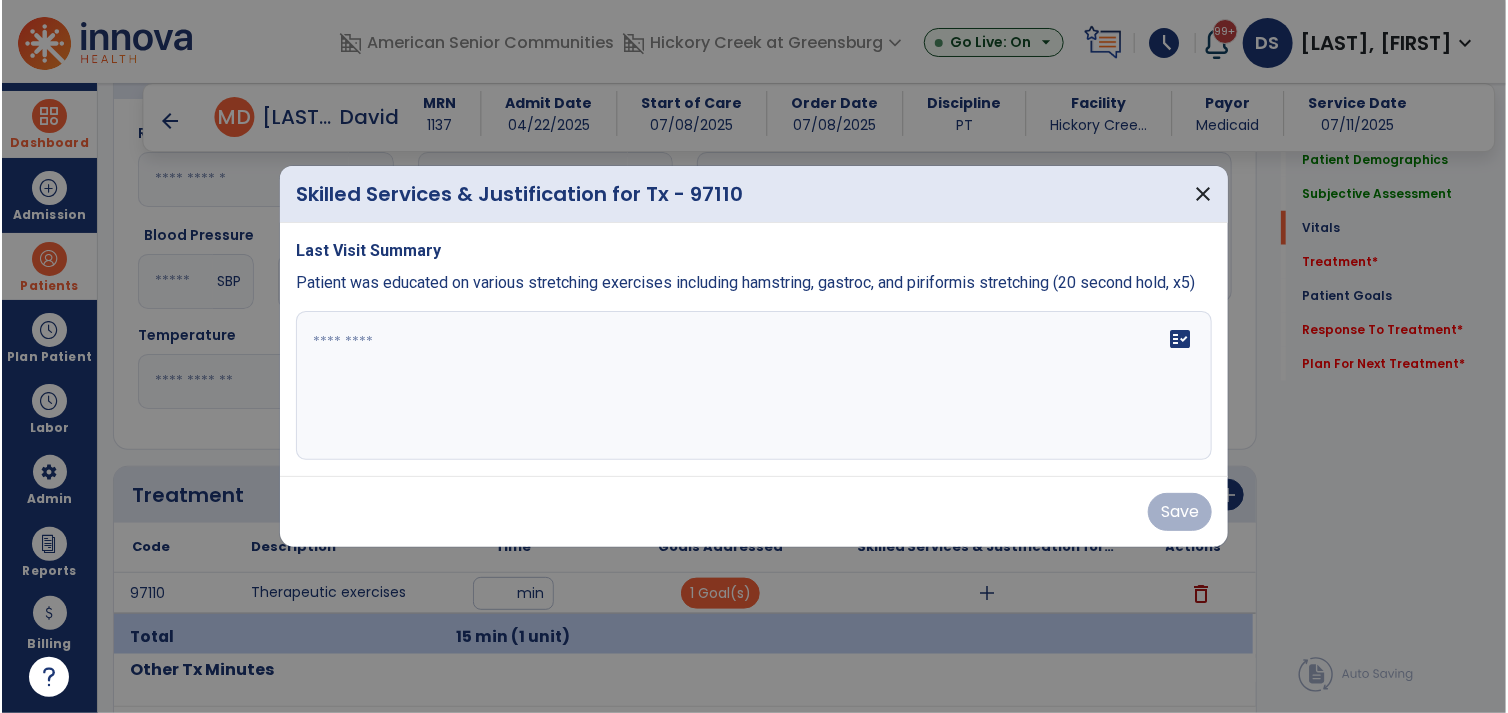 scroll, scrollTop: 818, scrollLeft: 0, axis: vertical 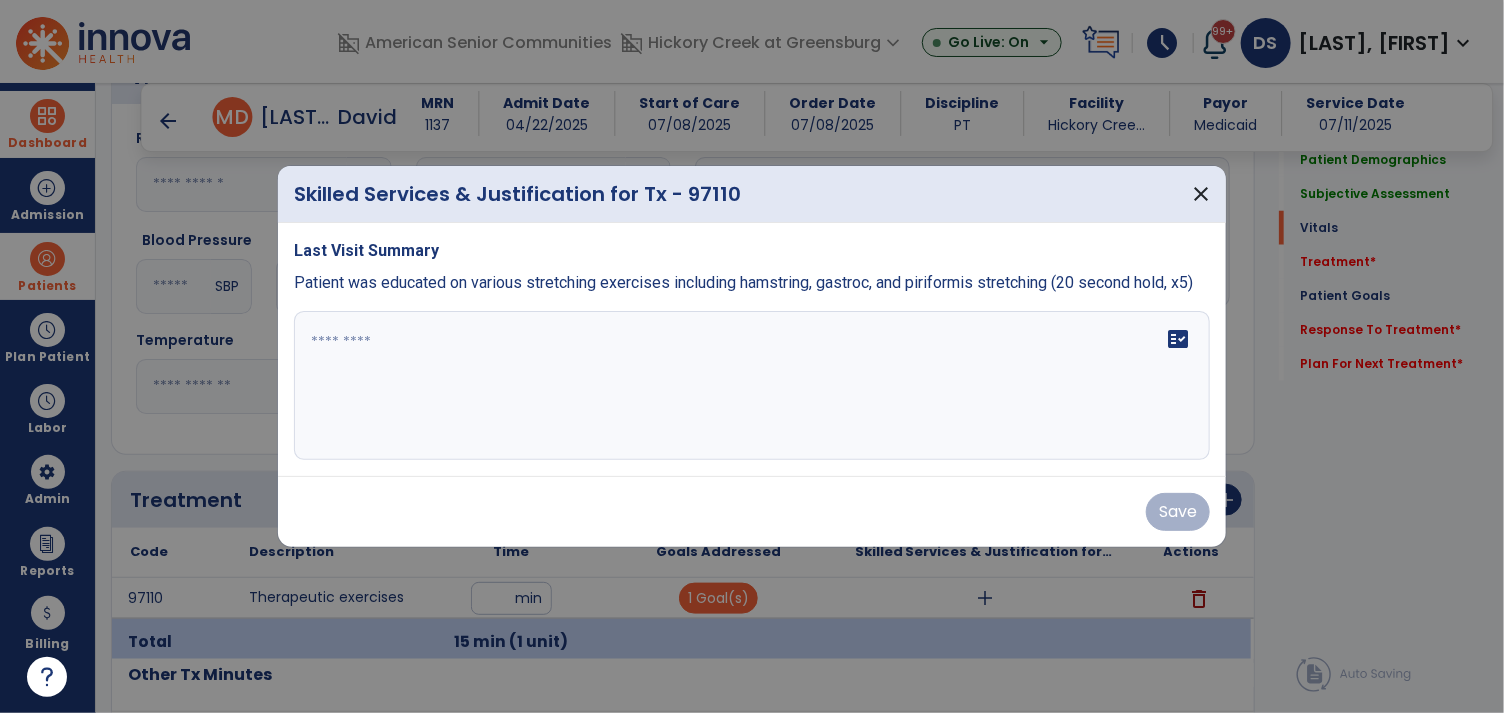 click at bounding box center (752, 386) 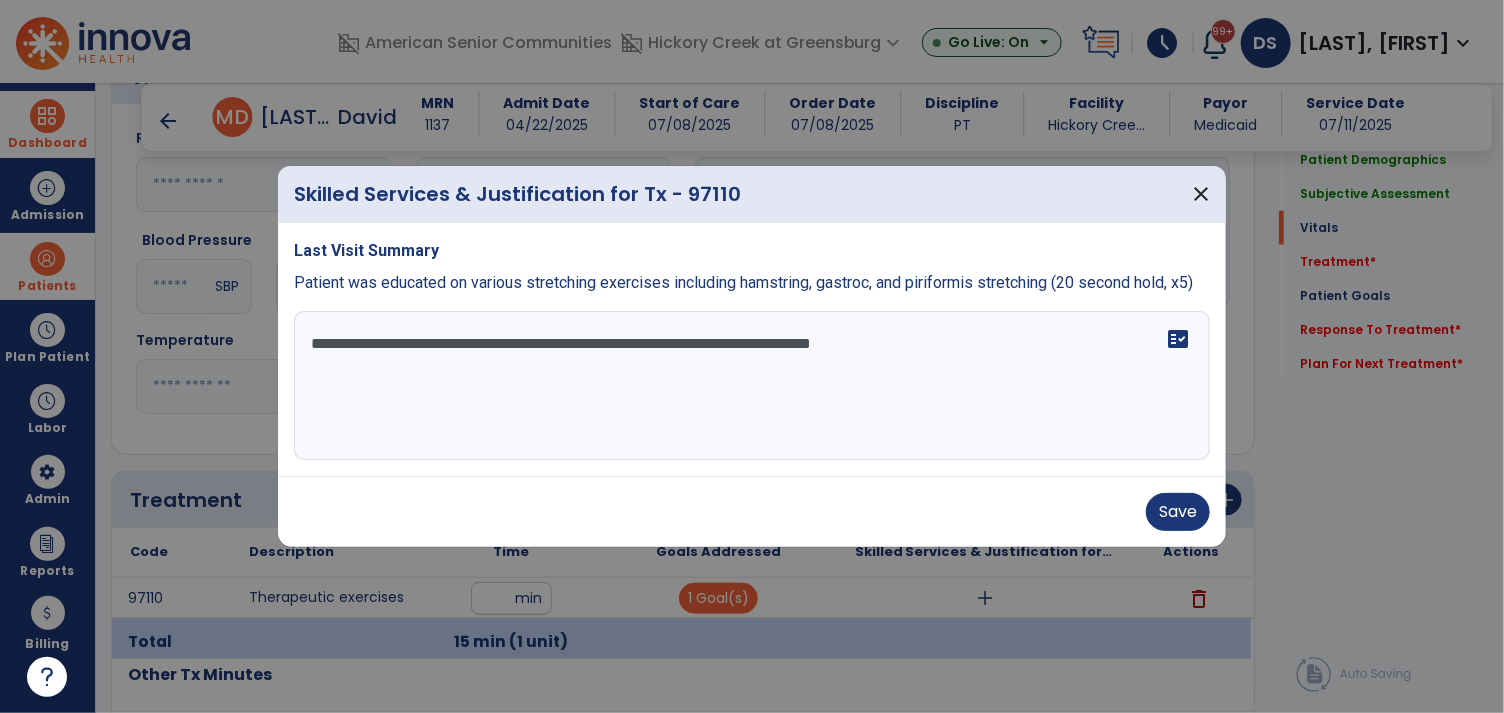 type on "**********" 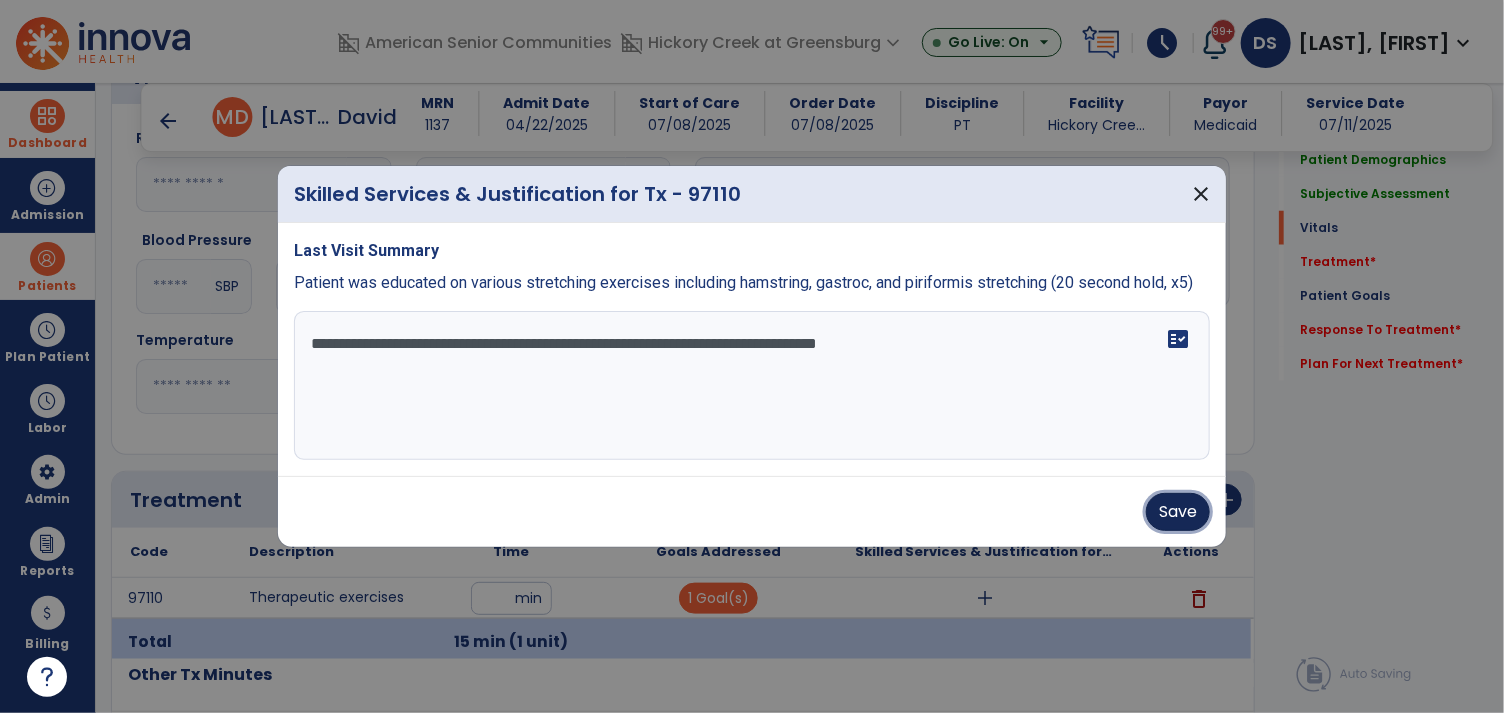 click on "Save" at bounding box center [1178, 512] 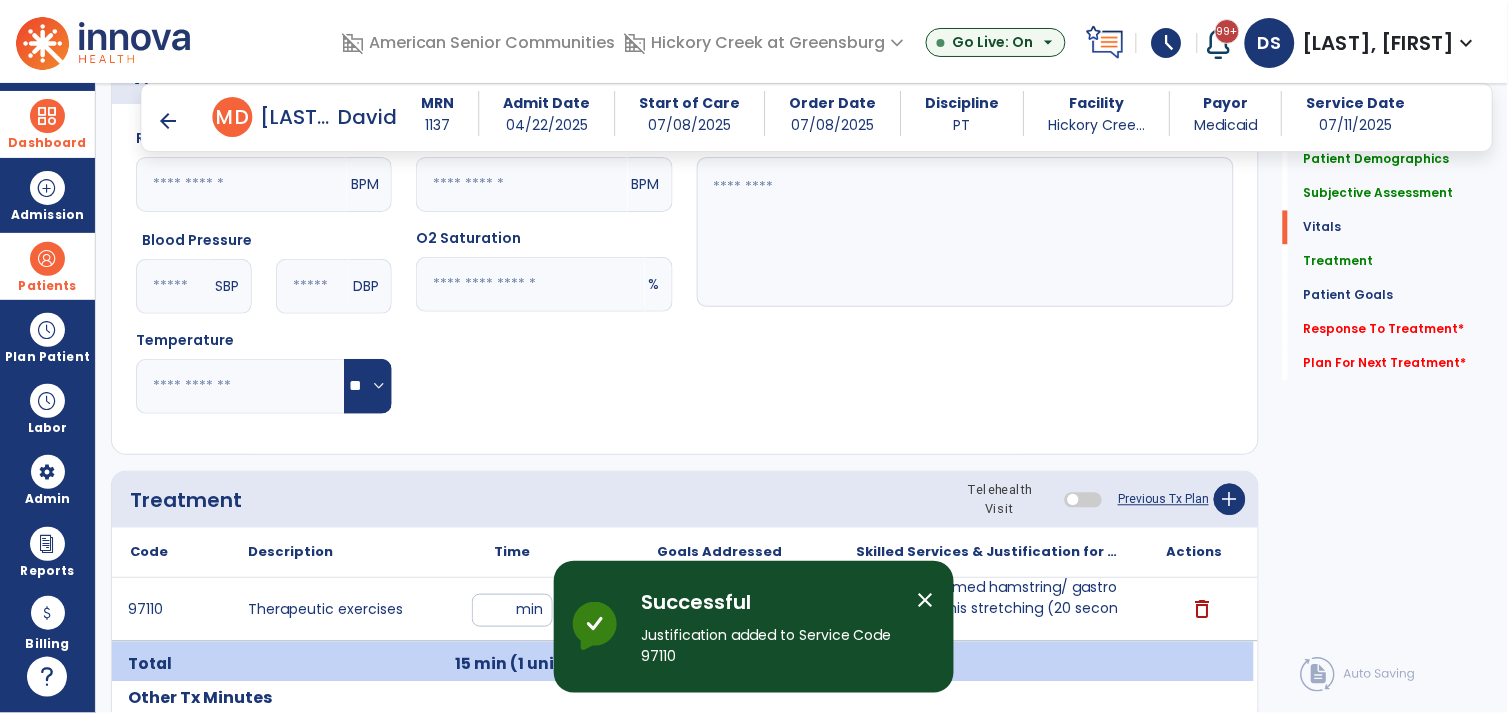 click on "Plan For Next Treatment   *  Plan For Next Treatment   *" 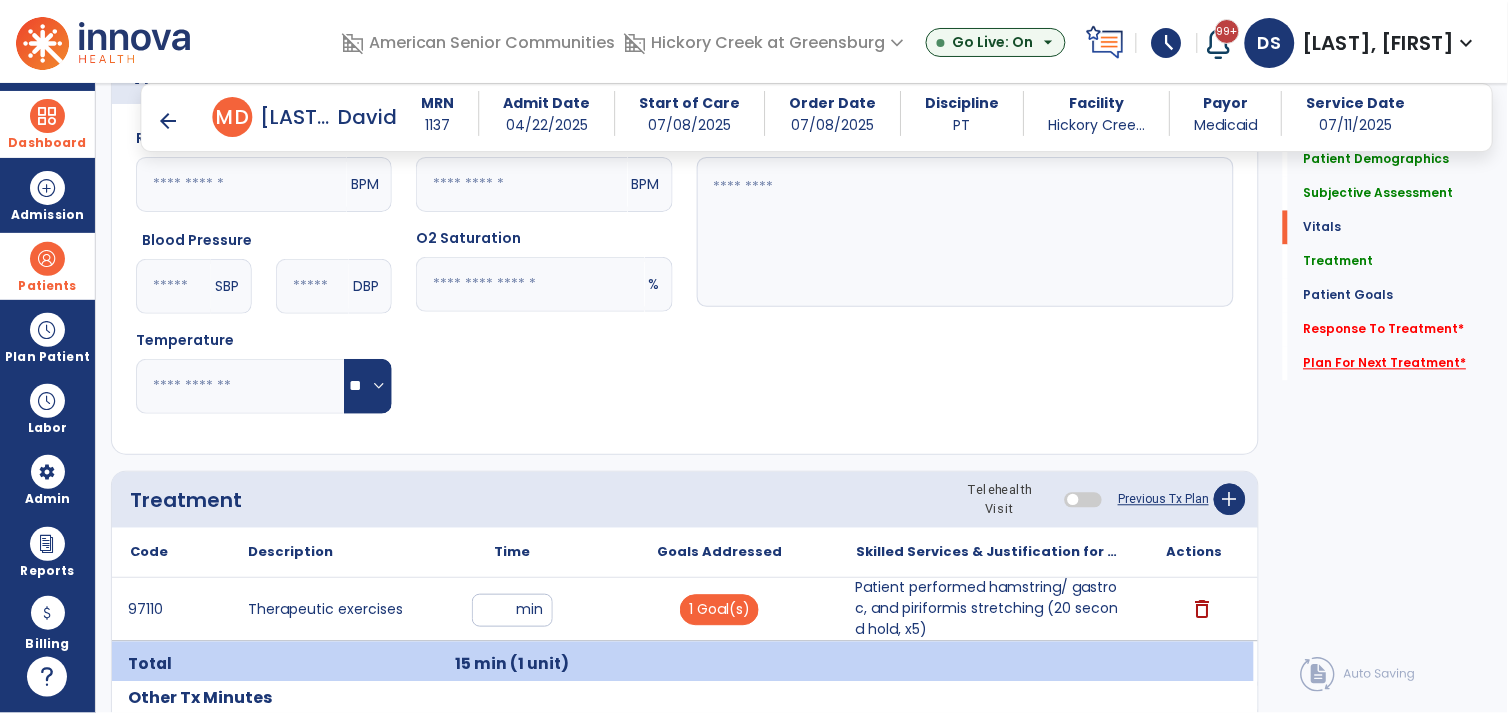 click on "Plan For Next Treatment   *" 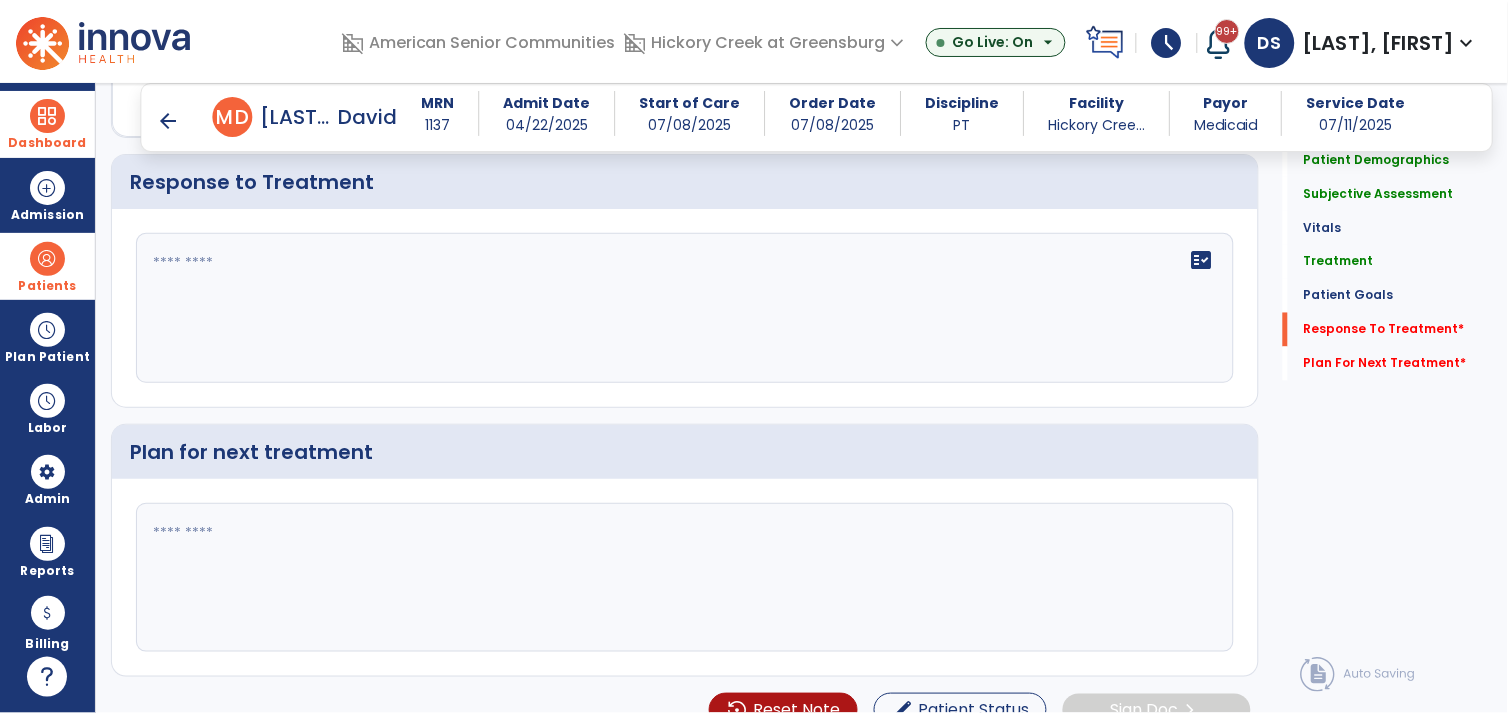 scroll, scrollTop: 2420, scrollLeft: 0, axis: vertical 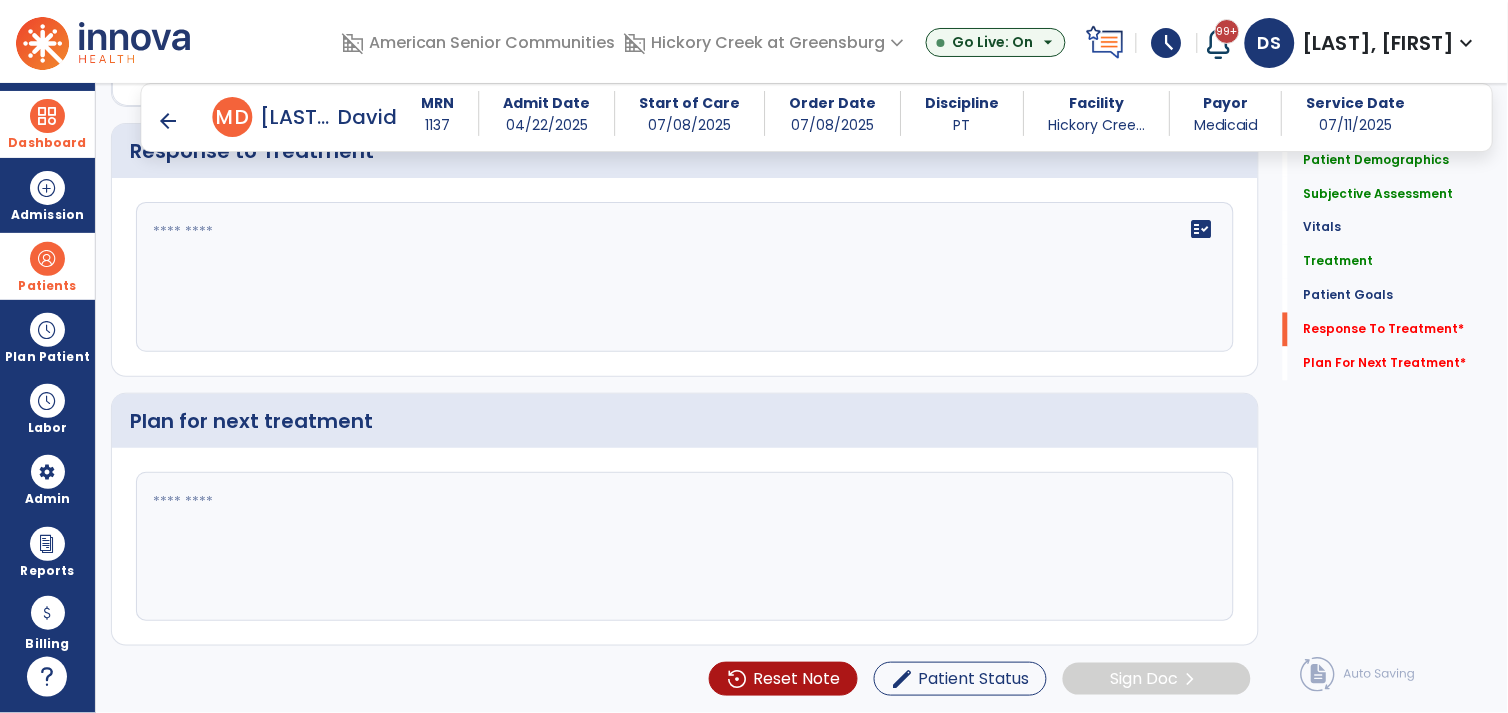 click 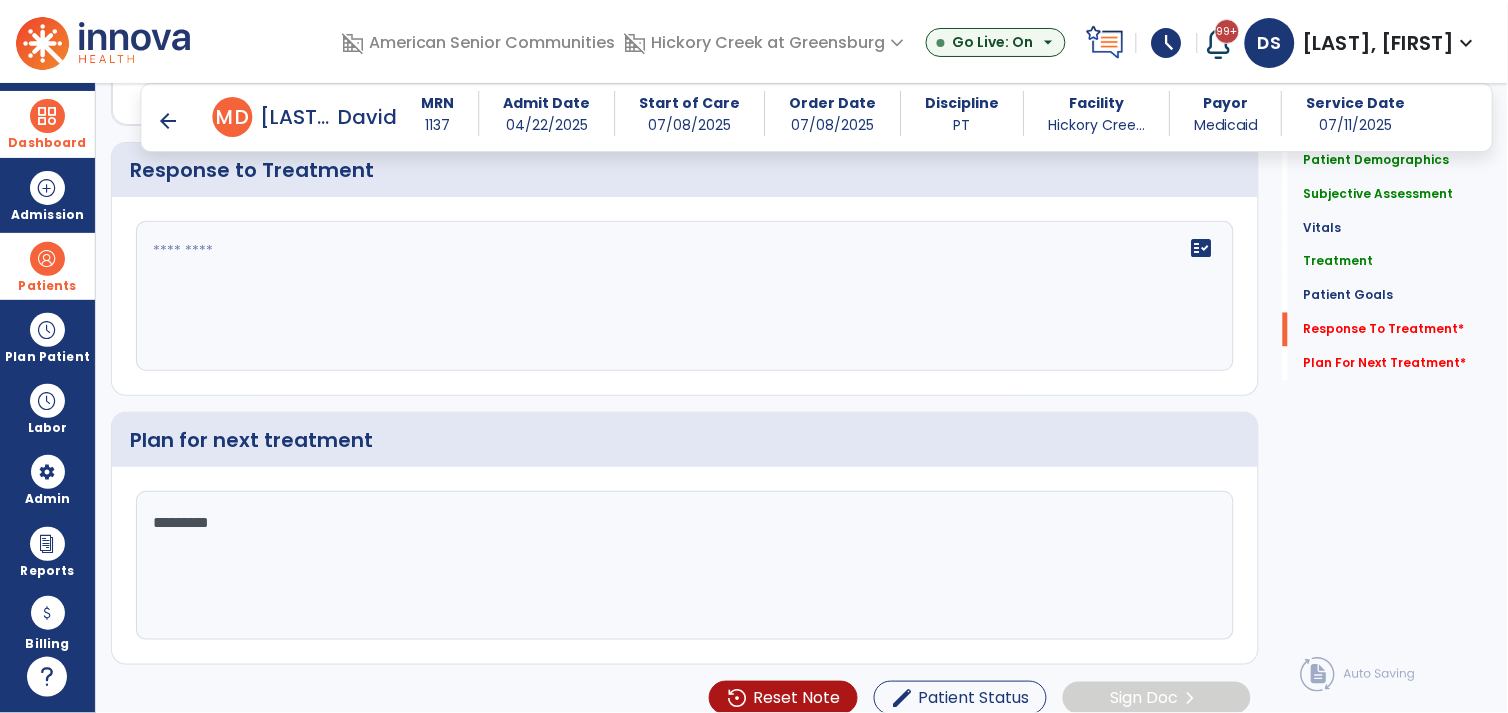 scroll, scrollTop: 2420, scrollLeft: 0, axis: vertical 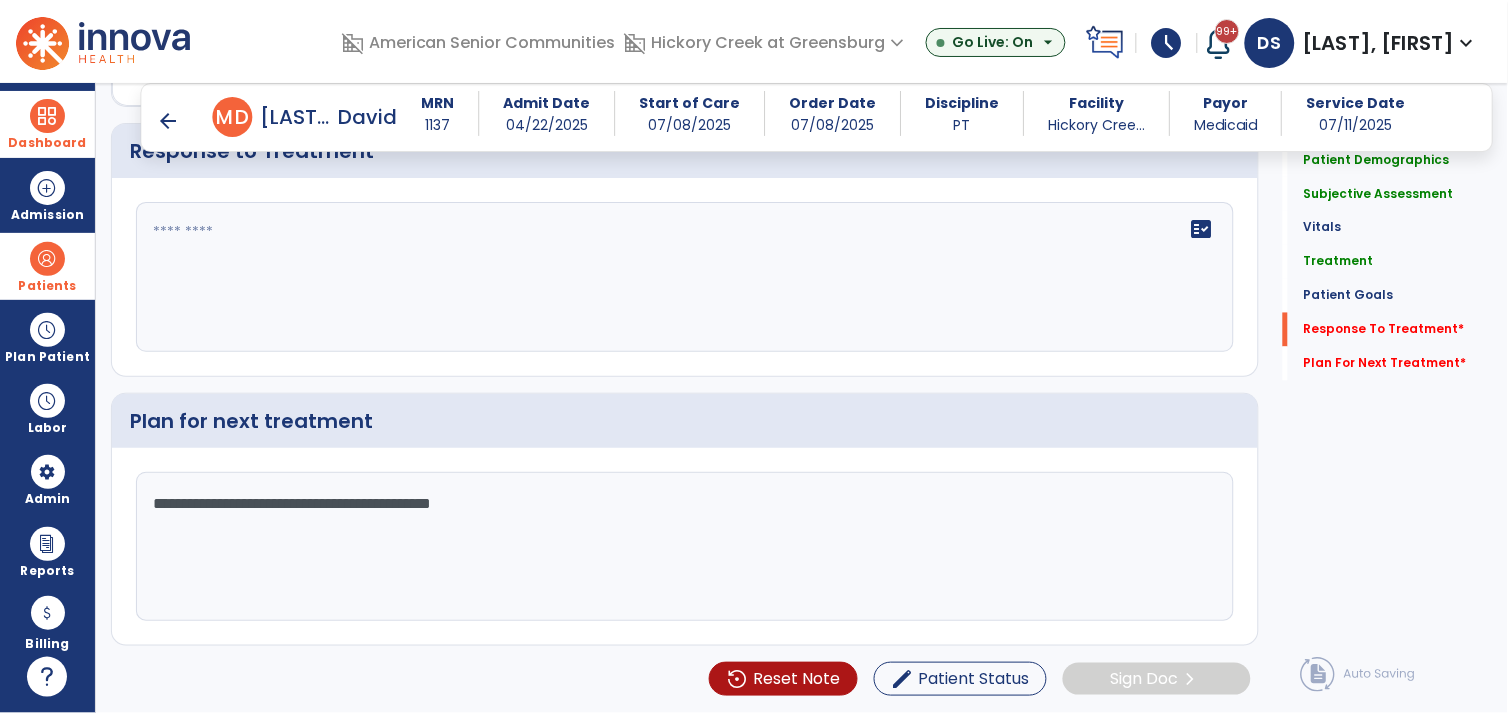 type on "**********" 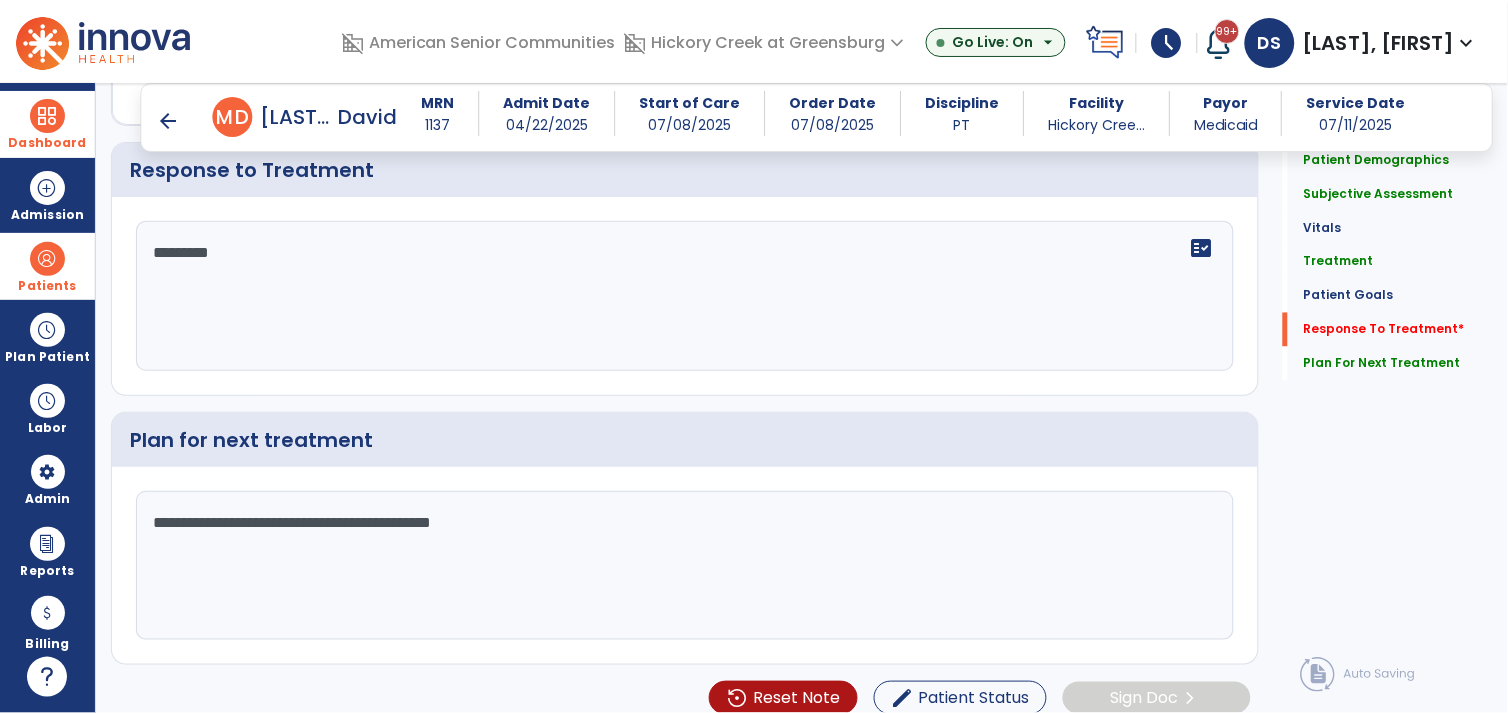 scroll, scrollTop: 2420, scrollLeft: 0, axis: vertical 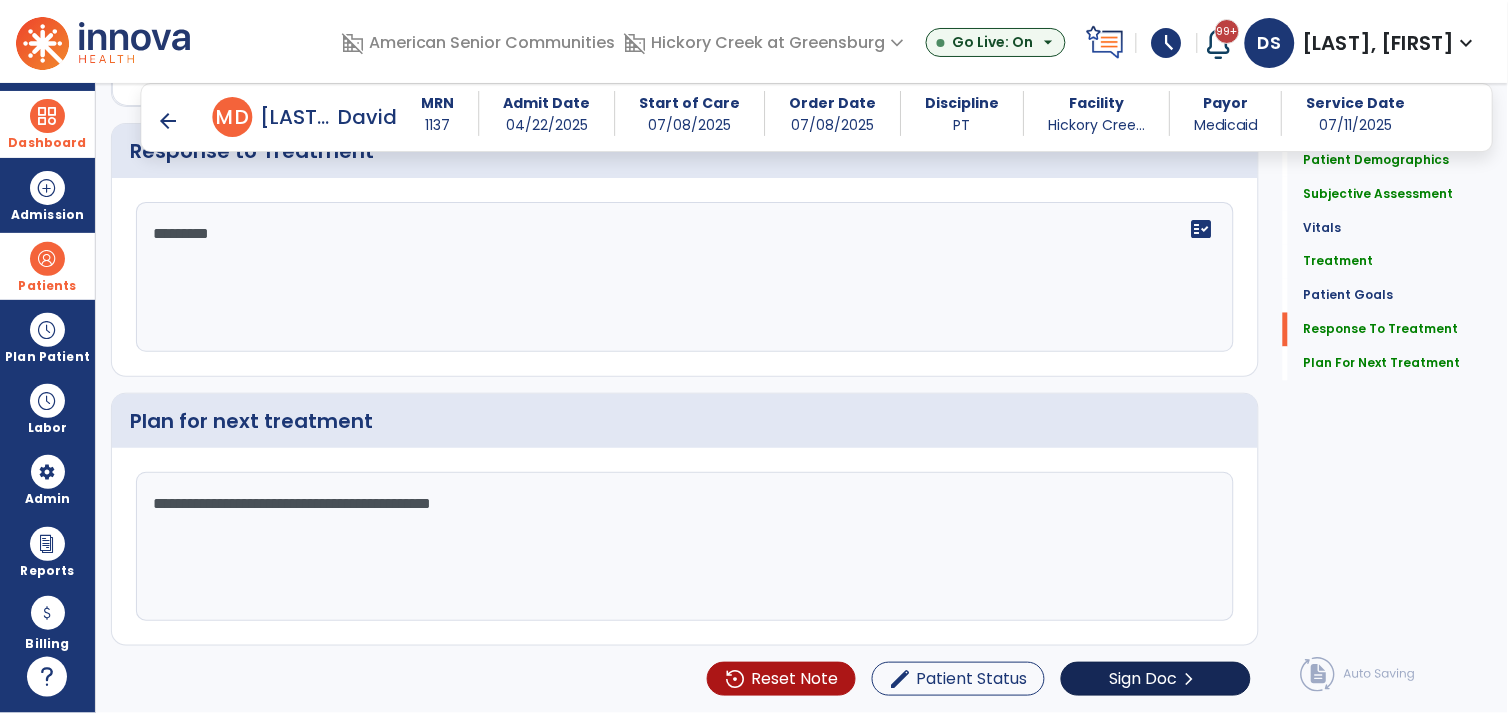 type on "*********" 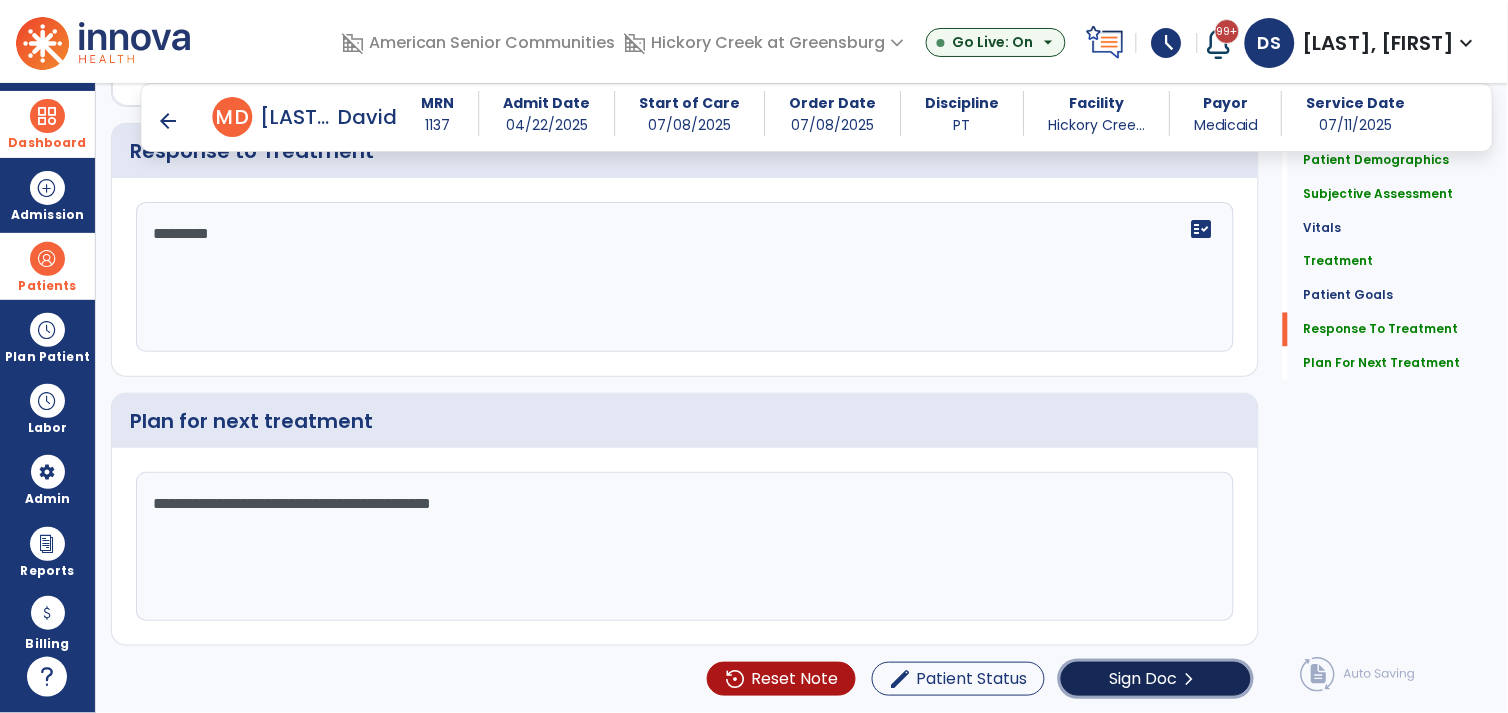 click on "Sign Doc" 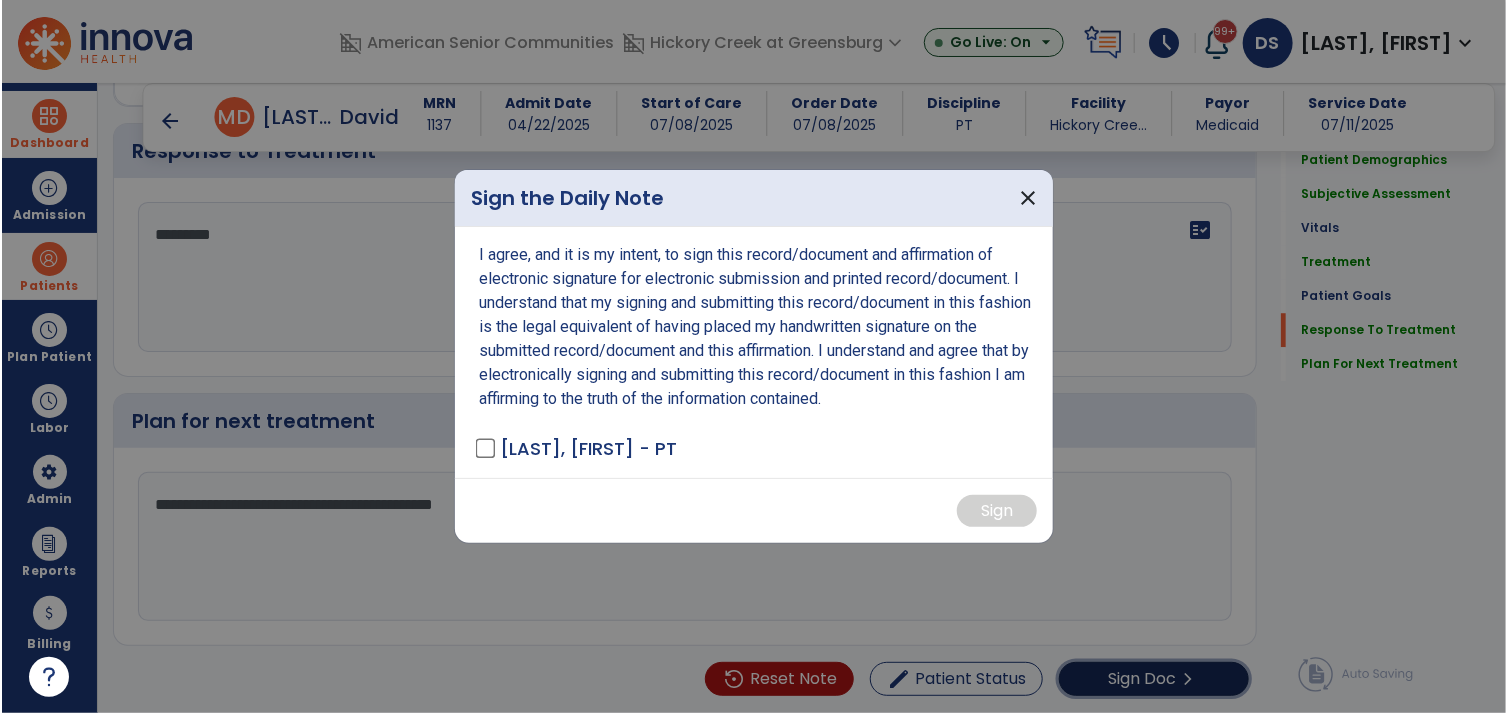 scroll, scrollTop: 2420, scrollLeft: 0, axis: vertical 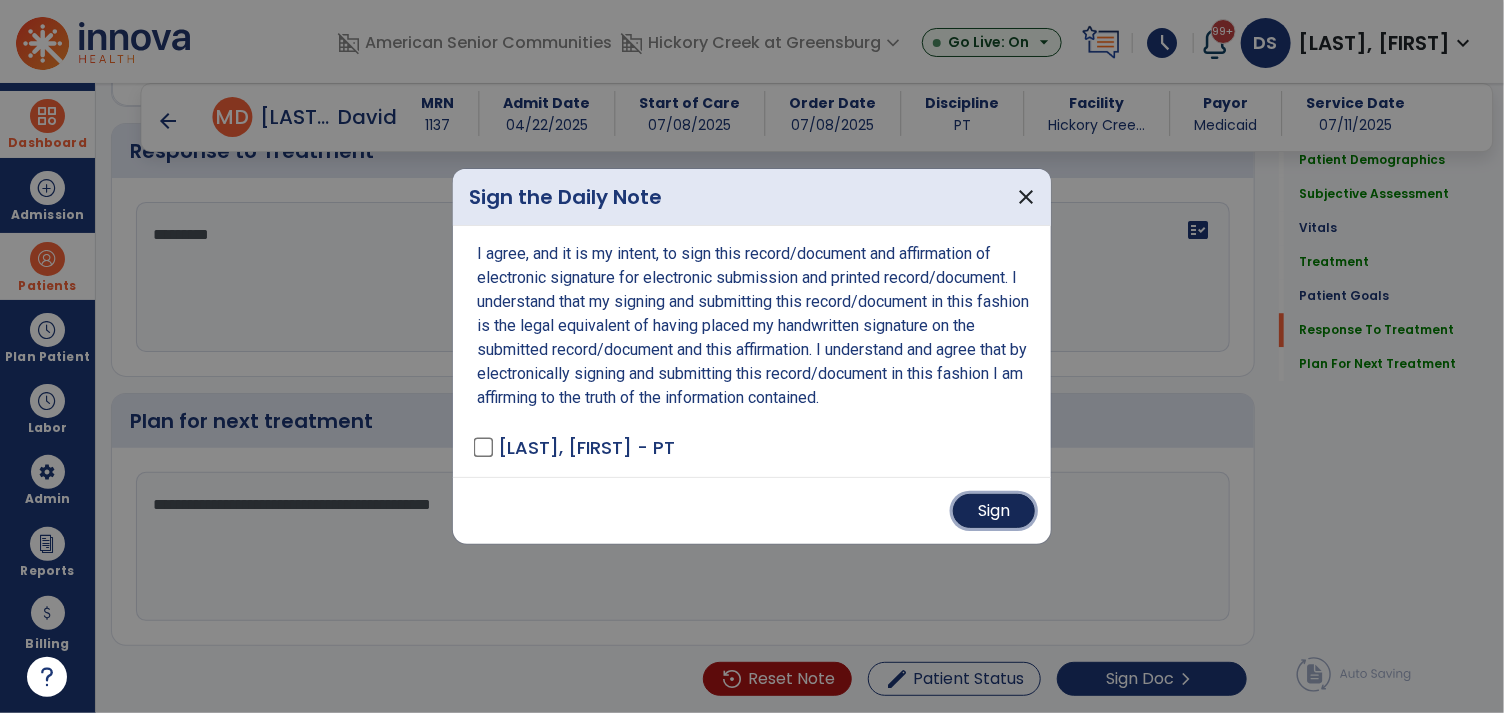 click on "Sign" at bounding box center (994, 511) 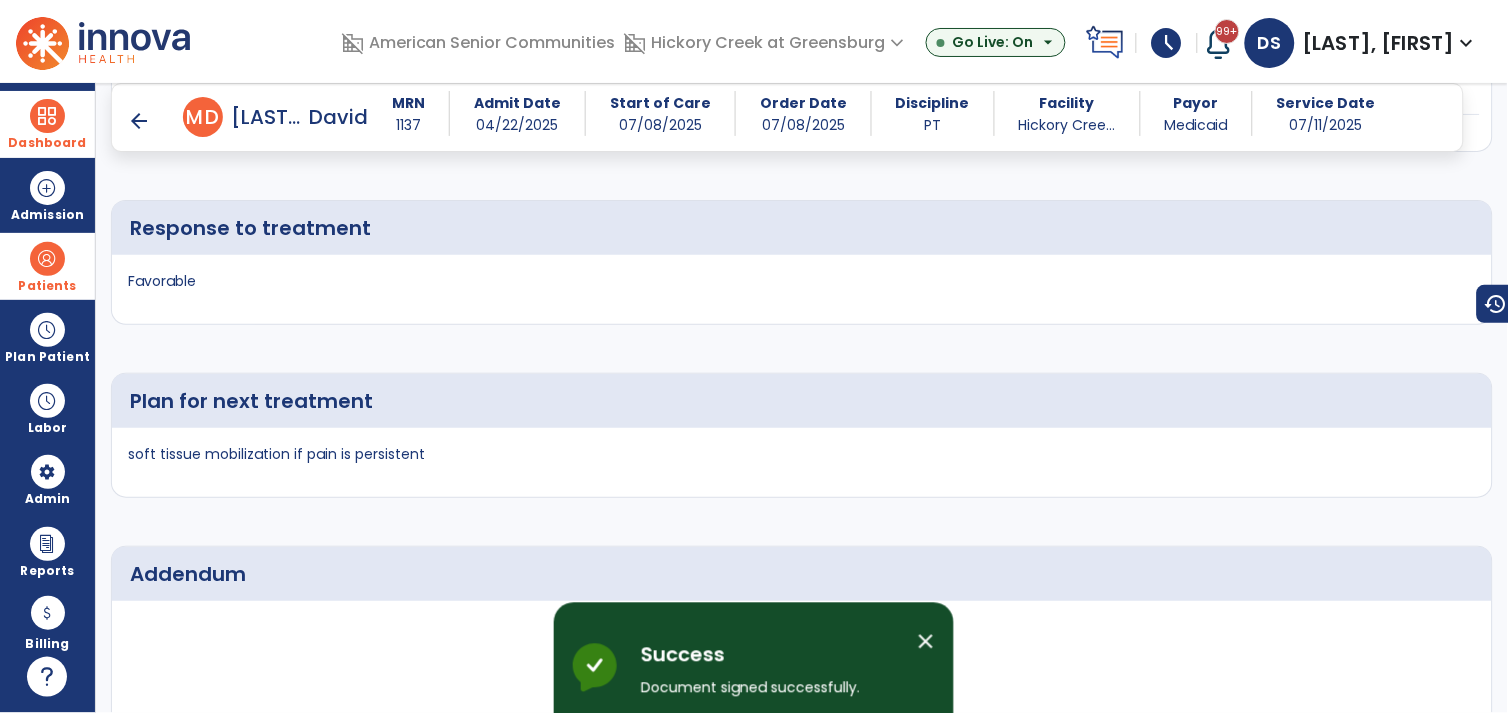 scroll, scrollTop: 2803, scrollLeft: 0, axis: vertical 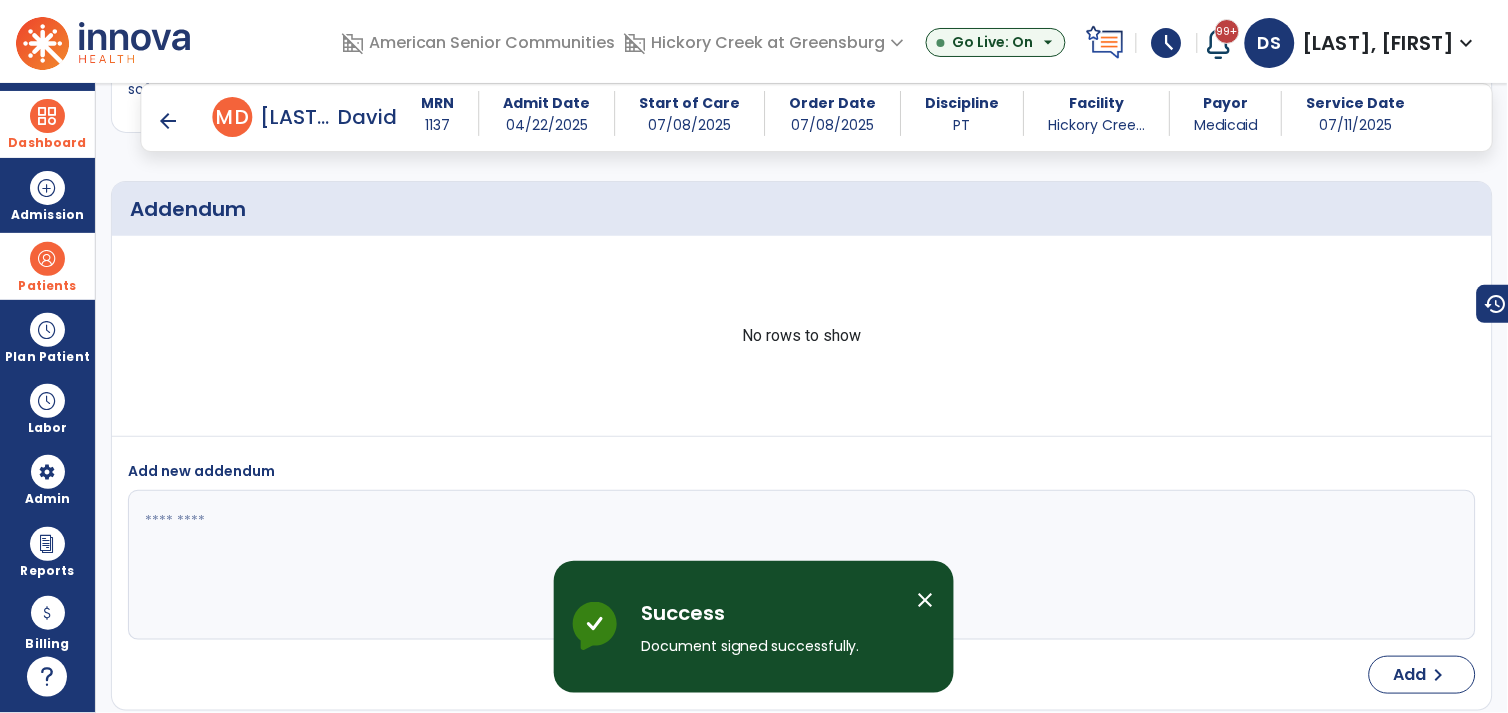 click on "arrow_back" at bounding box center (169, 121) 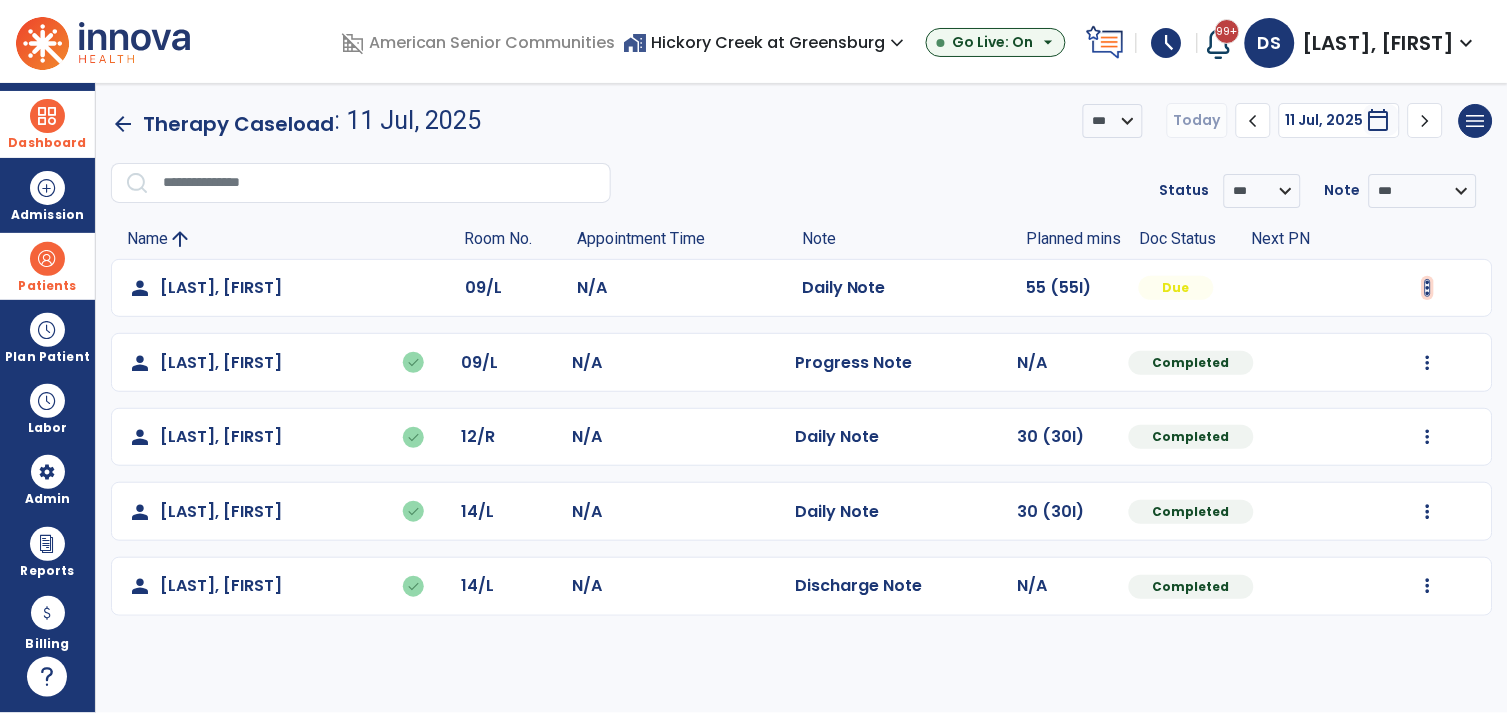 click at bounding box center [1428, 288] 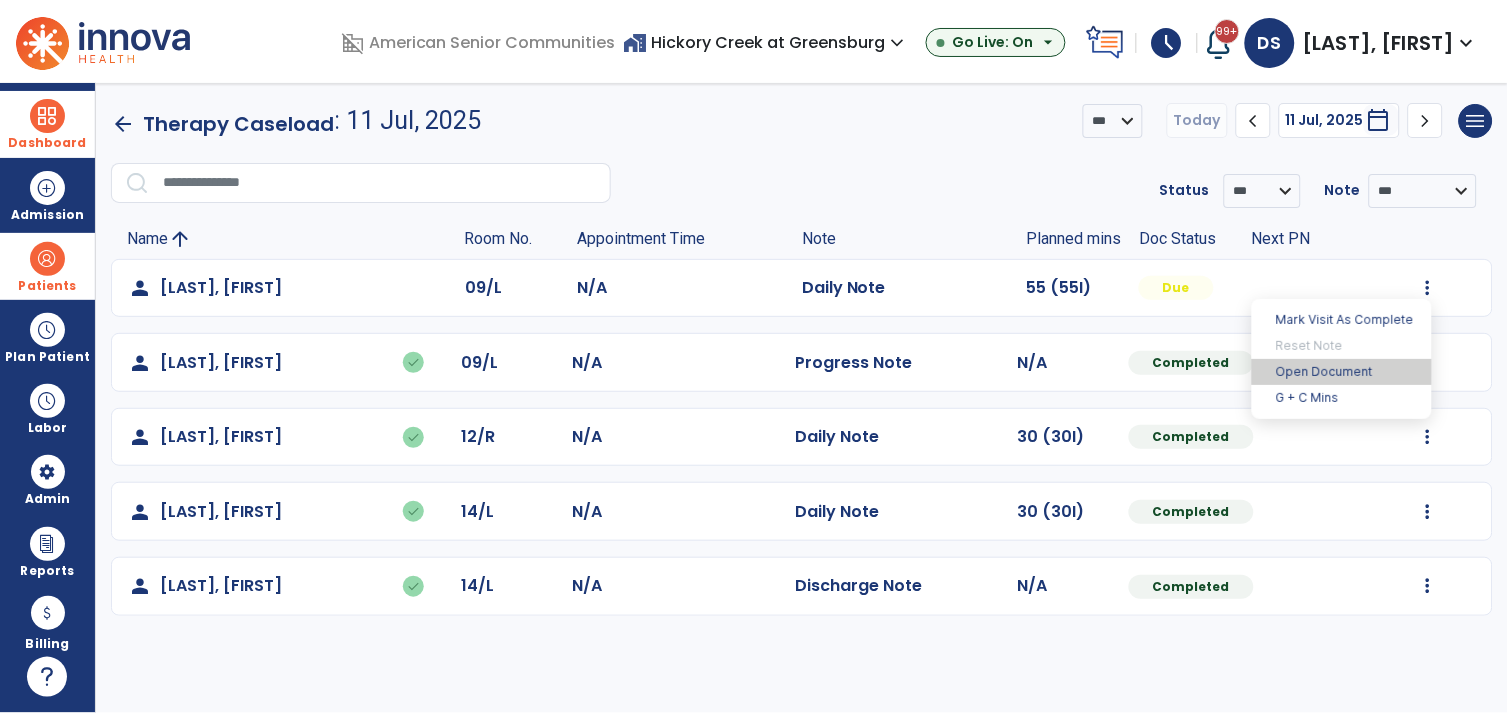click on "Open Document" at bounding box center (1342, 372) 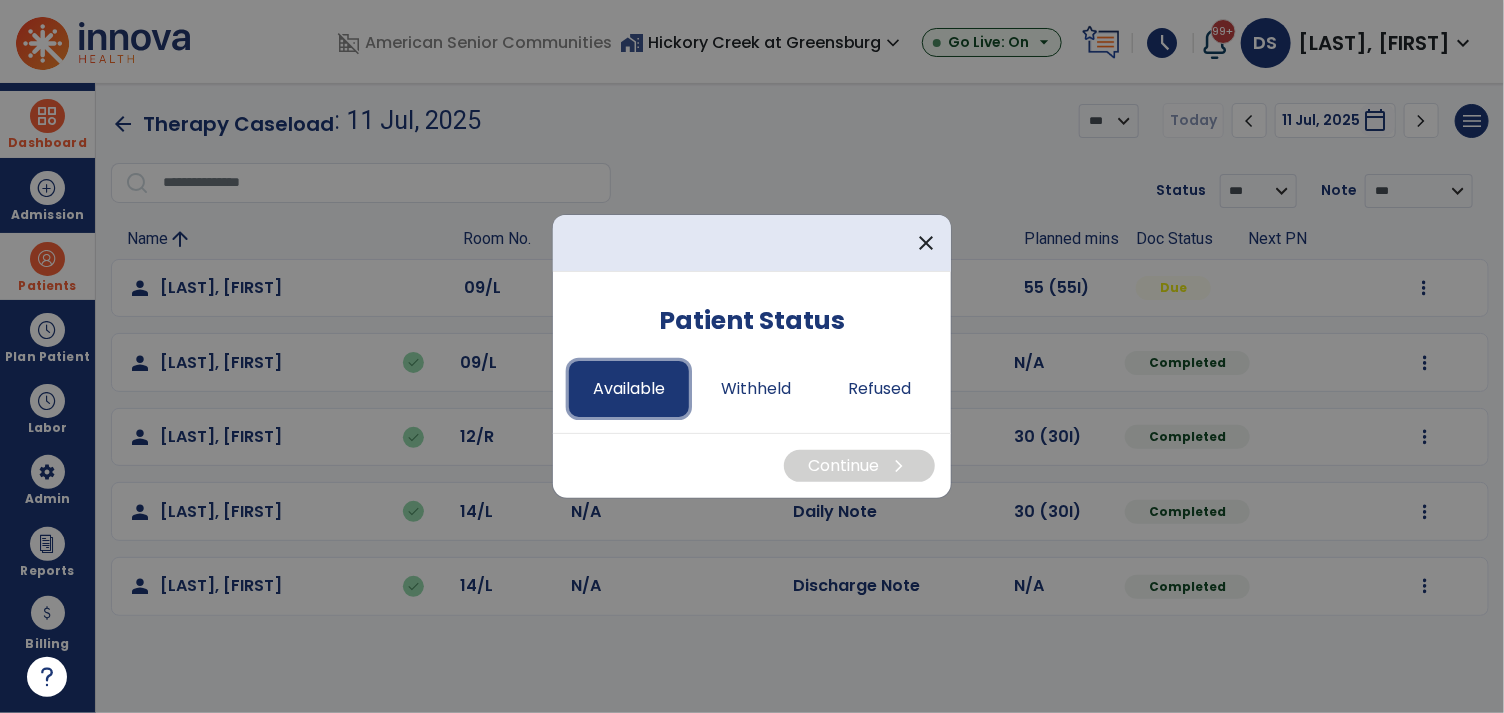 click on "Available" at bounding box center [629, 389] 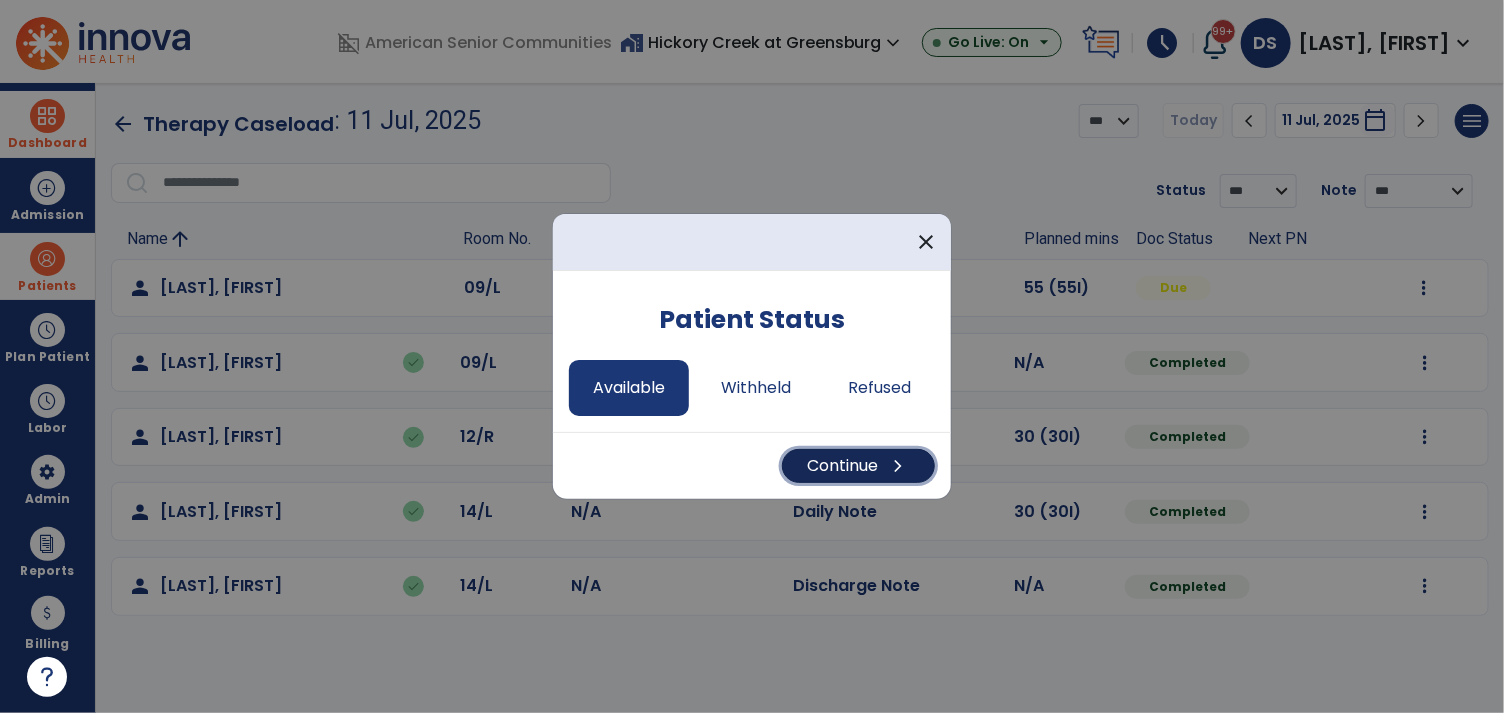 click on "Continue   chevron_right" at bounding box center (858, 466) 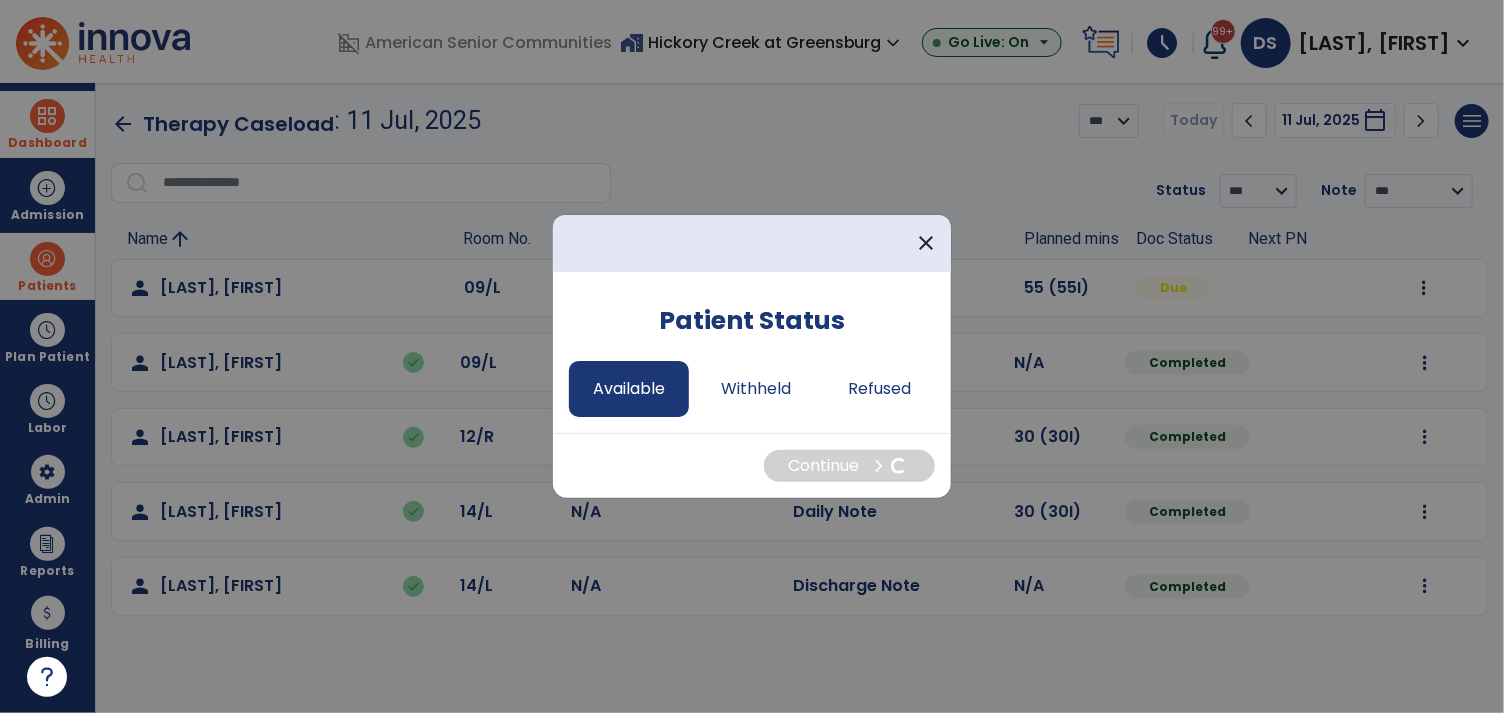 select on "*" 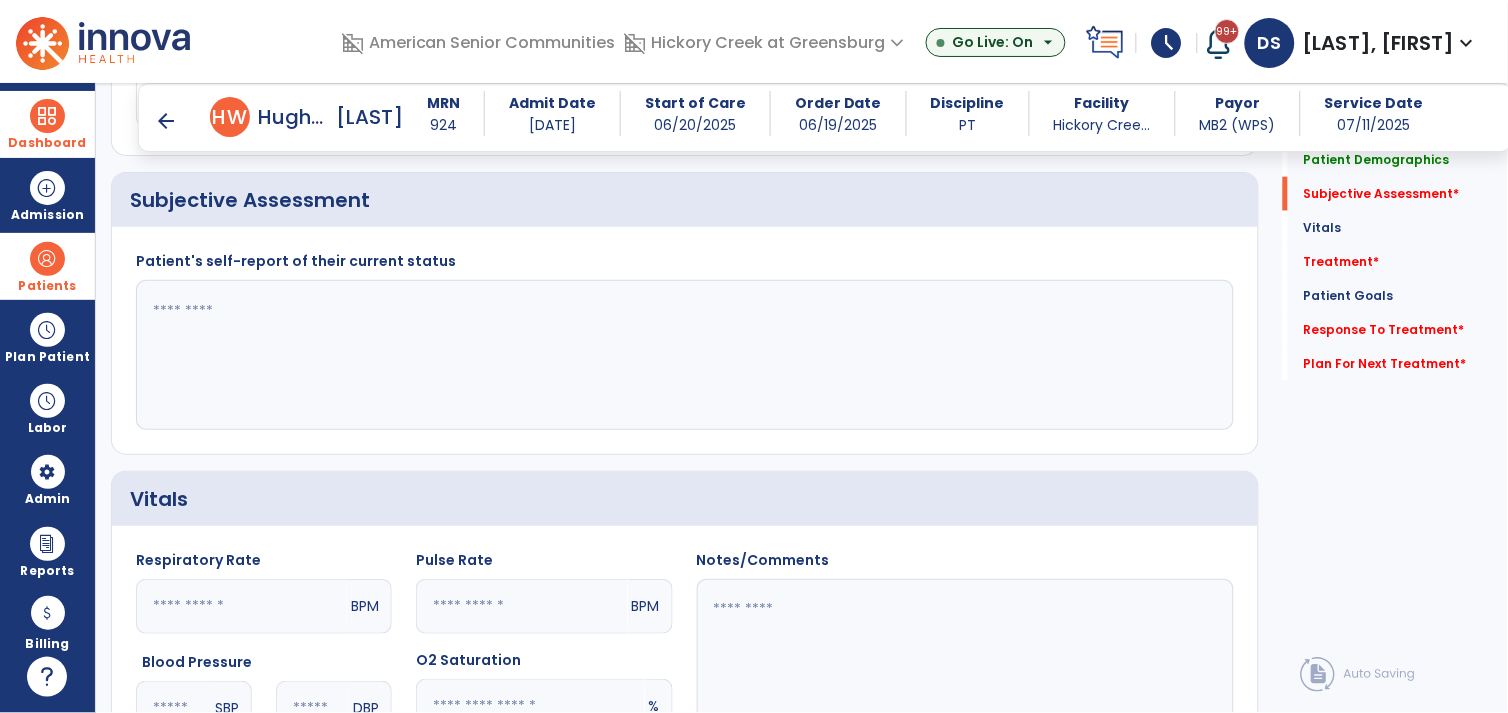 scroll, scrollTop: 477, scrollLeft: 0, axis: vertical 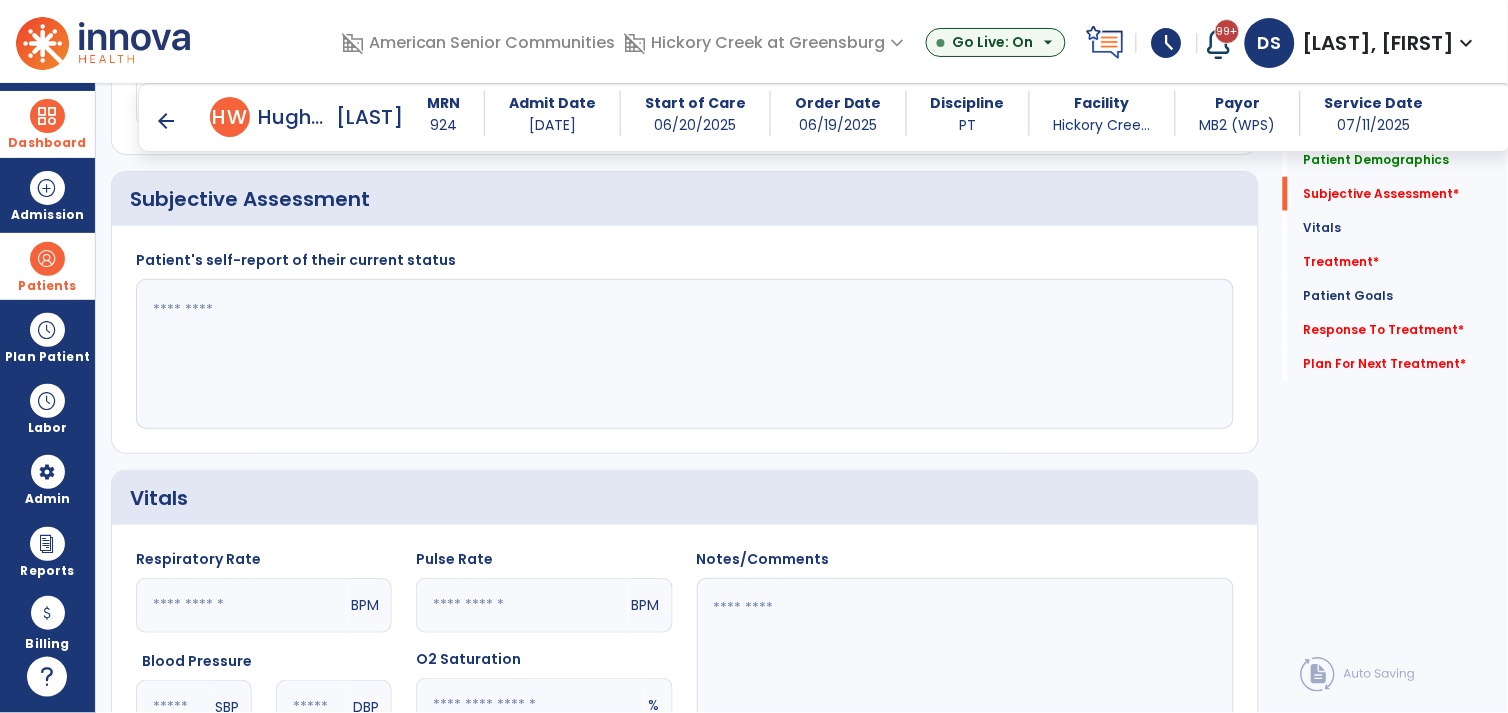 click 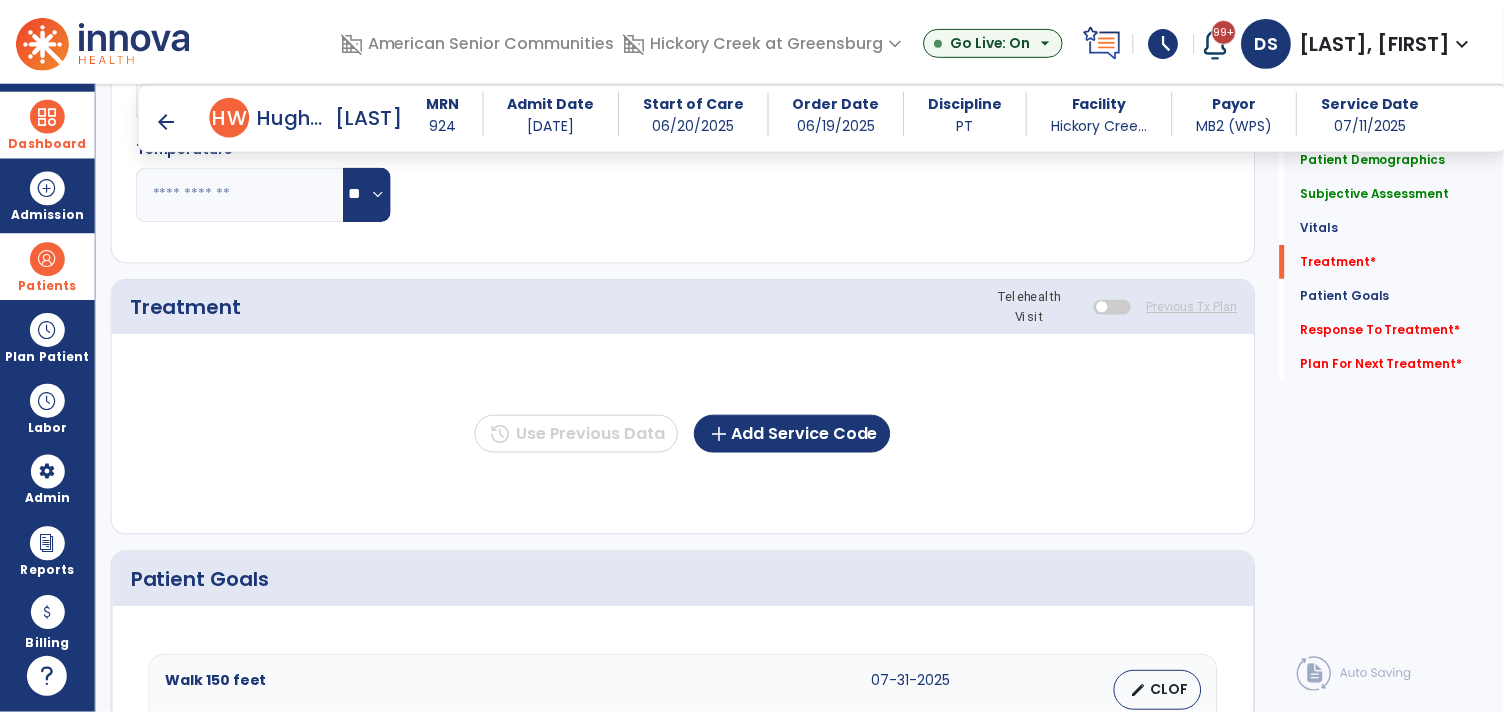 scroll, scrollTop: 1097, scrollLeft: 0, axis: vertical 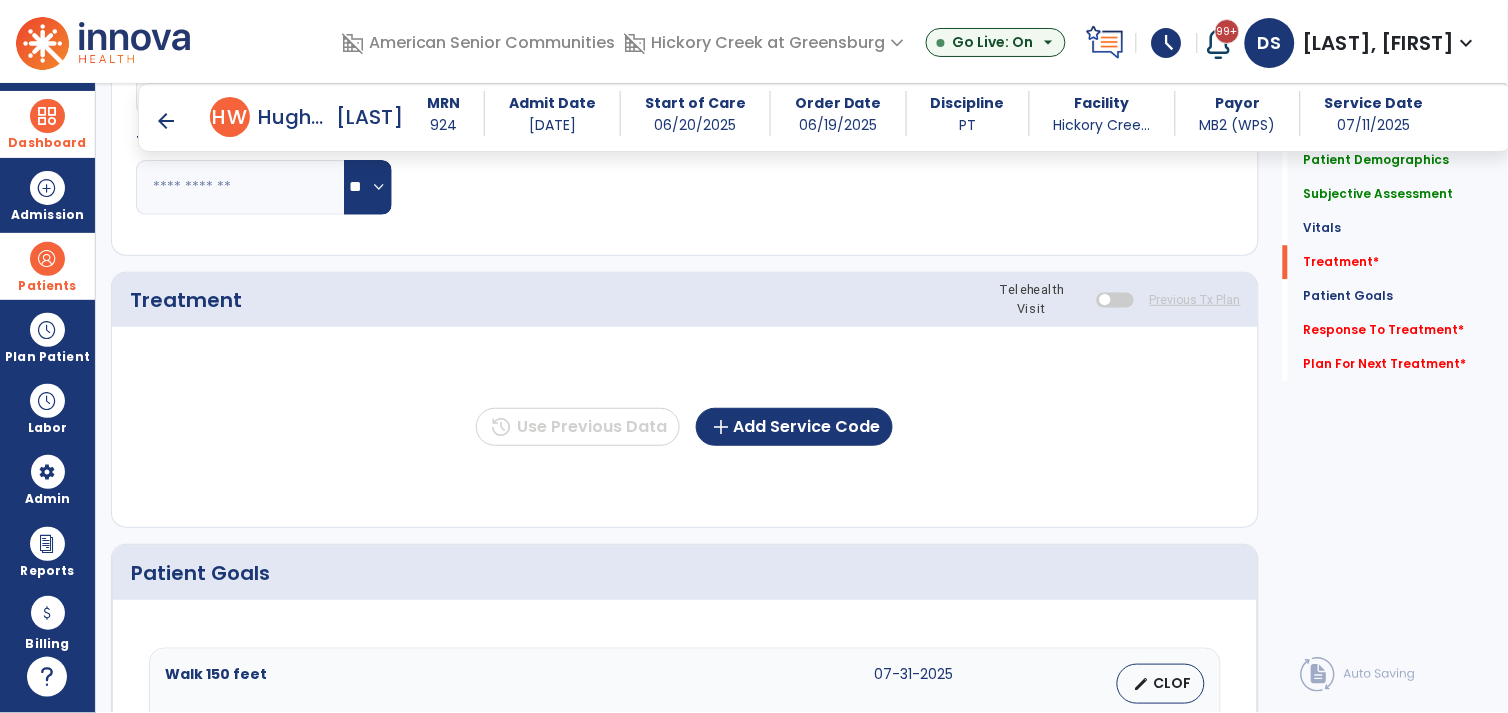 type on "**********" 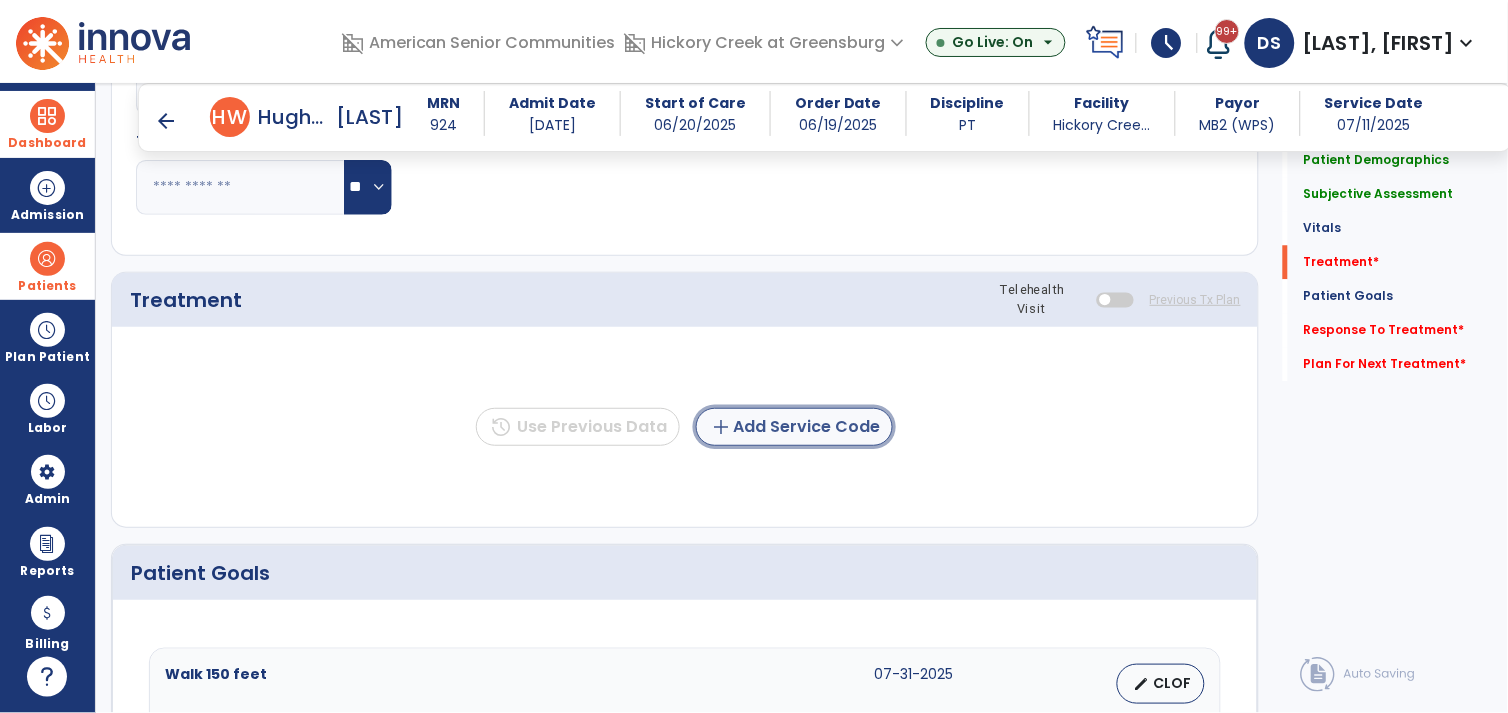 click on "add  Add Service Code" 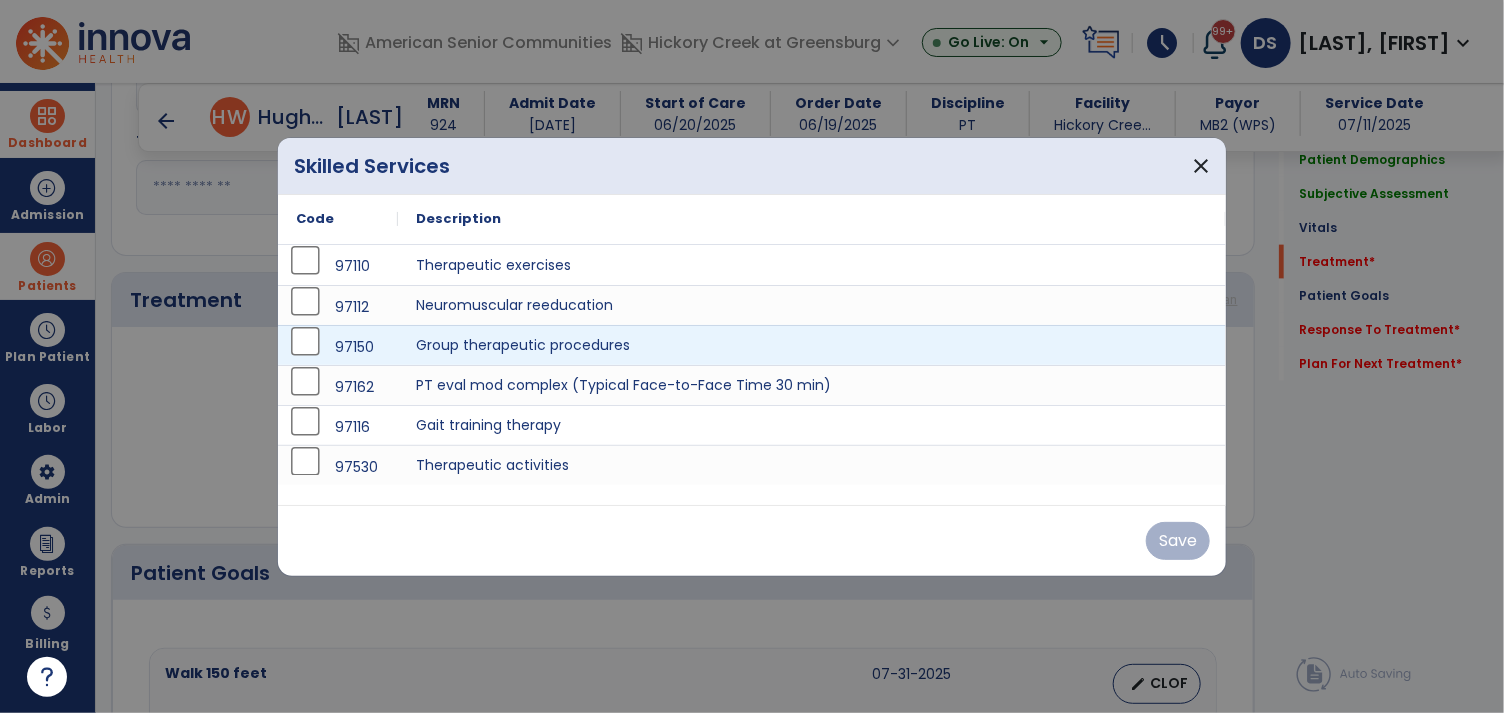 scroll, scrollTop: 1097, scrollLeft: 0, axis: vertical 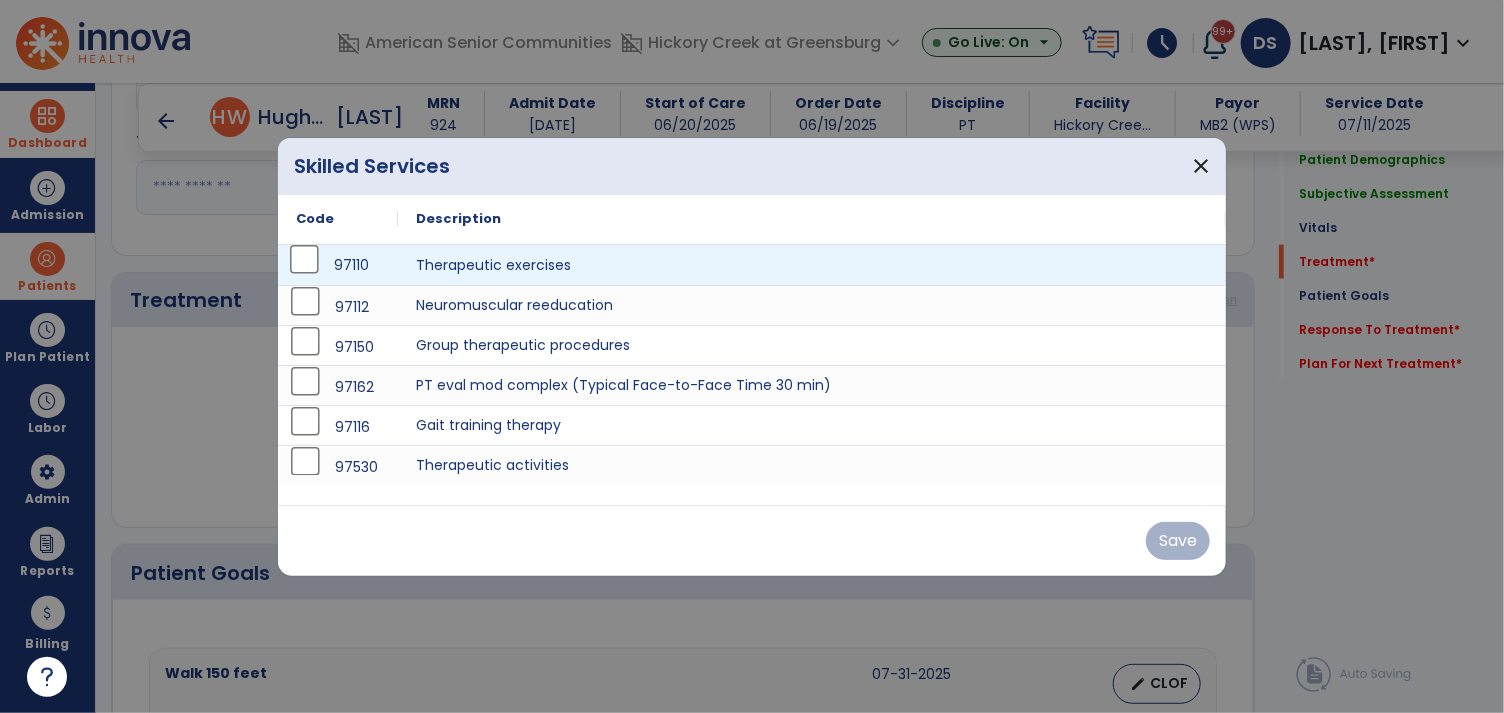 click on "97110" at bounding box center [338, 265] 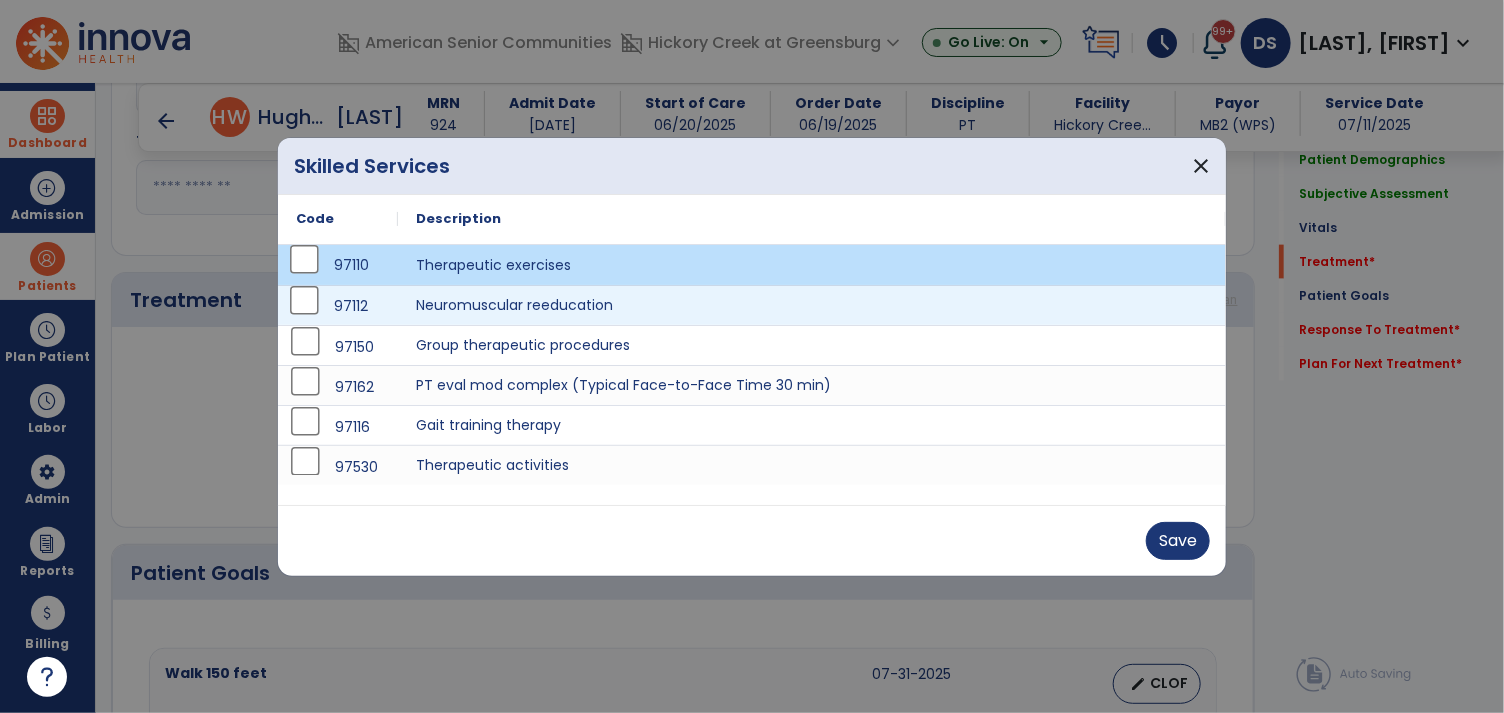 click on "97112" at bounding box center [338, 306] 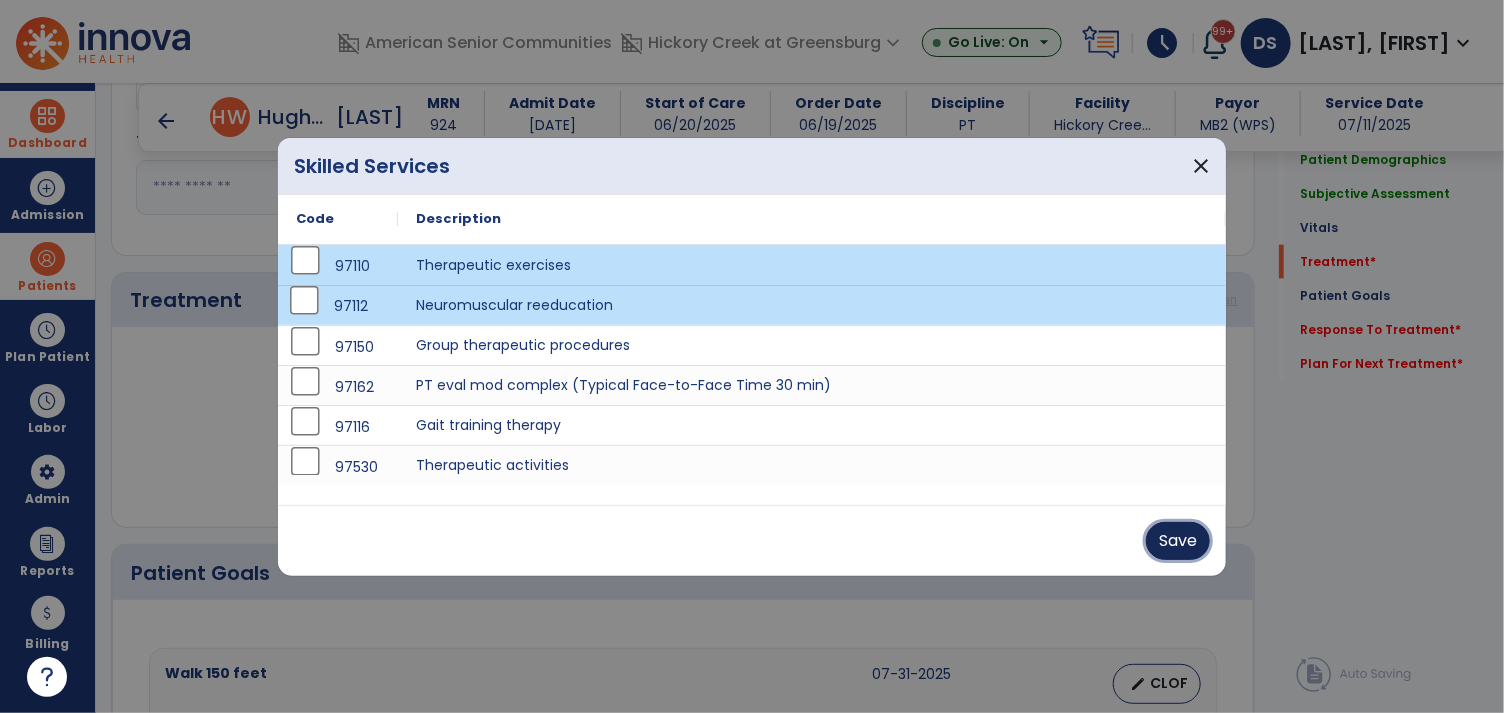 click on "Save" at bounding box center [1178, 541] 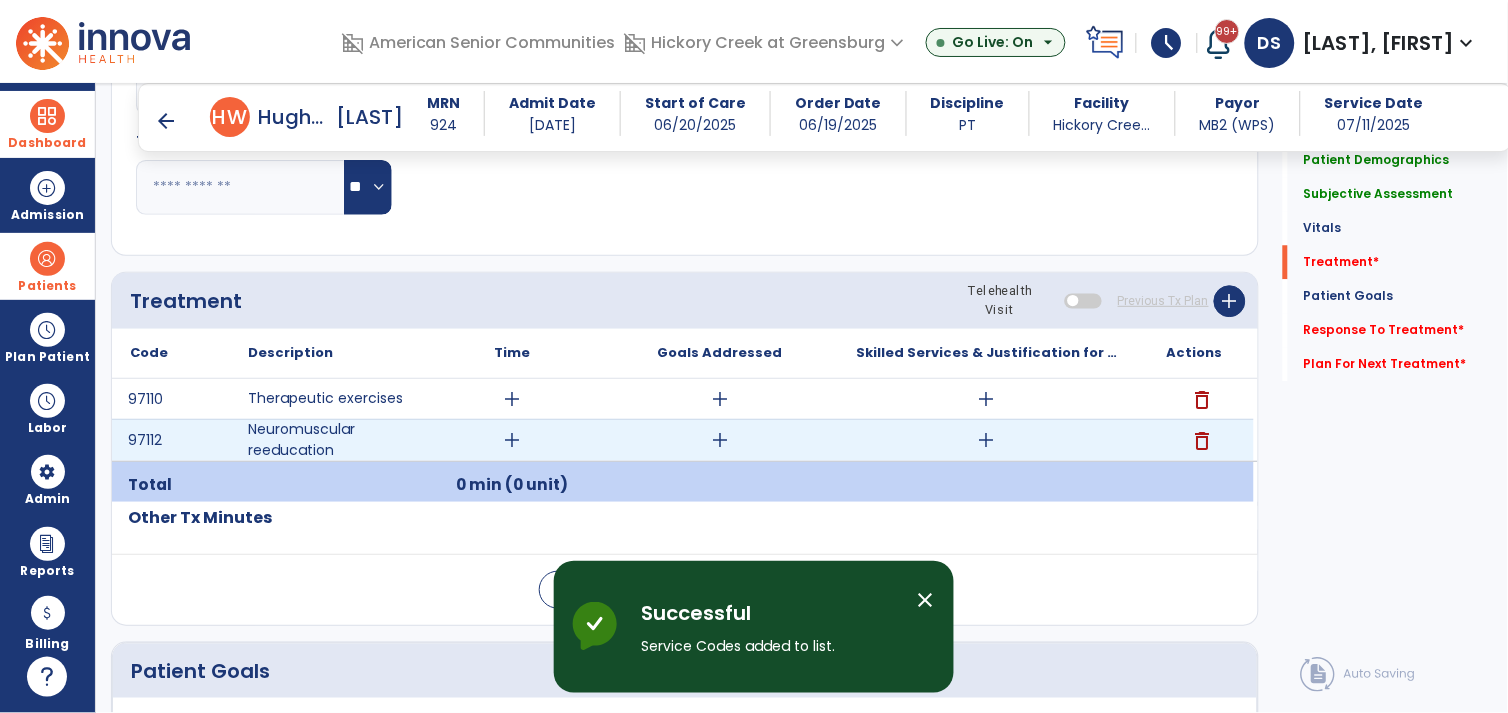 click on "add" at bounding box center [512, 399] 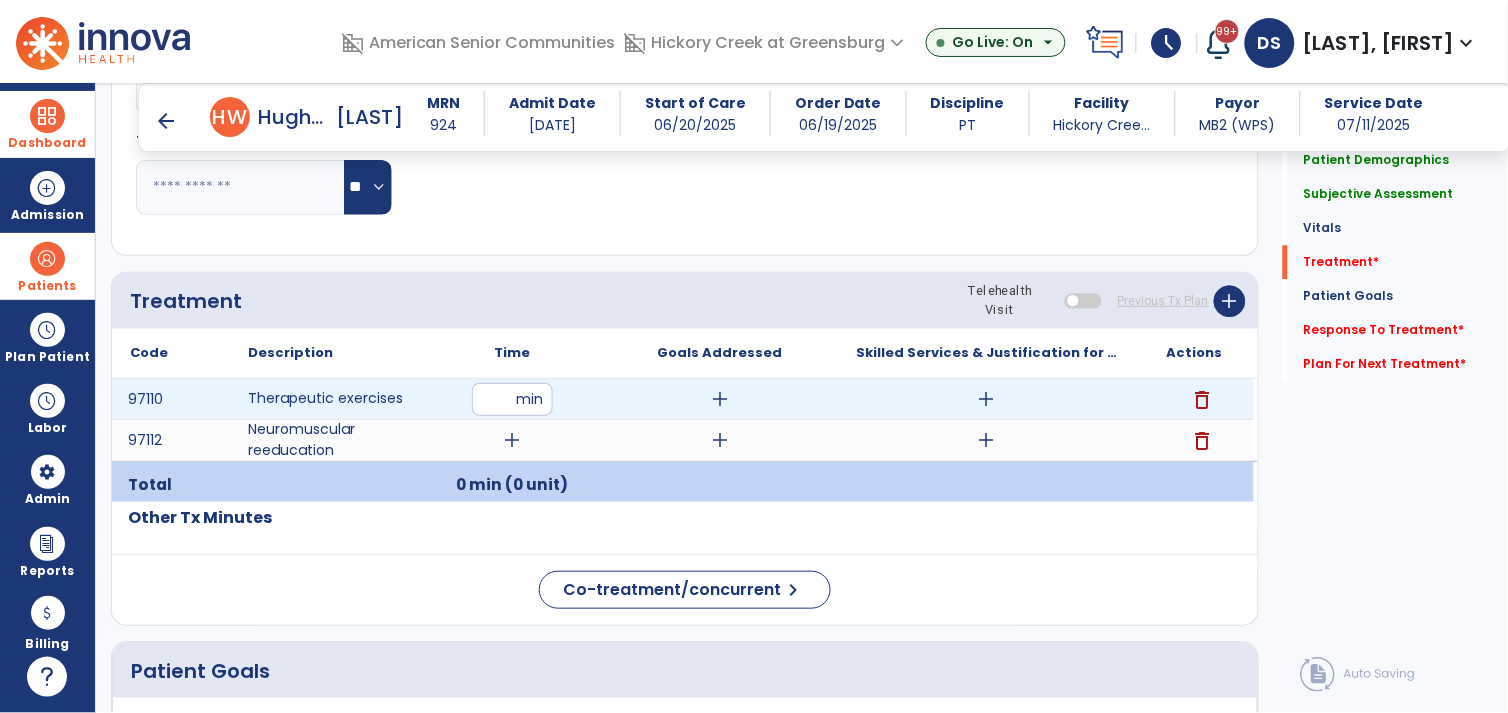 type on "**" 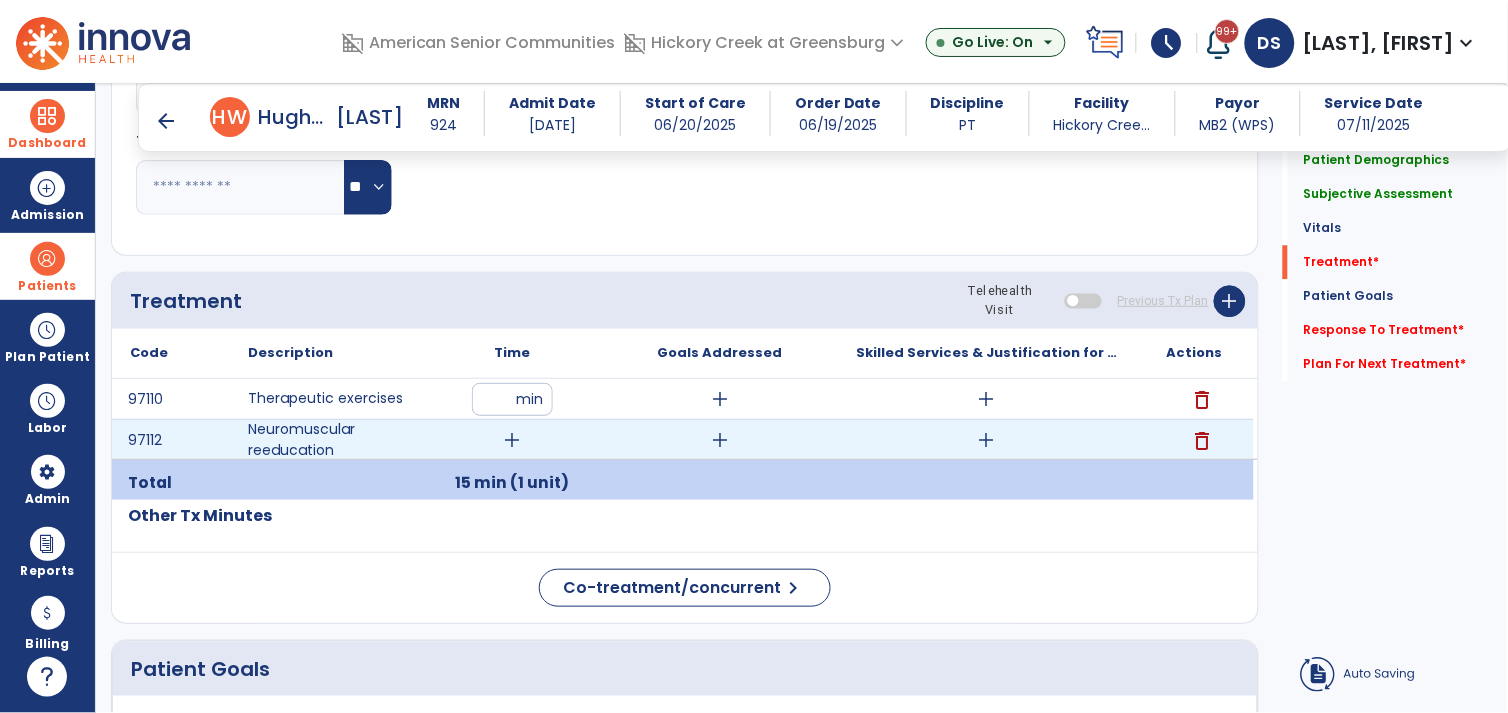 click on "add" at bounding box center [512, 440] 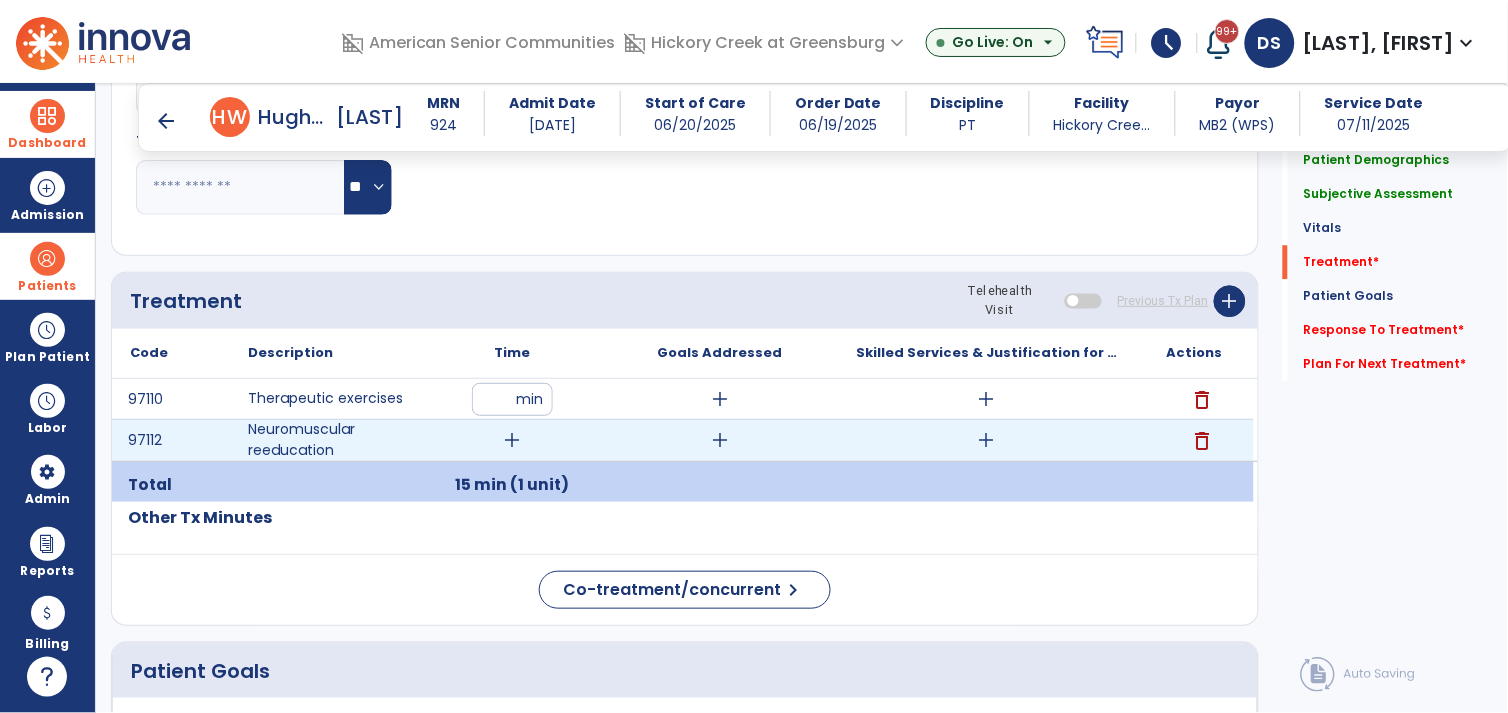 click on "add" at bounding box center [512, 440] 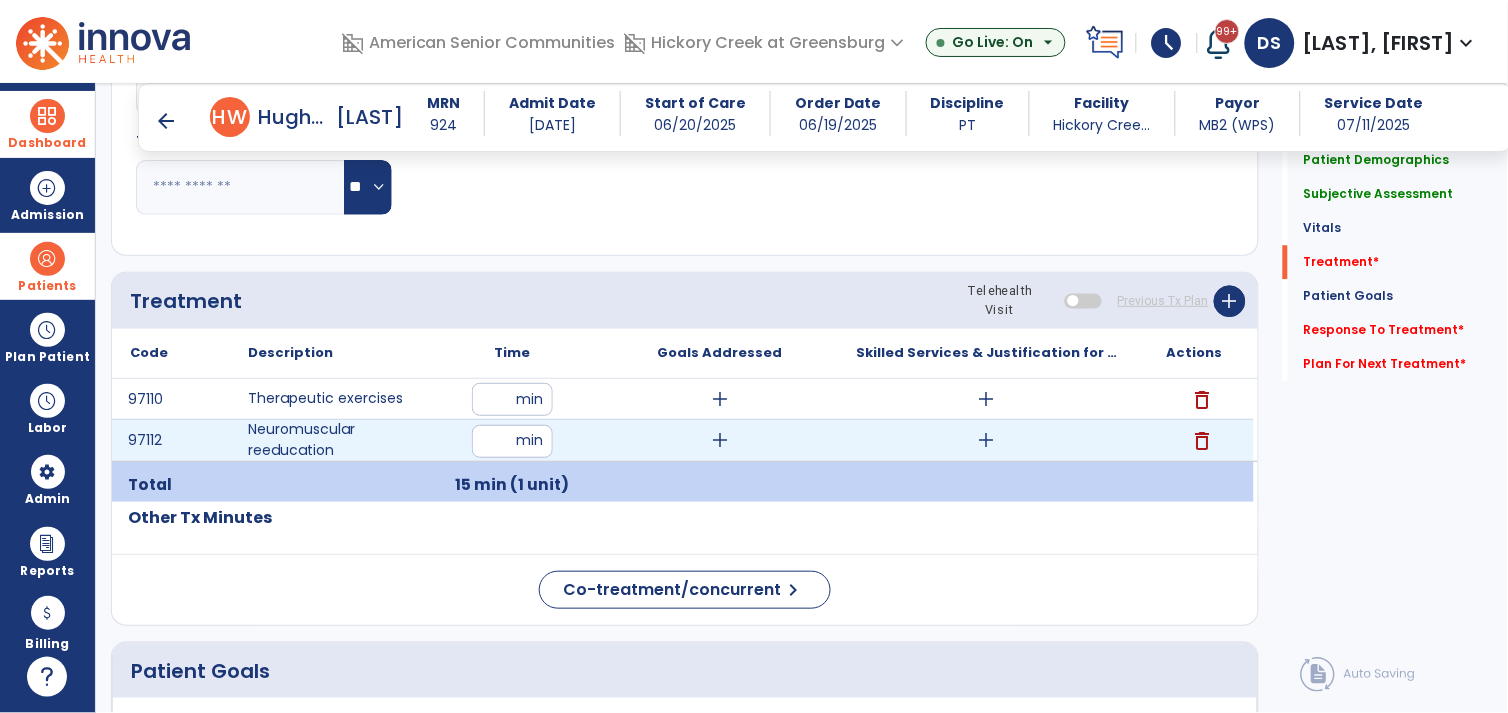 type on "**" 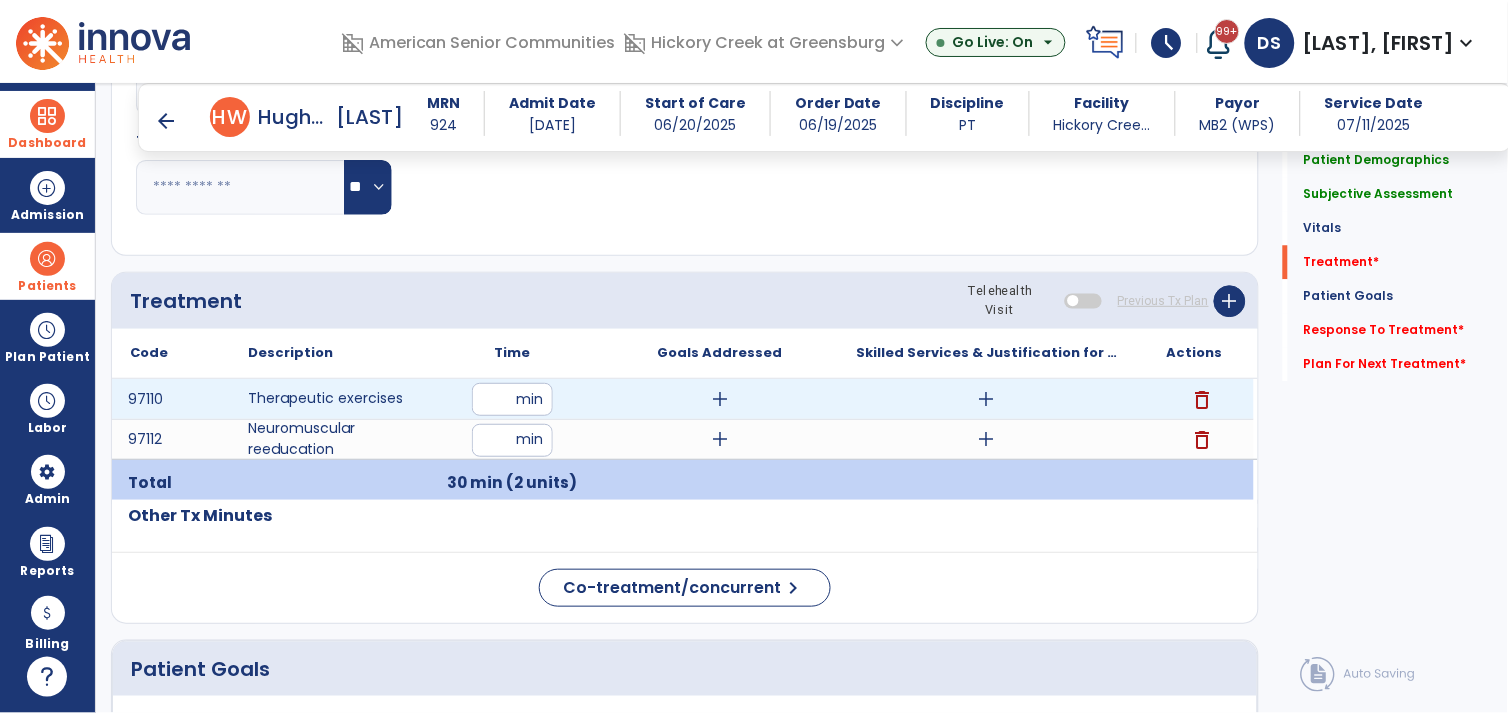 click on "add" at bounding box center (719, 399) 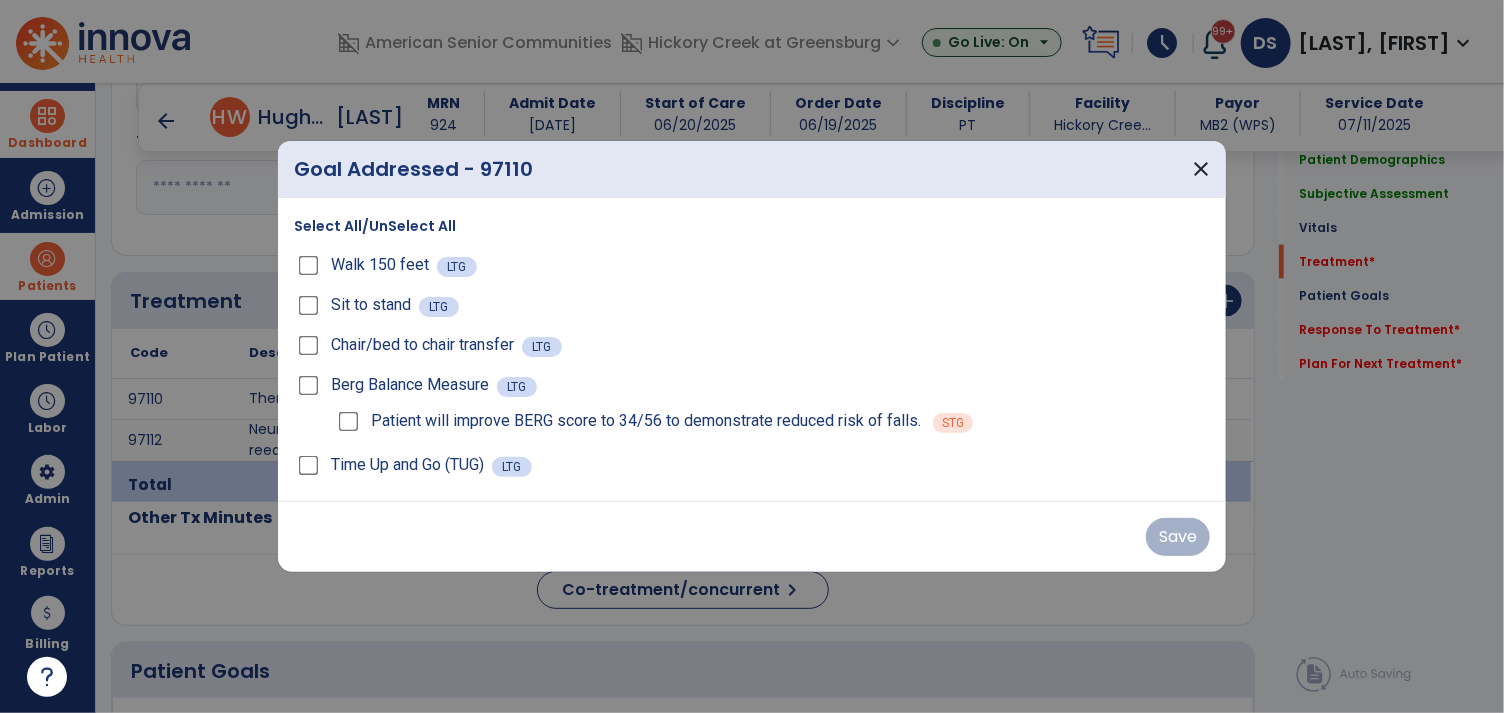 scroll, scrollTop: 1097, scrollLeft: 0, axis: vertical 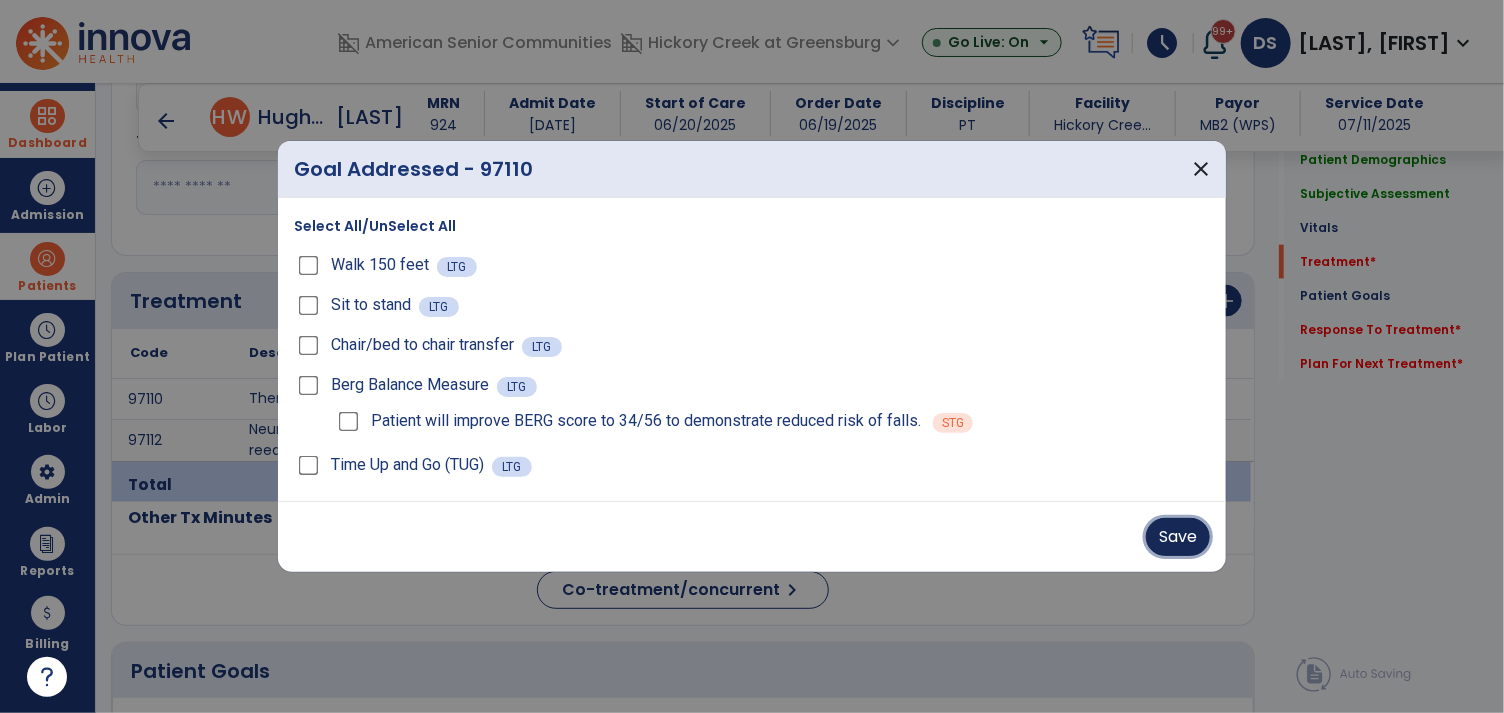 click on "Save" at bounding box center (1178, 537) 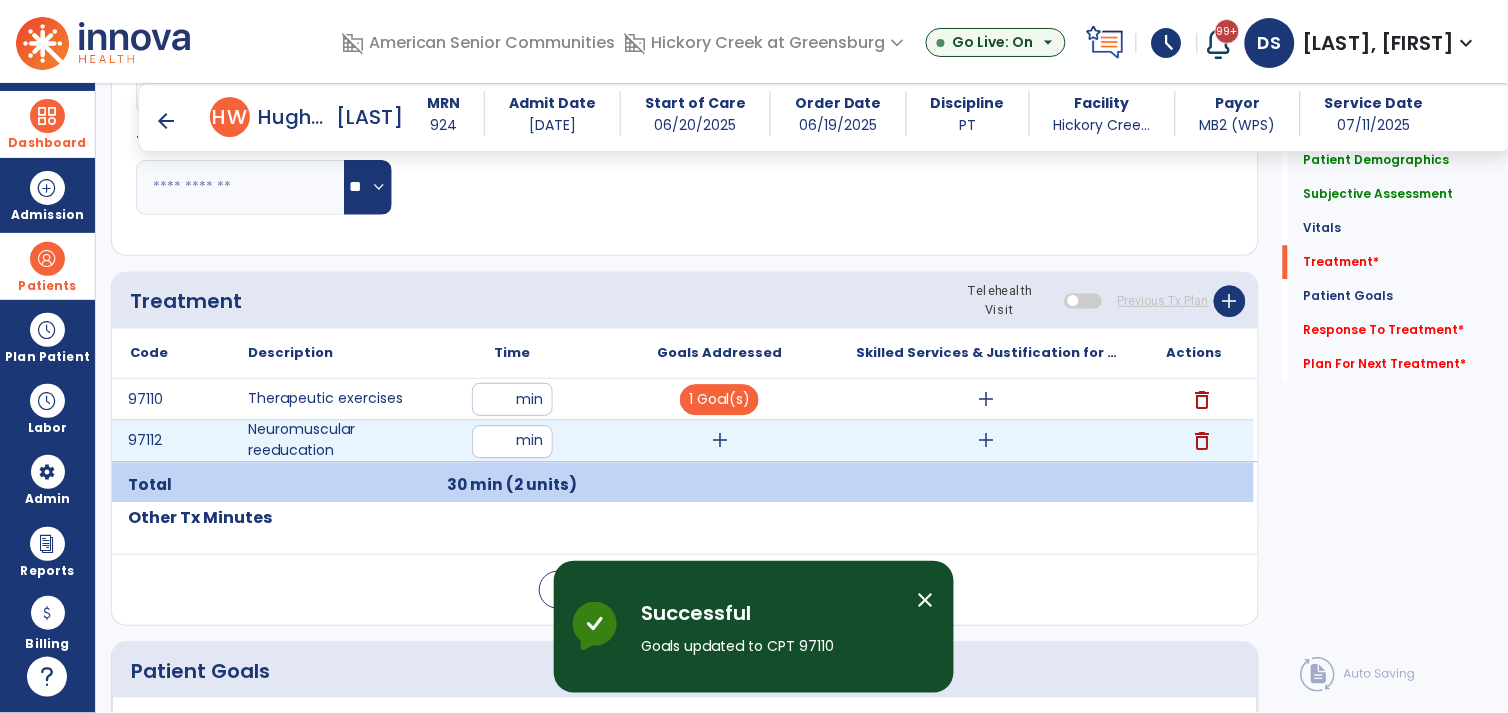 click on "add" at bounding box center (720, 440) 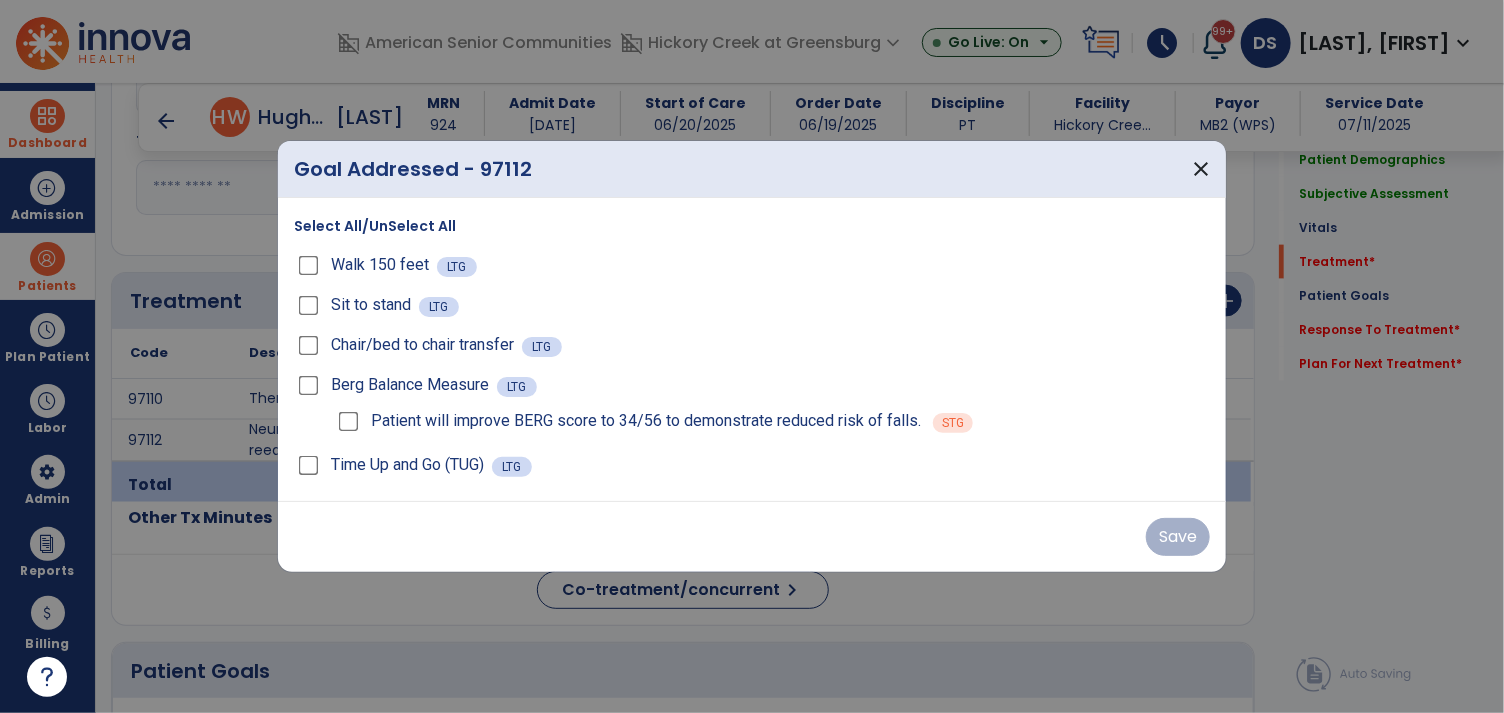 scroll, scrollTop: 1097, scrollLeft: 0, axis: vertical 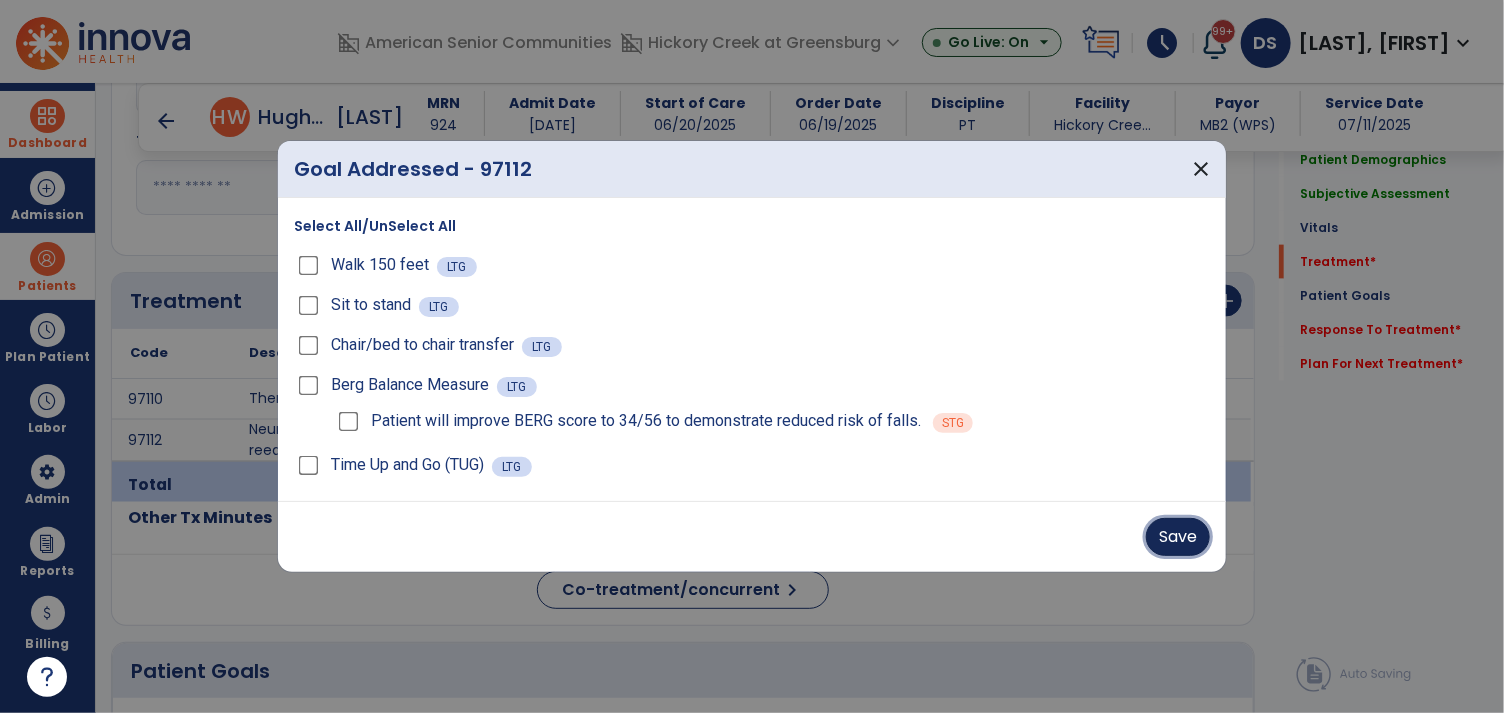 click on "Save" at bounding box center (1178, 537) 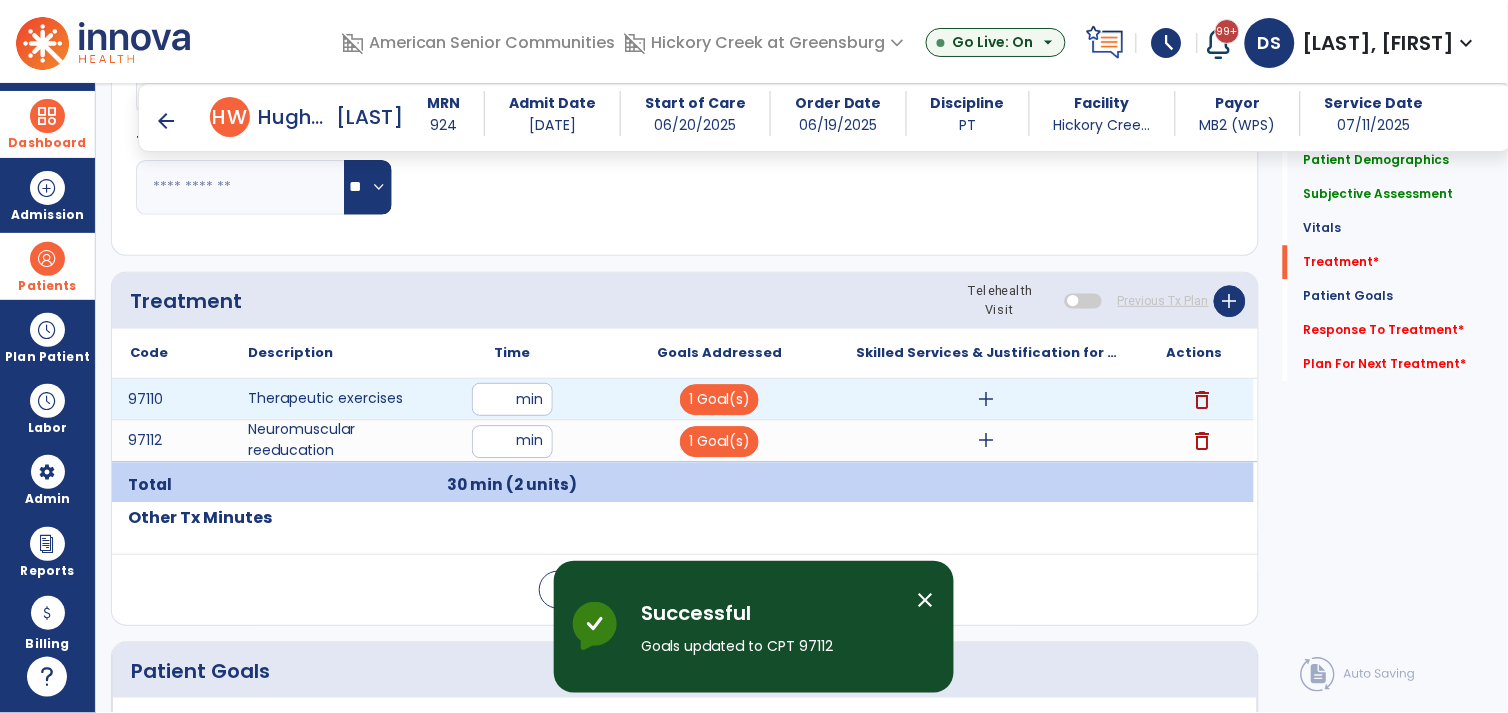 click on "add" at bounding box center [987, 399] 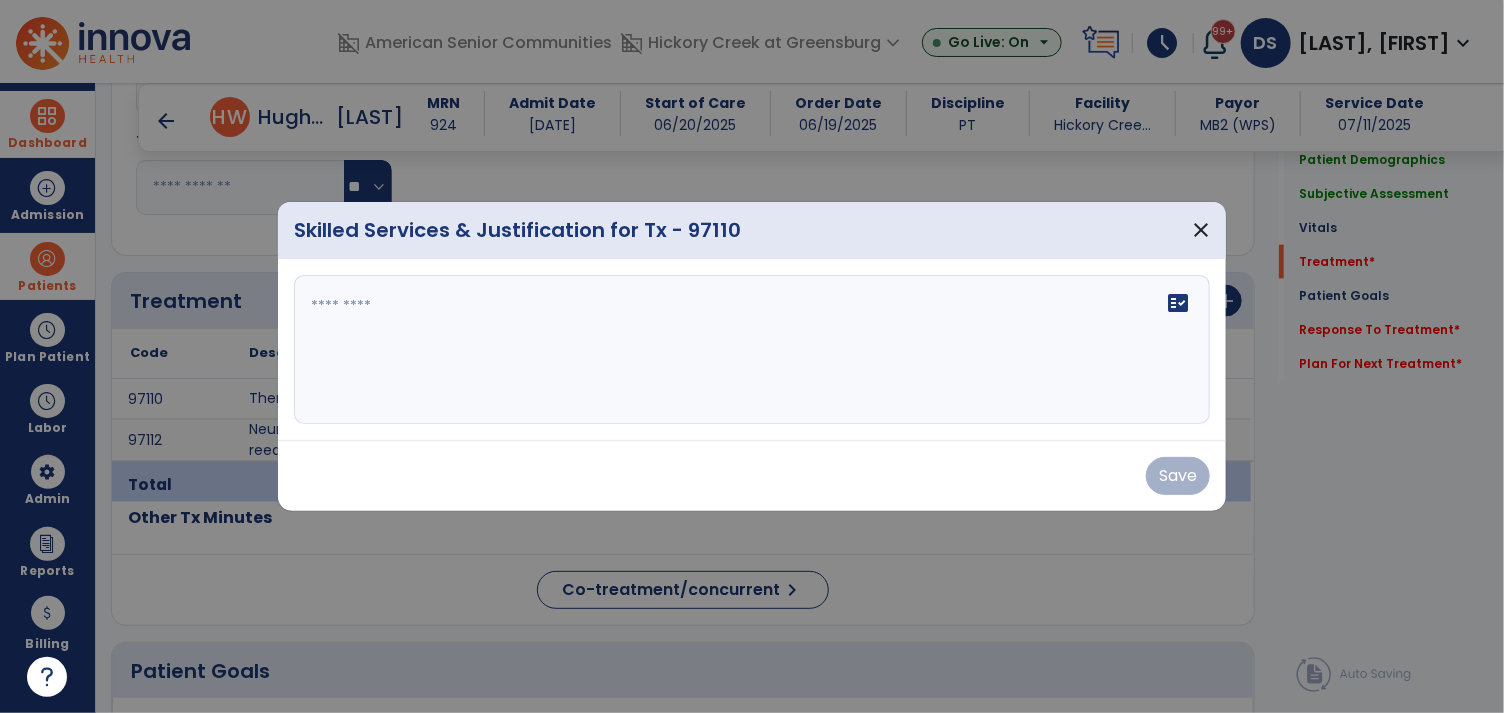 click on "fact_check" at bounding box center [752, 350] 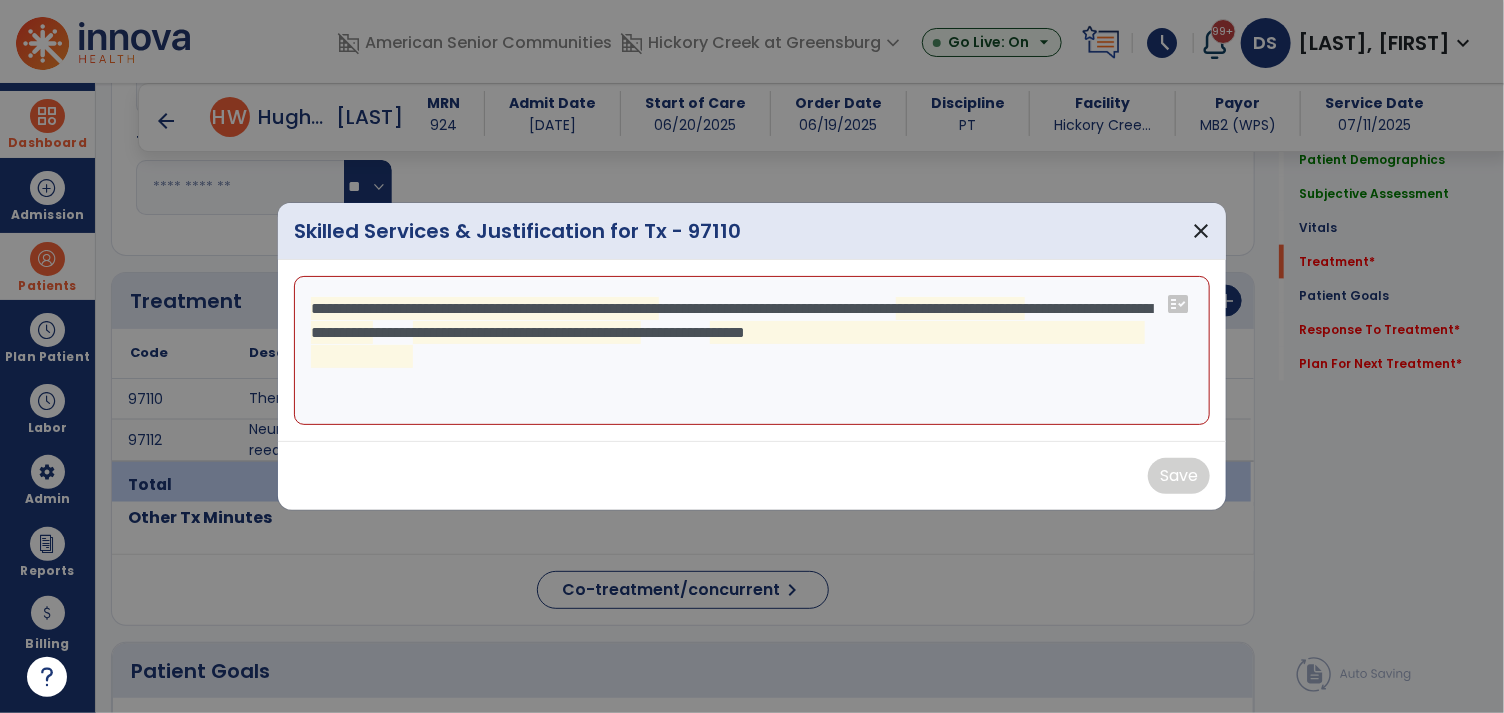 click on "**********" at bounding box center (752, 351) 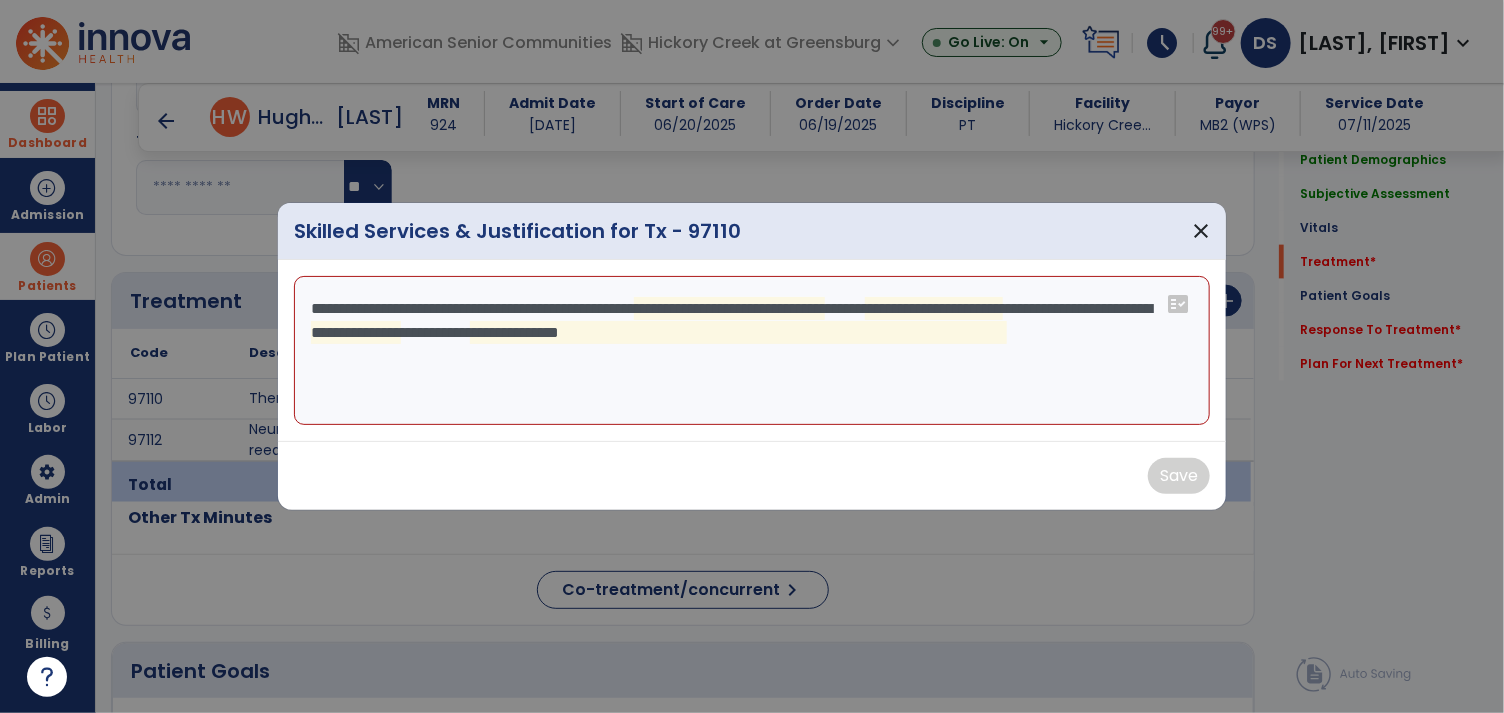click on "**********" at bounding box center [752, 351] 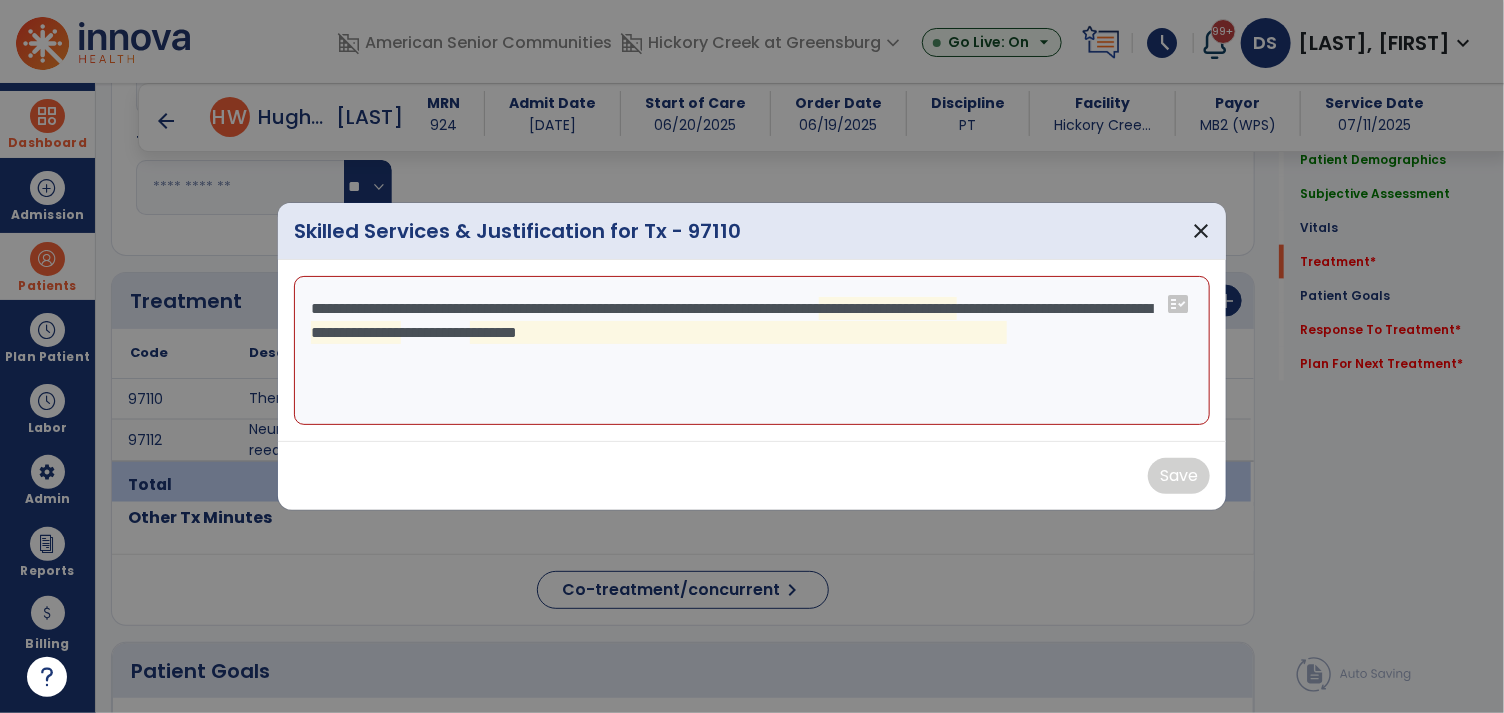 click on "**********" at bounding box center (752, 351) 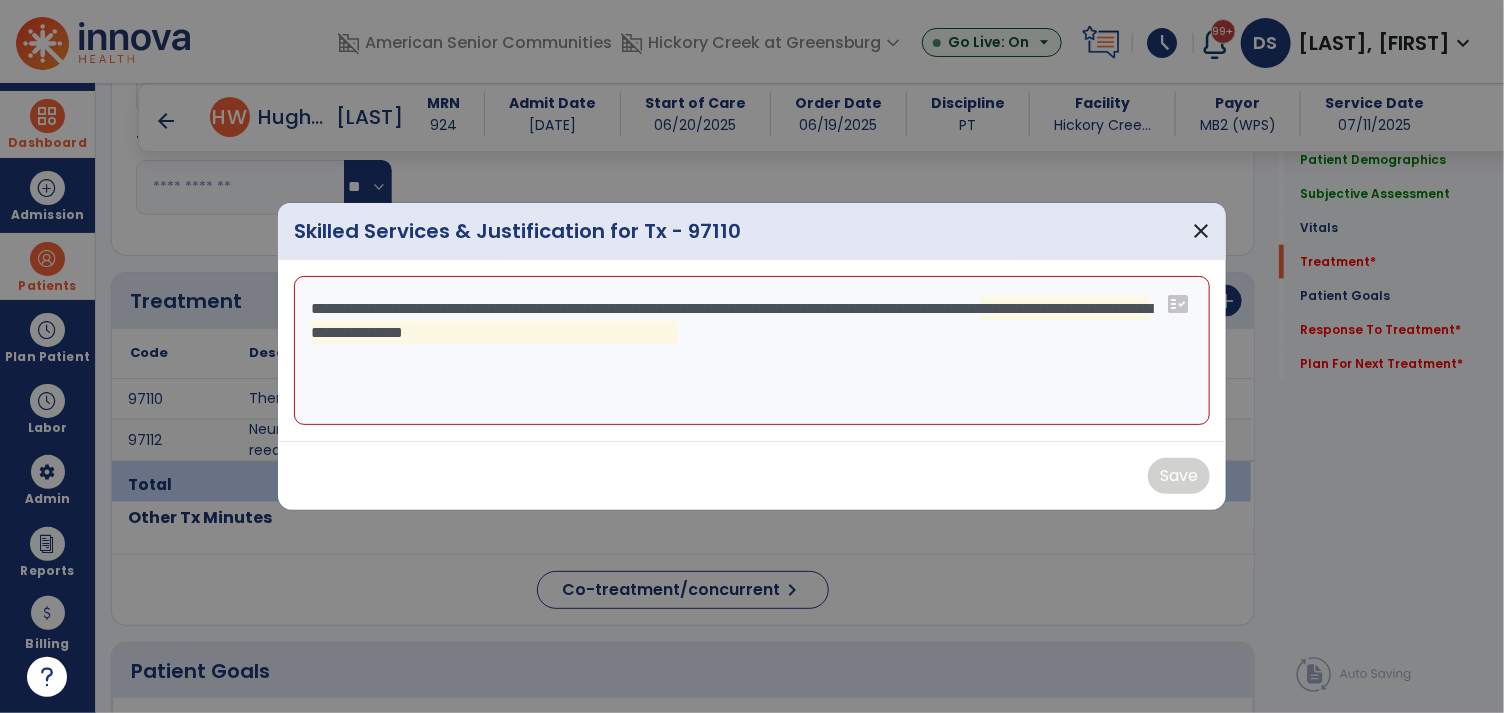 click on "**********" at bounding box center [752, 351] 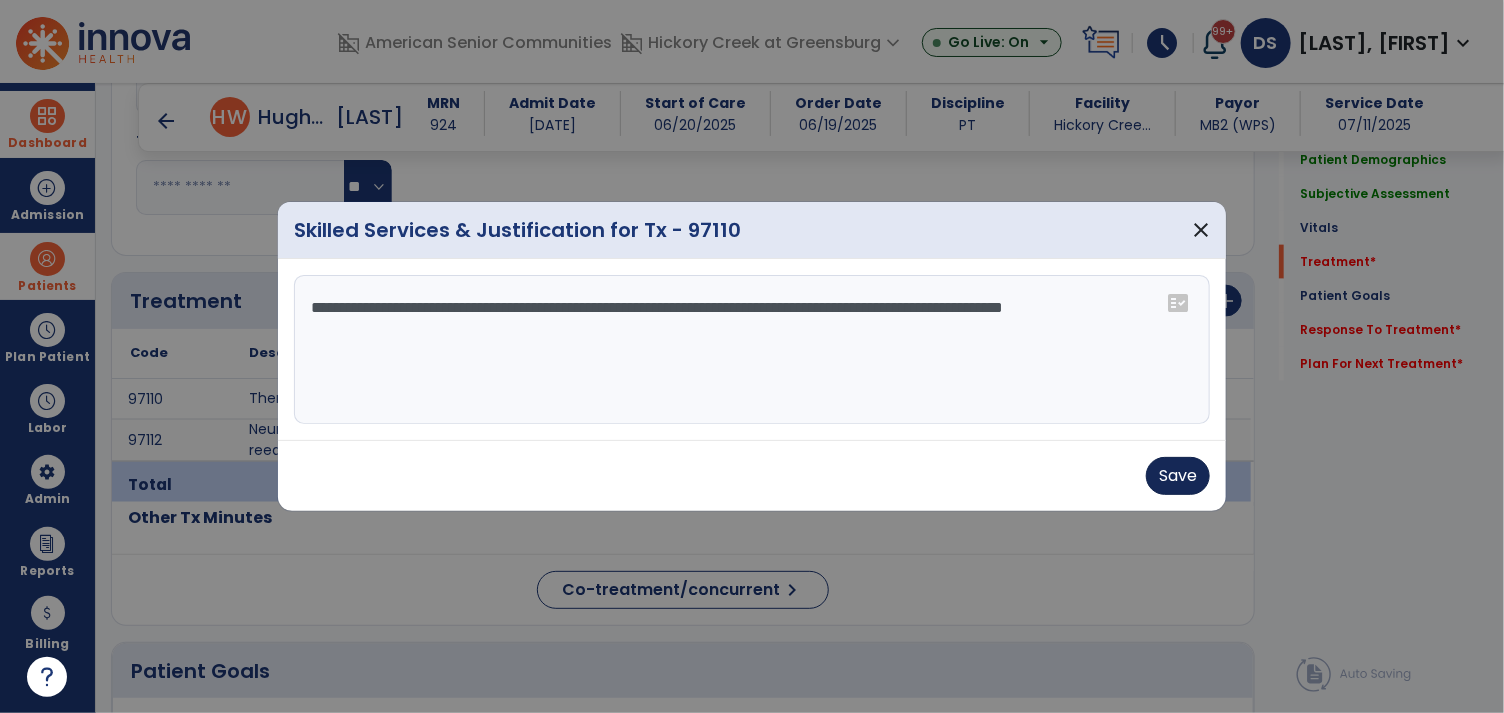 type on "**********" 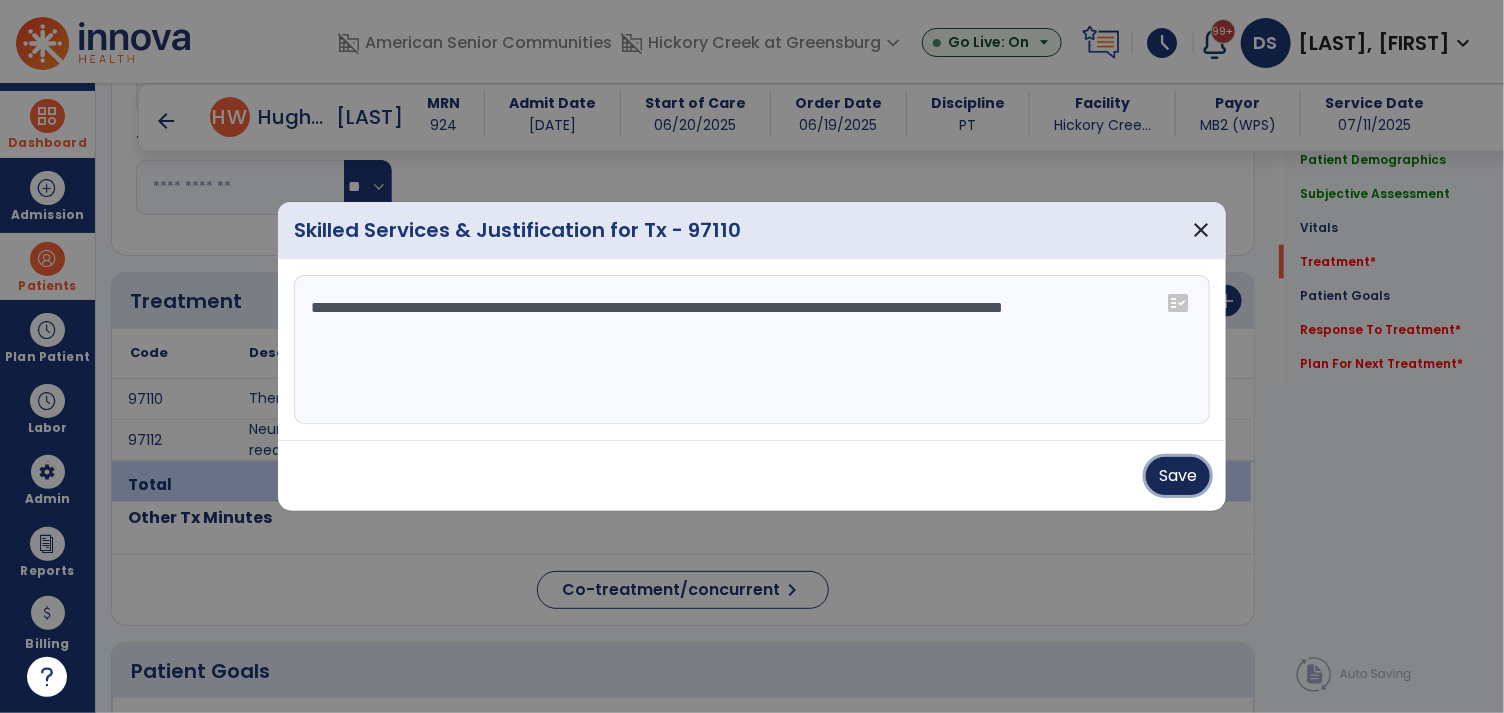 click on "Save" at bounding box center (1178, 476) 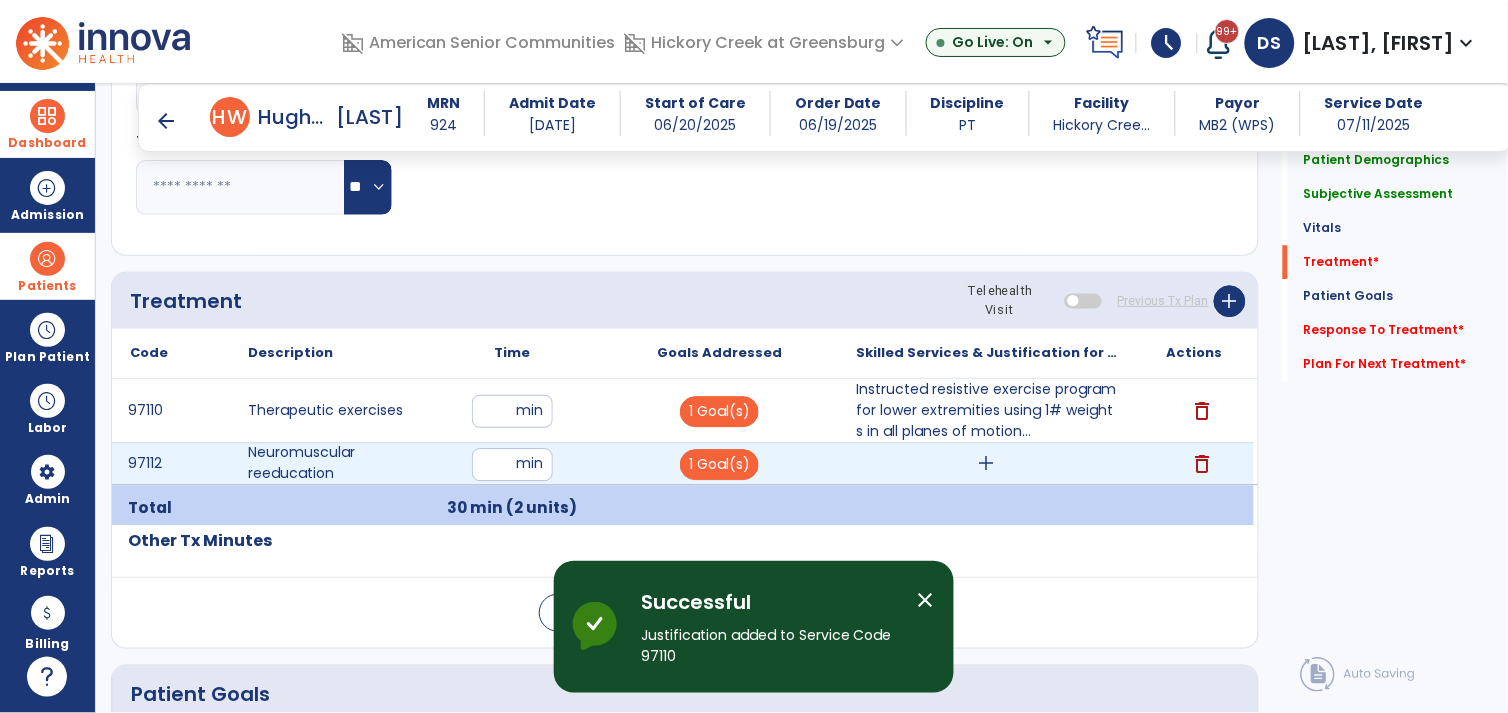 click on "add" at bounding box center (987, 463) 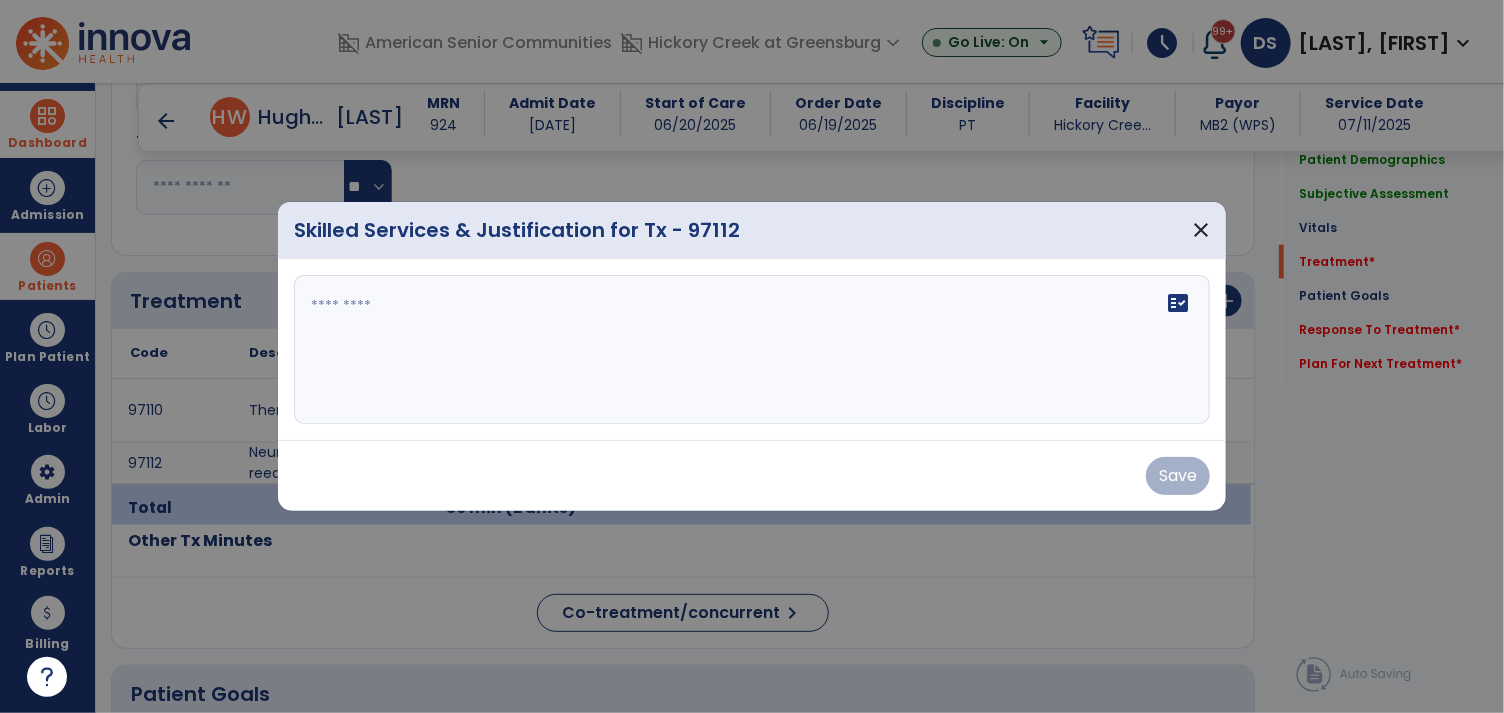 click on "fact_check" at bounding box center (752, 350) 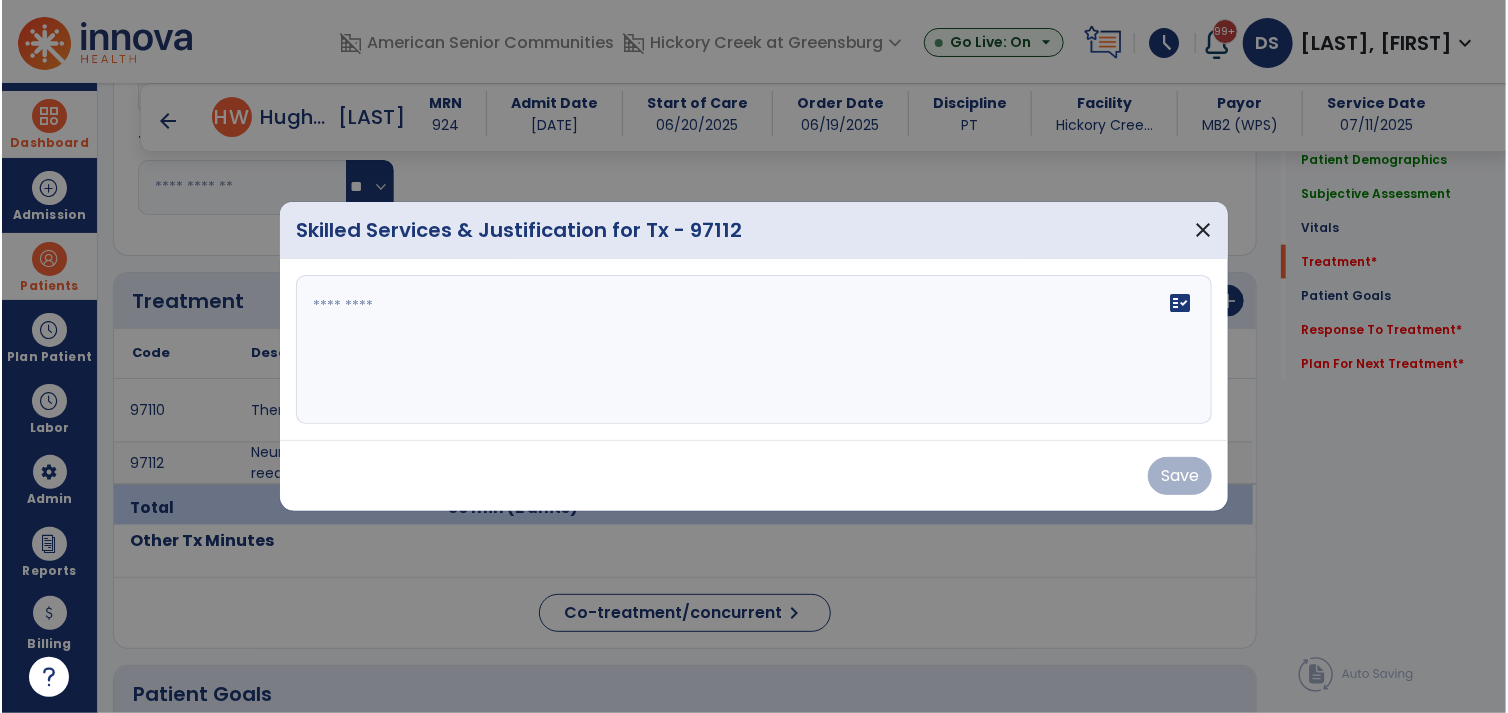 scroll, scrollTop: 1097, scrollLeft: 0, axis: vertical 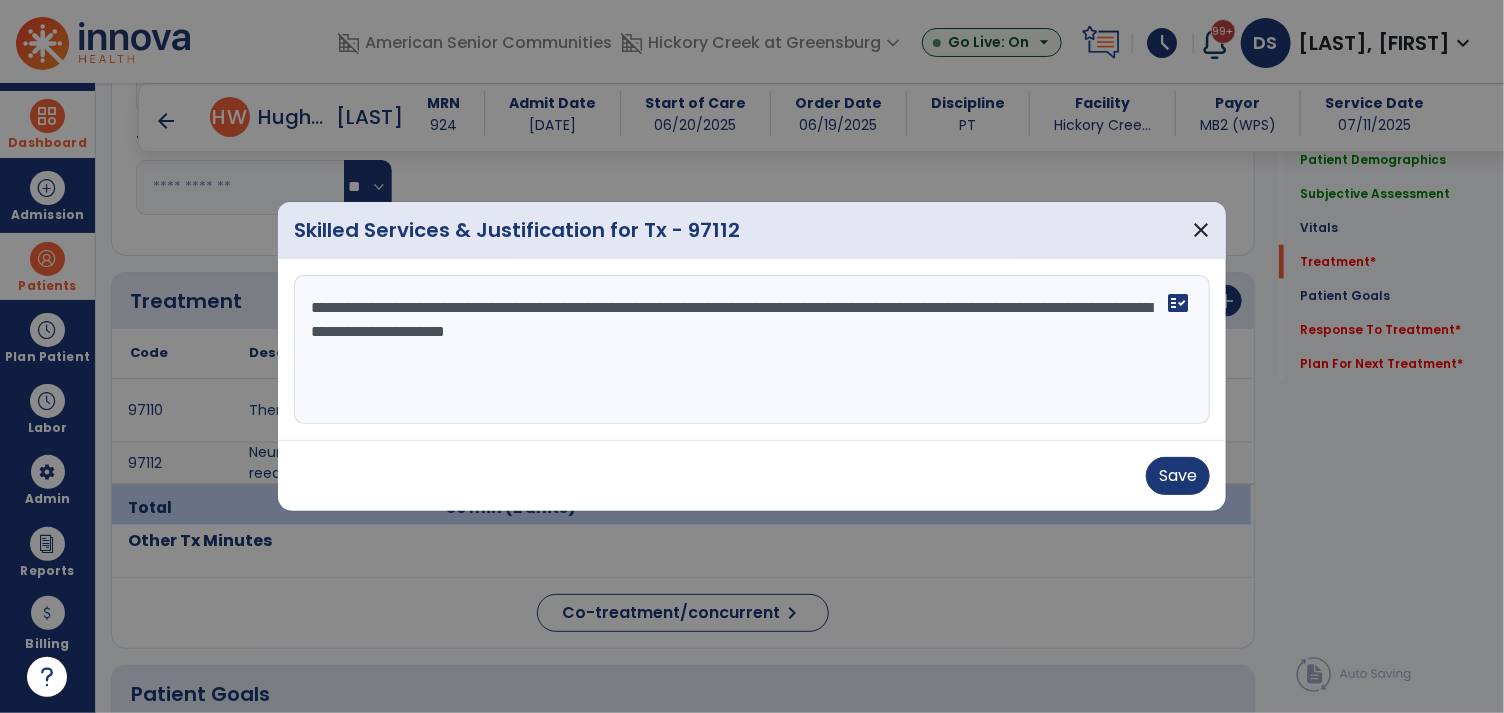 click on "**********" at bounding box center [752, 350] 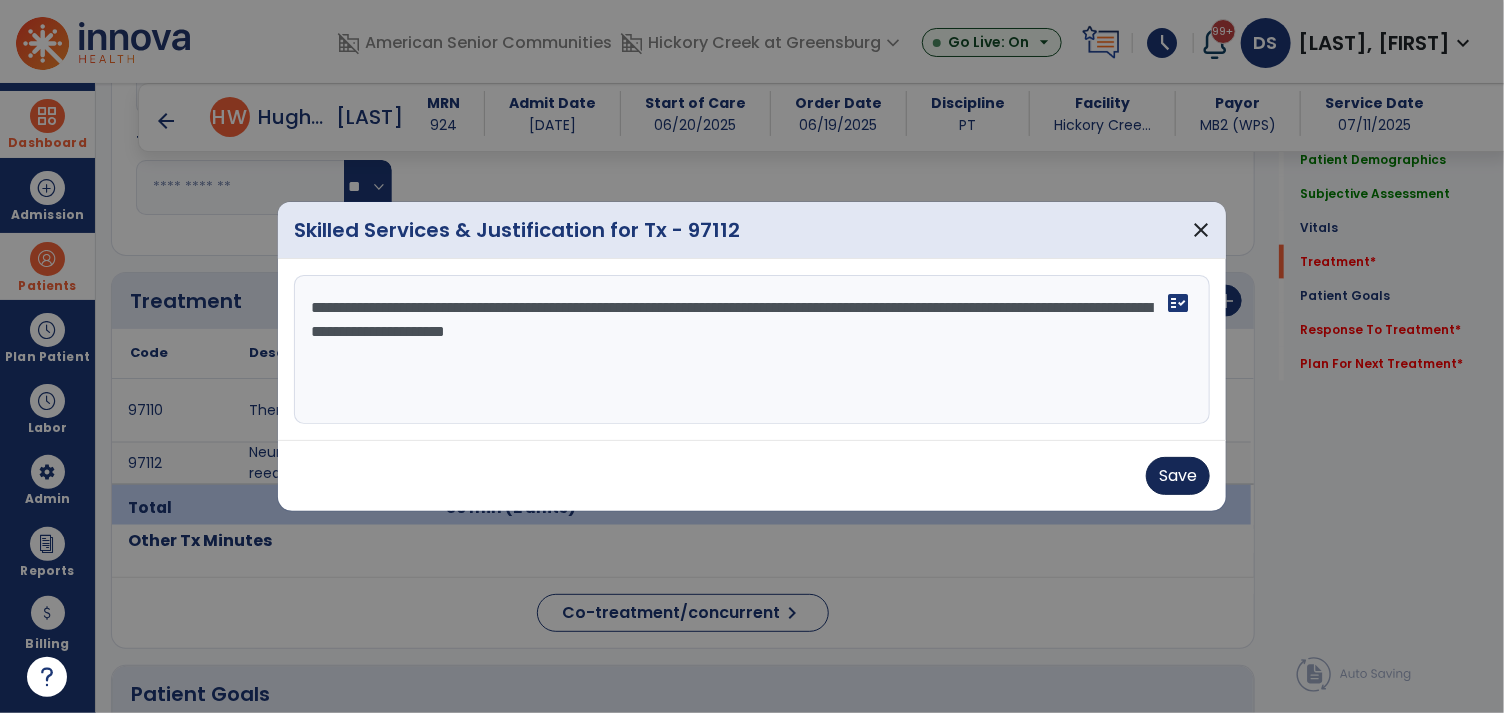 type on "**********" 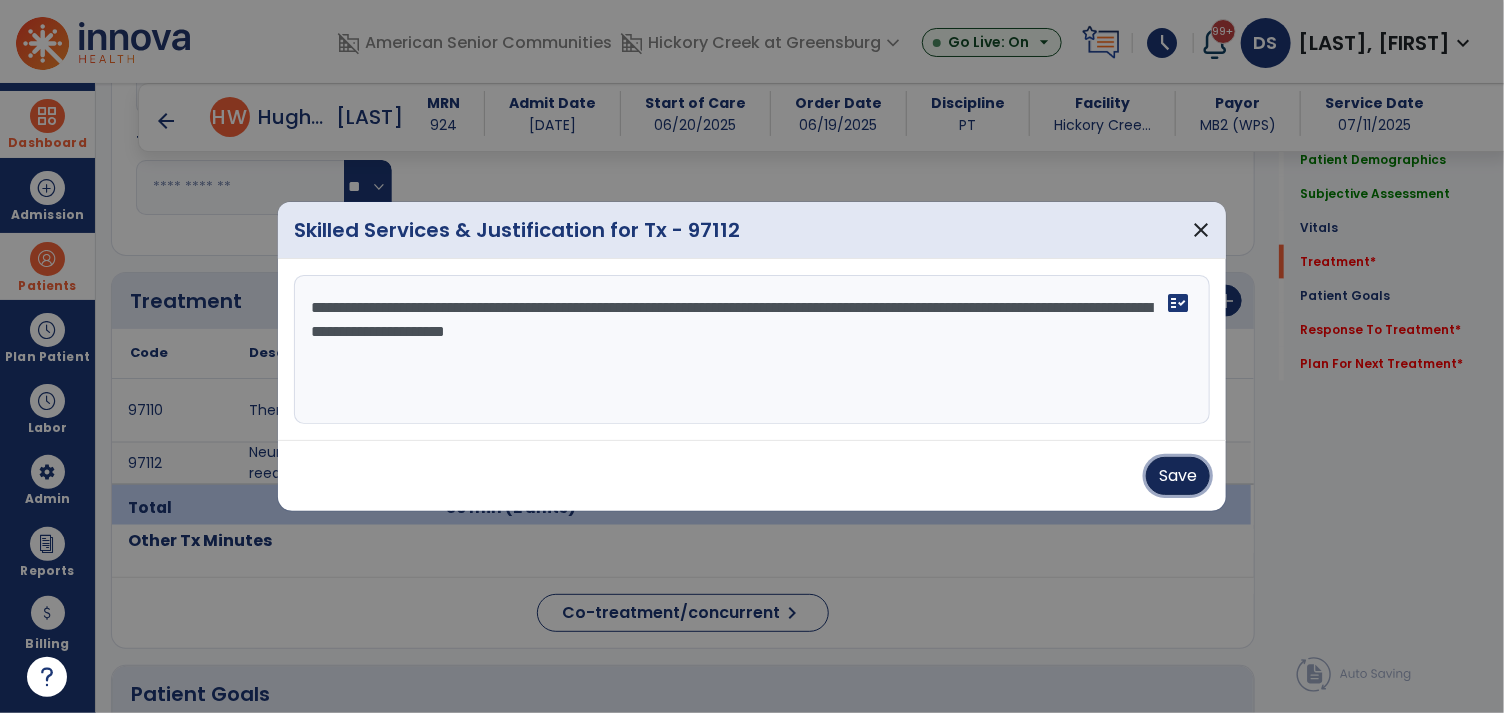 click on "Save" at bounding box center [1178, 476] 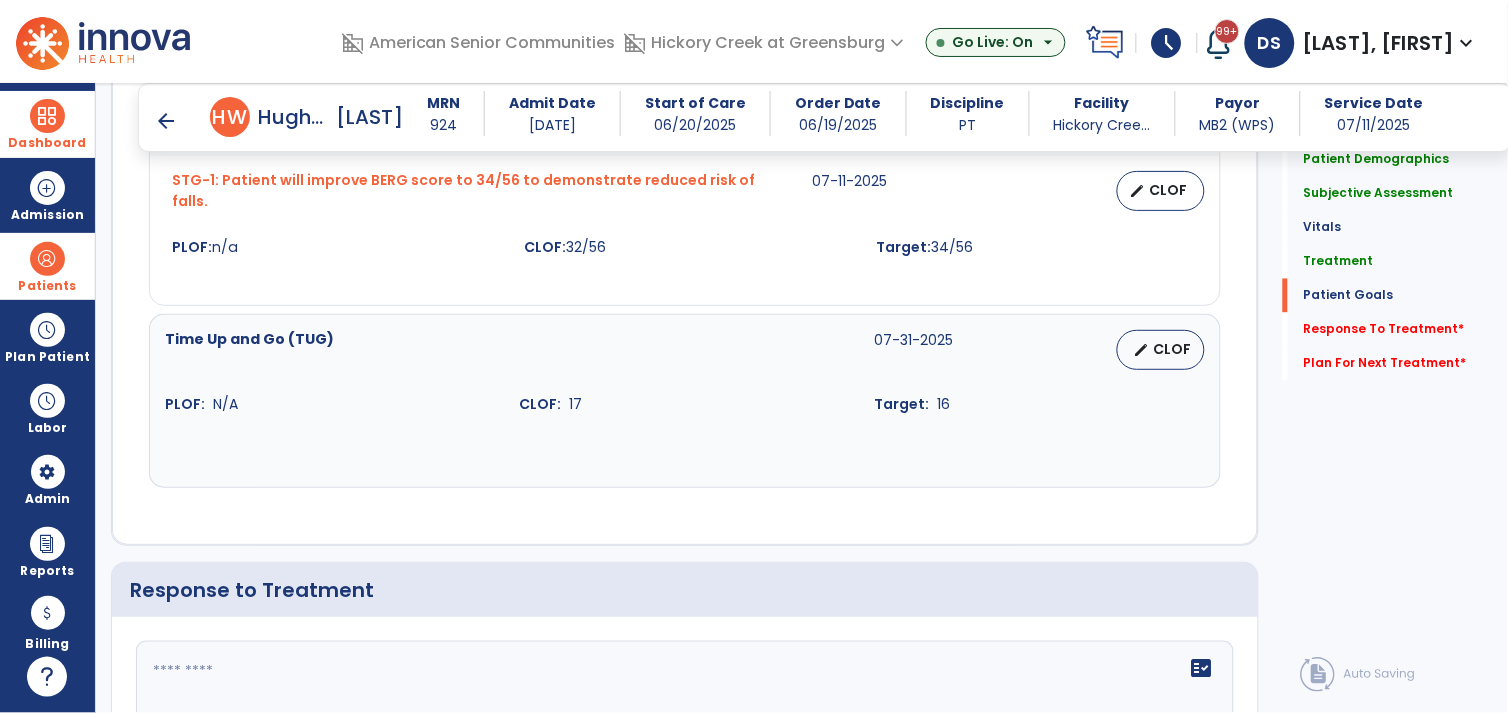 scroll, scrollTop: 2924, scrollLeft: 0, axis: vertical 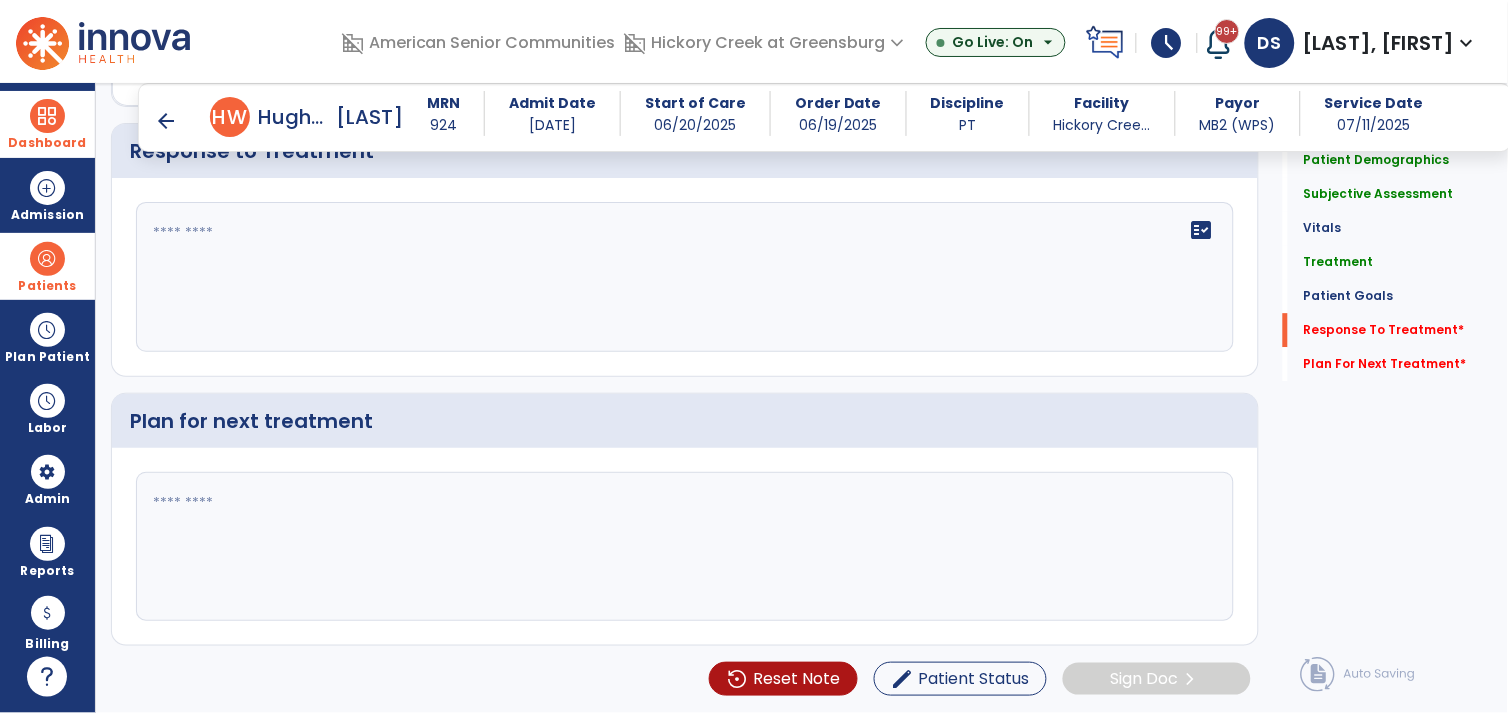 click 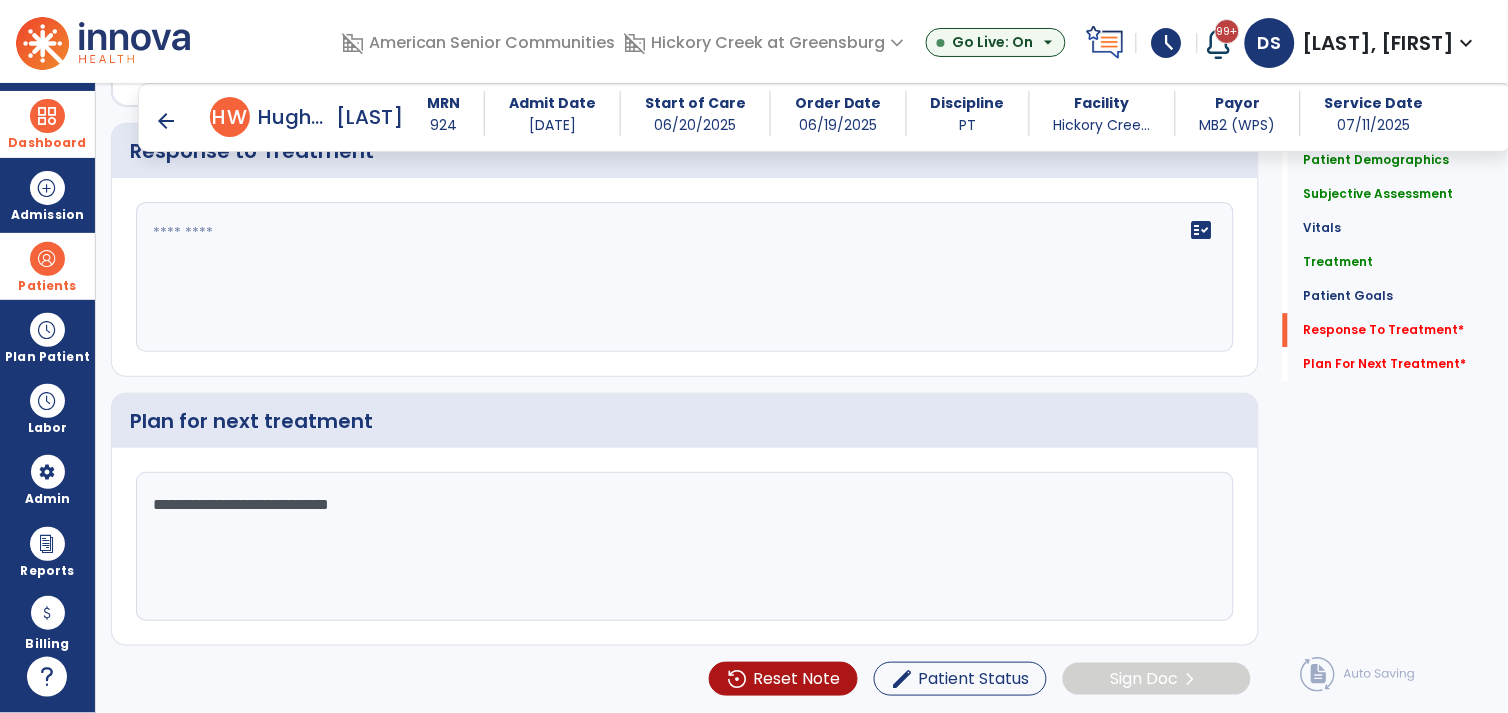 type on "**********" 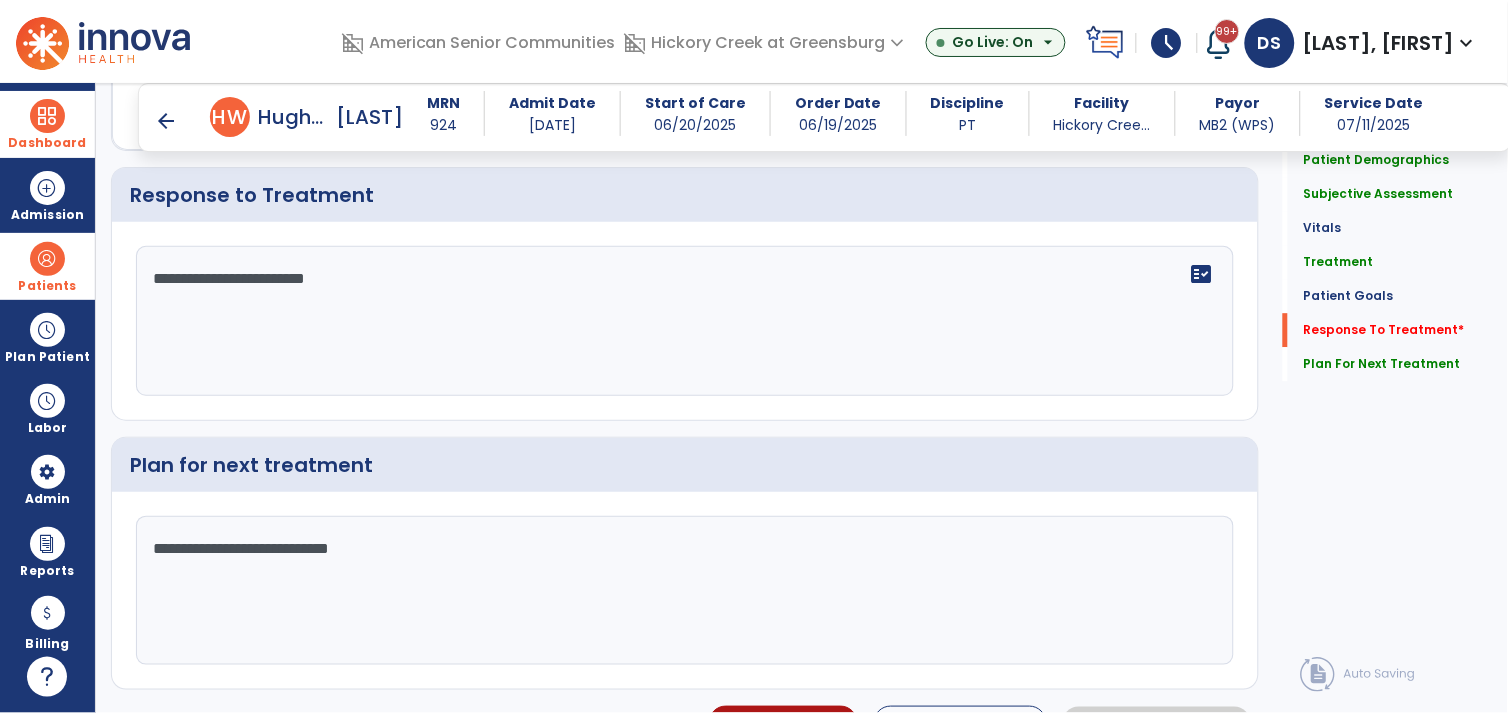scroll, scrollTop: 2924, scrollLeft: 0, axis: vertical 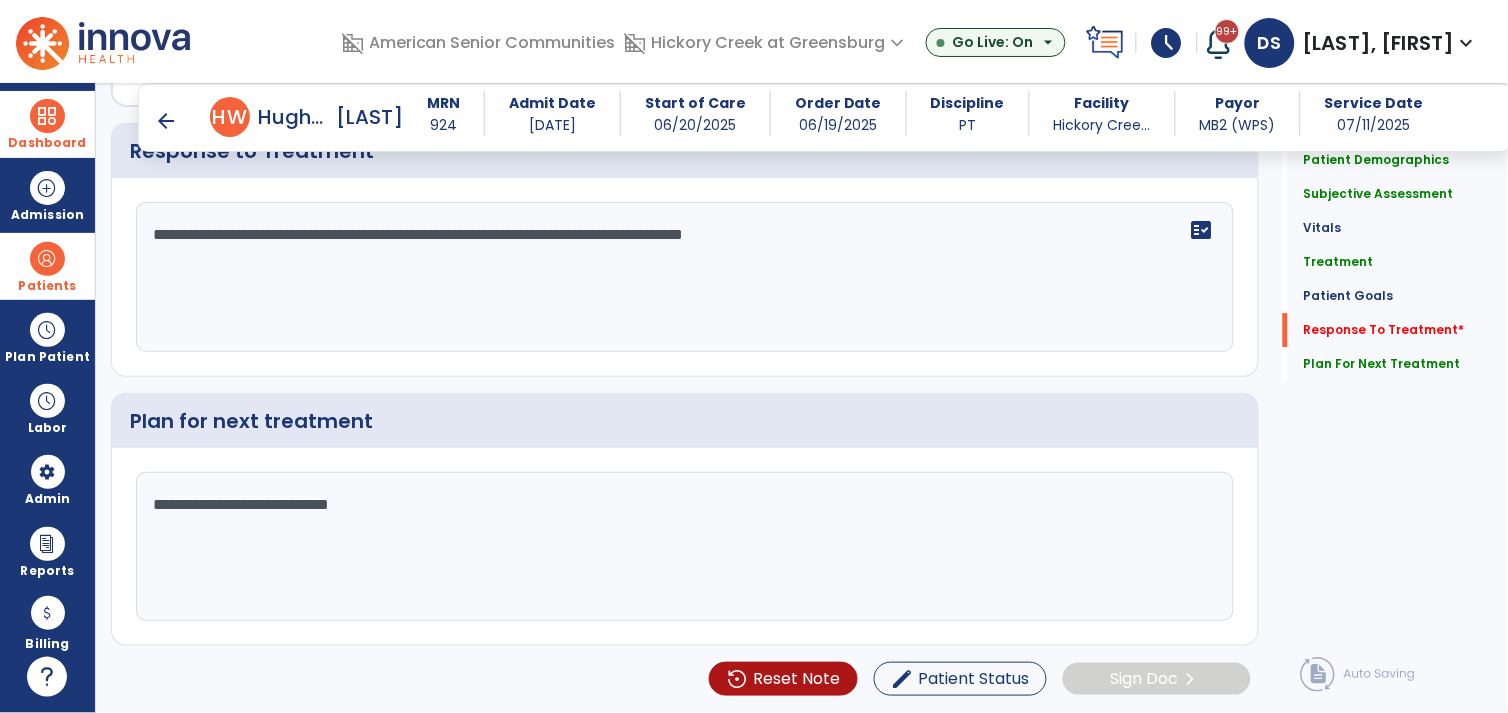 type on "**********" 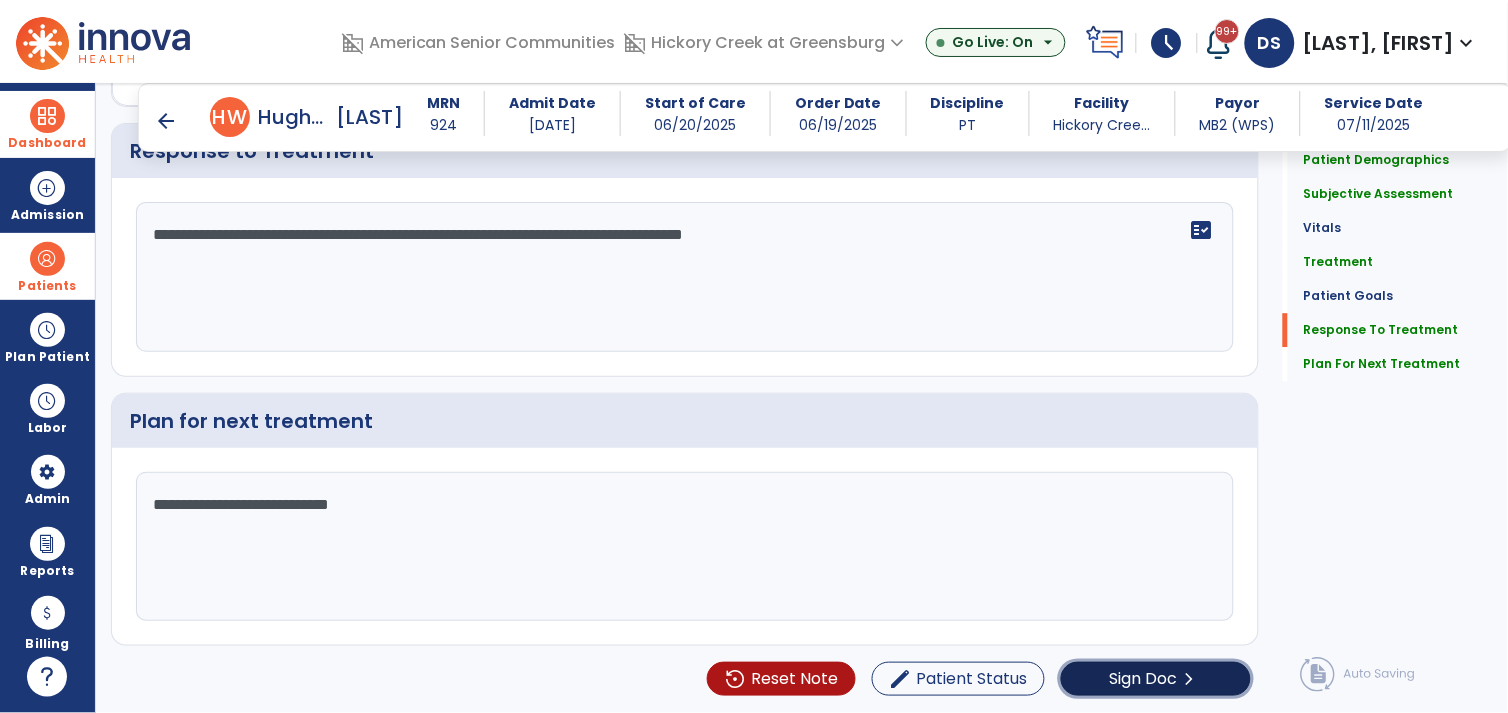 click on "Sign Doc" 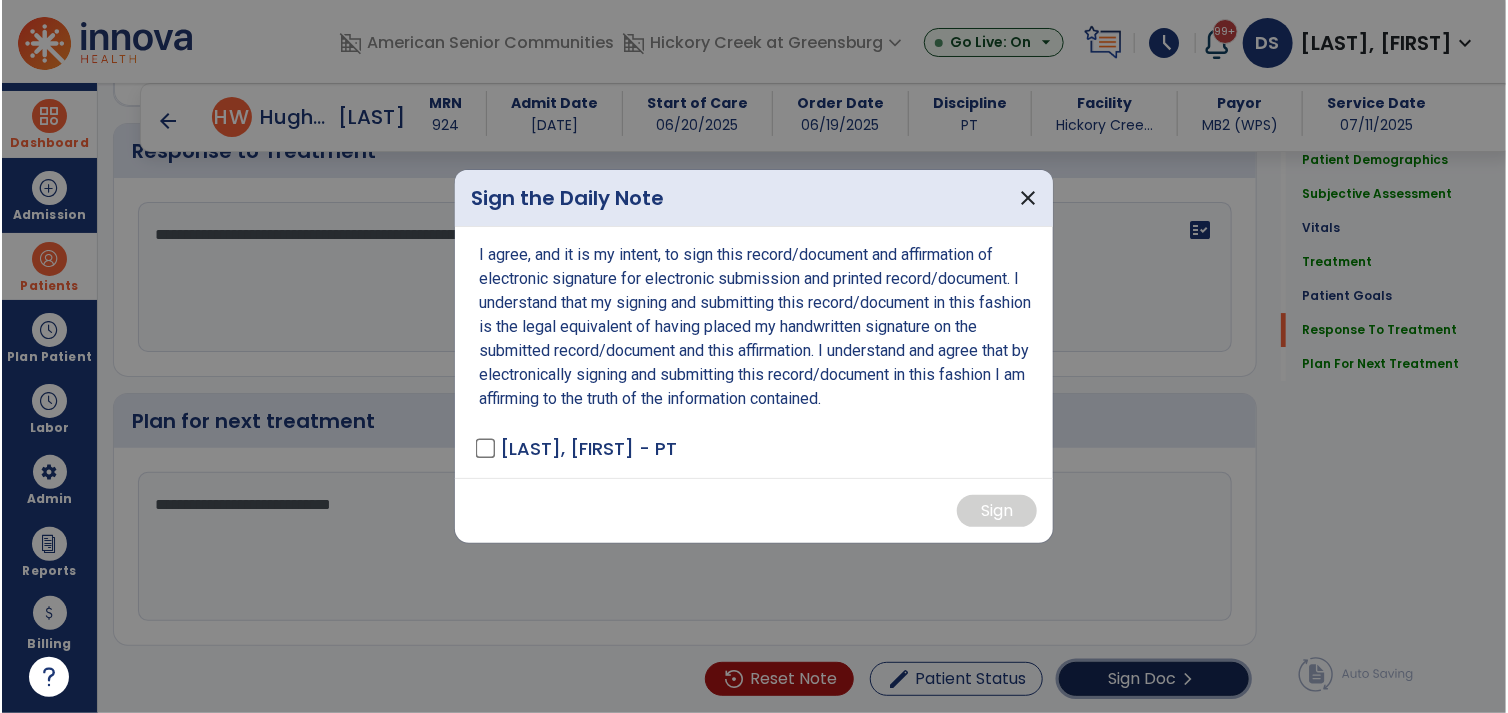scroll, scrollTop: 2924, scrollLeft: 0, axis: vertical 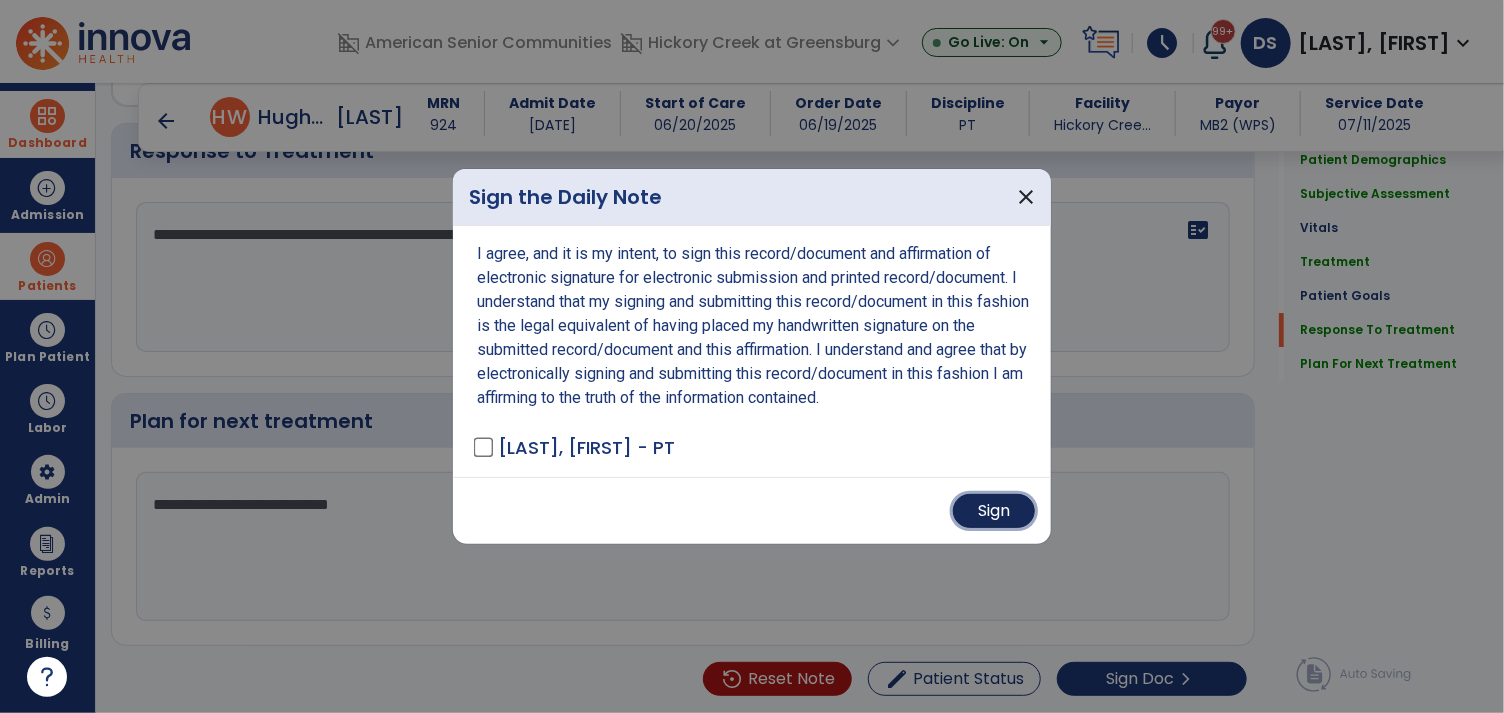 click on "Sign" at bounding box center [994, 511] 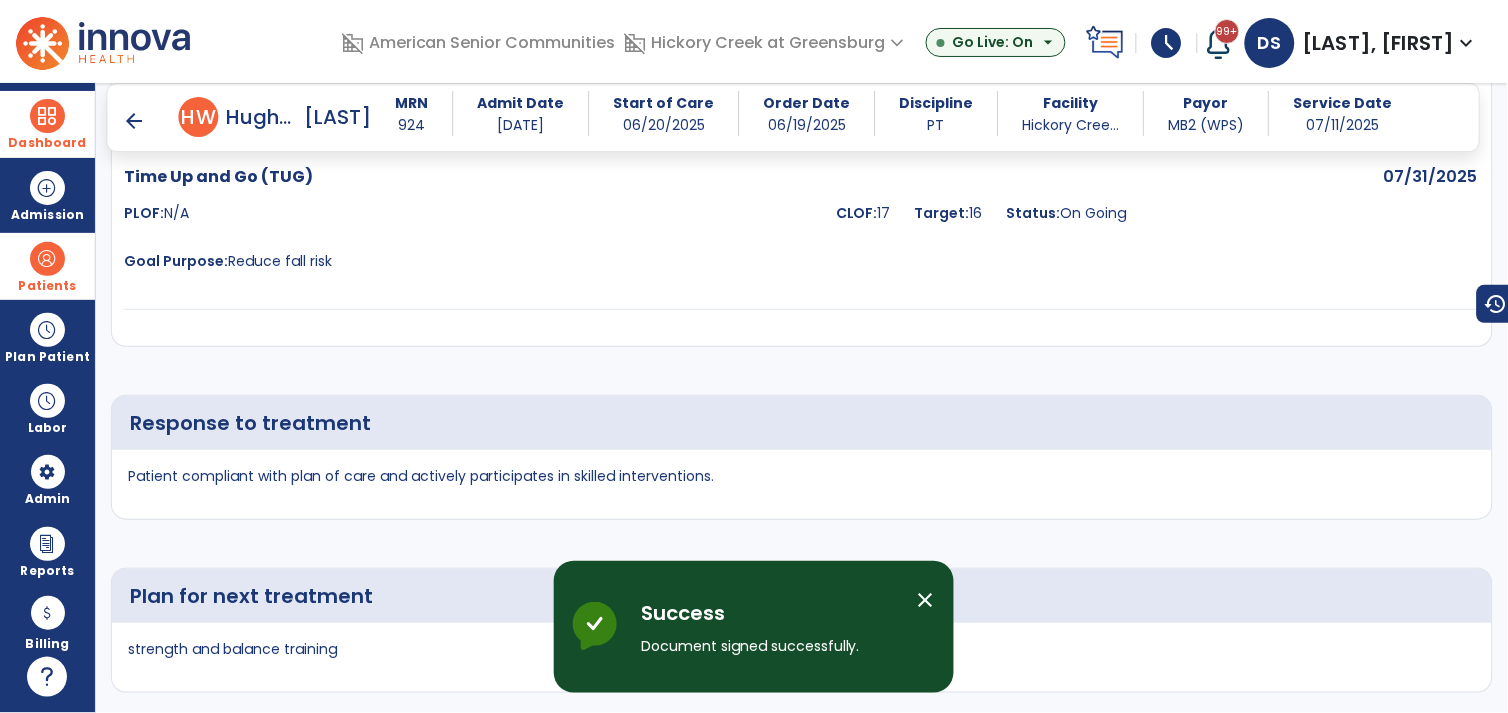 scroll, scrollTop: 3541, scrollLeft: 0, axis: vertical 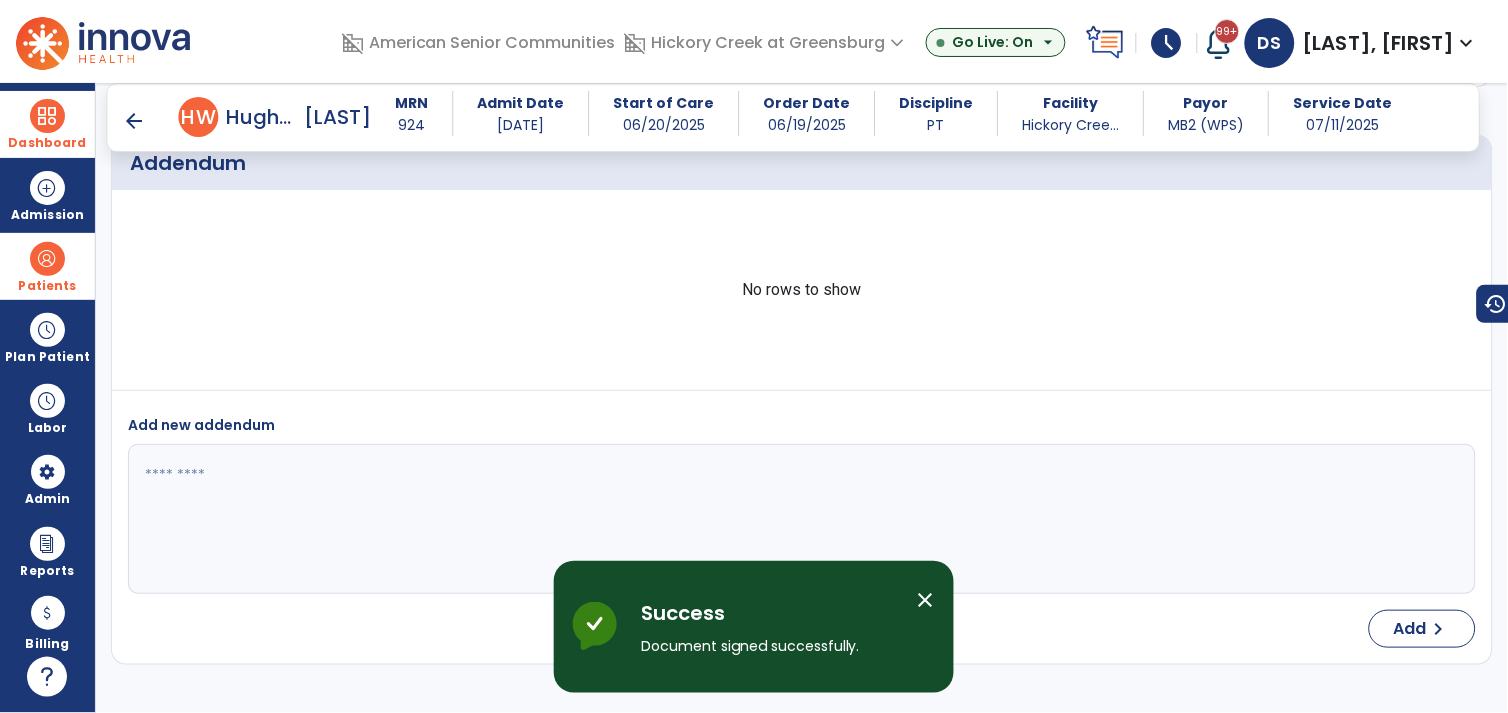 click on "arrow_back" at bounding box center (135, 121) 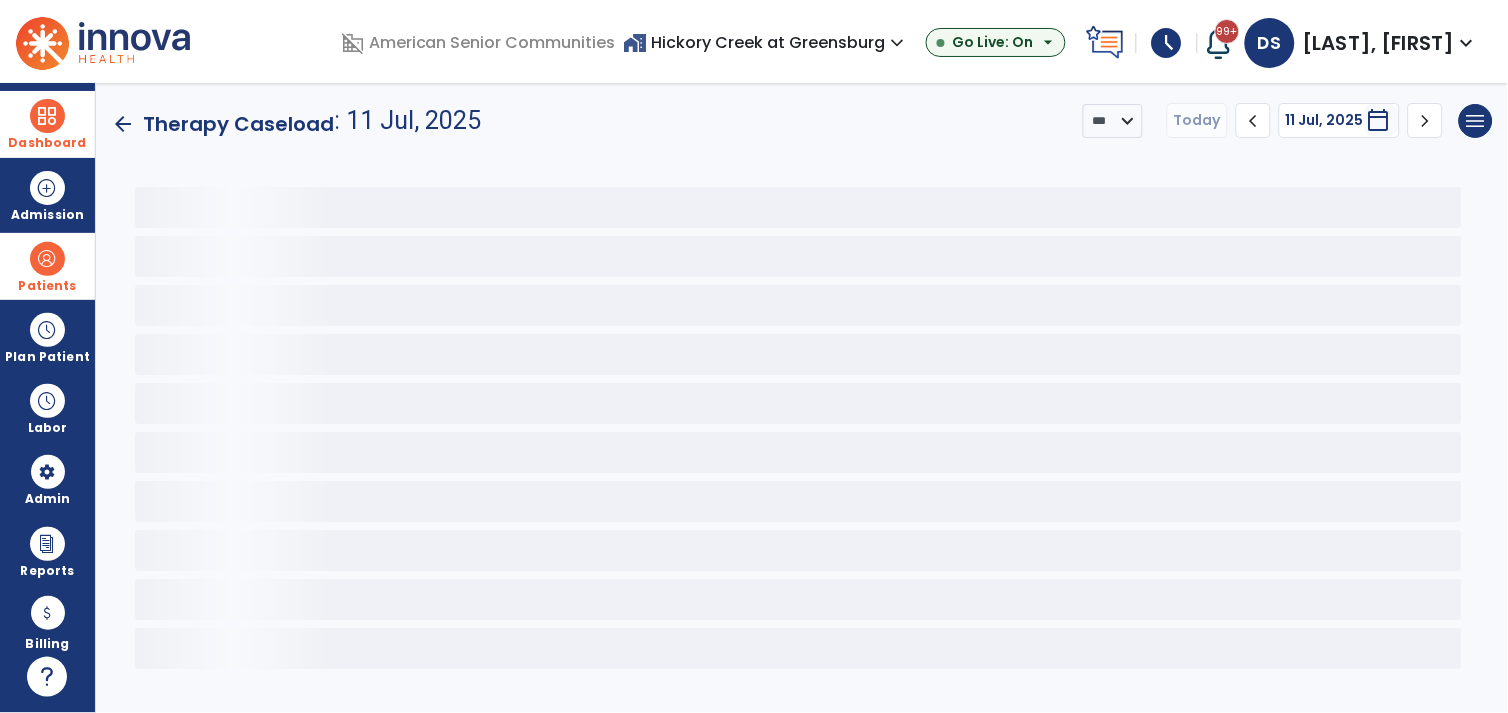 scroll, scrollTop: 0, scrollLeft: 0, axis: both 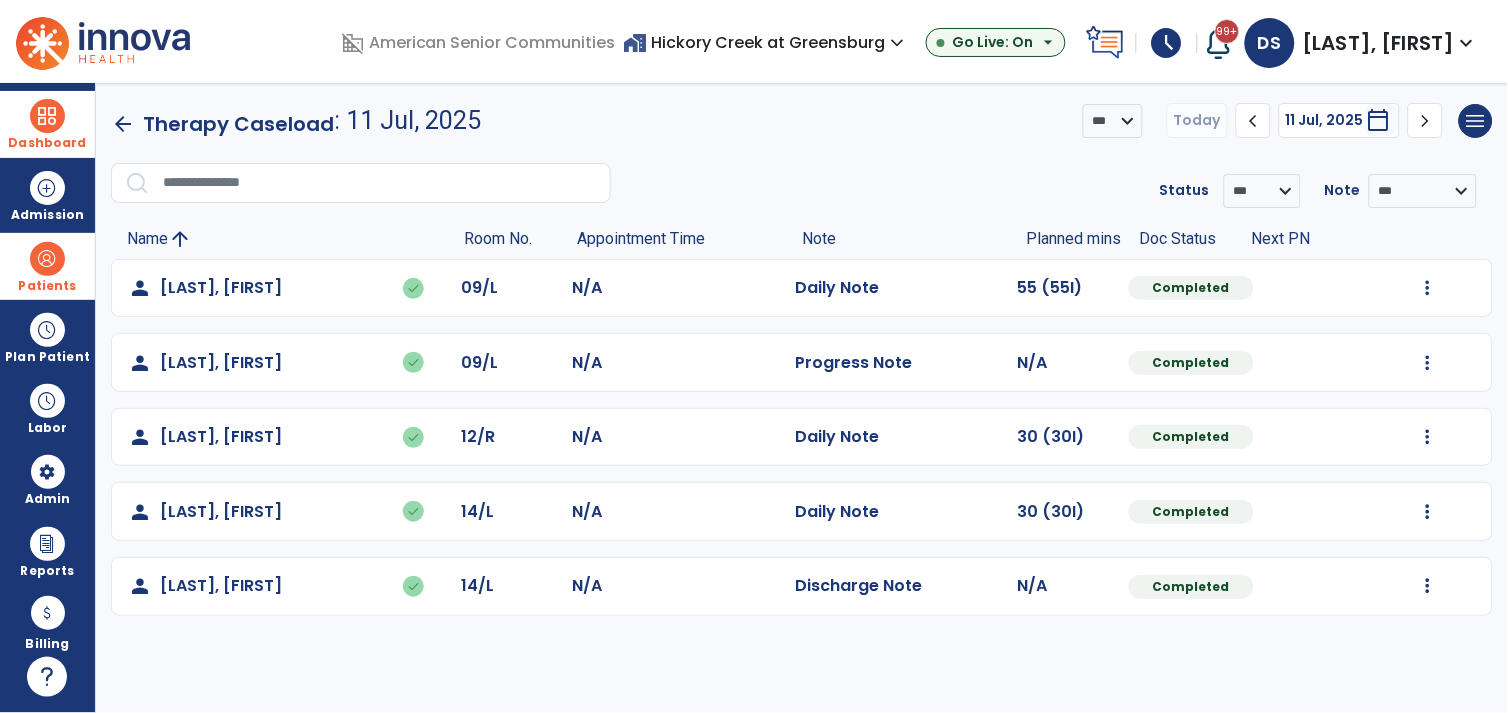 click on "schedule" at bounding box center (1167, 43) 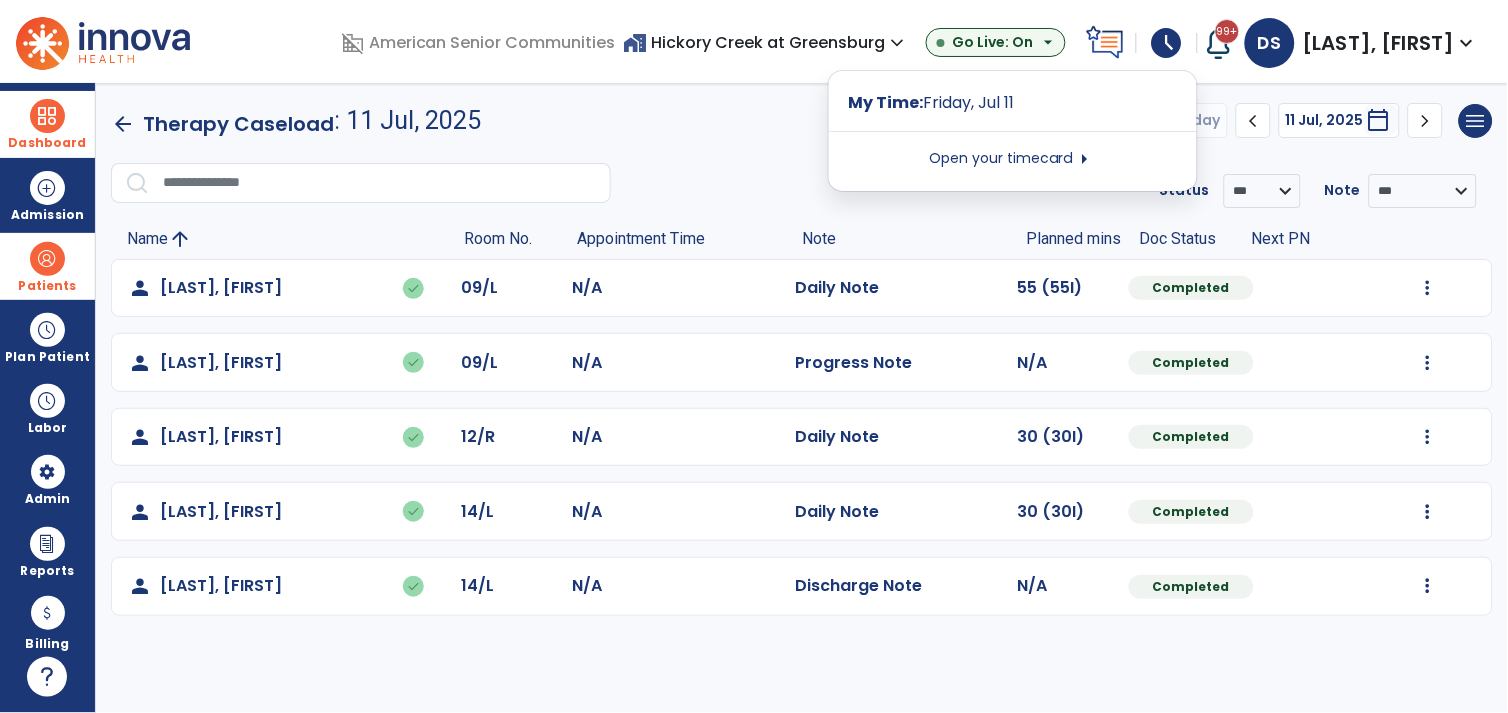 click on "arrow_right" at bounding box center (1084, 159) 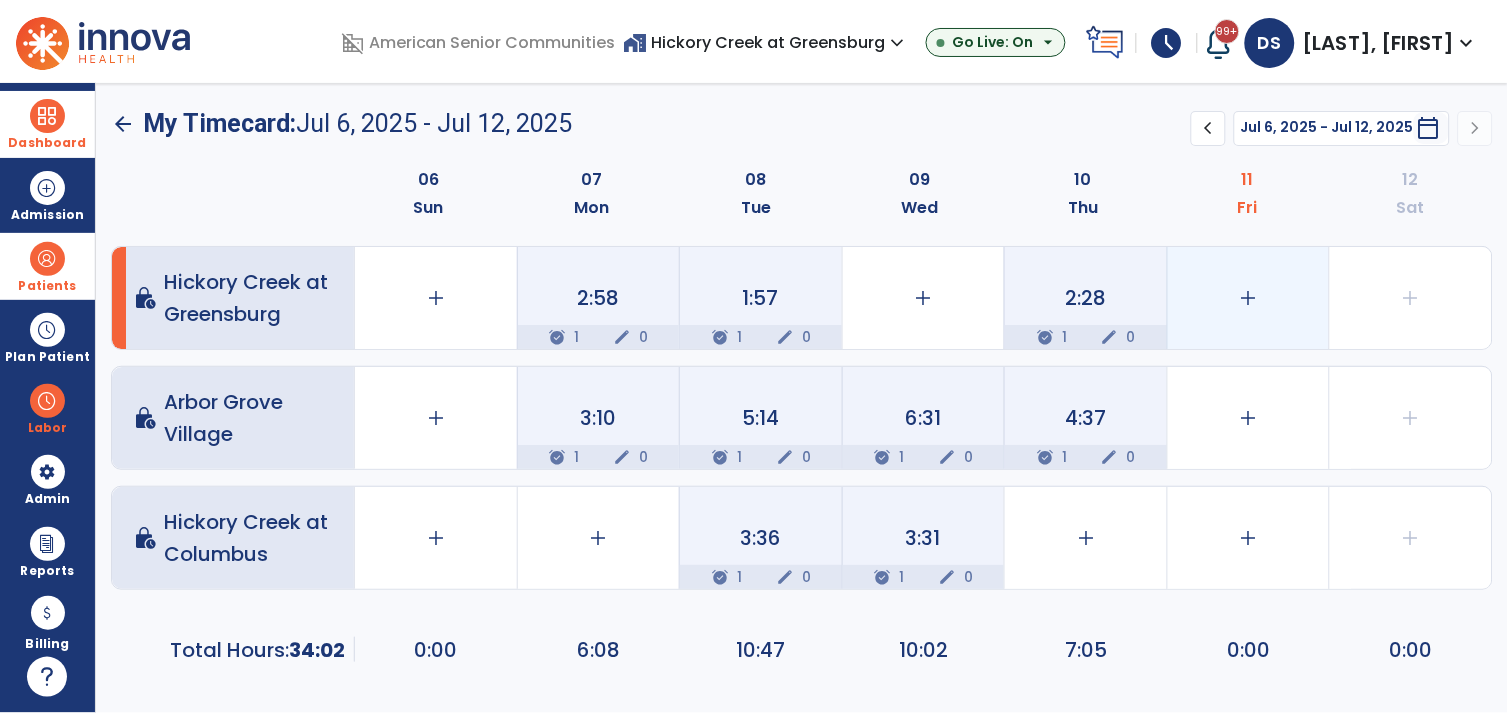 click on "add" 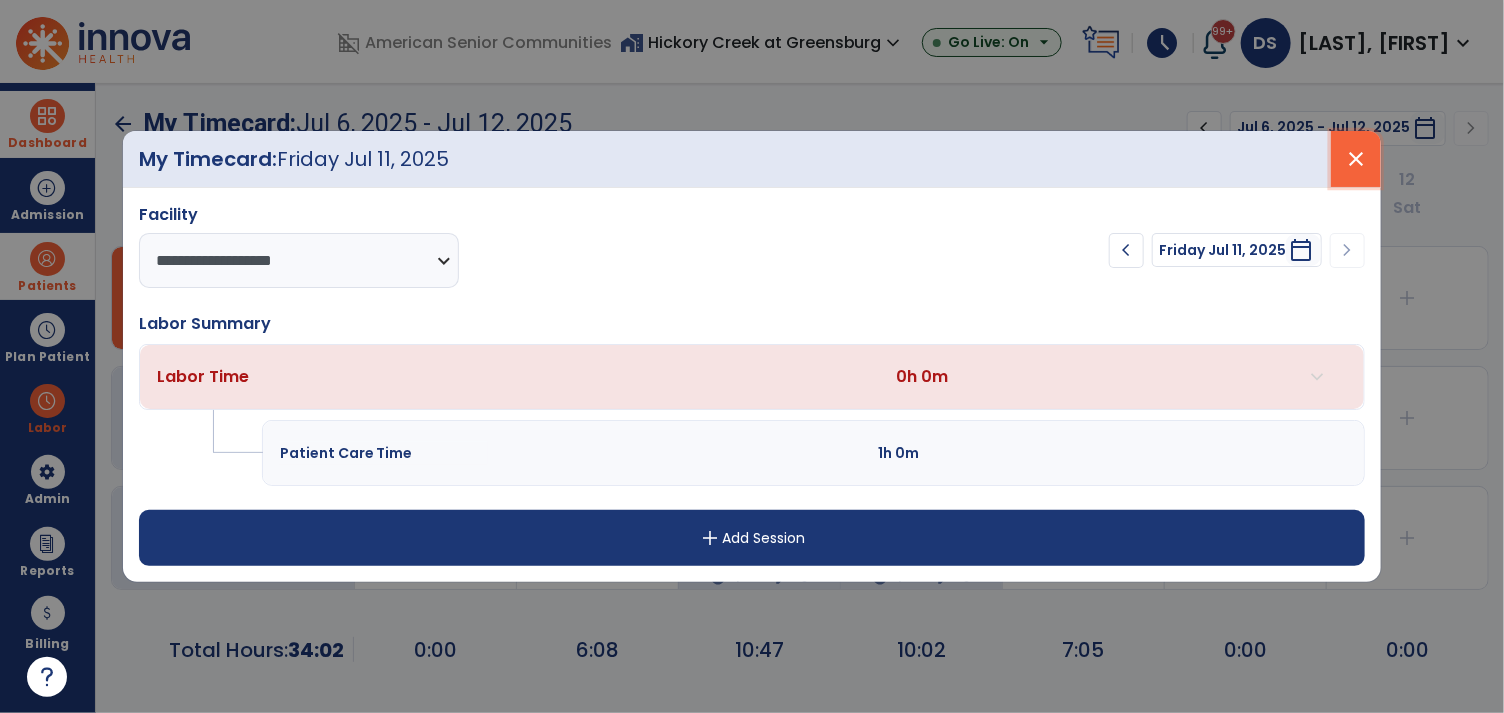 click on "close" at bounding box center [1356, 159] 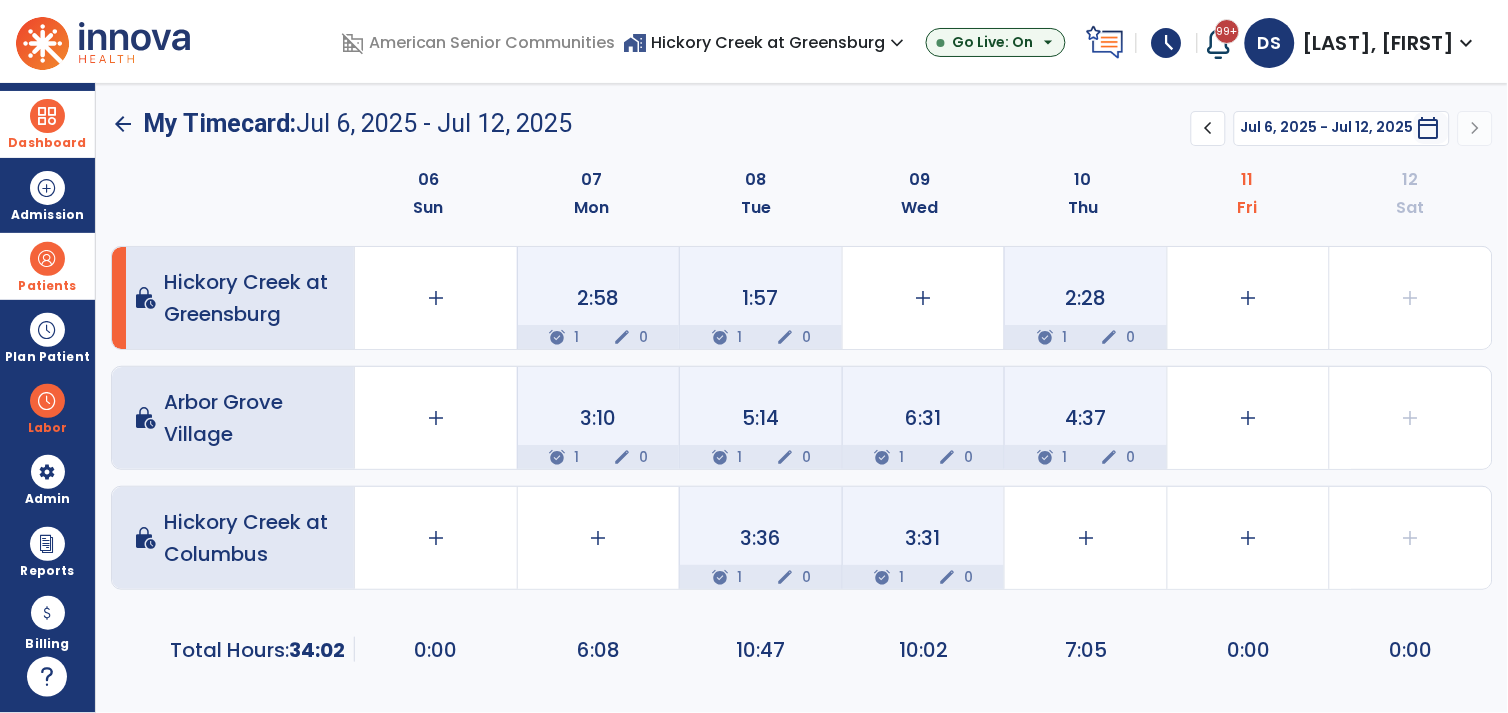 click on "Dashboard" at bounding box center (47, 124) 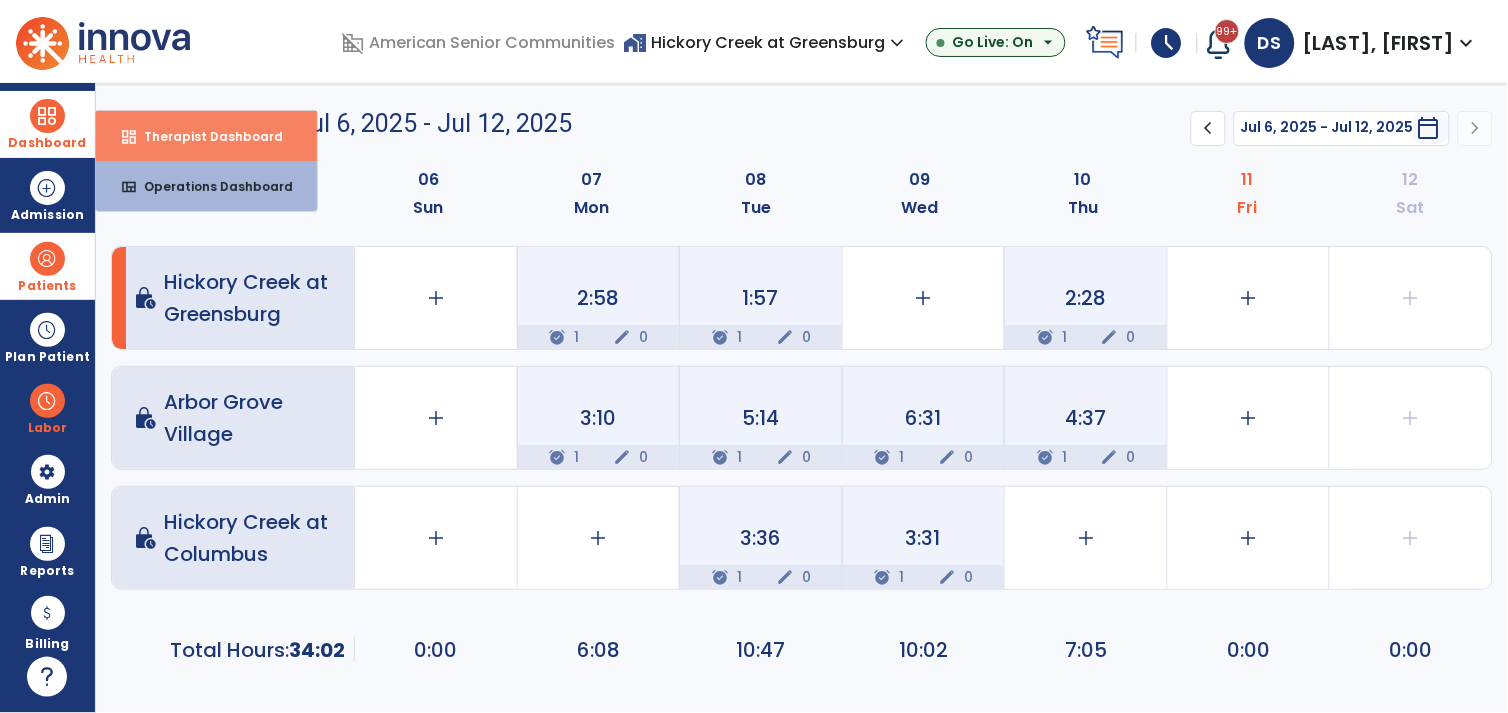 click on "dashboard  Therapist Dashboard" at bounding box center [206, 136] 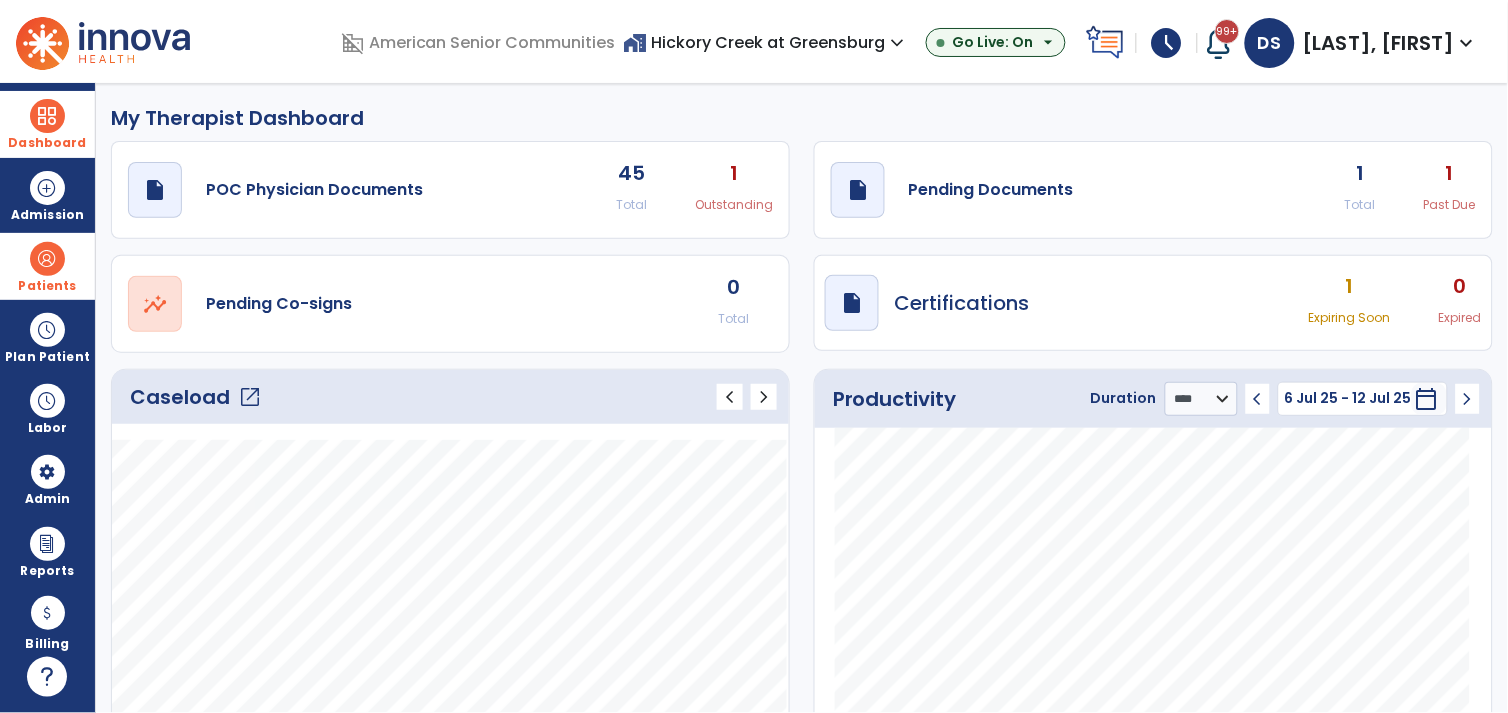 click on "home_work [LOCATION] expand_more" at bounding box center (767, 42) 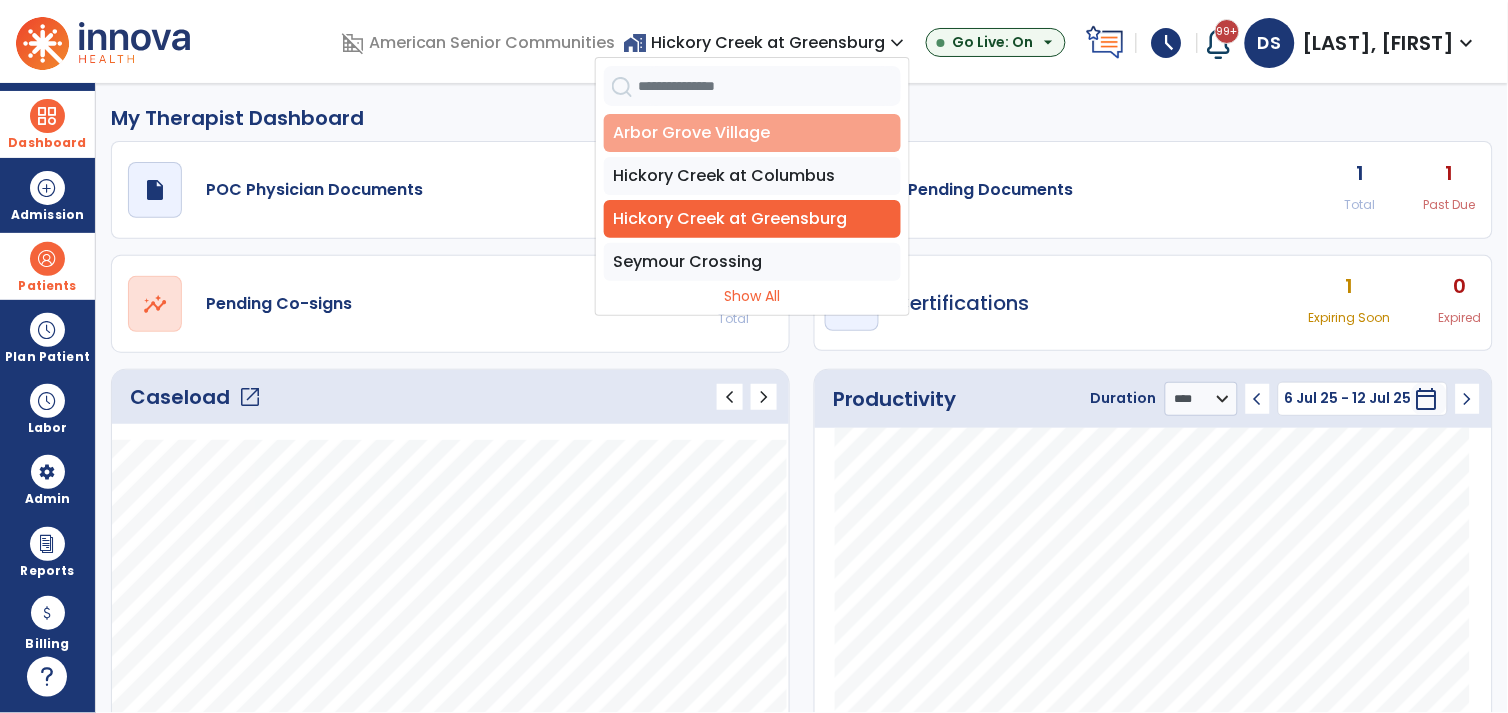 click on "Arbor Grove Village" at bounding box center [752, 133] 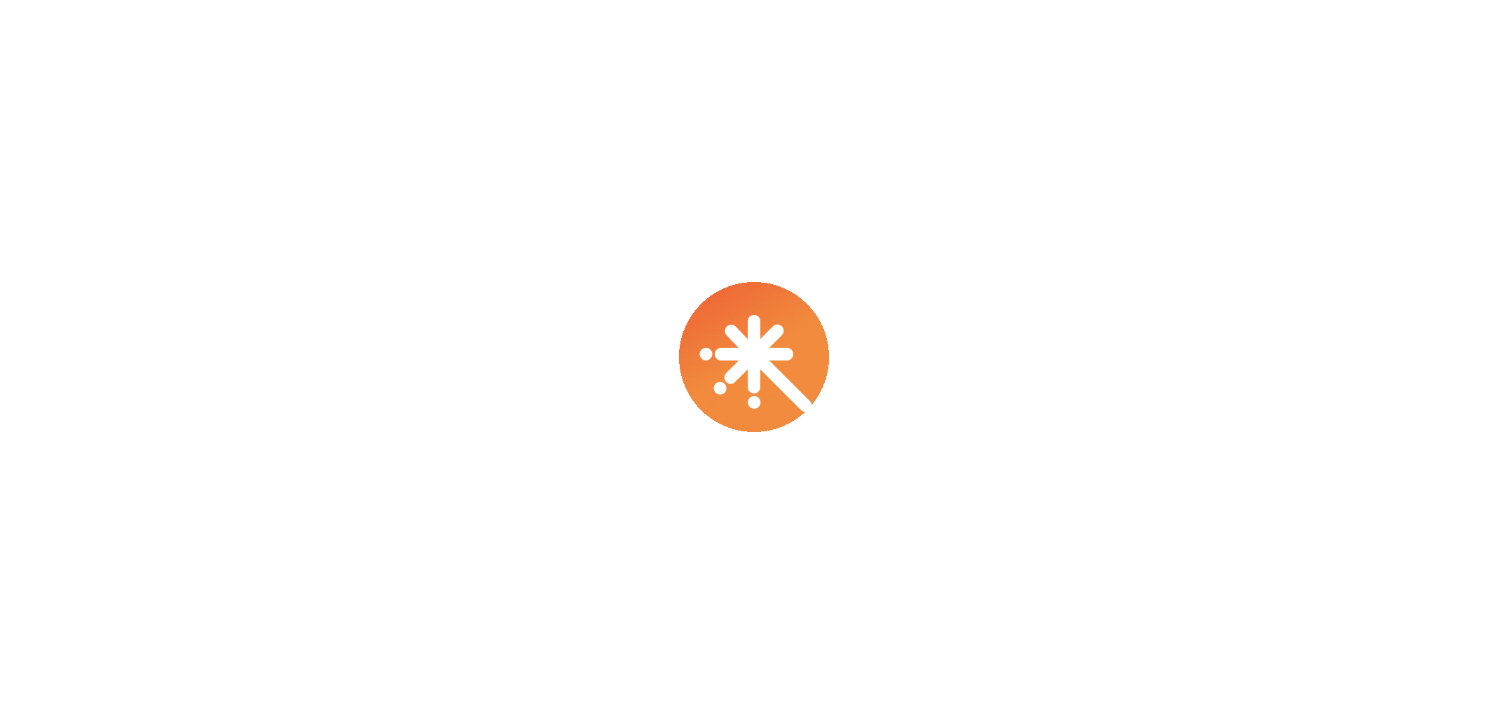 scroll, scrollTop: 0, scrollLeft: 0, axis: both 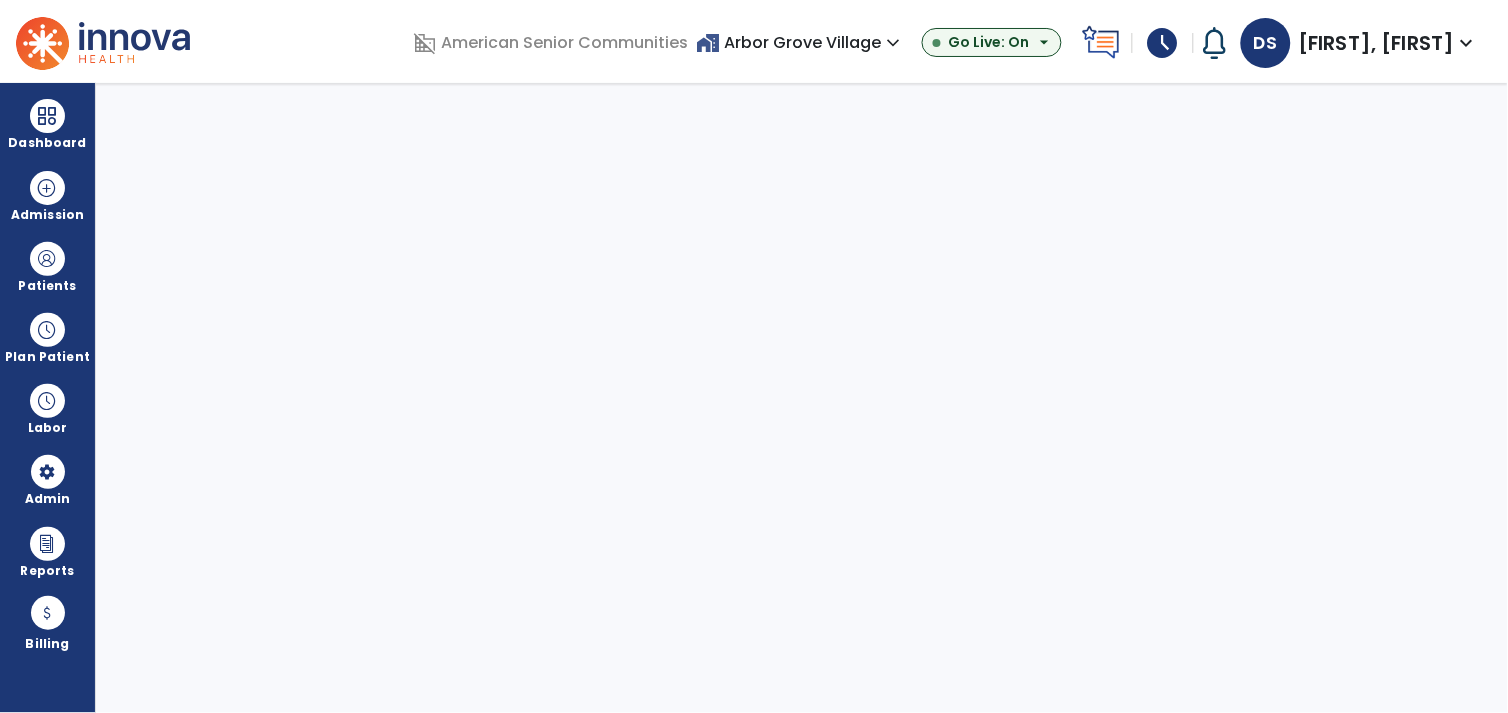 select on "***" 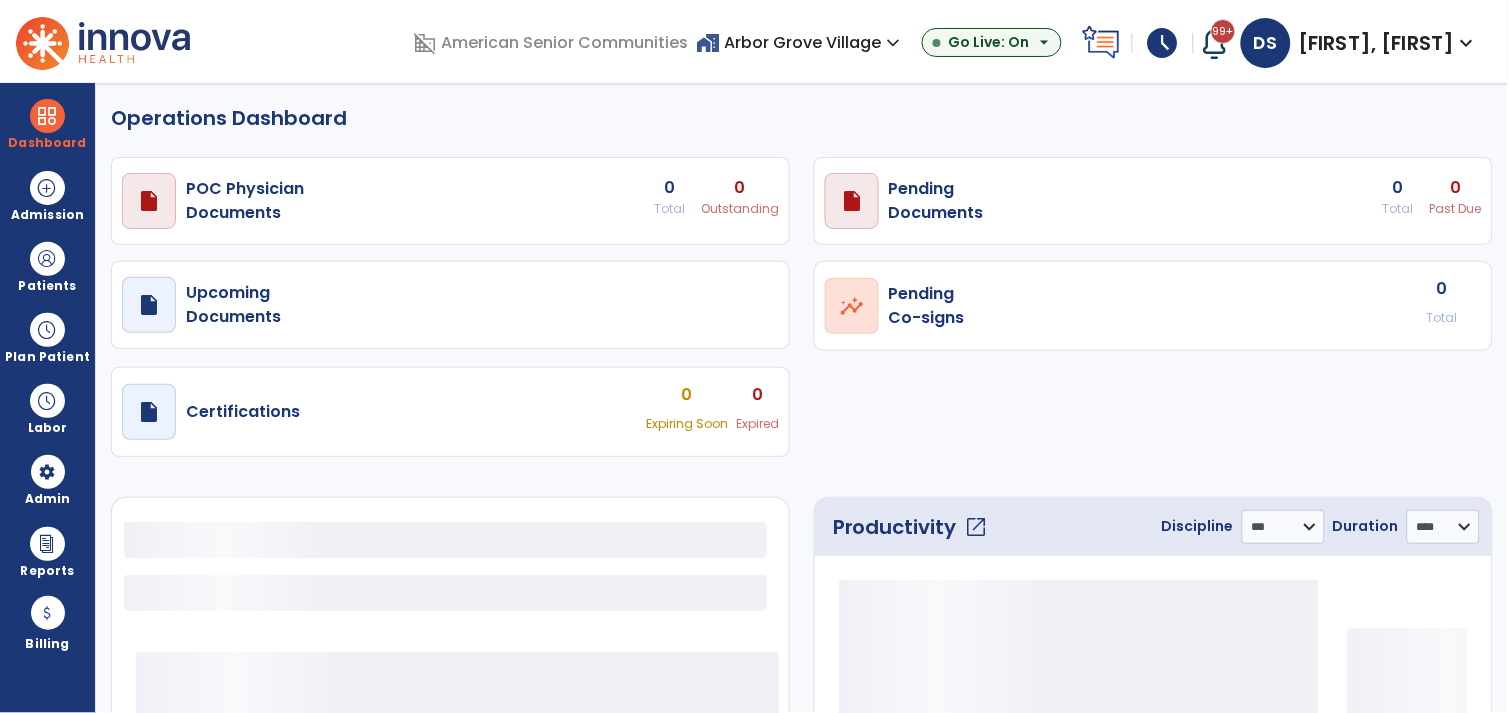select on "***" 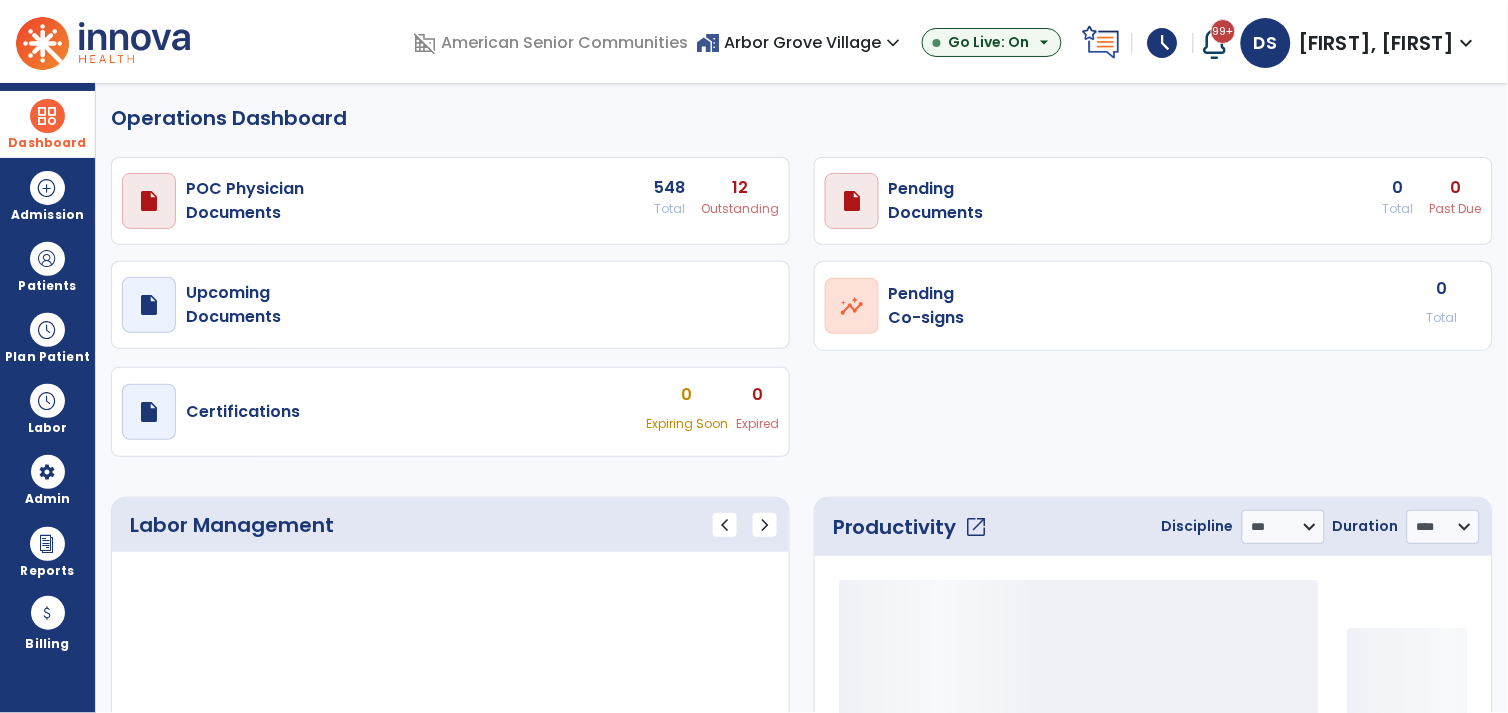 click on "Dashboard" at bounding box center [47, 124] 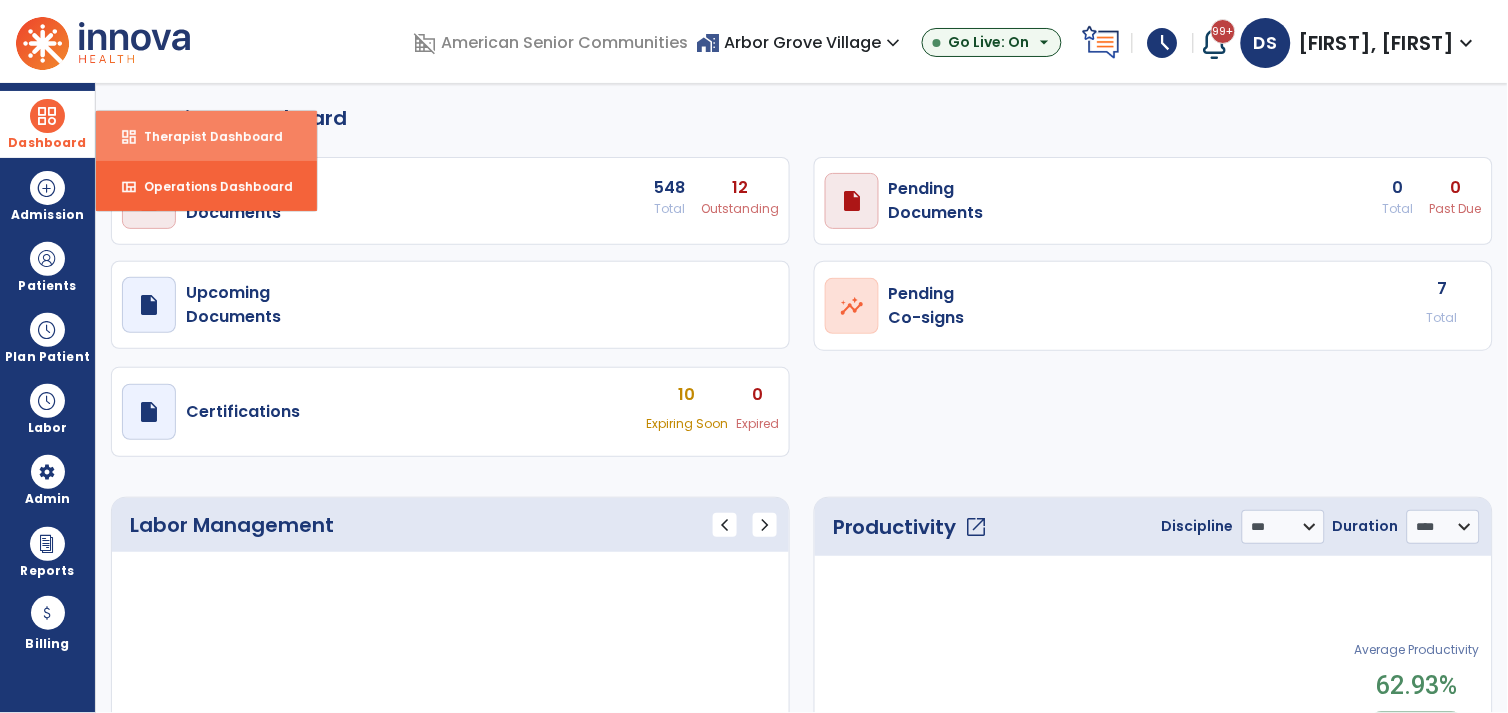 click on "Therapist Dashboard" at bounding box center [205, 136] 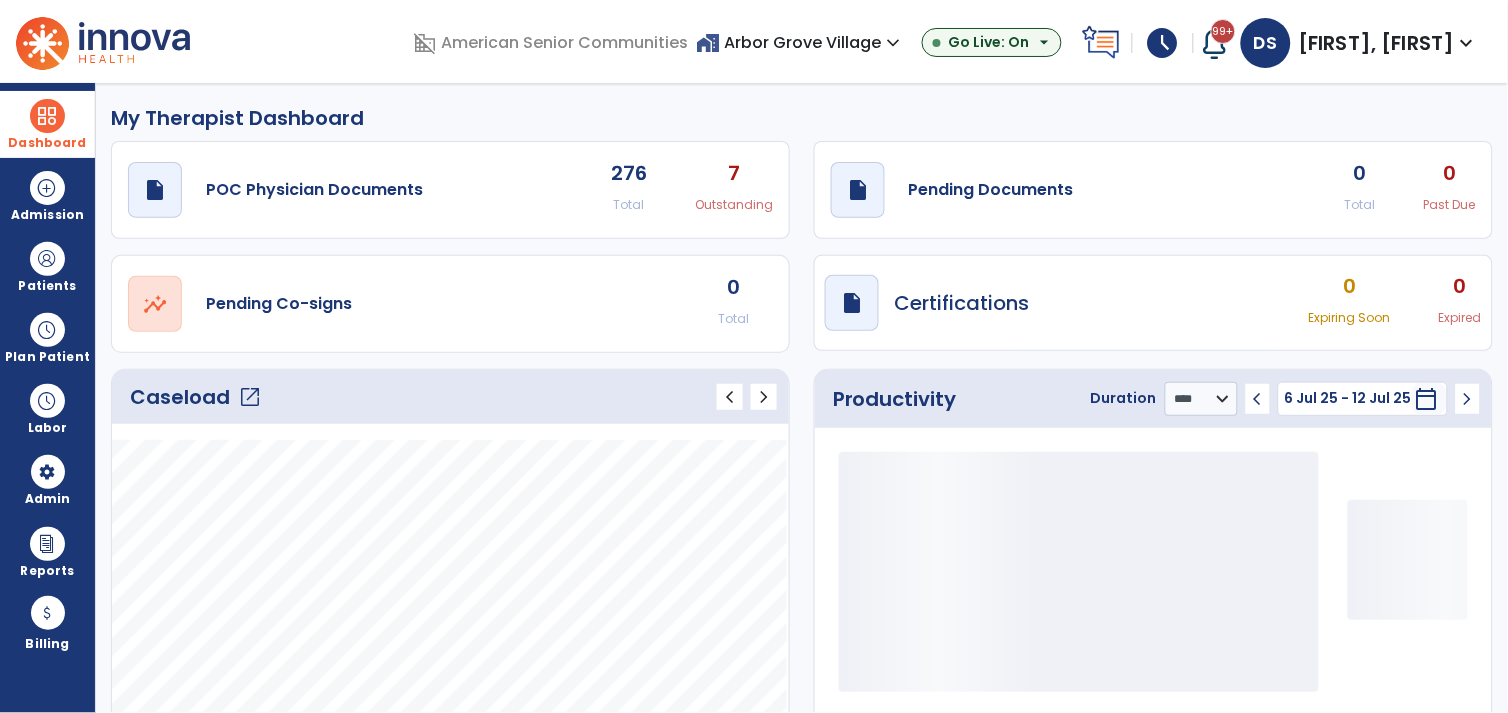 click on "Caseload   open_in_new" 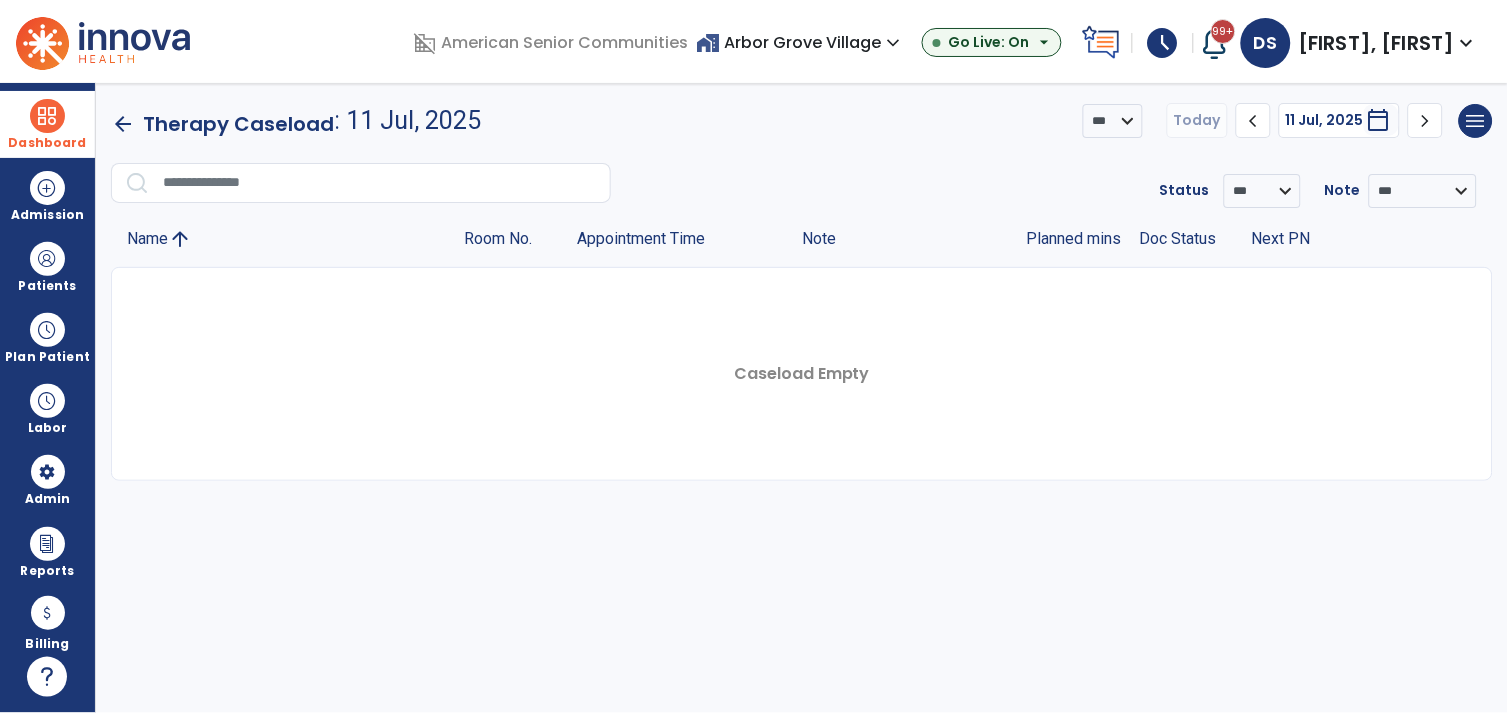 click on "arrow_back" 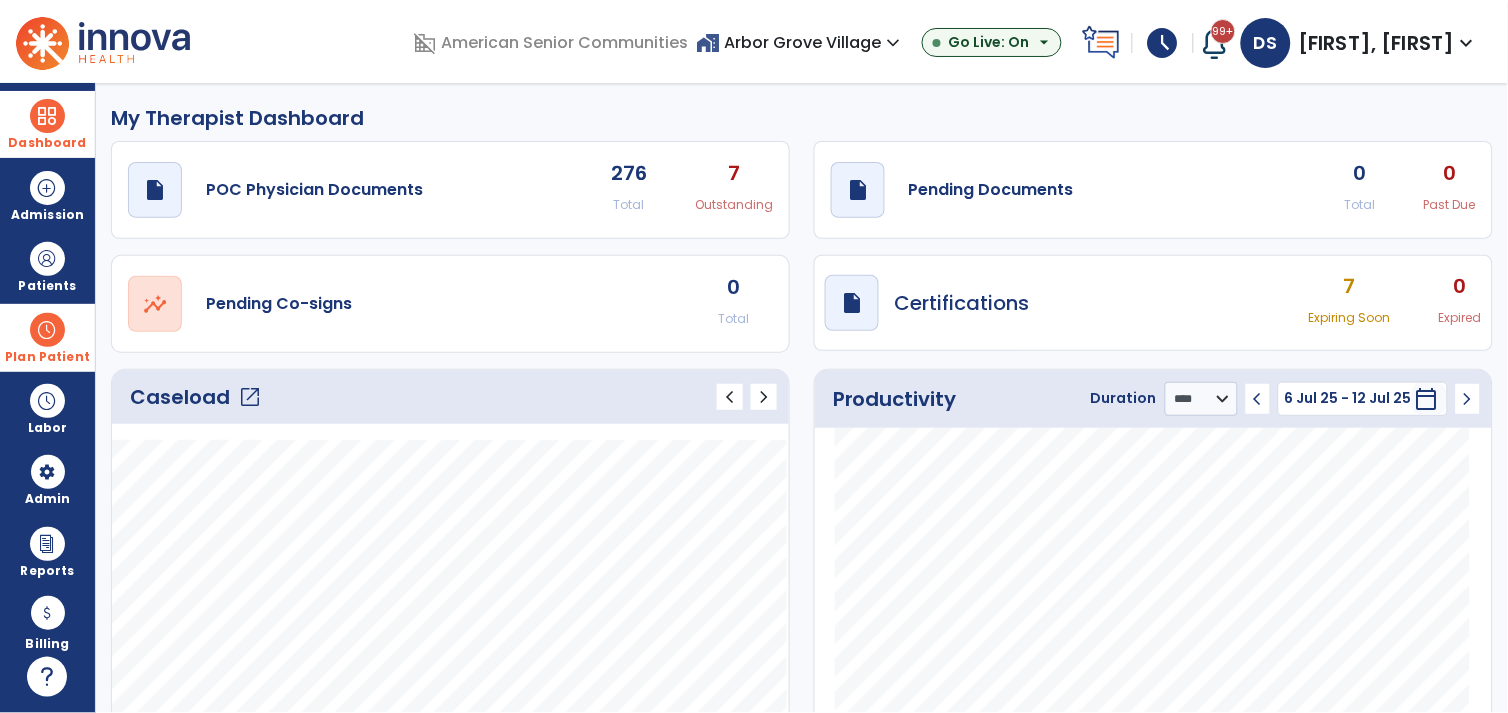click at bounding box center [47, 330] 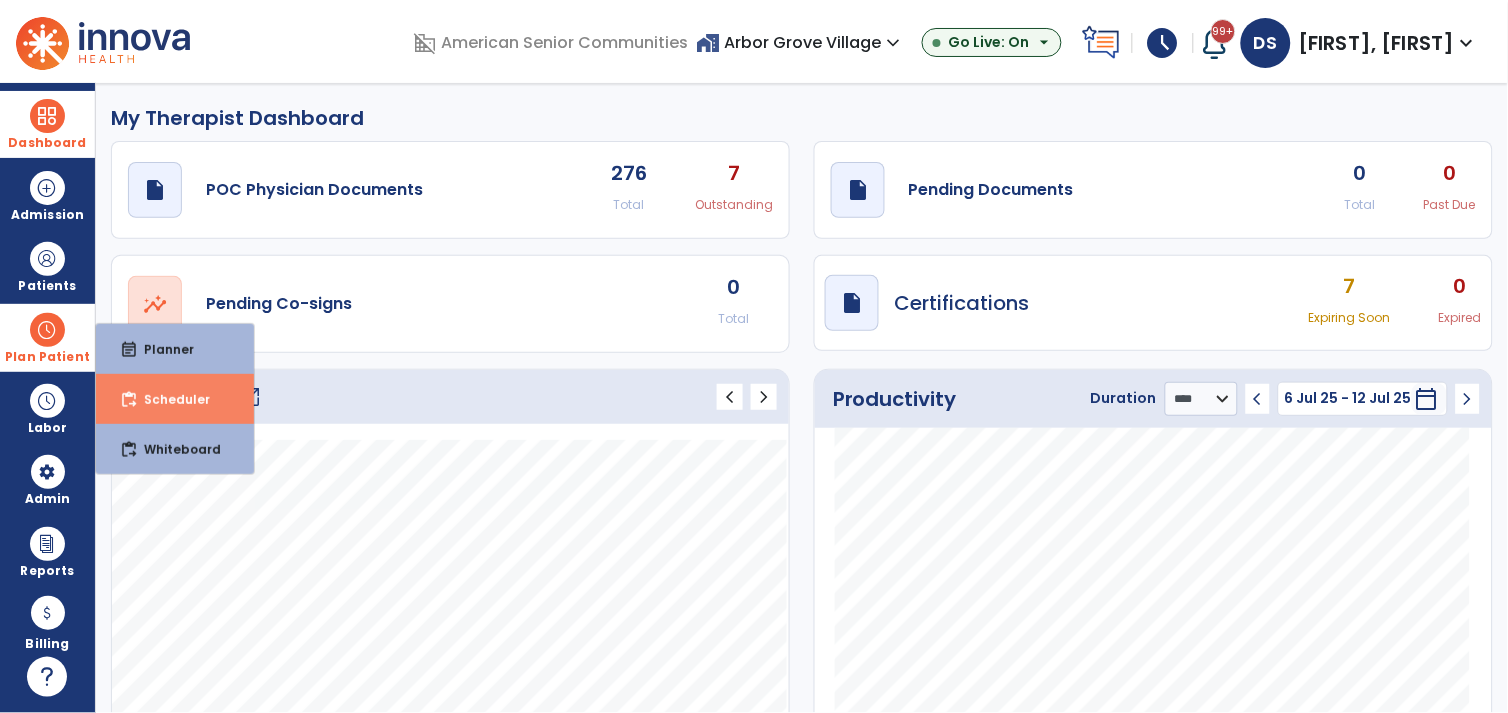 click on "Scheduler" at bounding box center (169, 399) 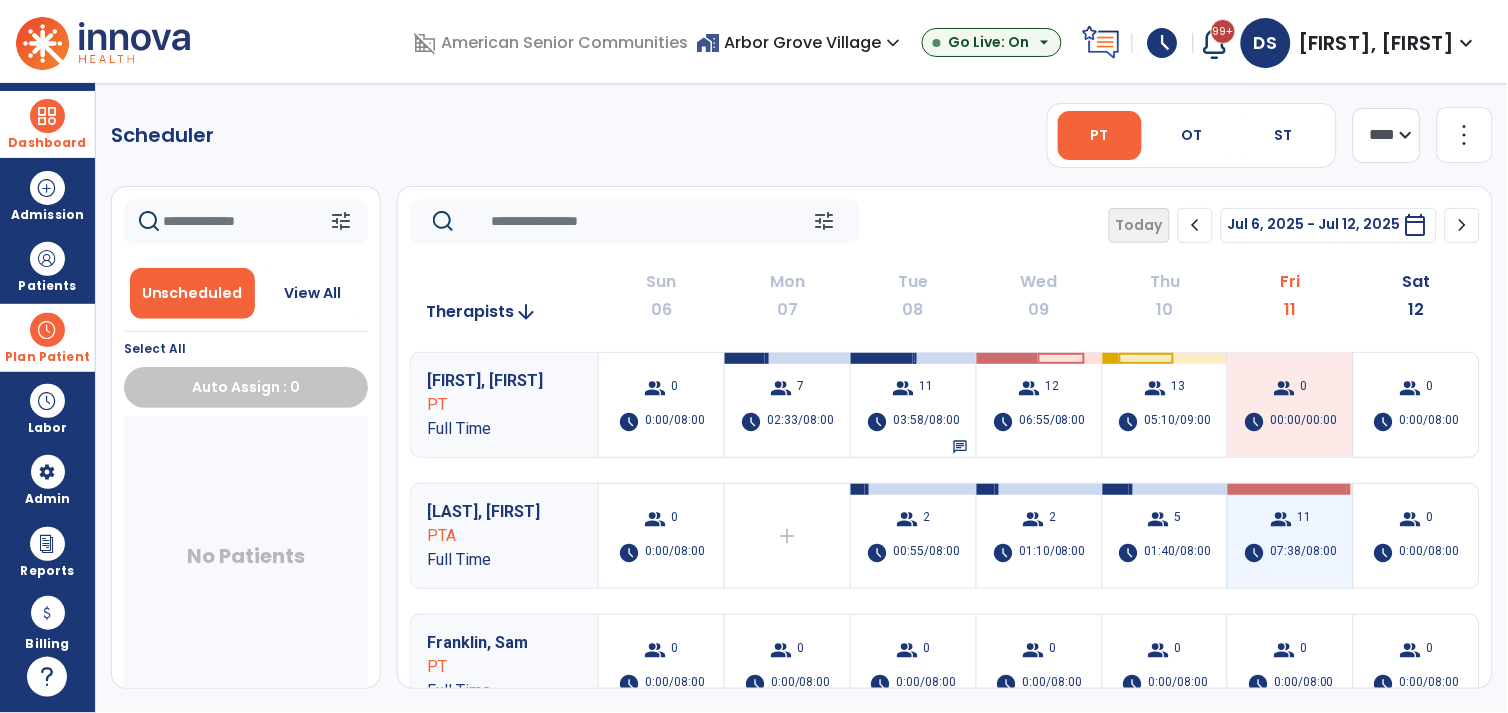 click on "group  11" at bounding box center [1290, 519] 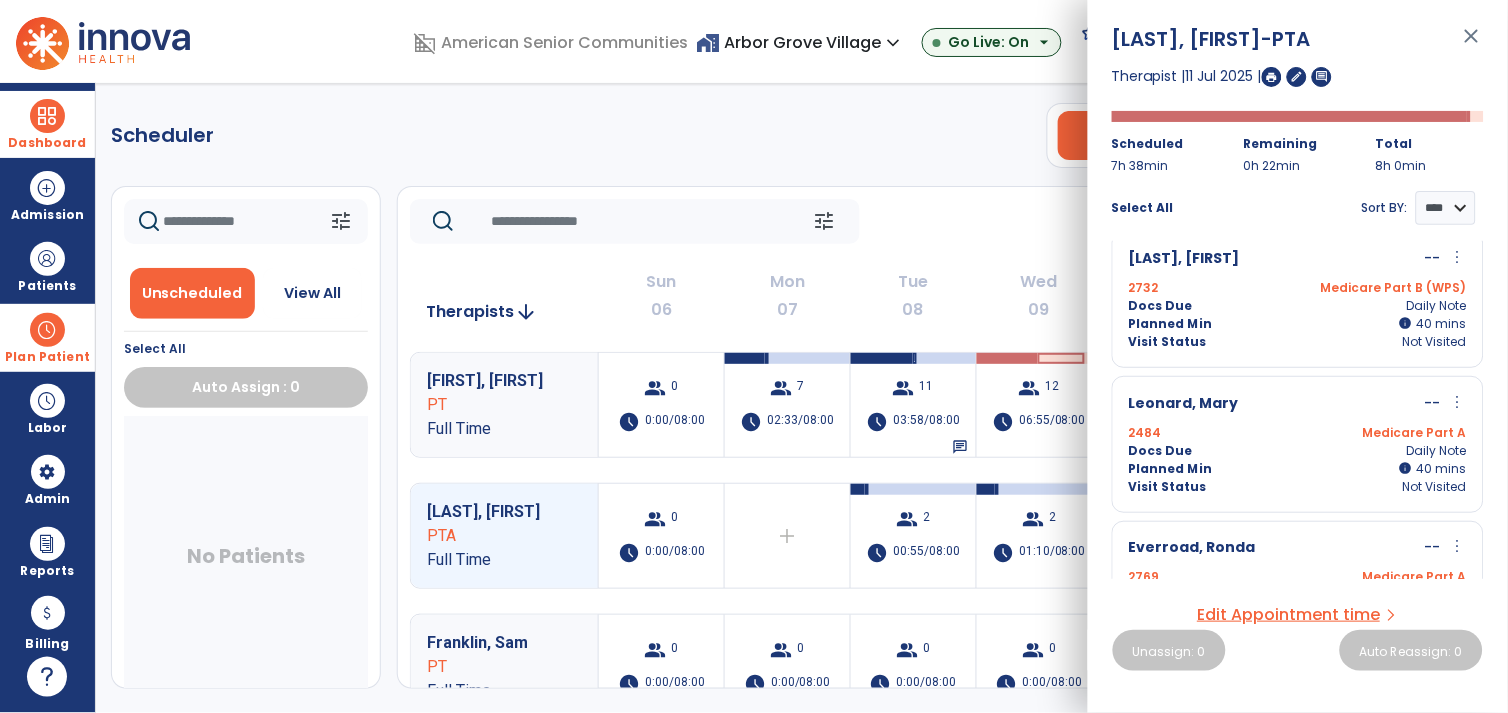scroll, scrollTop: 600, scrollLeft: 0, axis: vertical 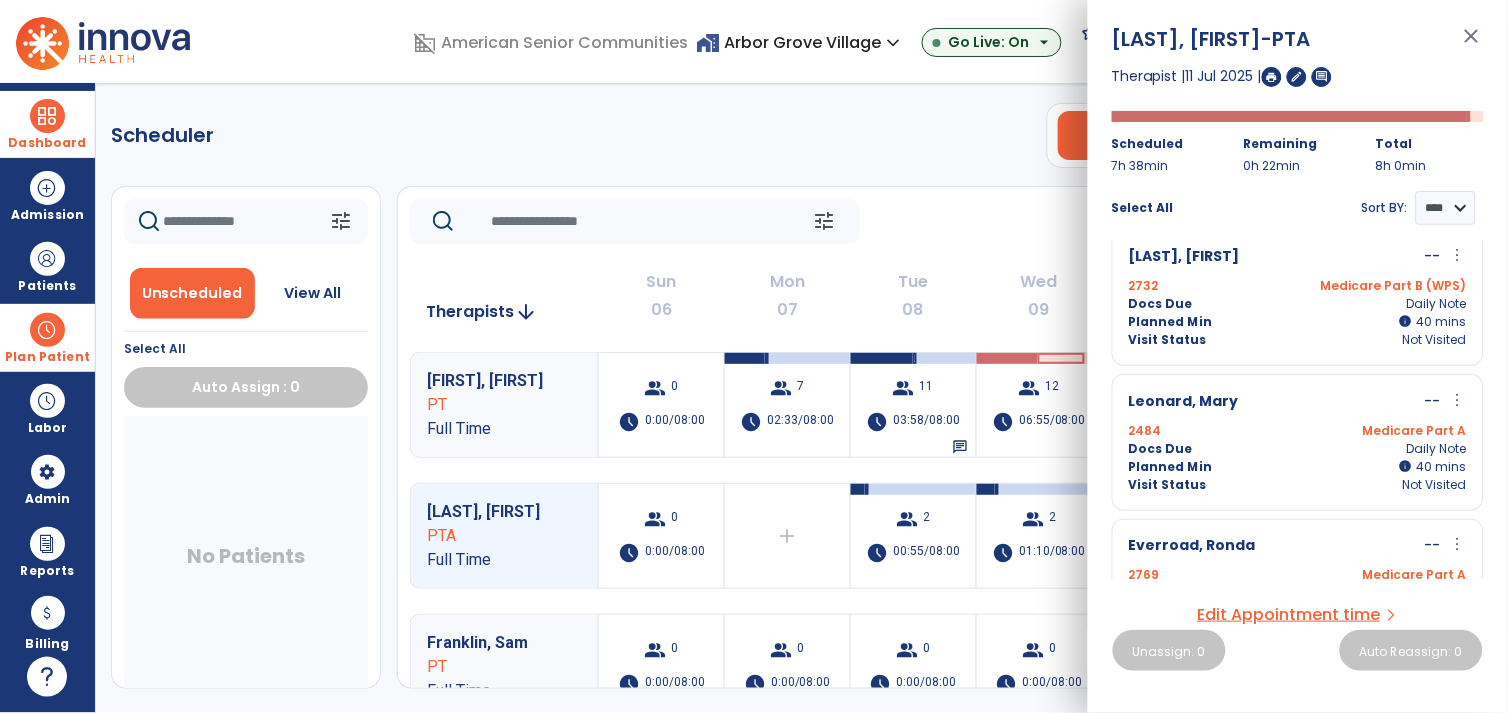click on "Scheduler   PT   OT   ST  **** *** more_vert  Manage Labor   View All Therapists   Print   tune   Unscheduled   View All  Select All  Auto Assign : 0  No Patients  tune   Today  chevron_left Jul 6, 2025 - Jul 12, 2025  *********  calendar_today  chevron_right   Therapists  arrow_downward Sun  06  Mon  07  Tue  08  Wed  09  Thu  10  Fri  11  Sat  12  Scripture, Dylan PT Full Time  group  0  schedule  0:00/08:00  group  7  schedule  02:33/08:00   group  11  schedule  03:58/08:00   chat   group  12  schedule  06:55/08:00   group  13  schedule  05:10/09:00   group  0  schedule  00:00/00:00   group  0  schedule  0:00/08:00 Huntington, Courtney PTA Full Time  group  0  schedule  0:00/08:00  add  Therapist not available for the day  group  2  schedule  00:55/08:00   group  2  schedule  01:10/08:00   group  5  schedule  01:40/08:00   group  11  schedule  07:38/08:00   group  0  schedule  0:00/08:00 Franklin, Sam PT Full Time  group  0  schedule  0:00/08:00  group  0  schedule  0:00/08:00  group  0  schedule  0 0 0" at bounding box center [802, 398] 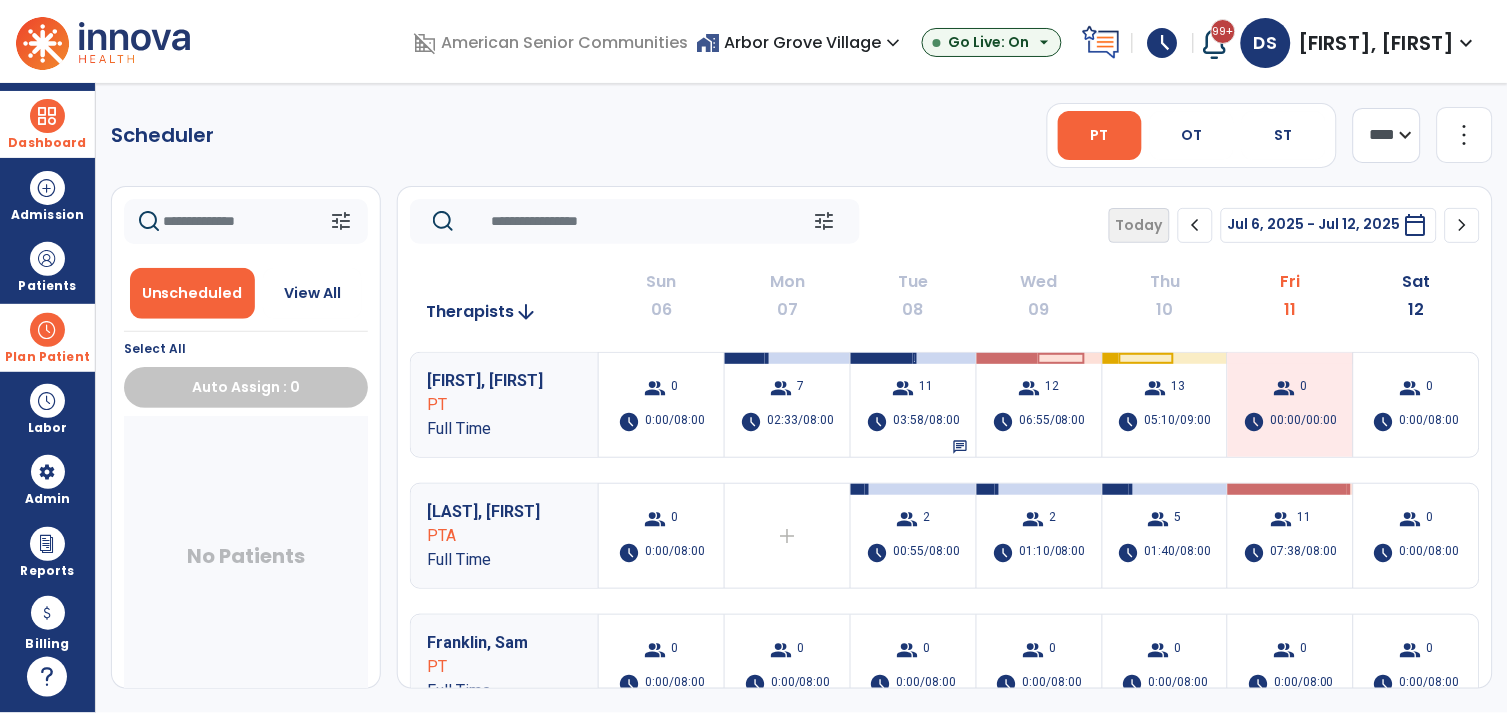 click on "Dashboard" at bounding box center (47, 143) 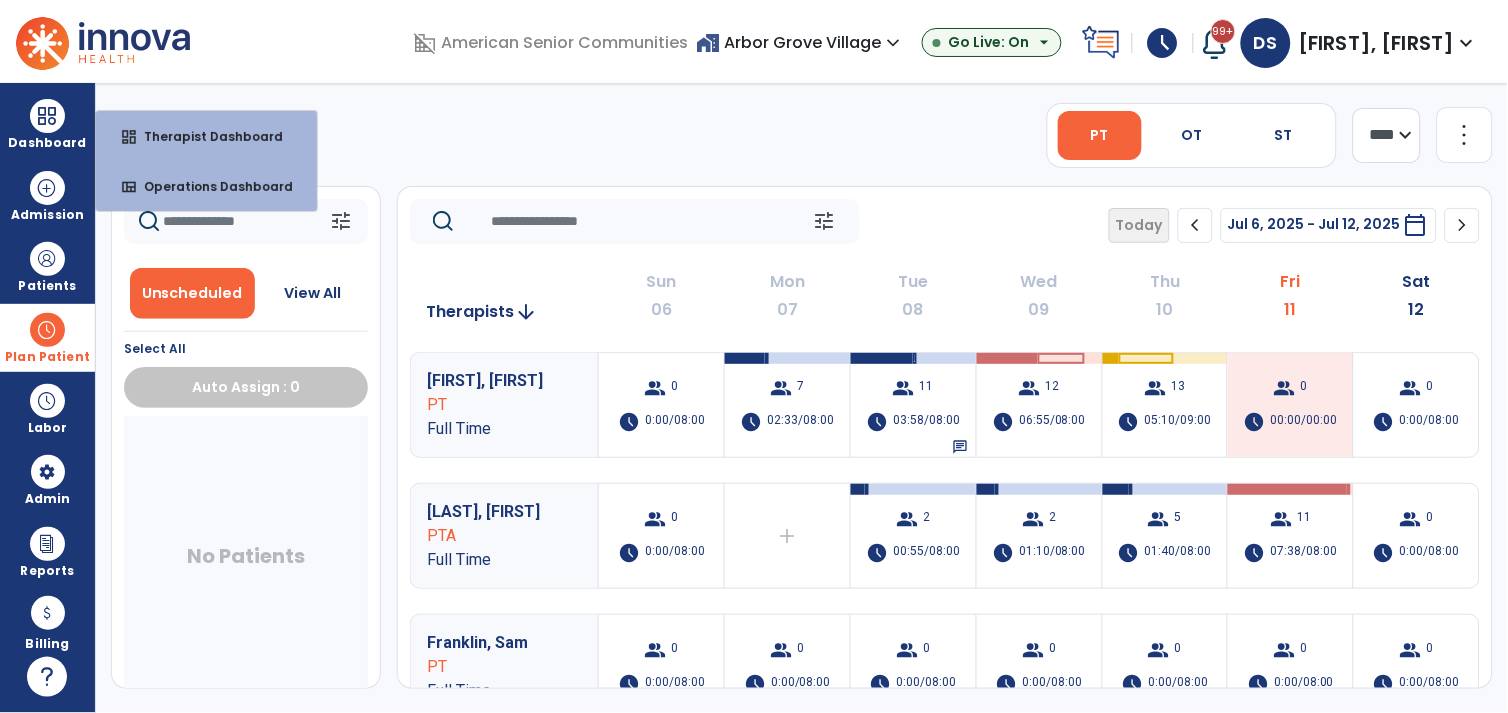click at bounding box center (47, 330) 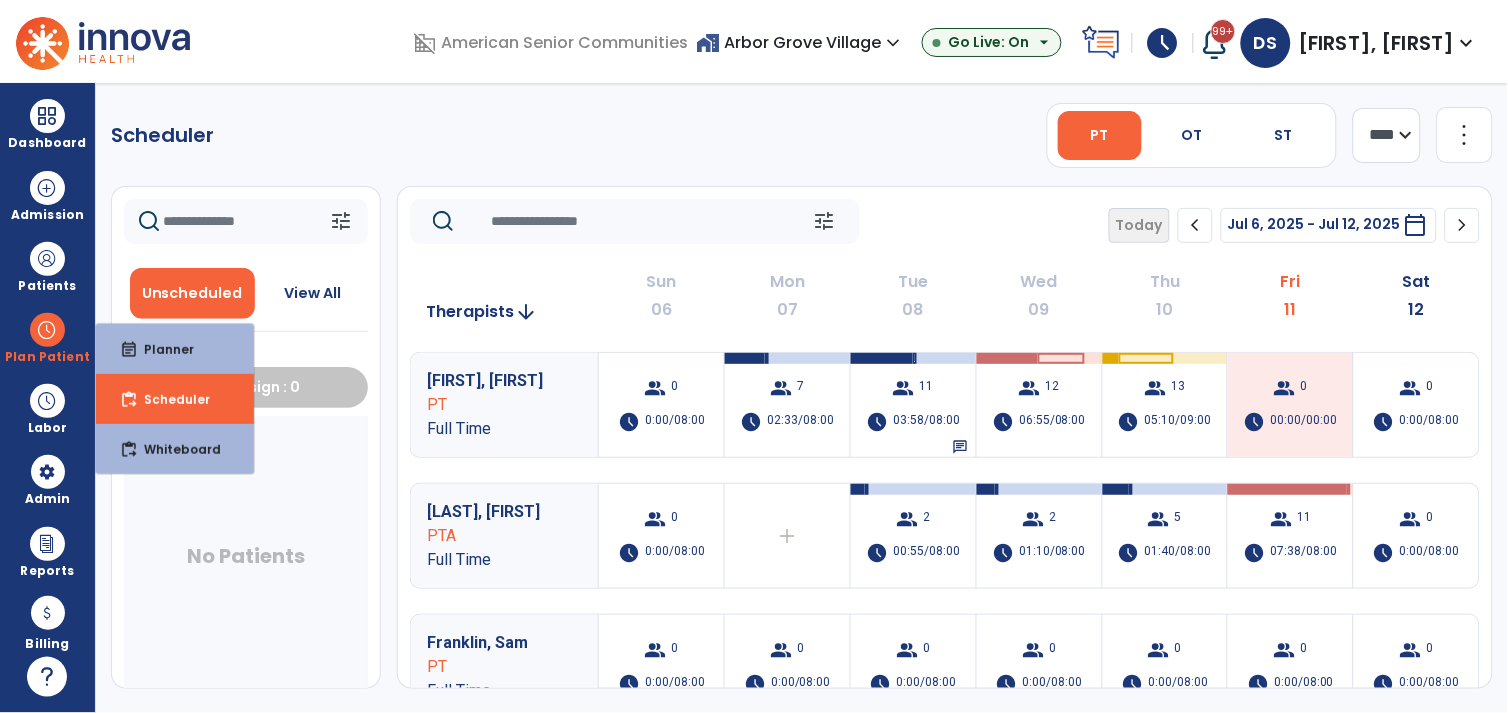 click on "Scheduler   PT   OT   ST  **** *** more_vert  Manage Labor   View All Therapists   Print" 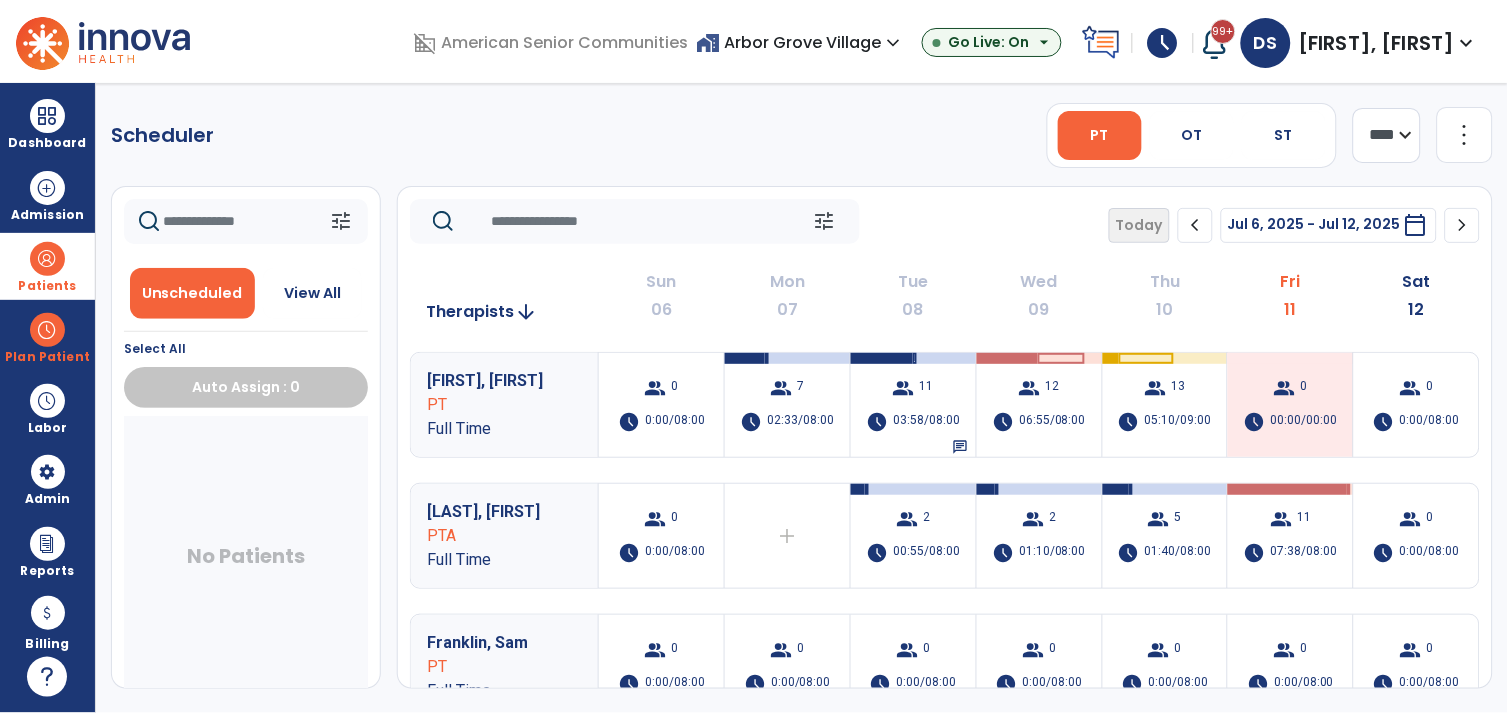 click on "Patients" at bounding box center [47, 266] 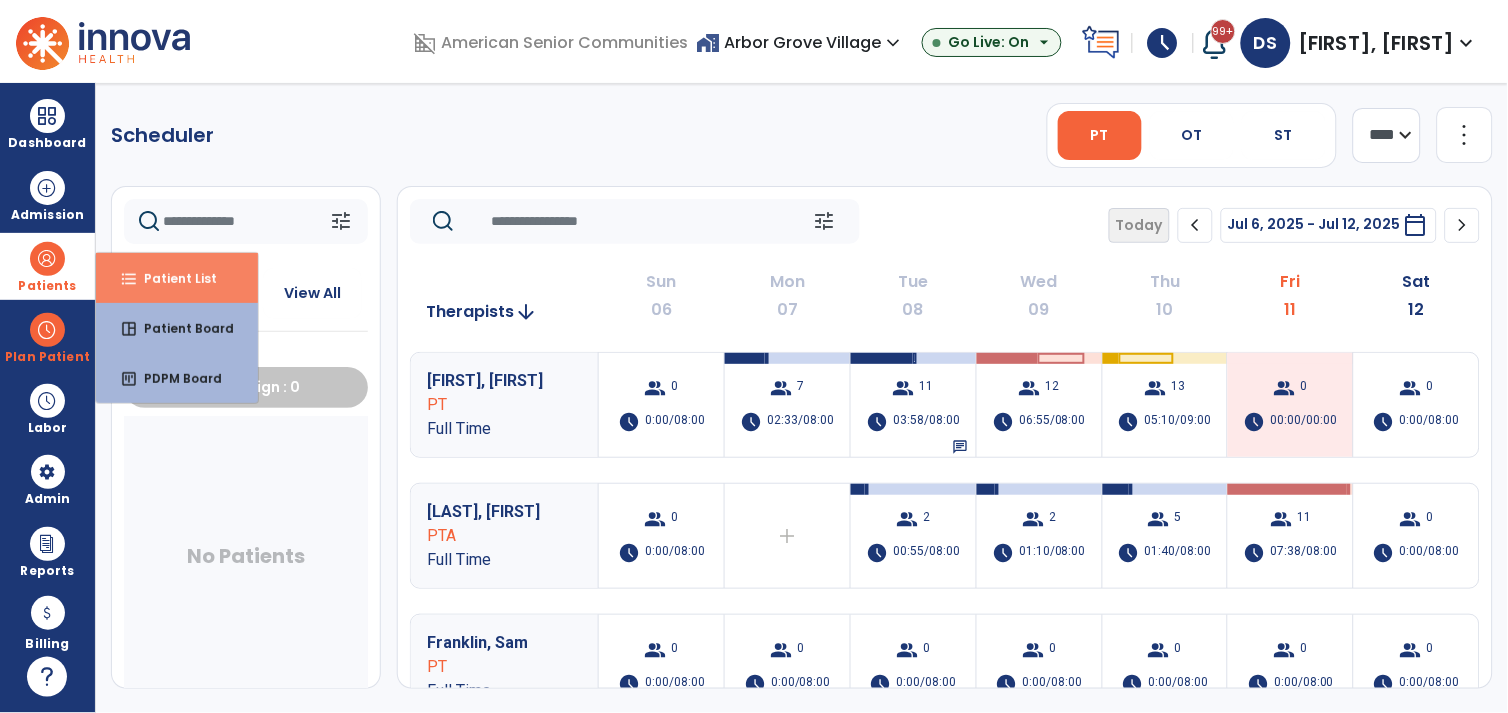 click on "format_list_bulleted  Patient List" at bounding box center (177, 278) 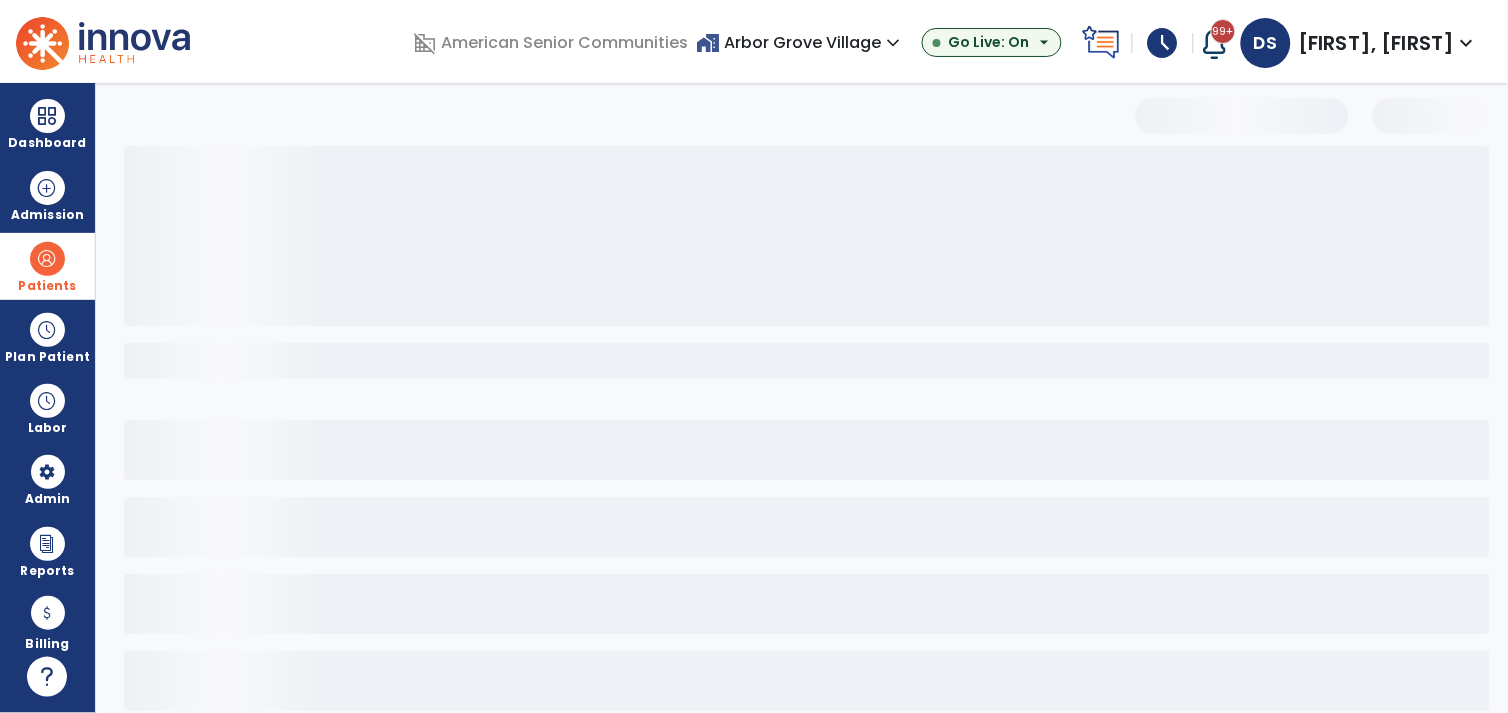 select on "***" 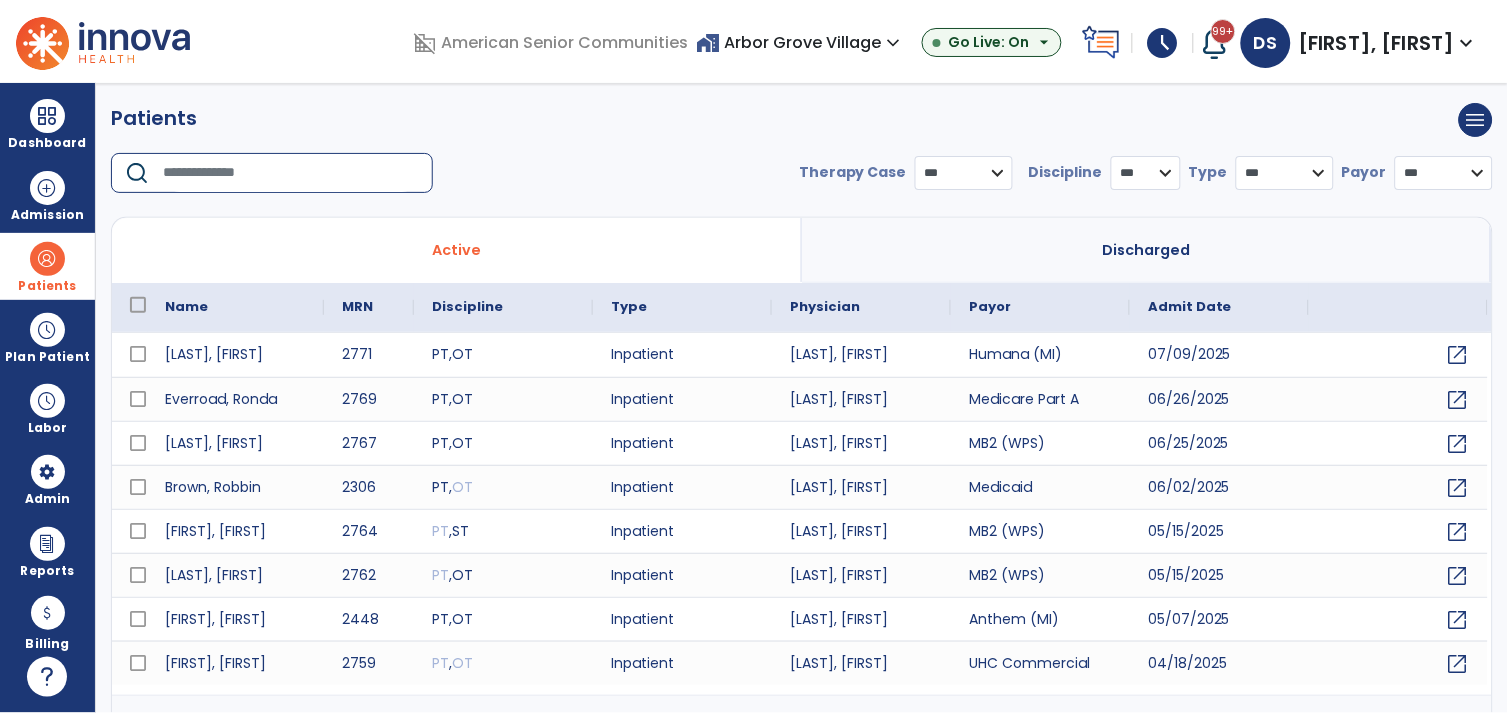 click at bounding box center (291, 173) 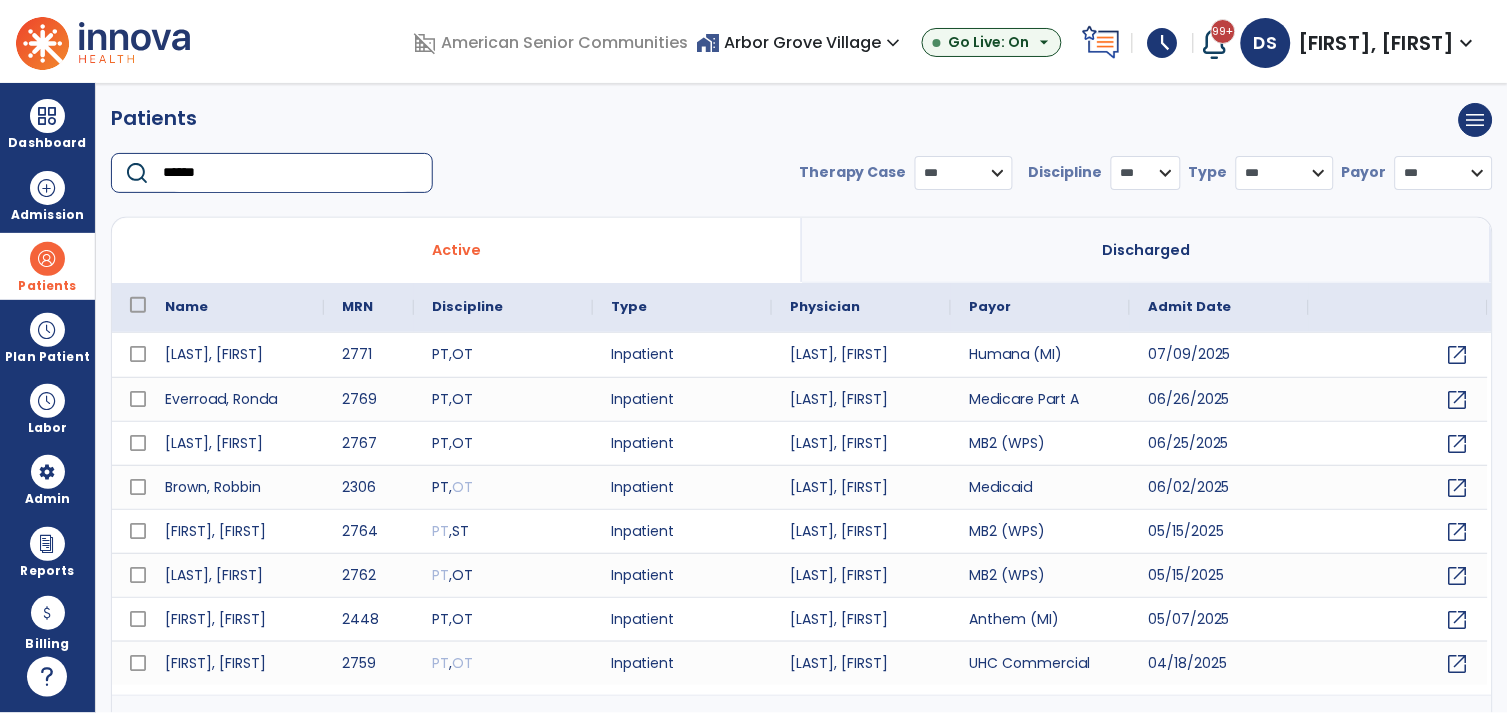 type on "*******" 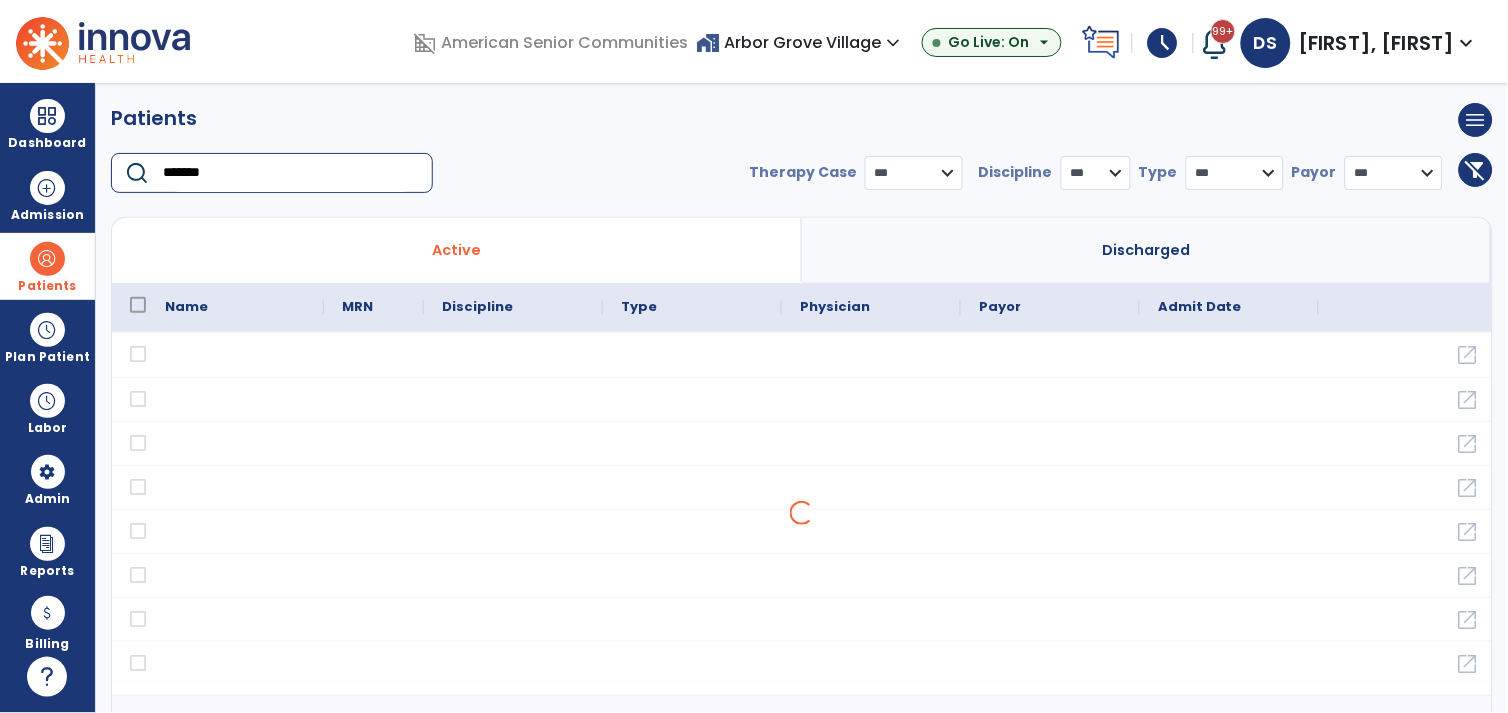 click on "*******" at bounding box center [291, 173] 